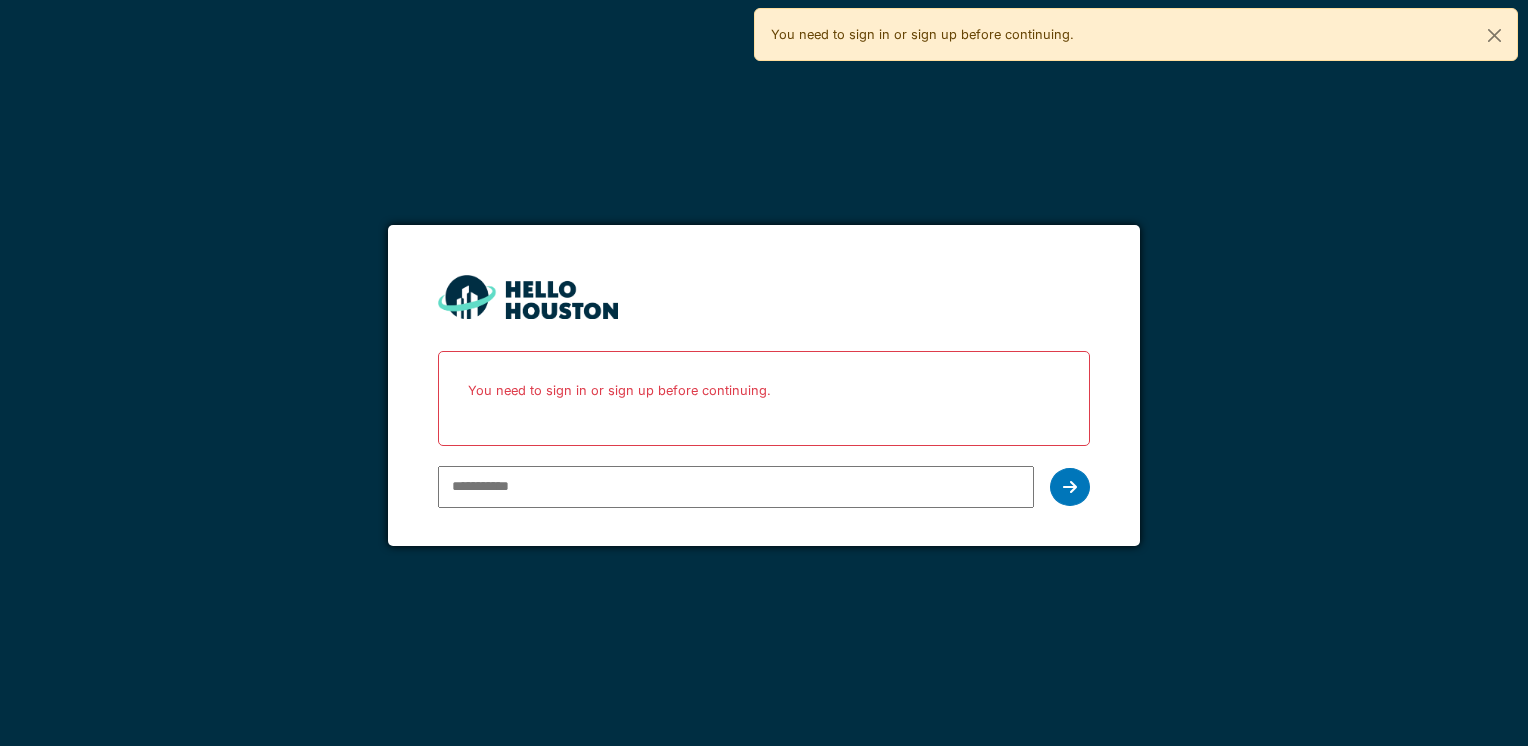 scroll, scrollTop: 0, scrollLeft: 0, axis: both 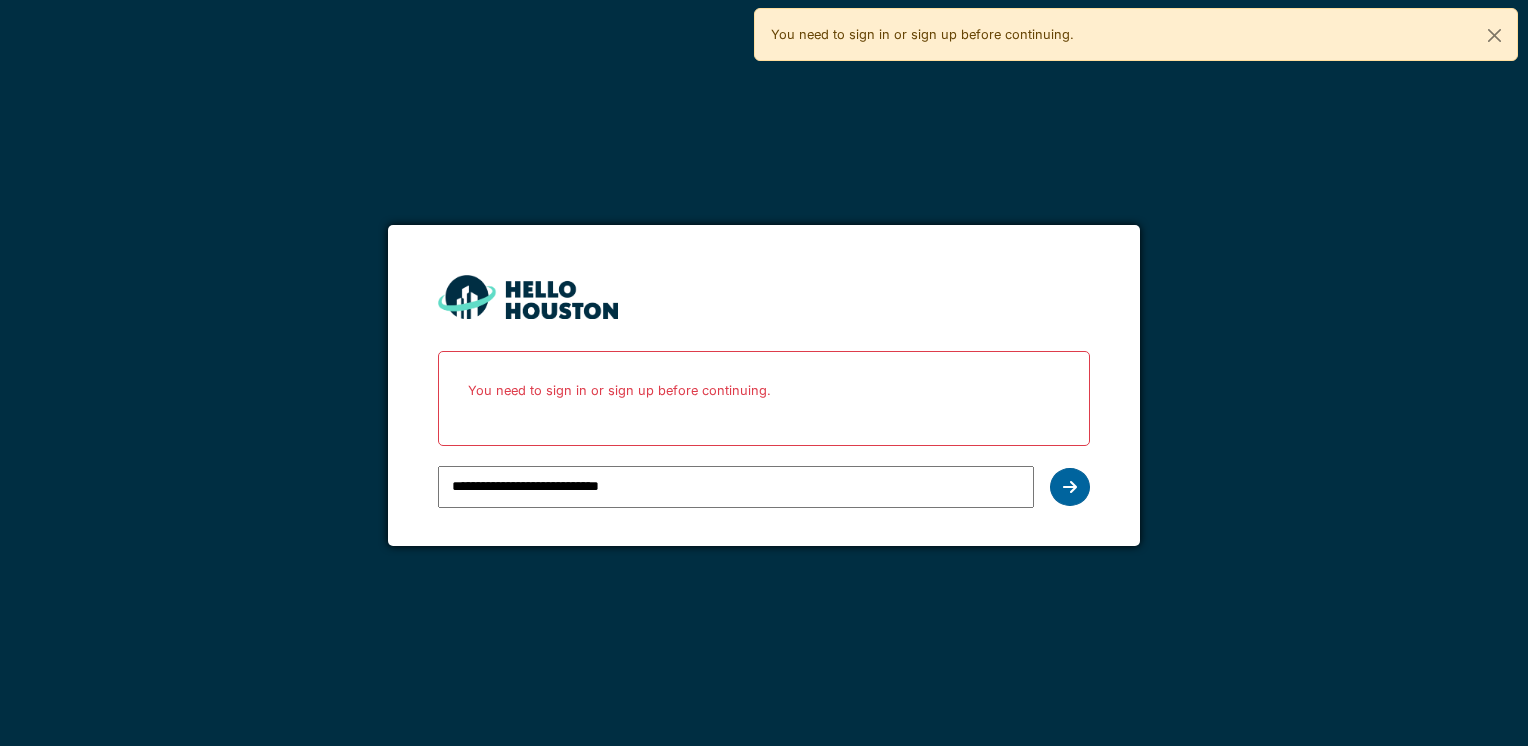click at bounding box center (1070, 487) 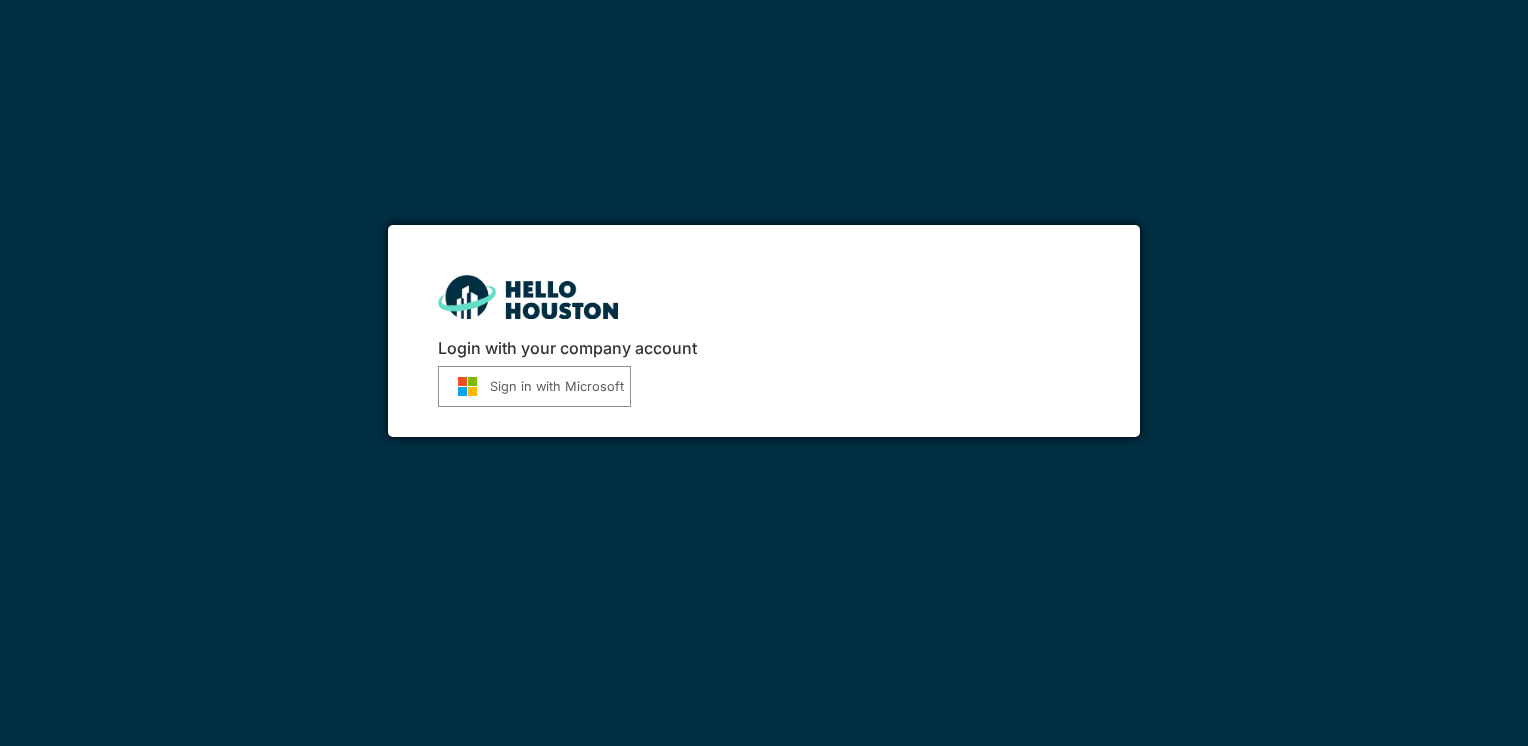 scroll, scrollTop: 0, scrollLeft: 0, axis: both 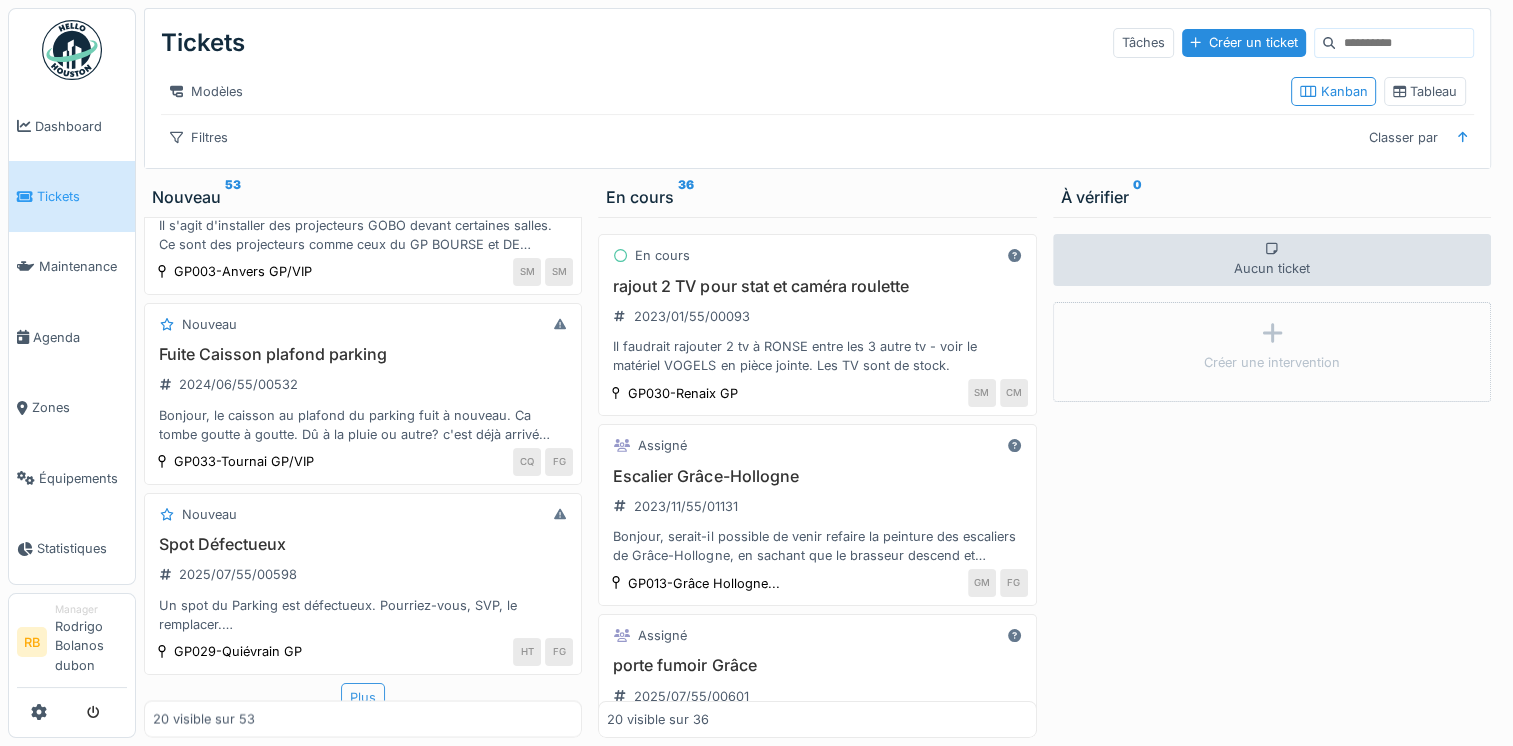 click on "Plus" at bounding box center (363, 697) 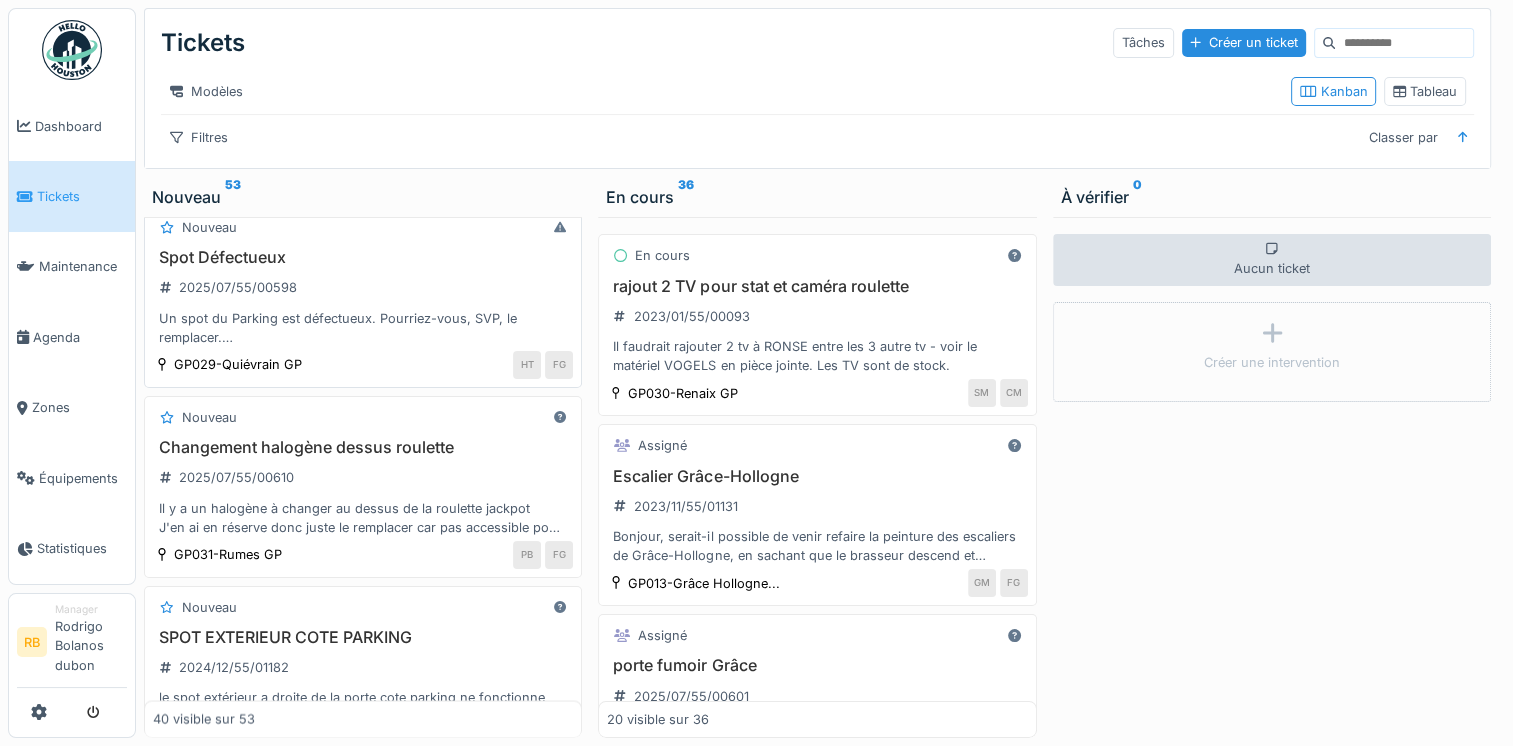 scroll, scrollTop: 3619, scrollLeft: 0, axis: vertical 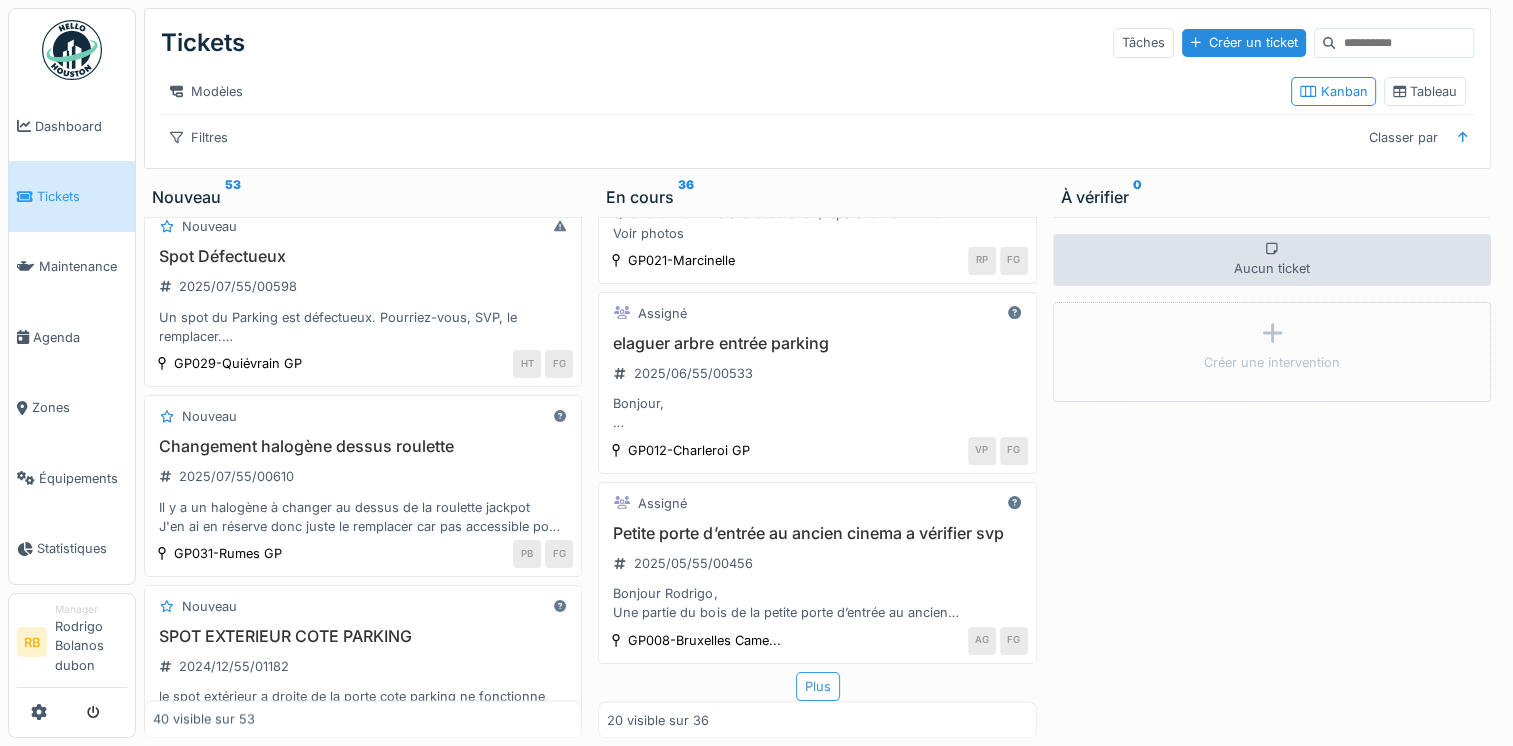 click on "Plus" at bounding box center [818, 686] 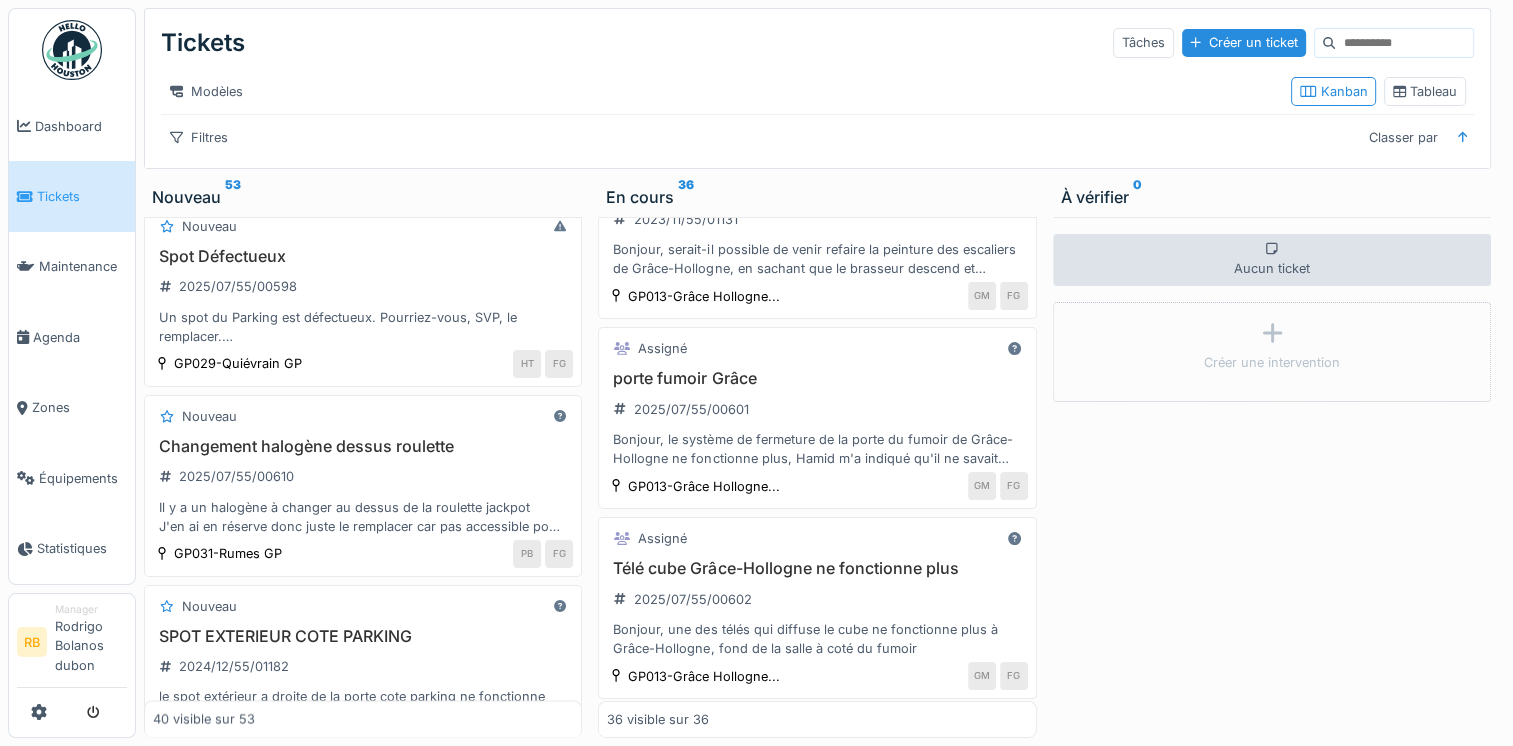 scroll, scrollTop: 0, scrollLeft: 0, axis: both 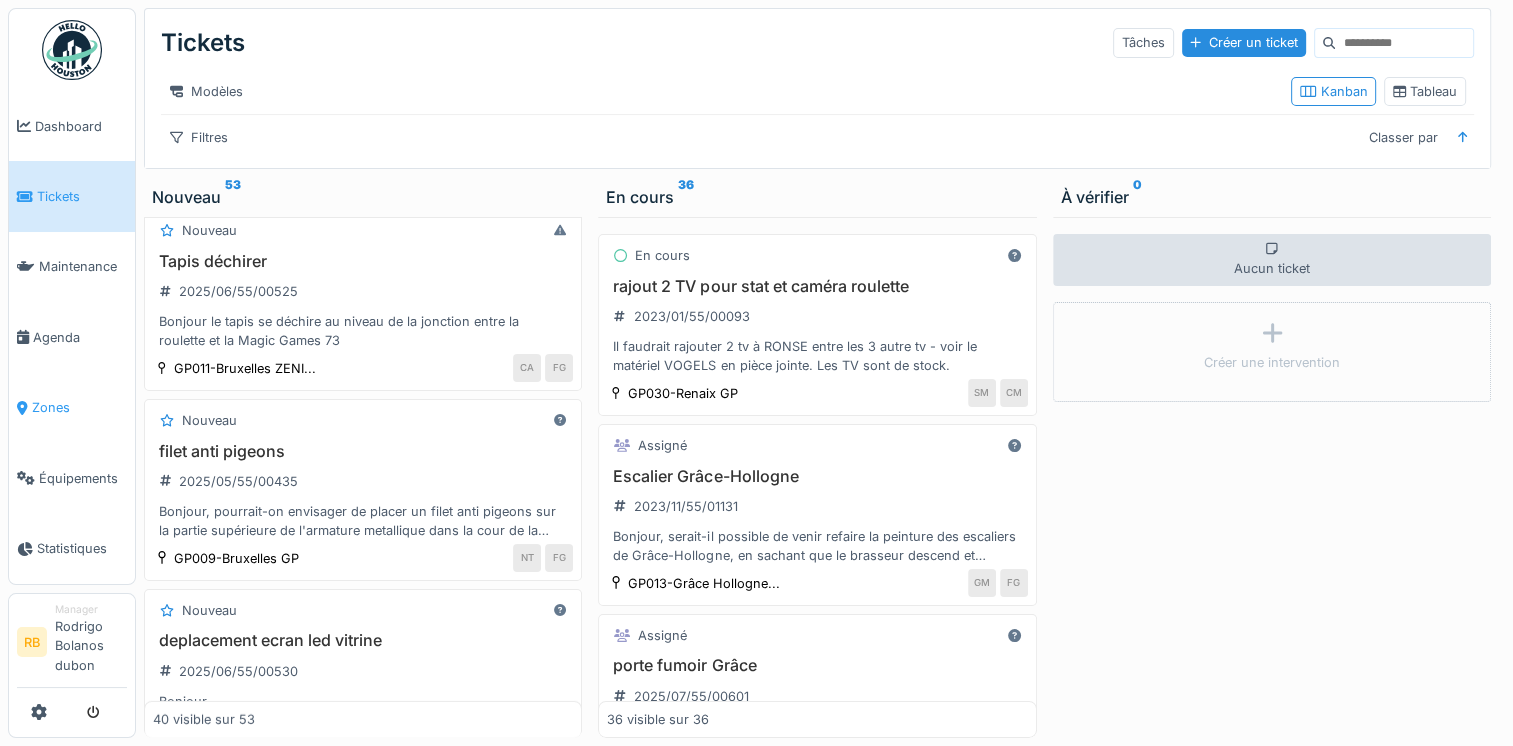 click on "Zones" at bounding box center (72, 408) 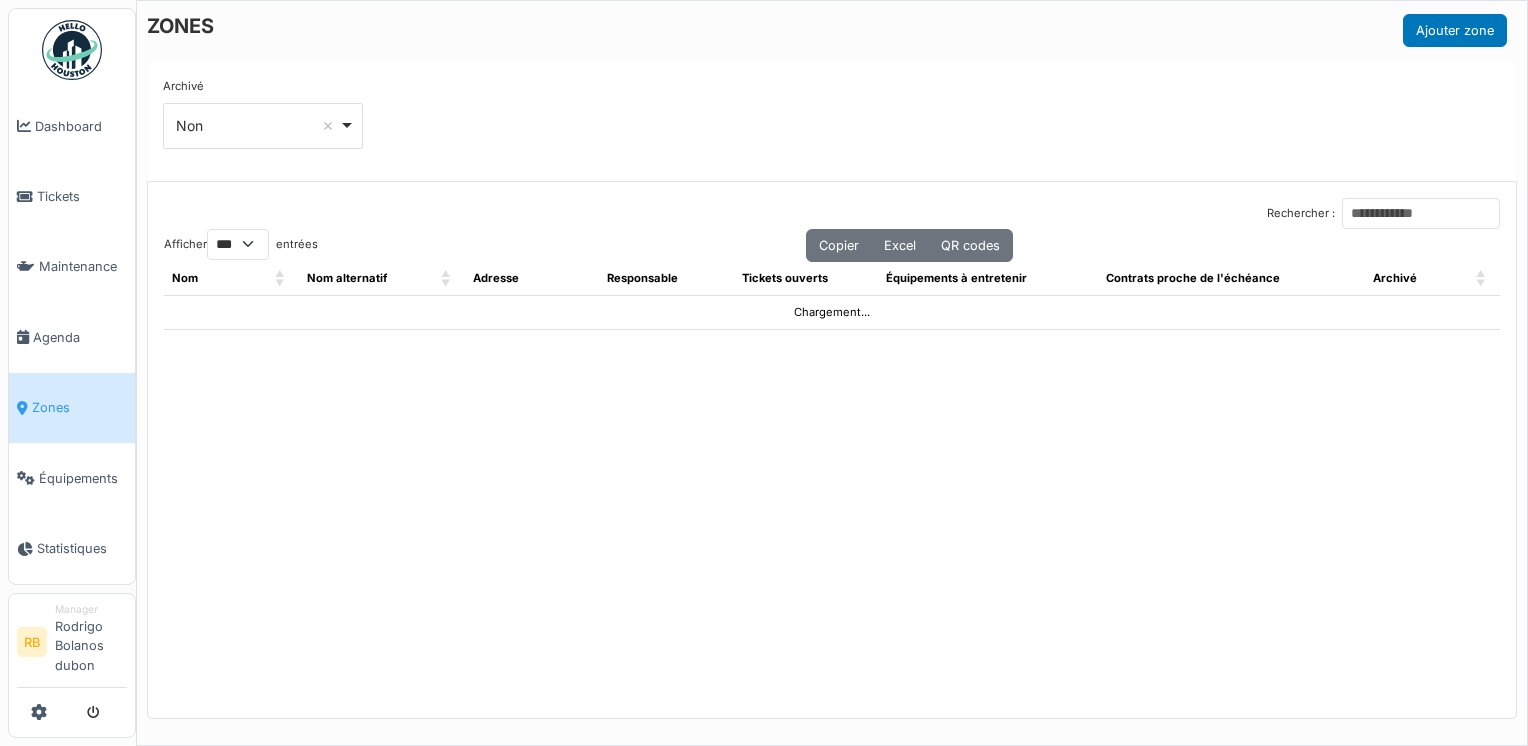 select on "***" 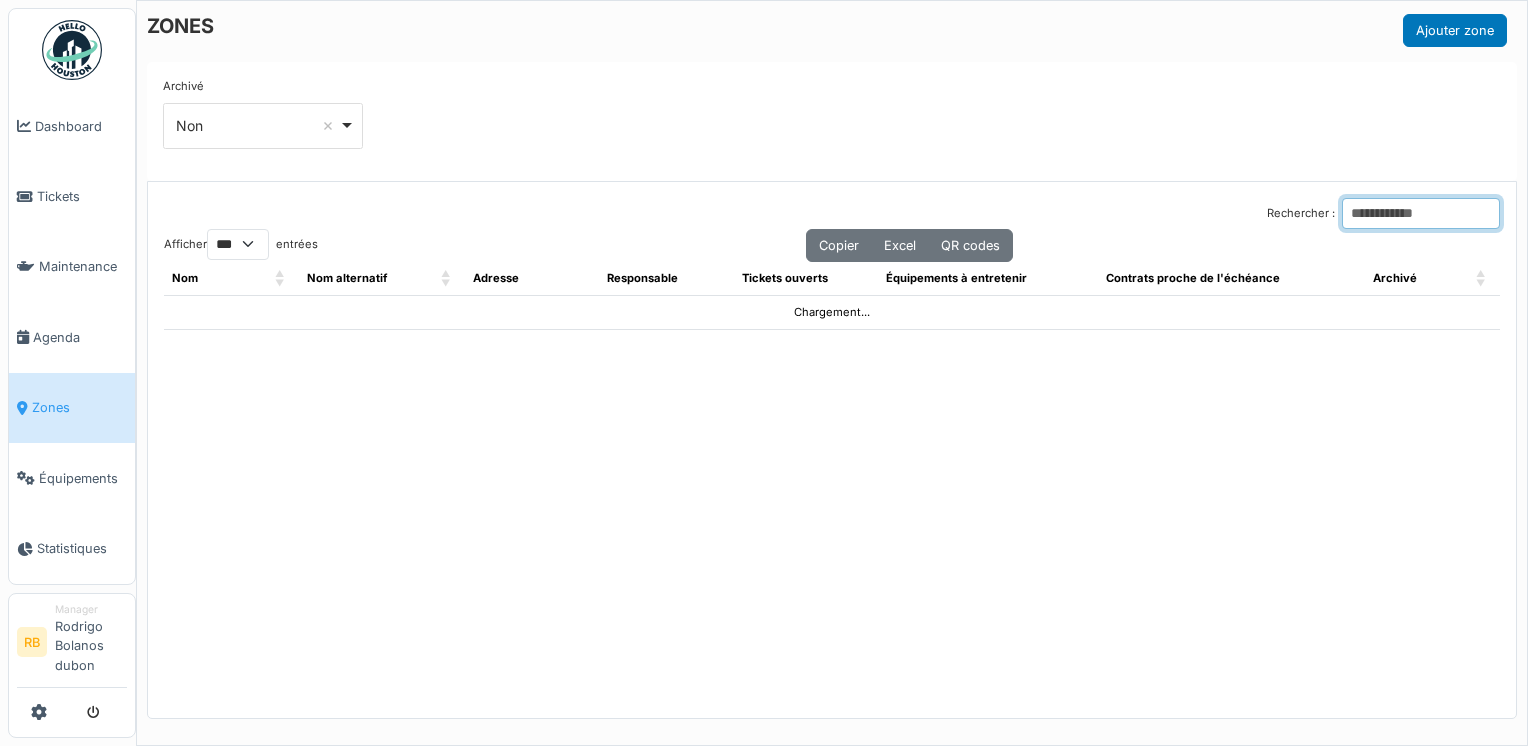 click on "Rechercher :" at bounding box center [1421, 213] 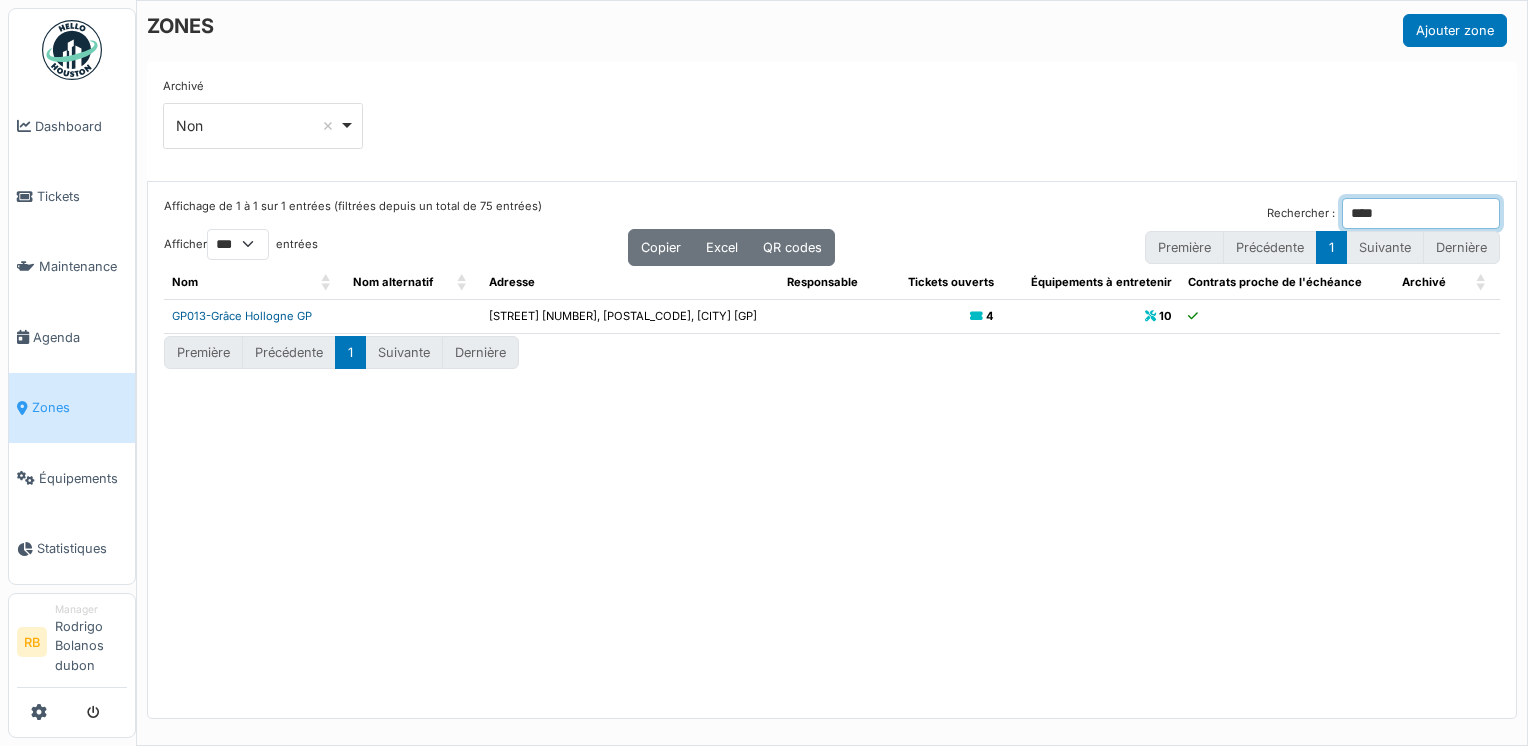 type on "****" 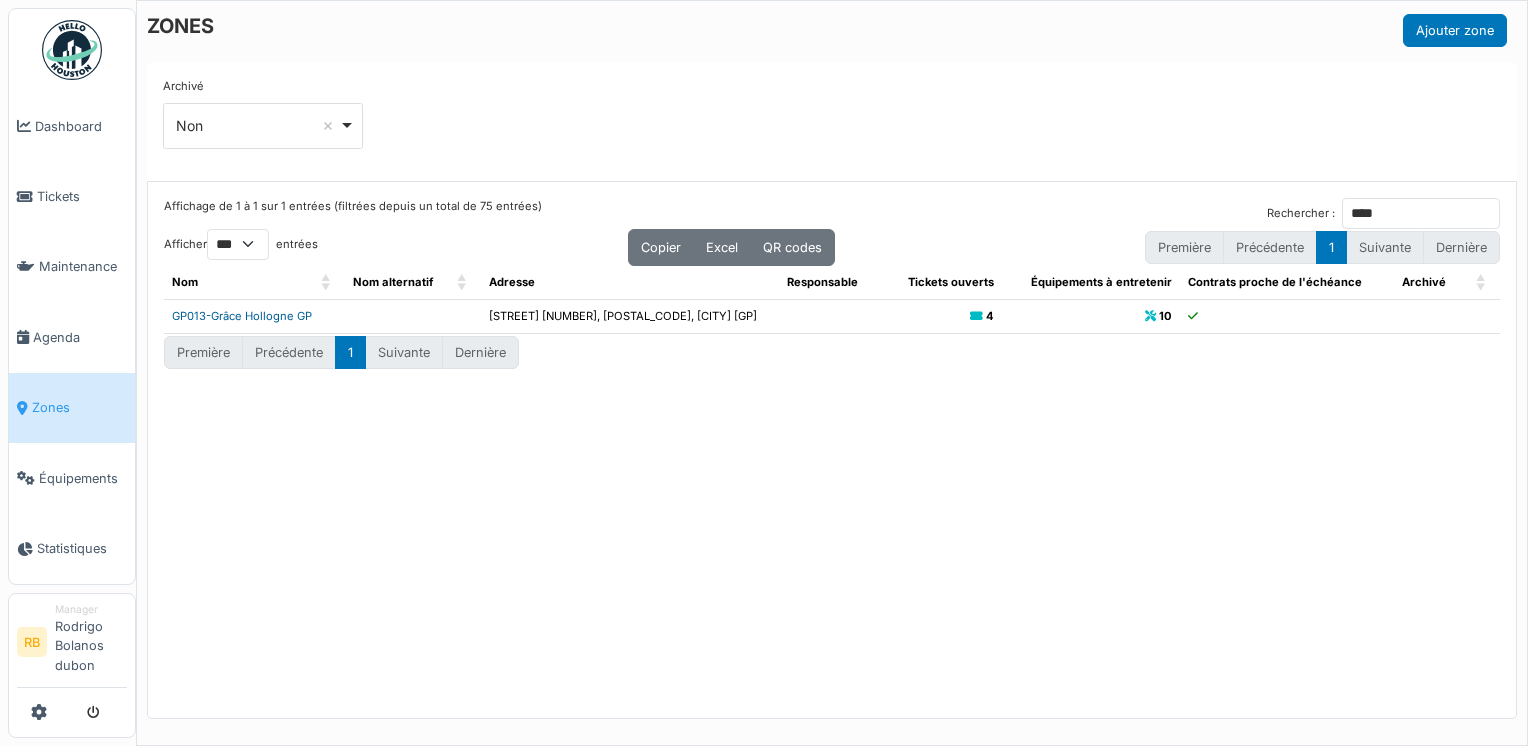 click on "GP013-Grâce Hollogne GP" at bounding box center [242, 316] 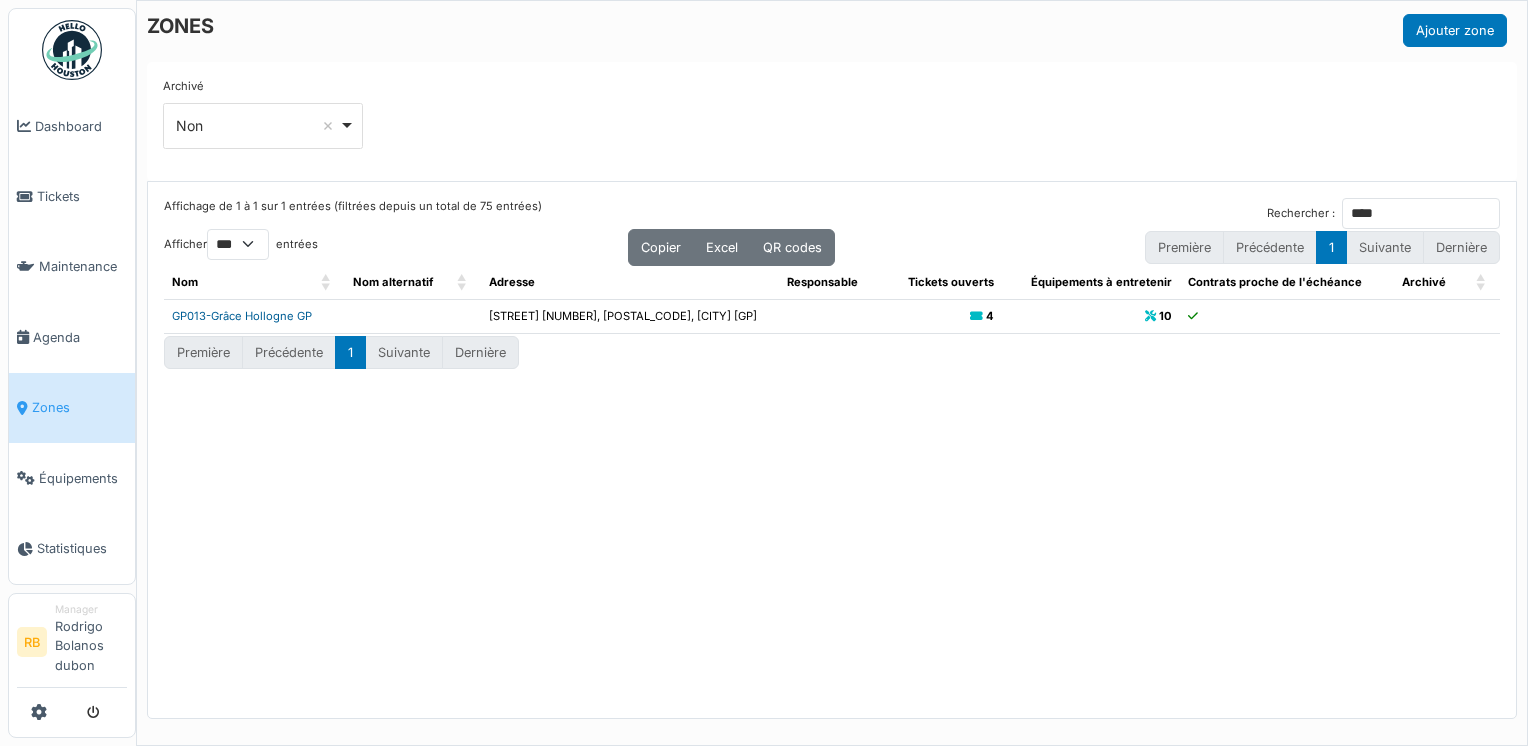 click on "GP013-Grâce Hollogne GP" at bounding box center [242, 316] 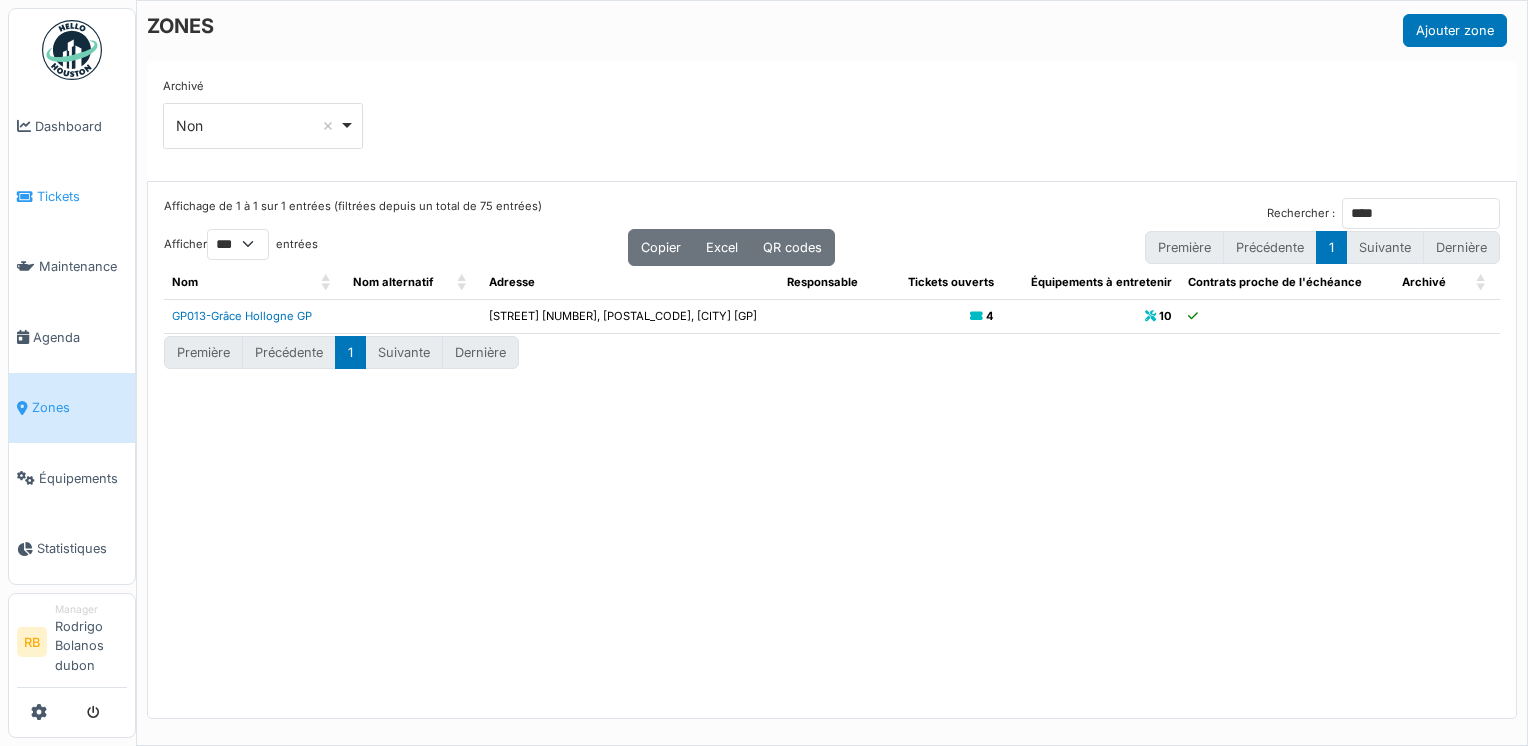 click on "Tickets" at bounding box center [72, 196] 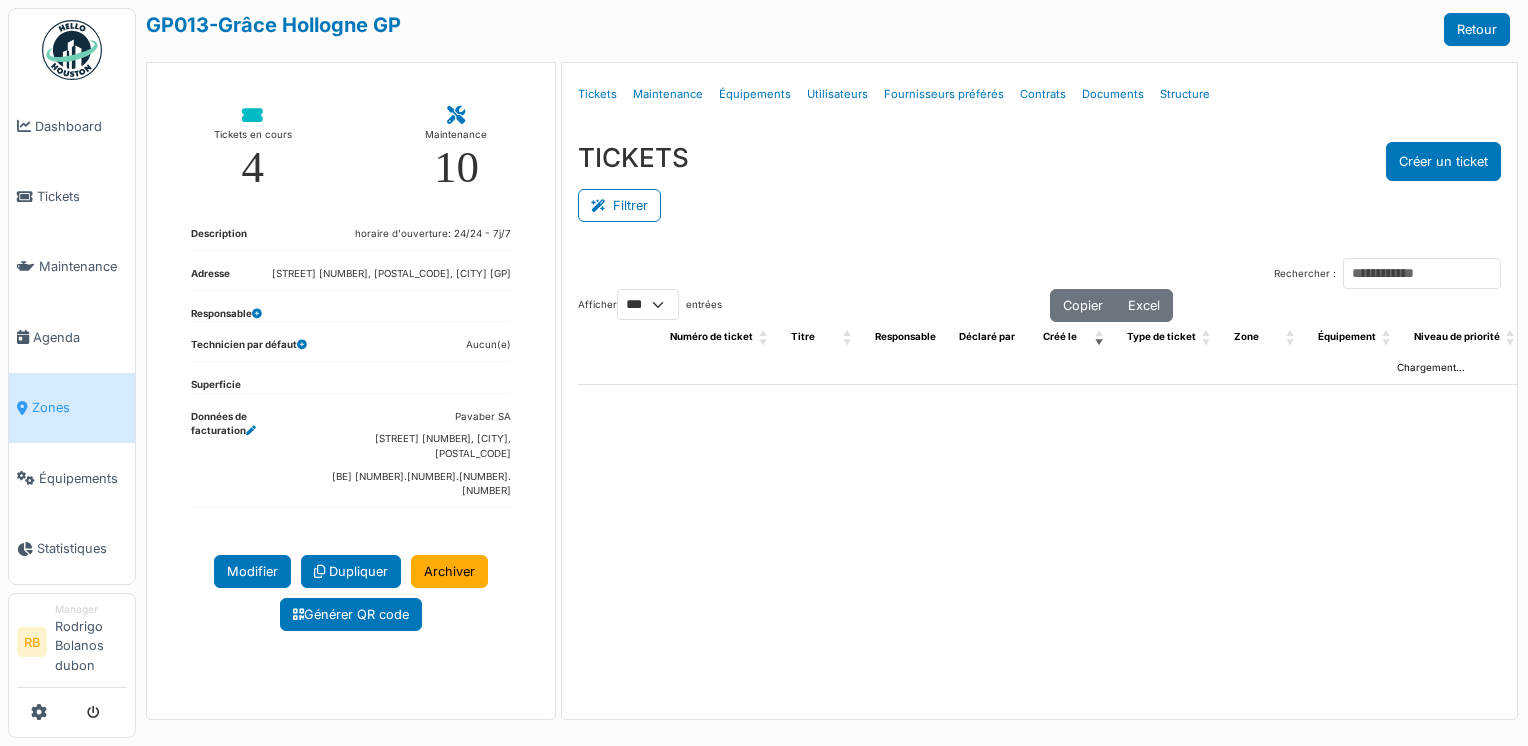 select on "***" 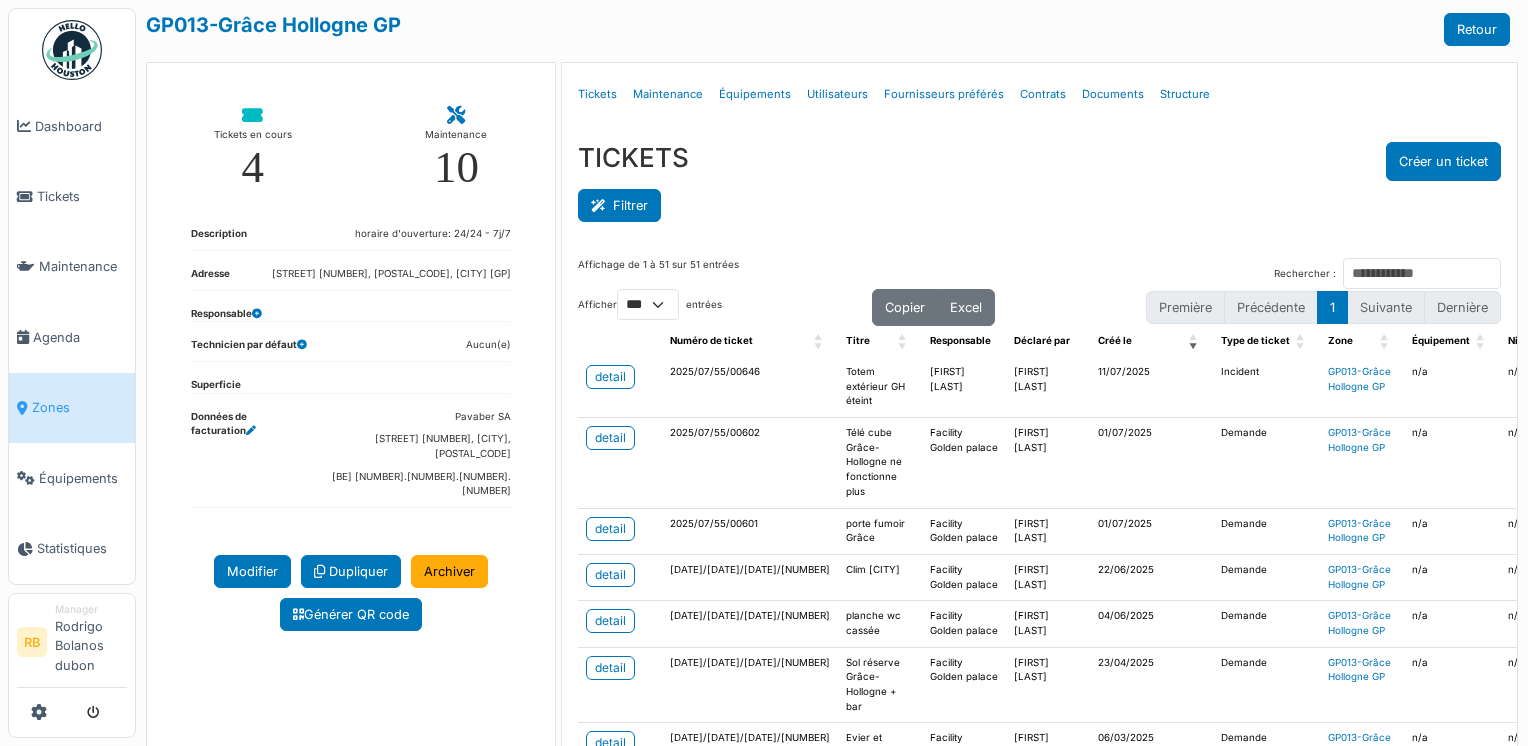 click on "Filtrer" at bounding box center [619, 205] 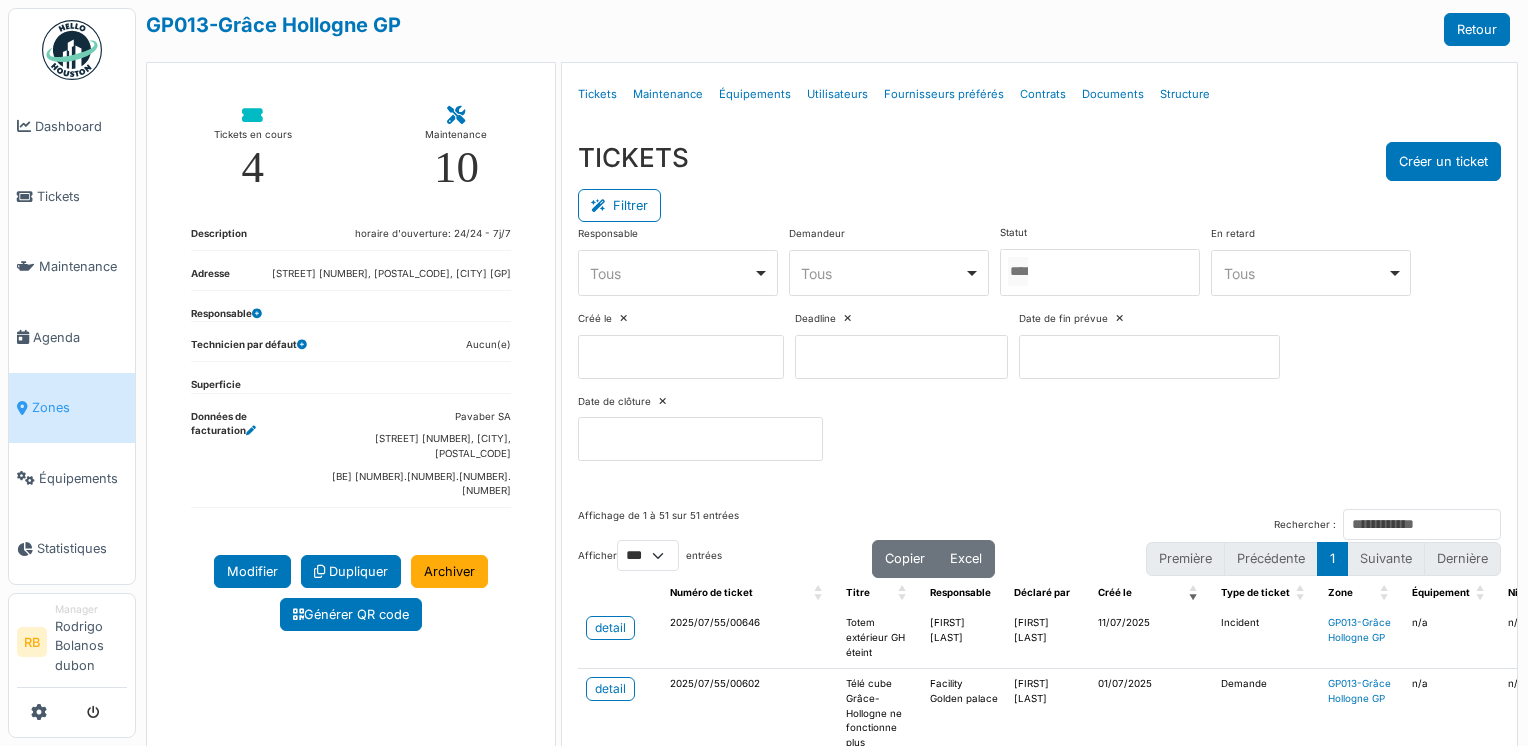 click at bounding box center (1100, 272) 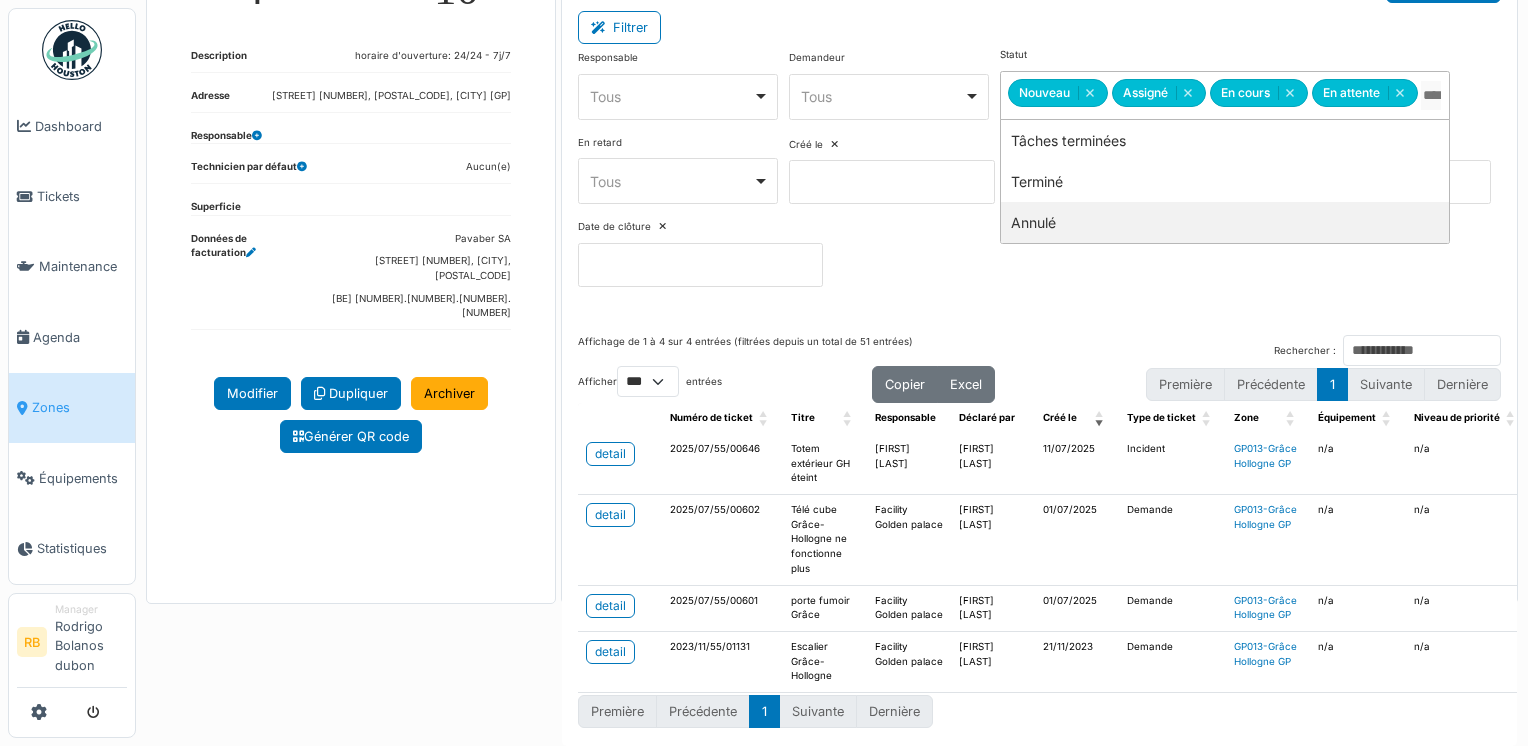 scroll, scrollTop: 203, scrollLeft: 0, axis: vertical 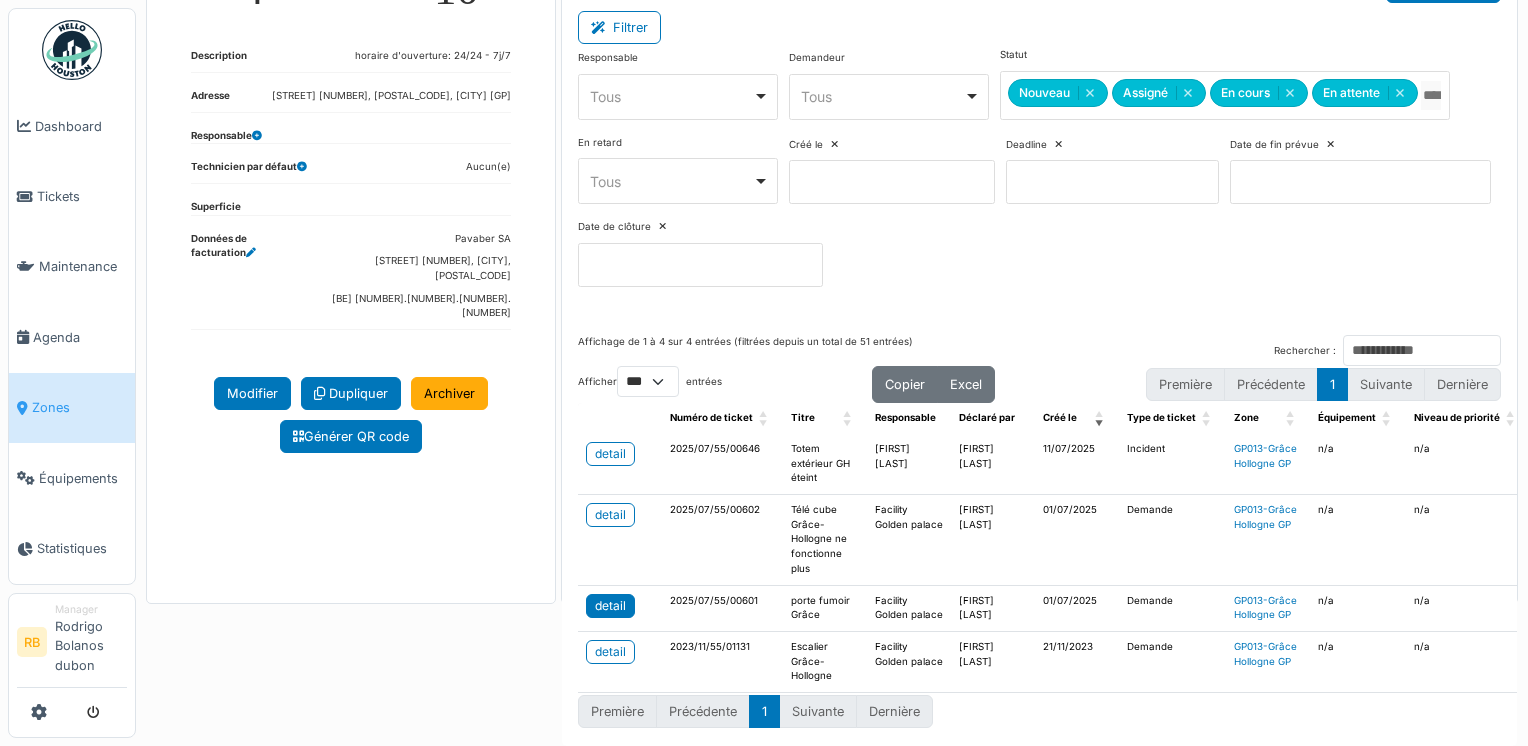 click on "detail" at bounding box center [610, 606] 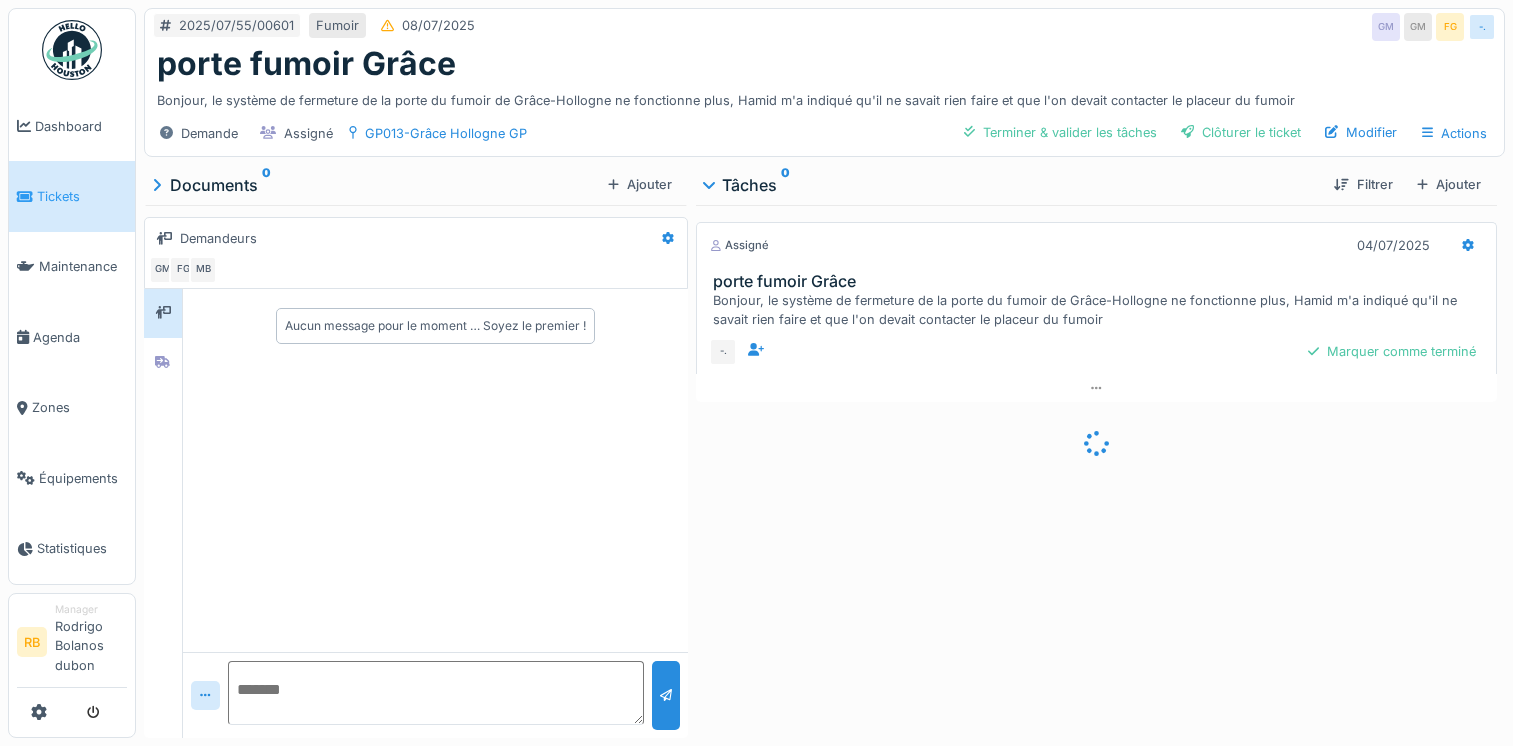 scroll, scrollTop: 0, scrollLeft: 0, axis: both 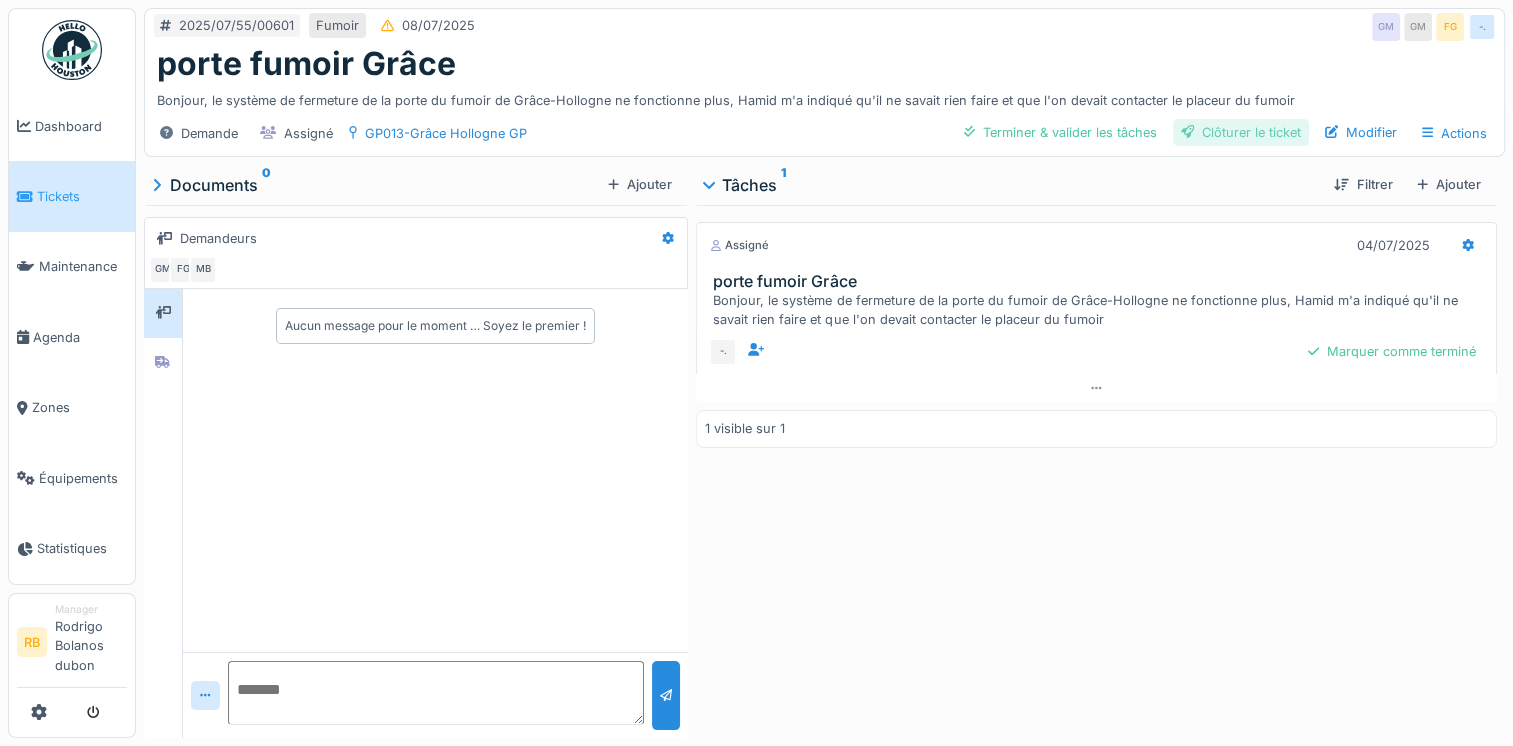 click on "Clôturer le ticket" at bounding box center [1241, 132] 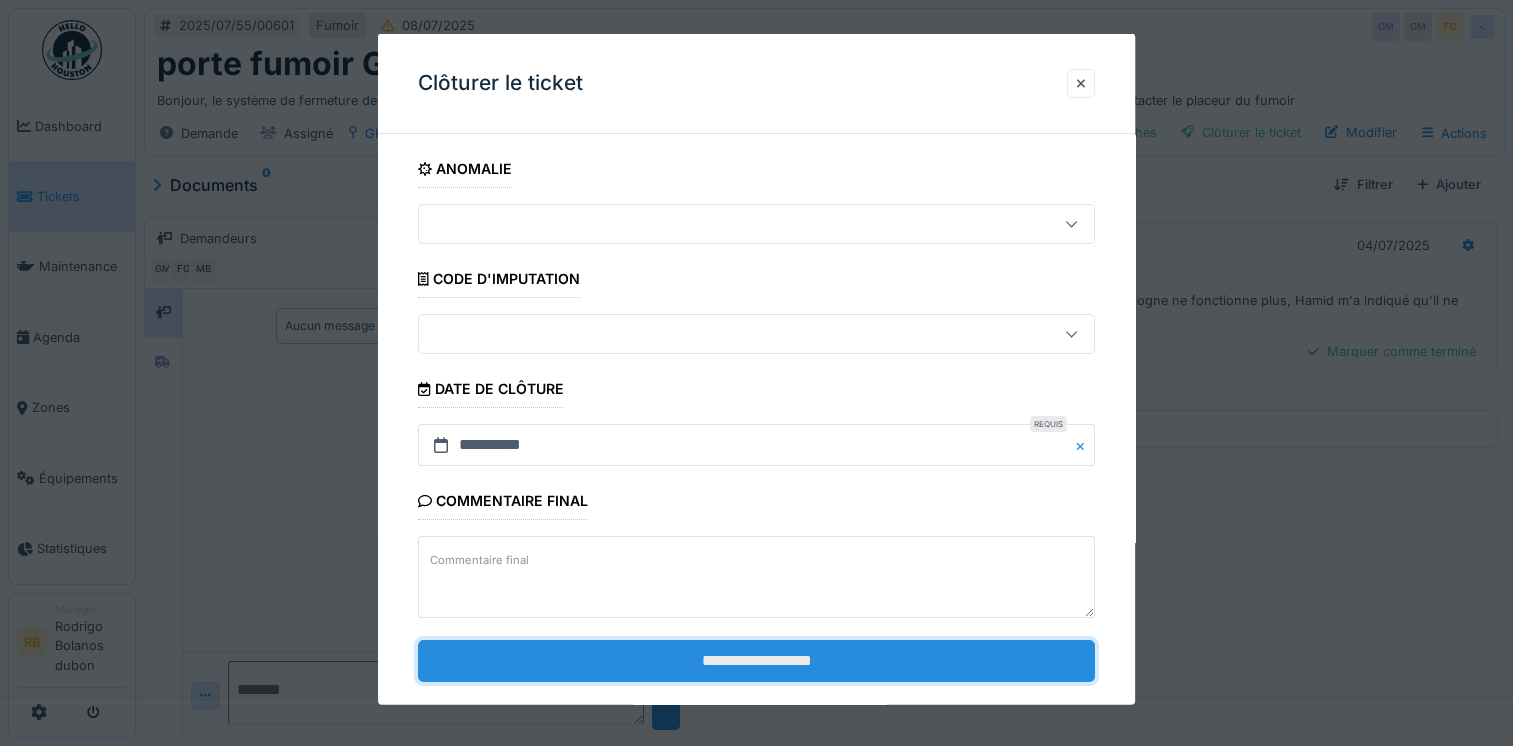 click on "**********" at bounding box center (756, 660) 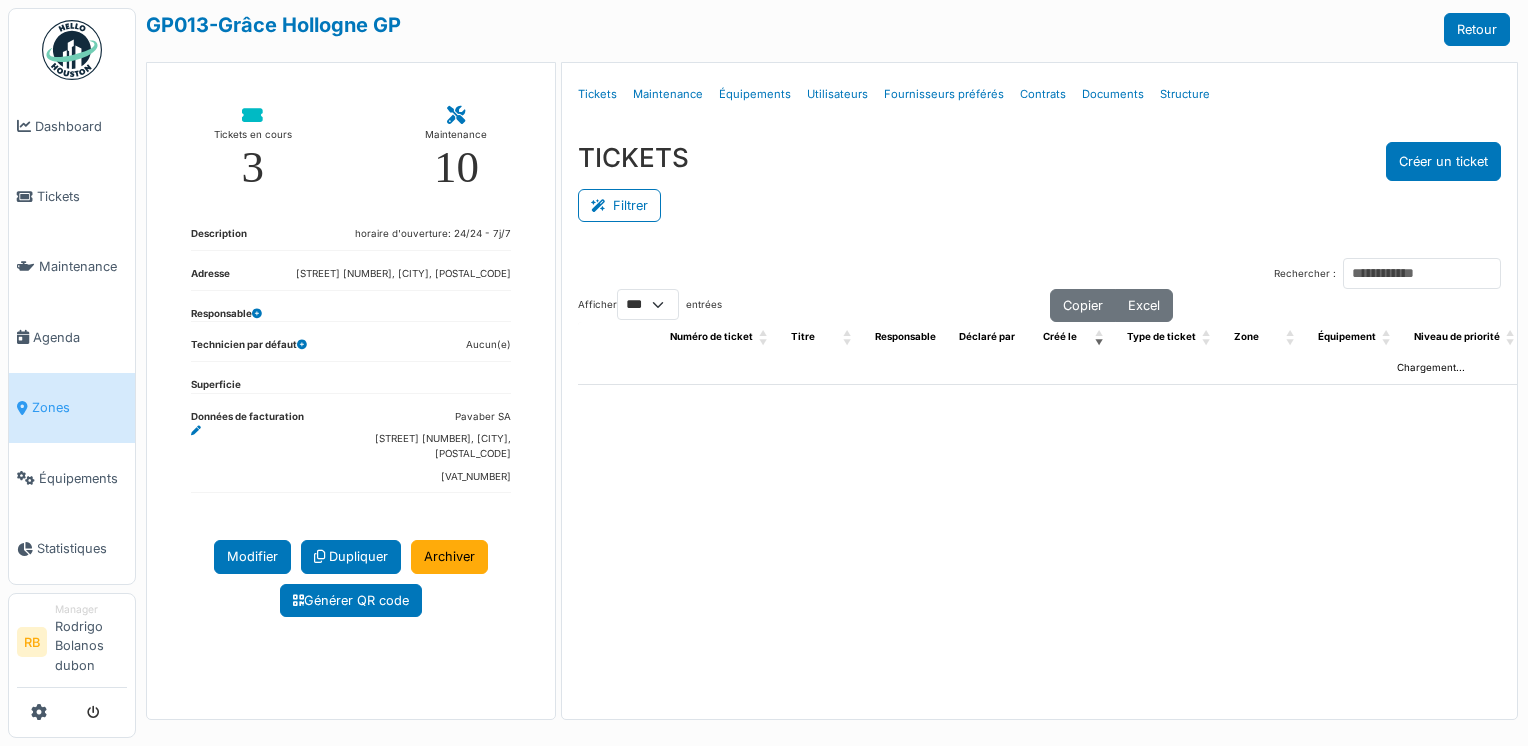 select on "***" 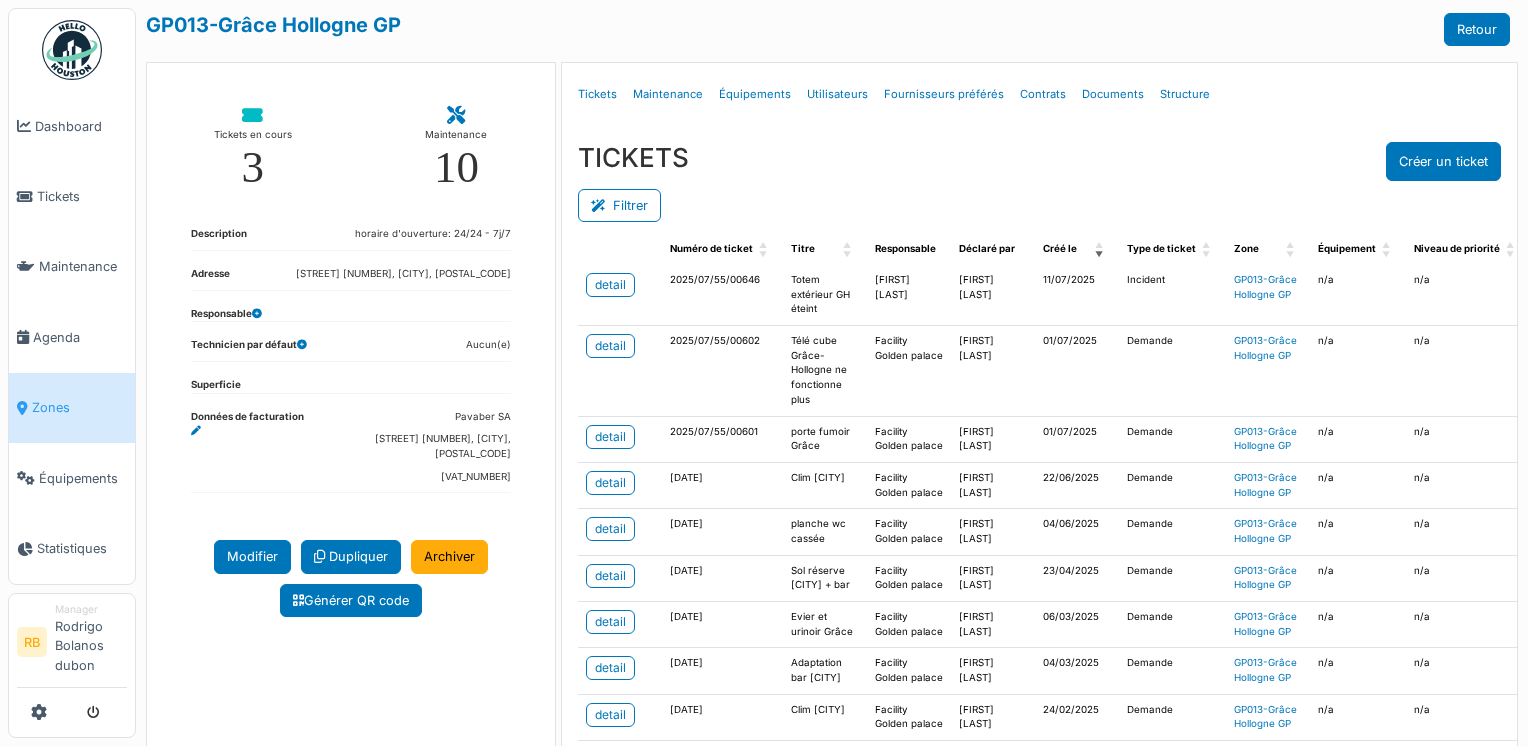 scroll, scrollTop: 94, scrollLeft: 0, axis: vertical 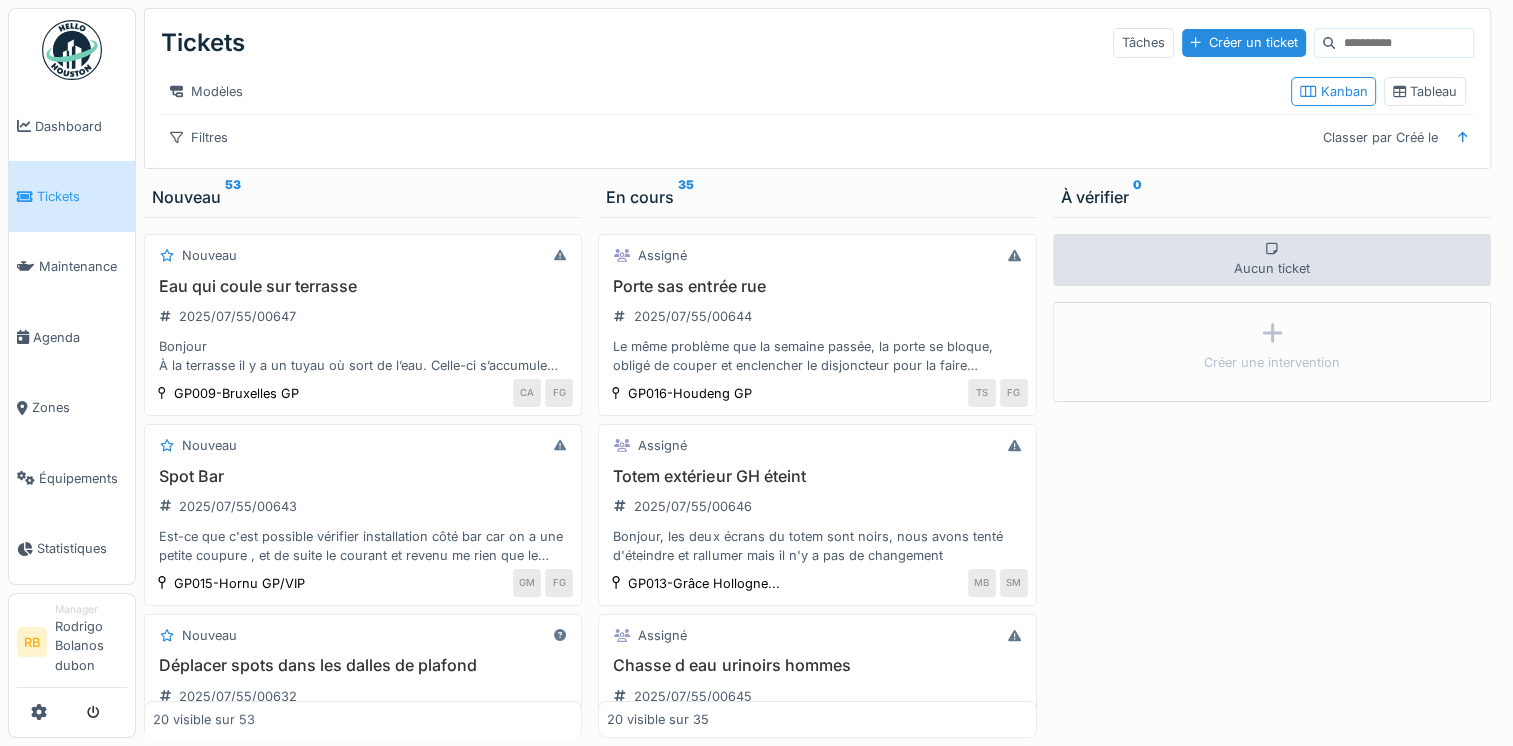 click at bounding box center (1404, 43) 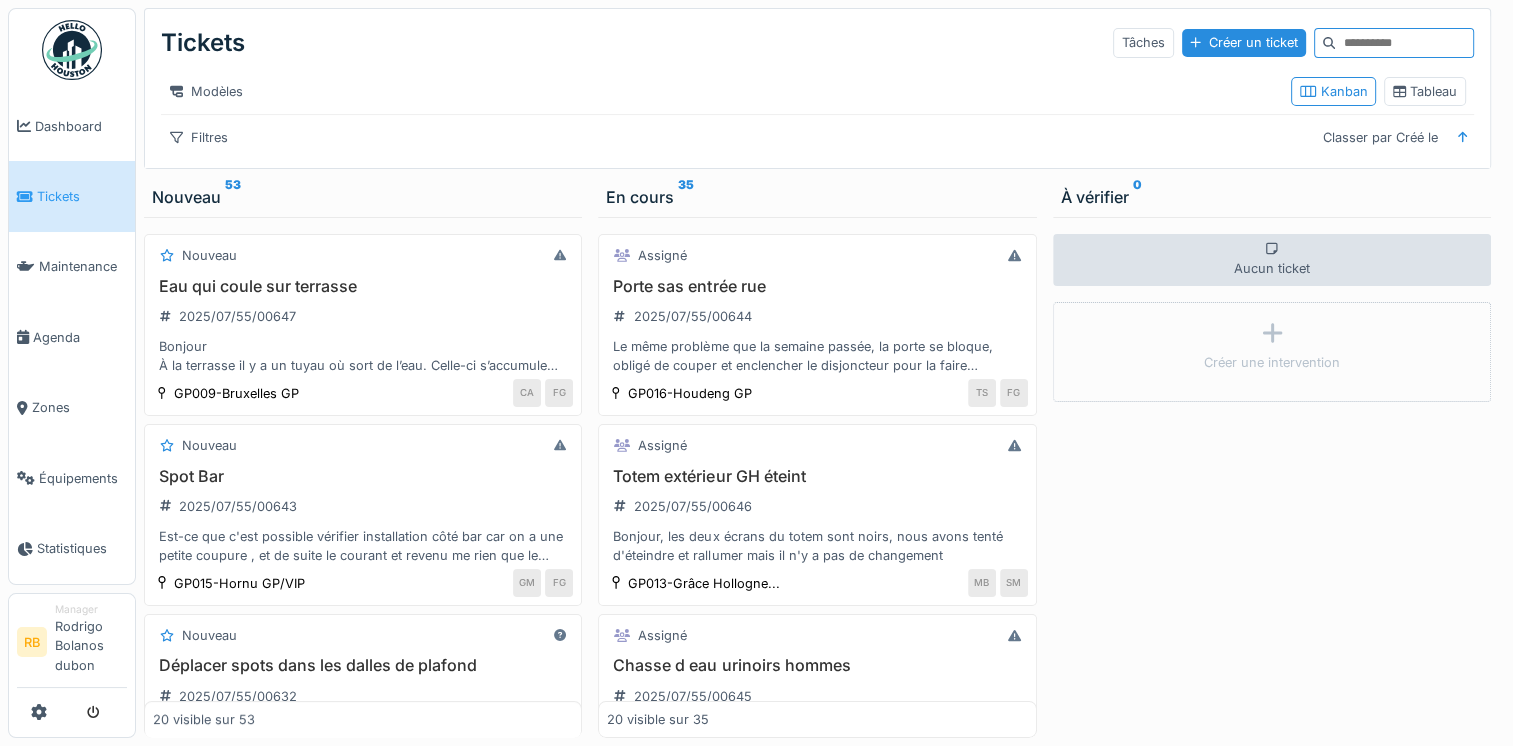 click at bounding box center (1404, 43) 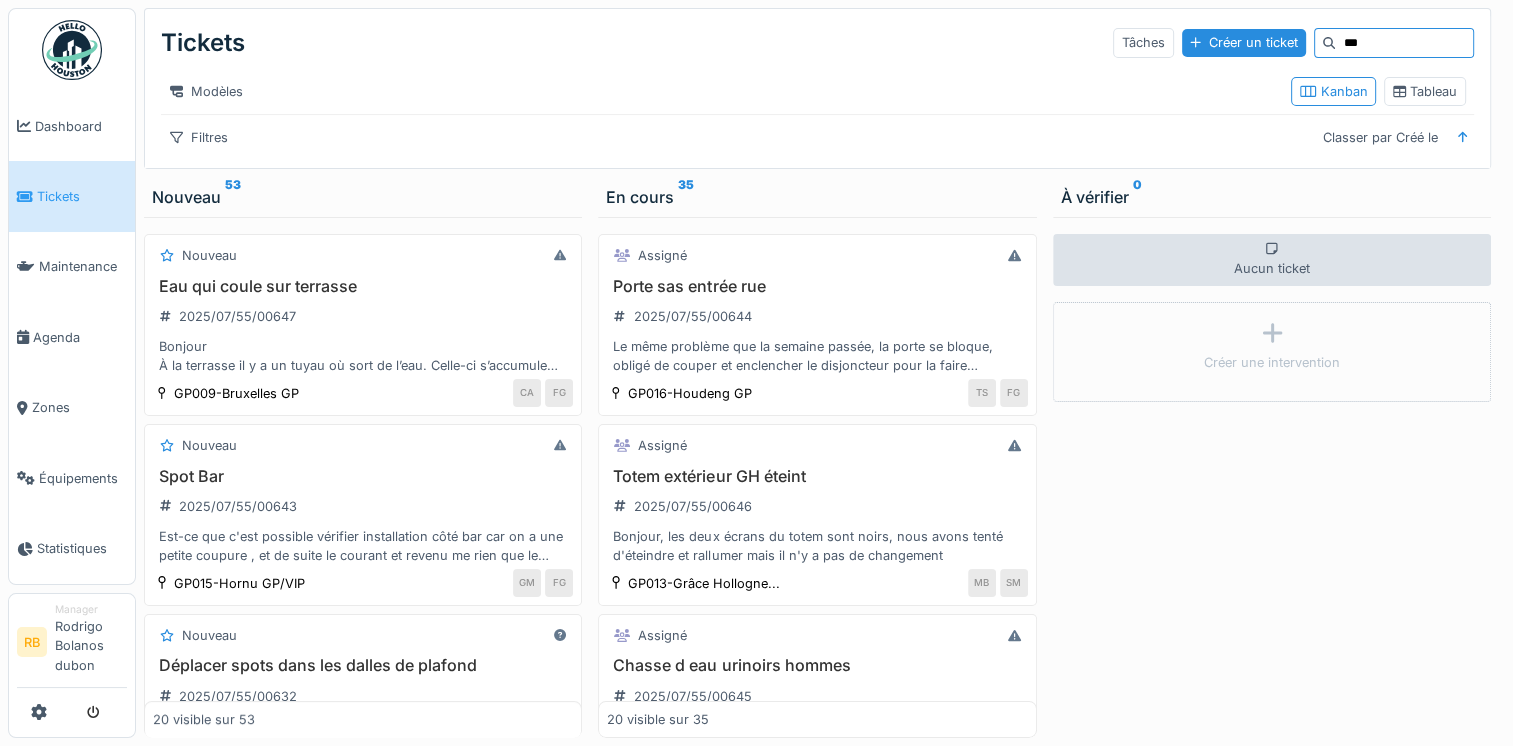 type on "***" 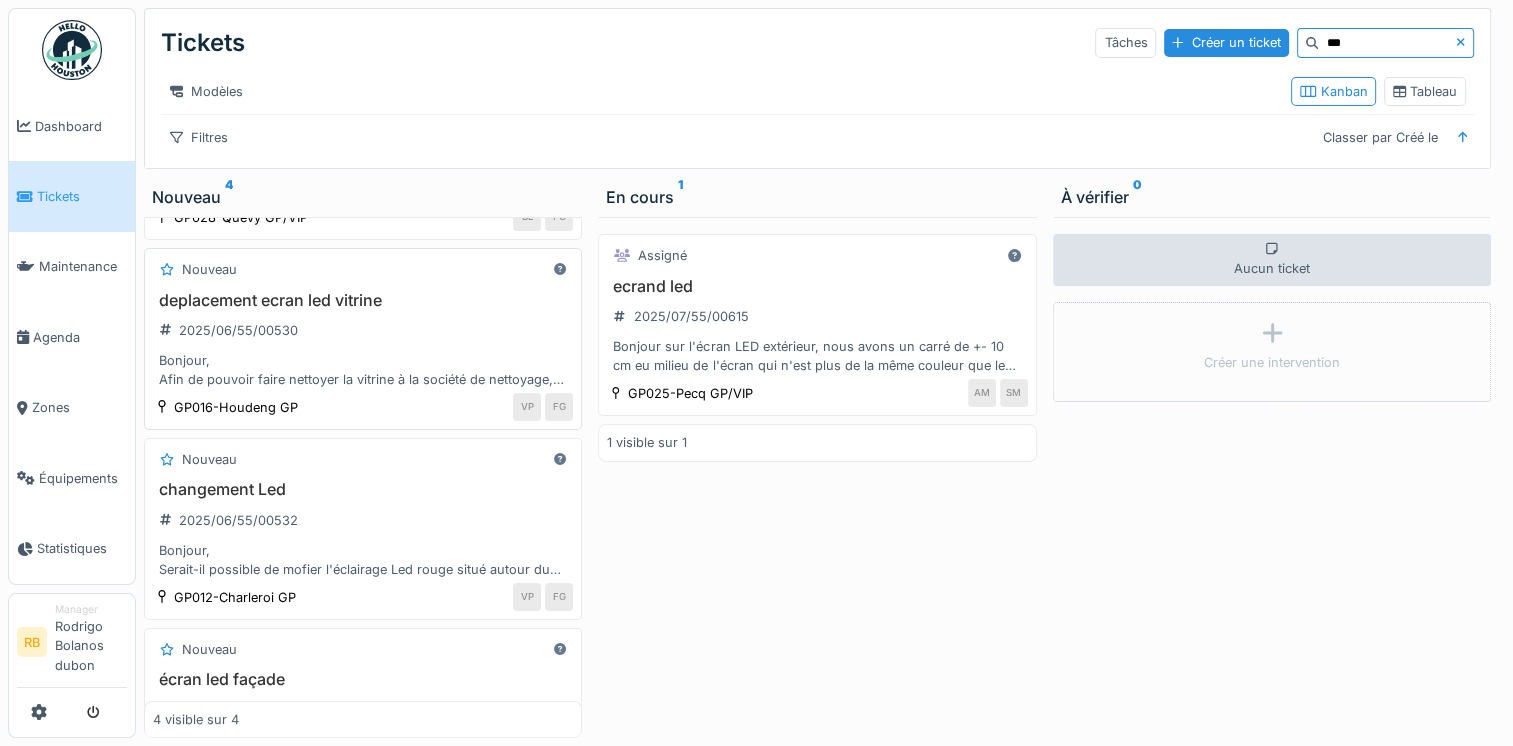 scroll, scrollTop: 176, scrollLeft: 0, axis: vertical 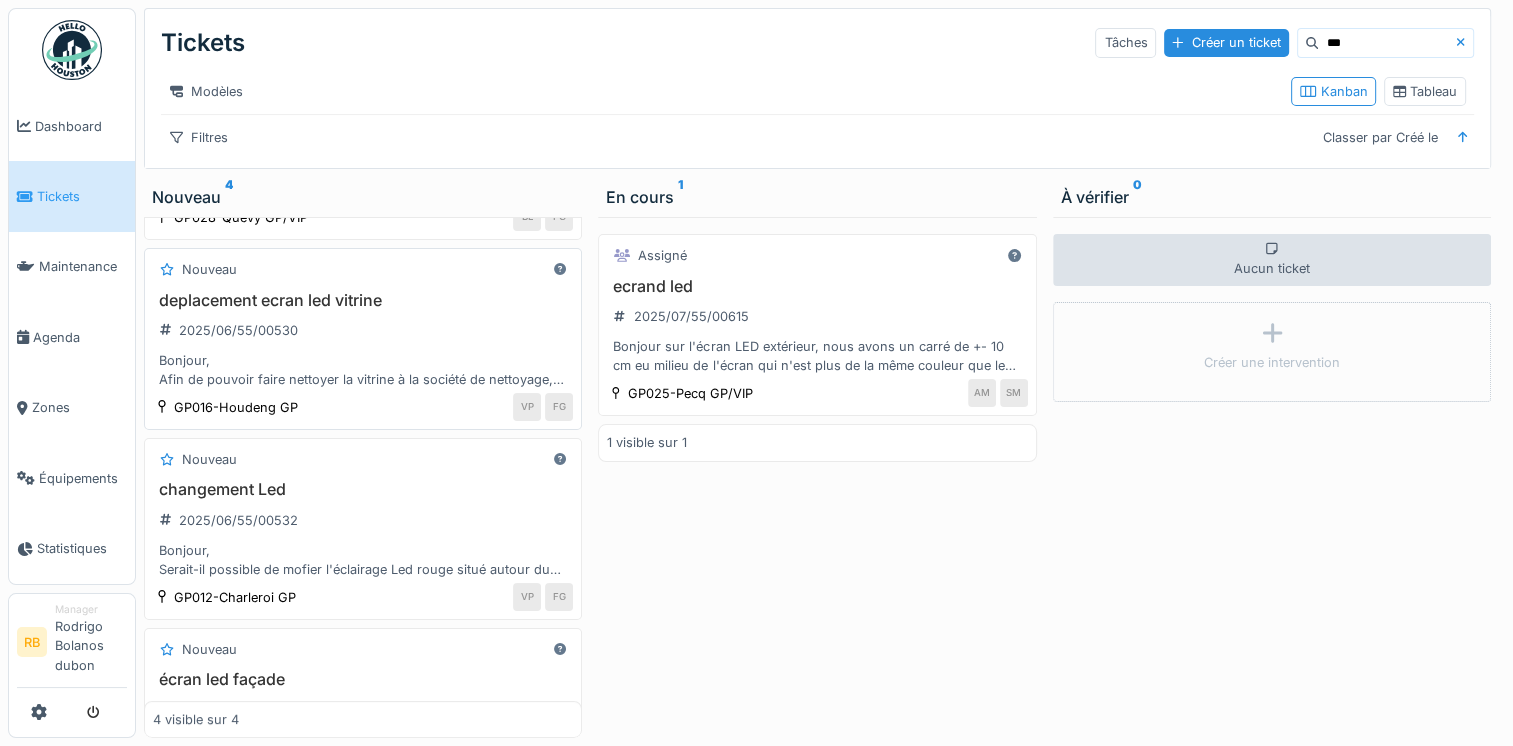 click on "changement Led  2025/06/55/00532 Bonjour,
Serait-il possible de mofier l'éclairage Led rouge situé autour du plafond de la salle de Charleroi par un Led Blanc, svp?
Merci
Vincent" at bounding box center [363, 529] 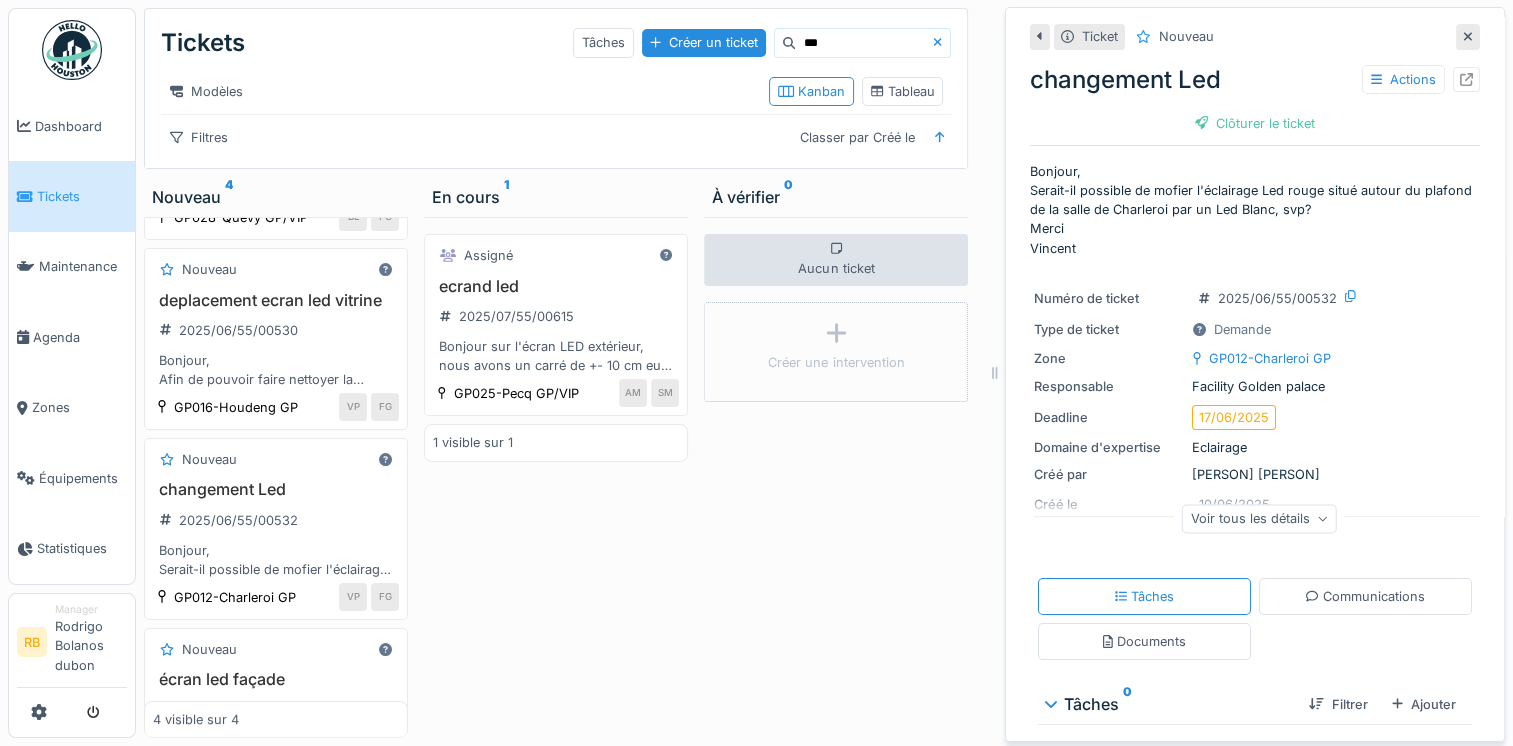 scroll, scrollTop: 28, scrollLeft: 0, axis: vertical 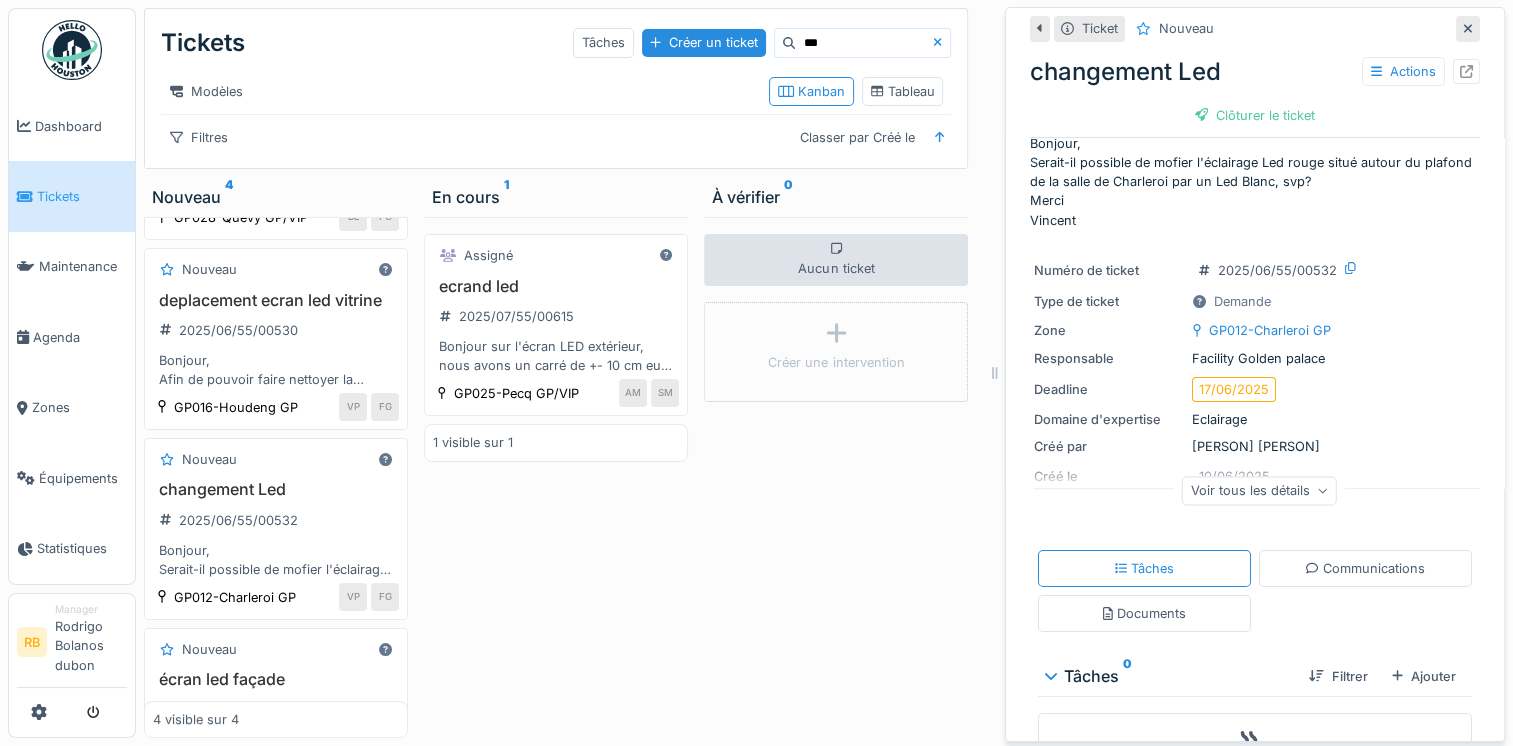 click on "Voir tous les détails" at bounding box center (1259, 490) 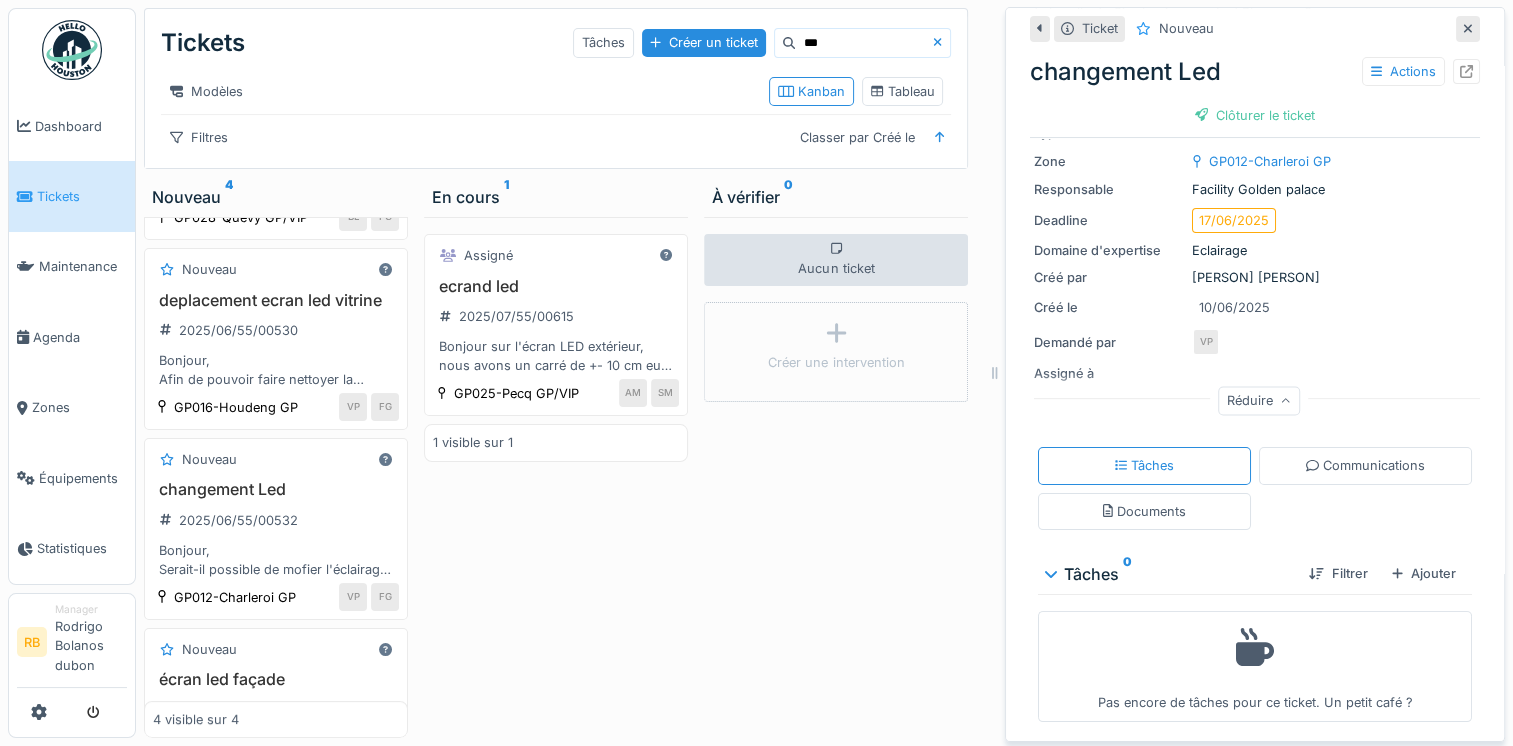 scroll, scrollTop: 0, scrollLeft: 0, axis: both 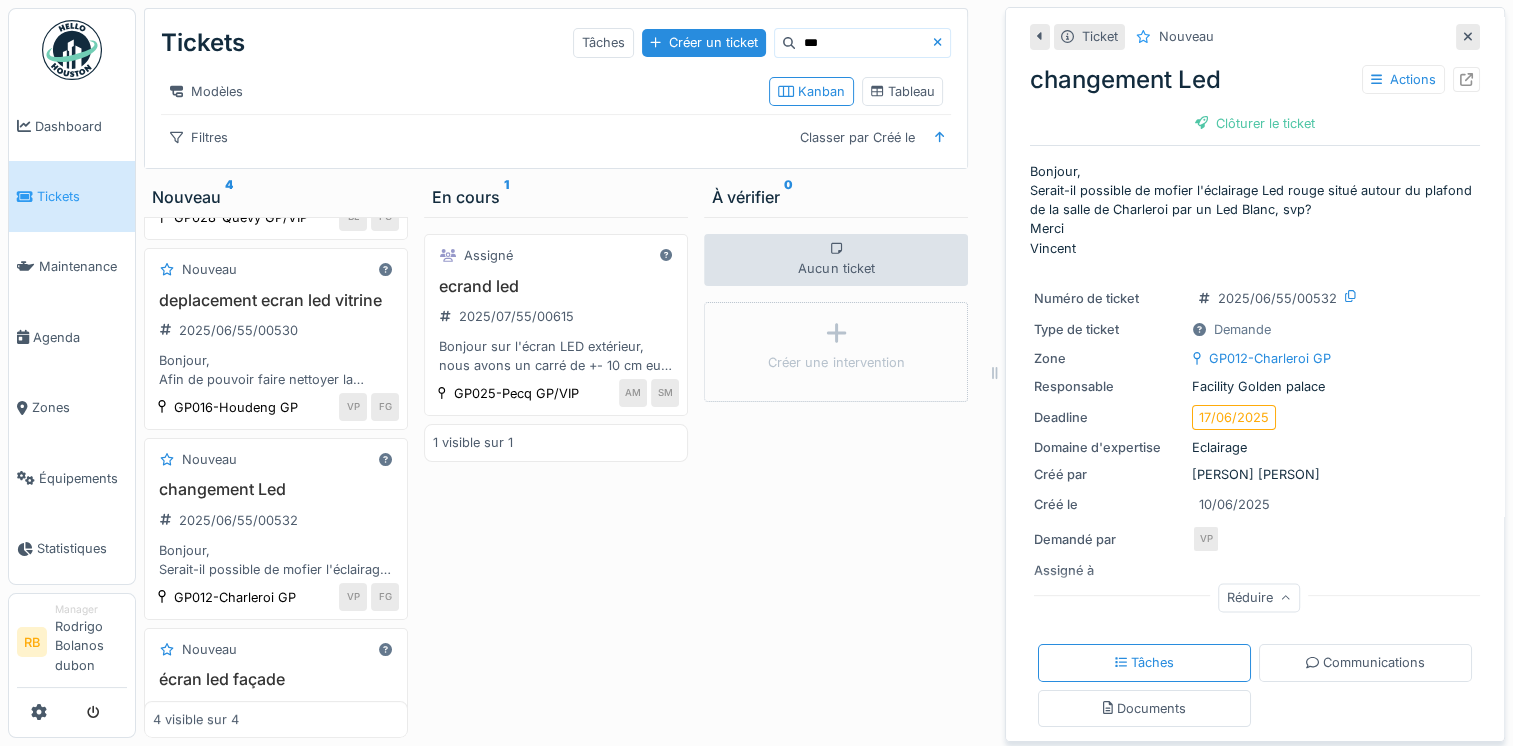 click on "Bonjour,
Serait-il possible de mofier l'éclairage Led rouge situé autour du plafond de la salle de Charleroi par un Led Blanc, svp?
Merci
Vincent" at bounding box center [1255, 210] 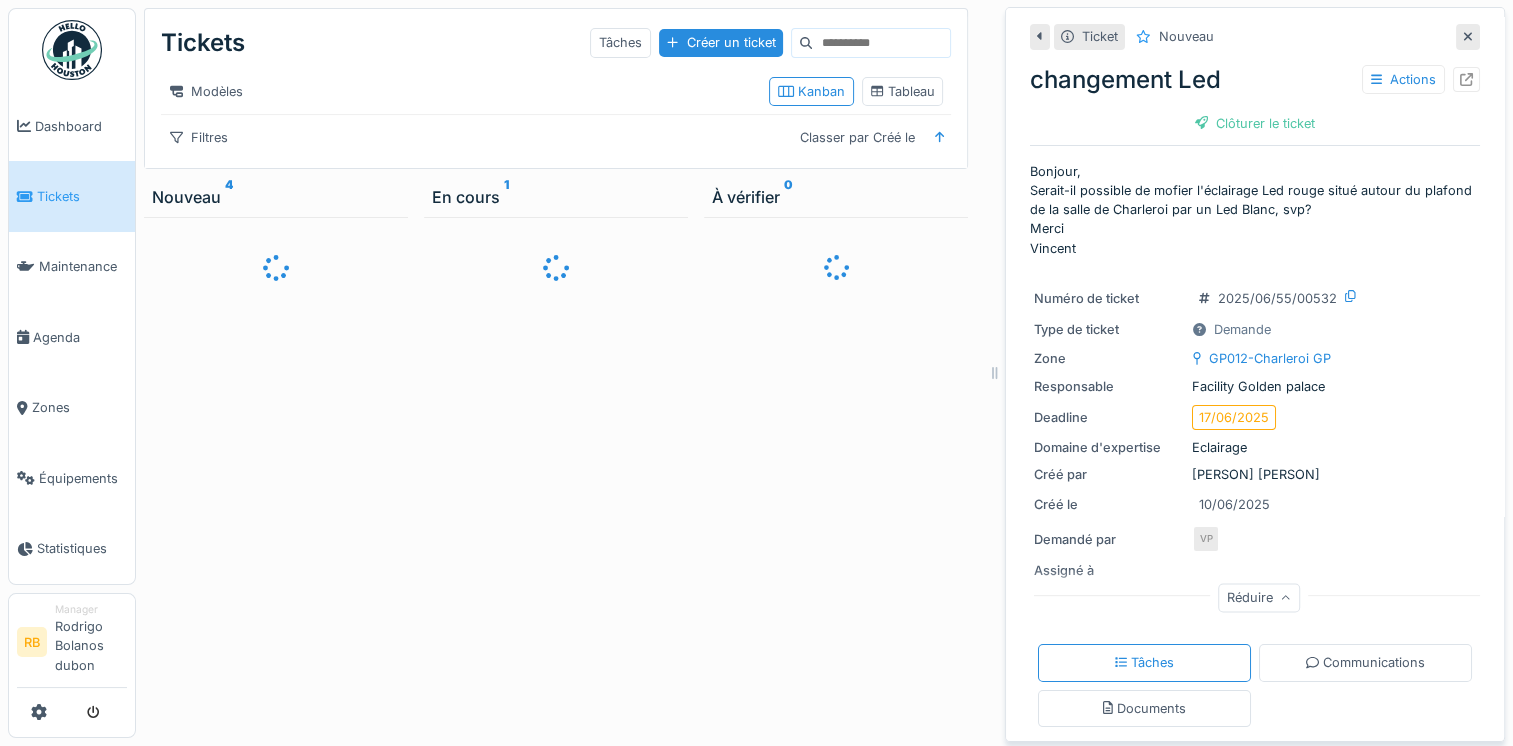 scroll, scrollTop: 0, scrollLeft: 0, axis: both 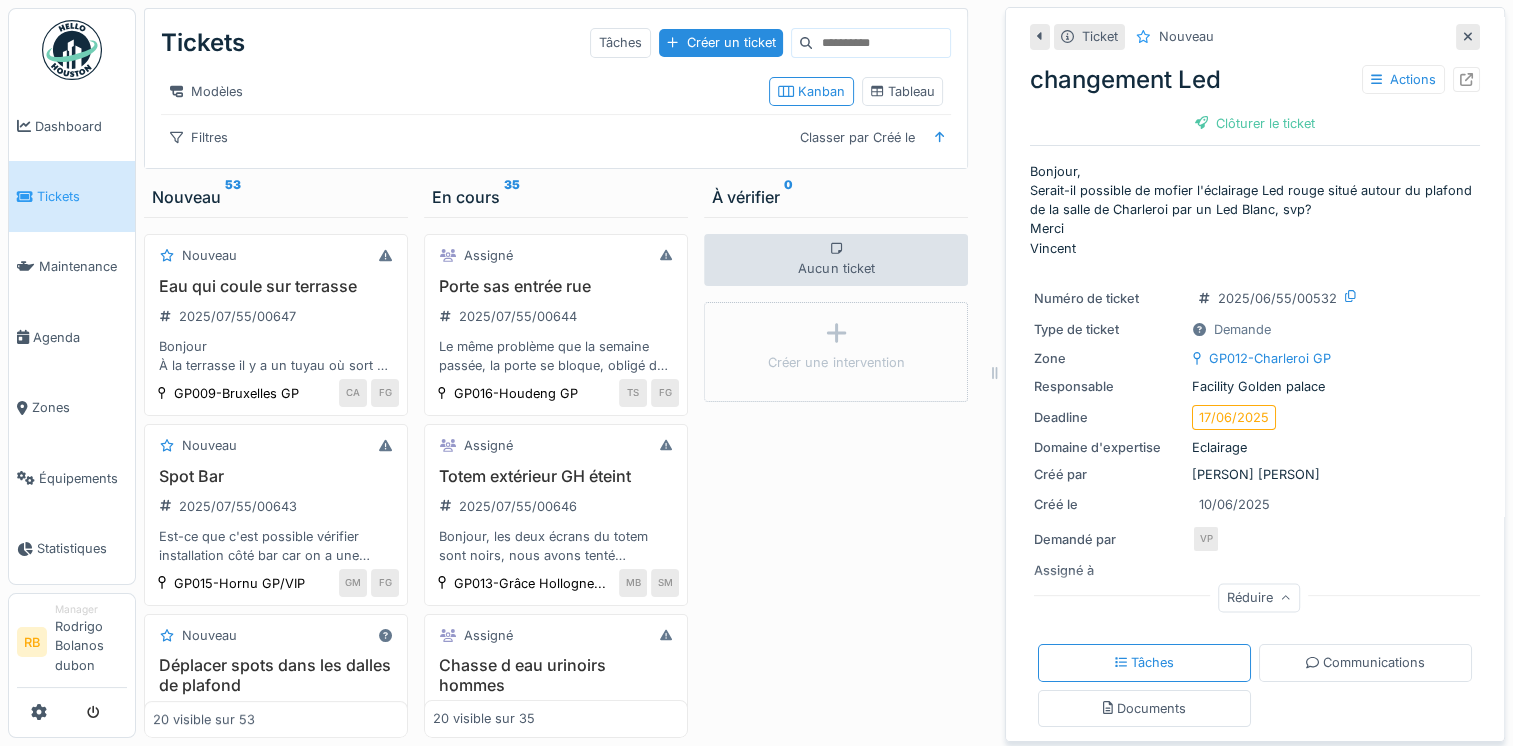 click on "Assigné Porte sas entrée rue 2025/07/55/00644 Le même problème que la semaine passée,  la porte se bloque, obligé de couper et enclencher le disjoncteur pour la faire fonctionner, plusieurs fois par jour. GP016-Houdeng GP TS FG" at bounding box center (556, 325) 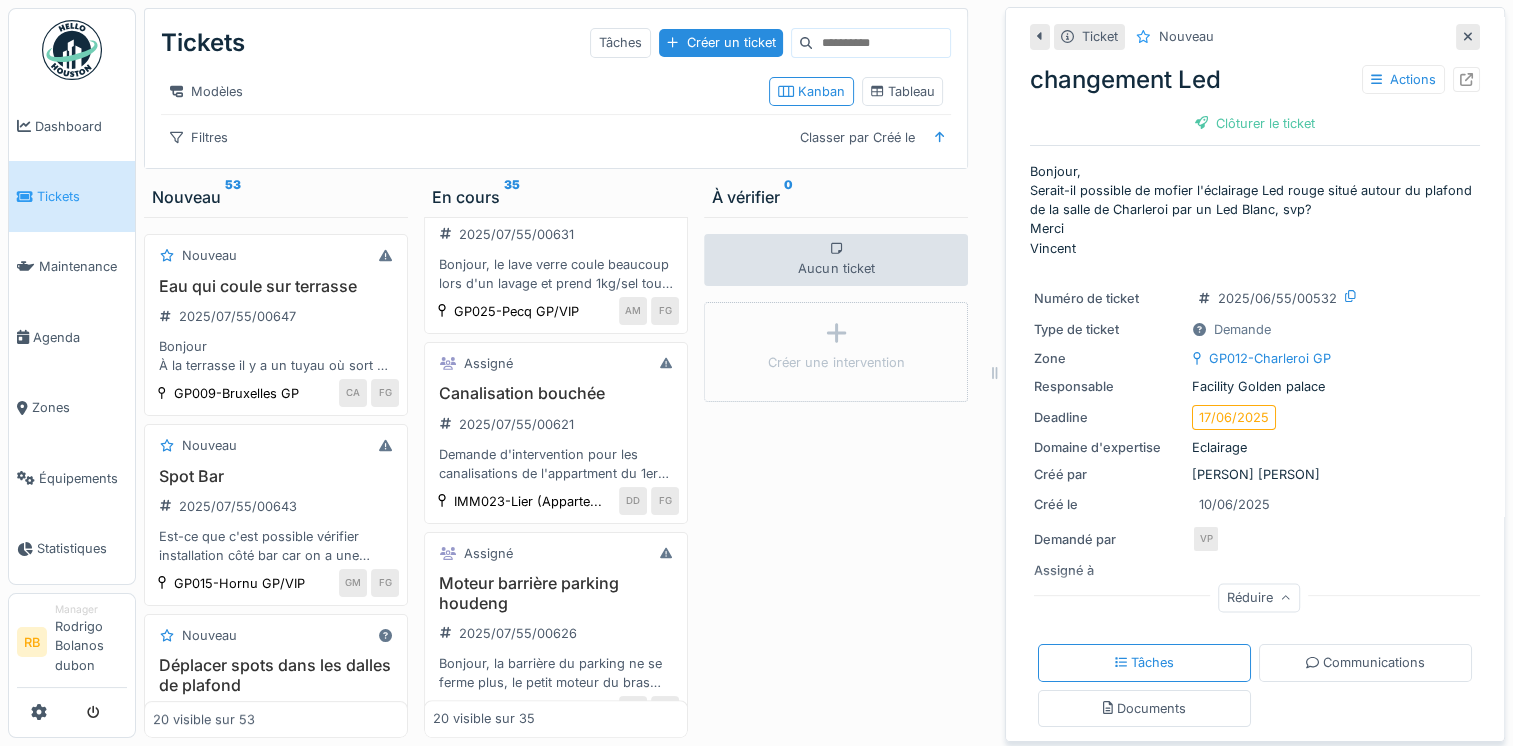 scroll, scrollTop: 1640, scrollLeft: 0, axis: vertical 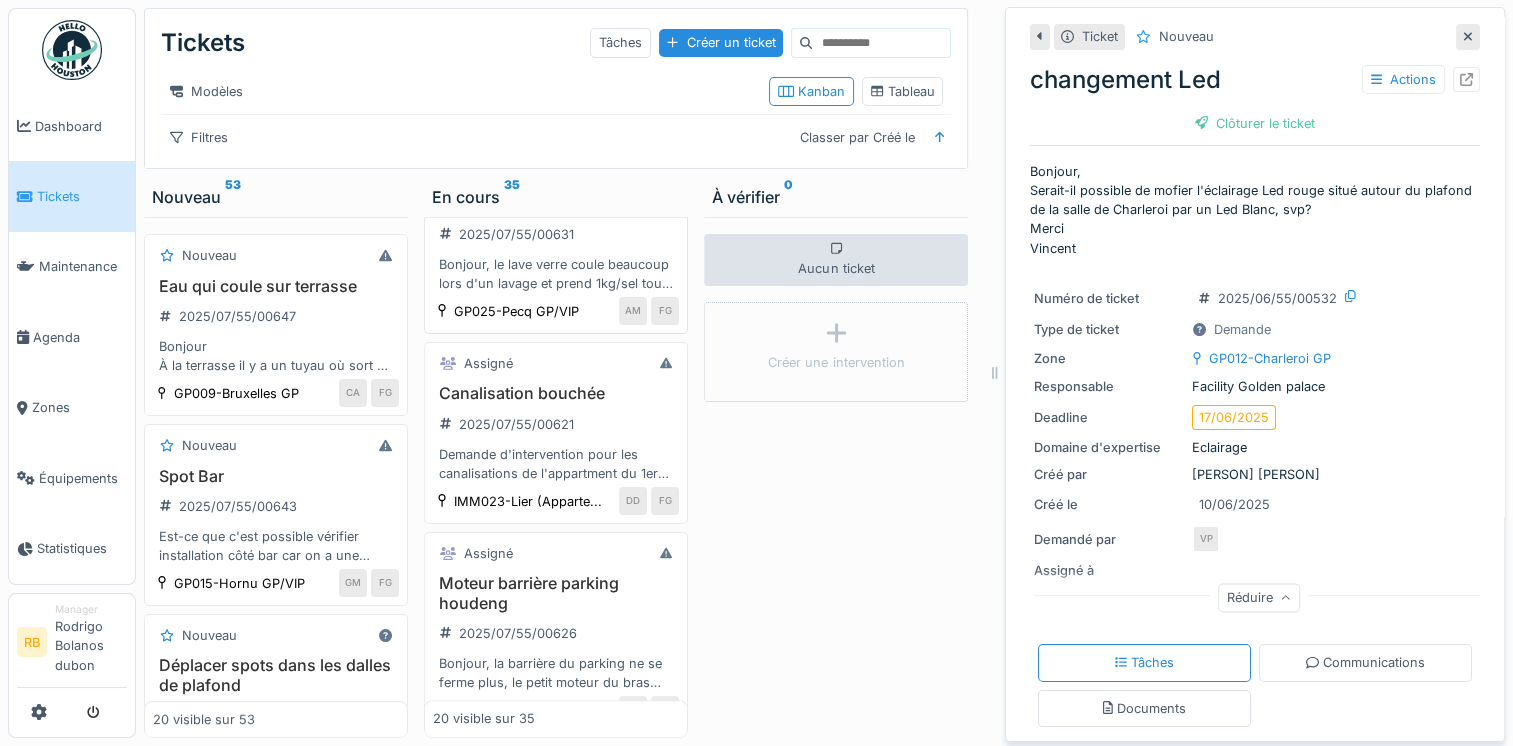 click on "lave-verre 2025/07/55/00631 Bonjour, le lave verre coule beaucoup lors d'un lavage et prend 1kg/sel tous les jours - 2 jours .
bien à vous" at bounding box center [556, 243] 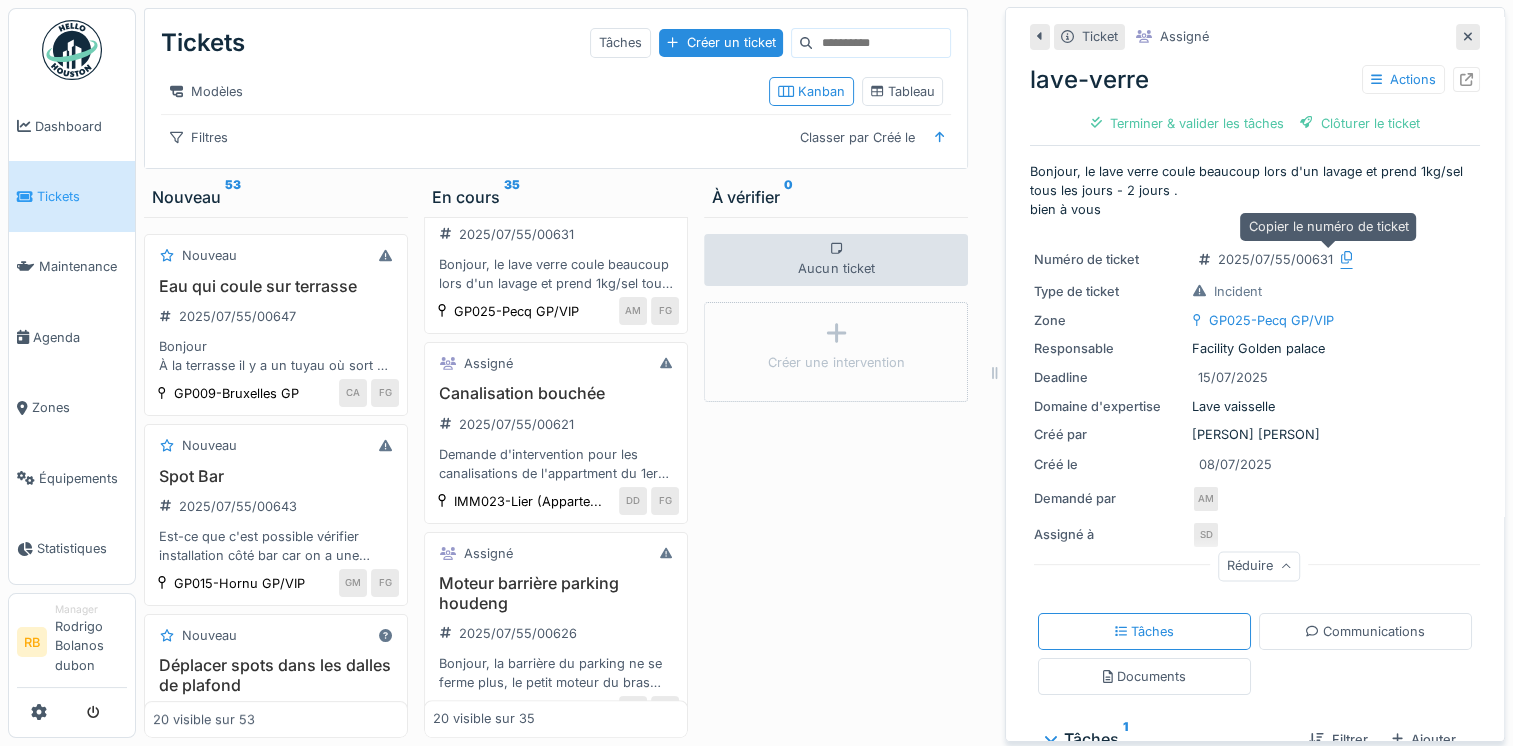 click 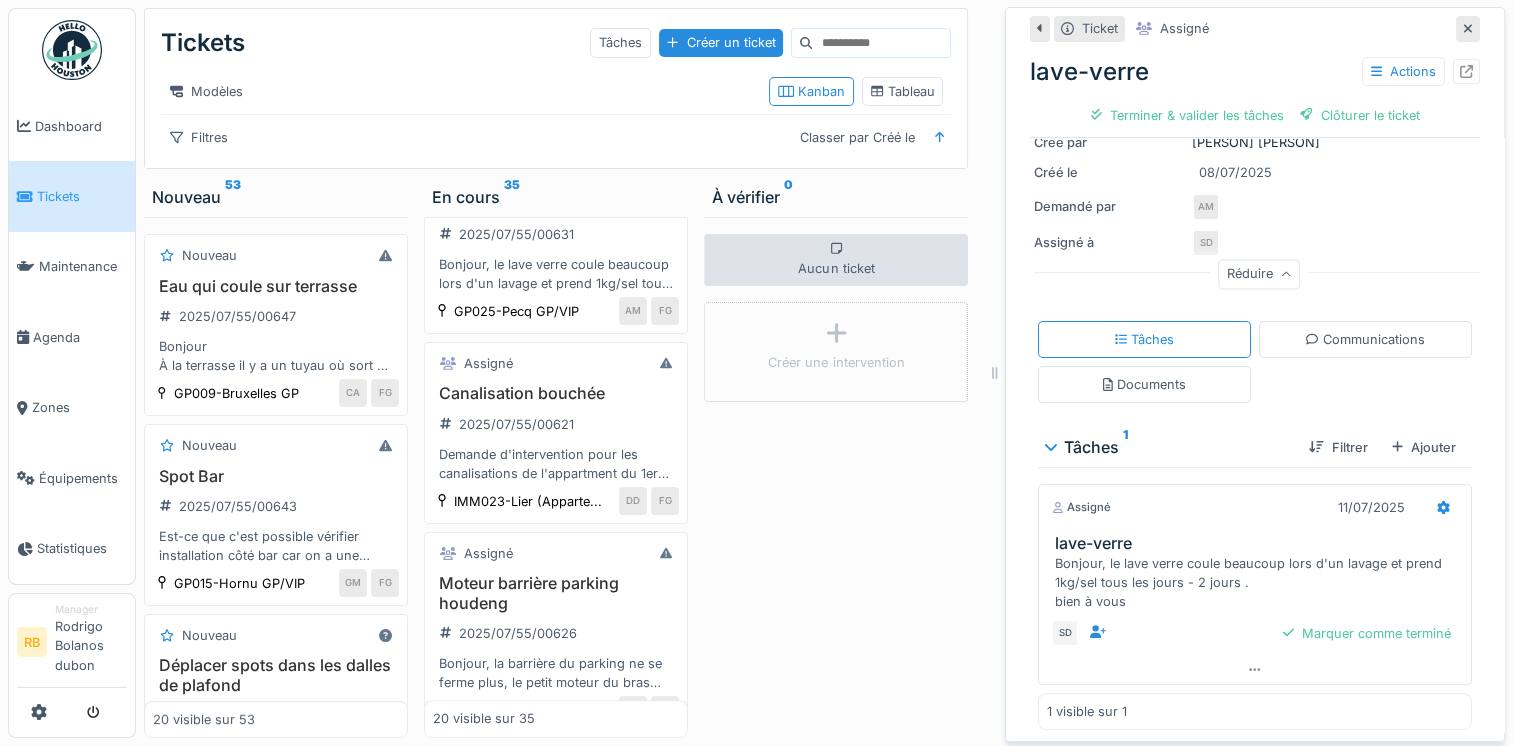 scroll, scrollTop: 291, scrollLeft: 0, axis: vertical 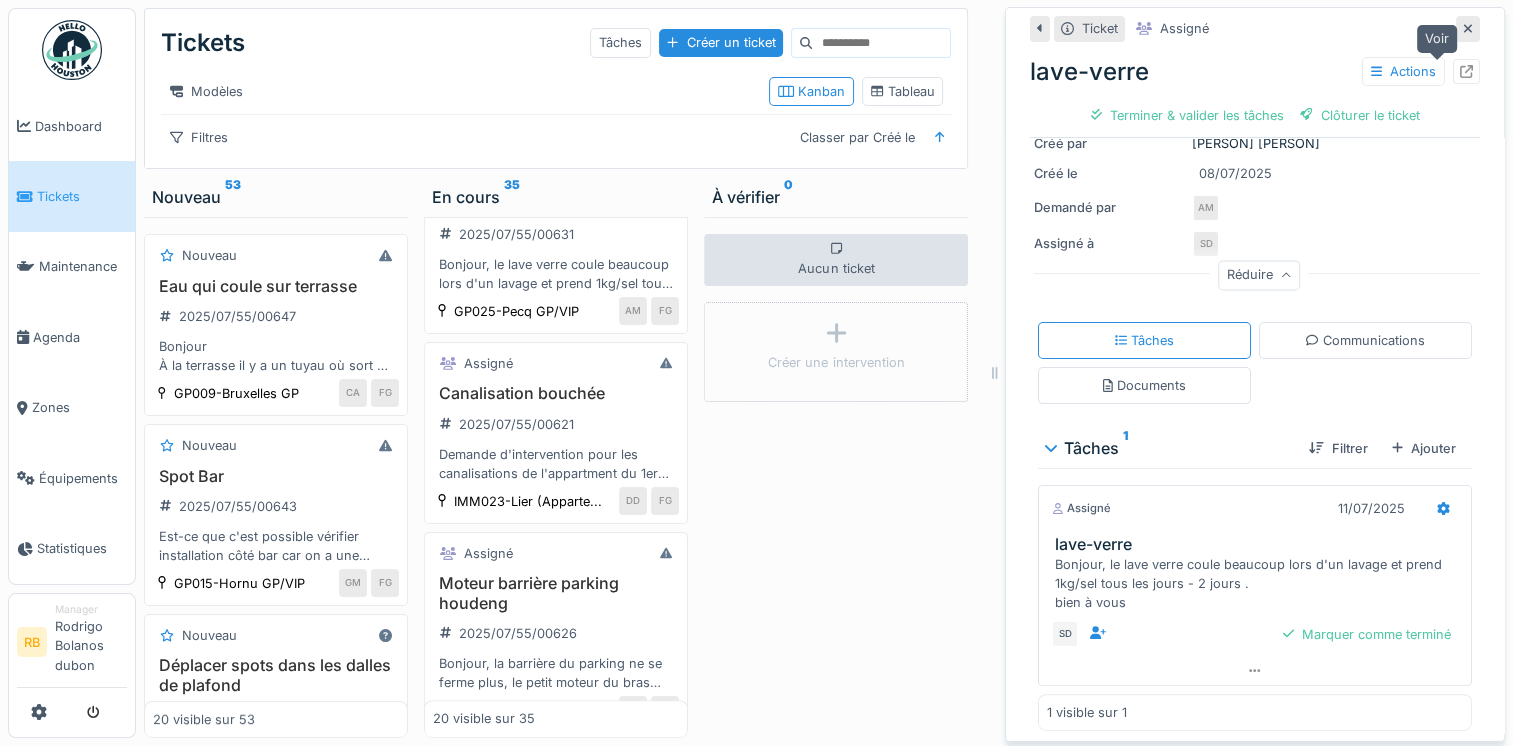 click at bounding box center [1466, 71] 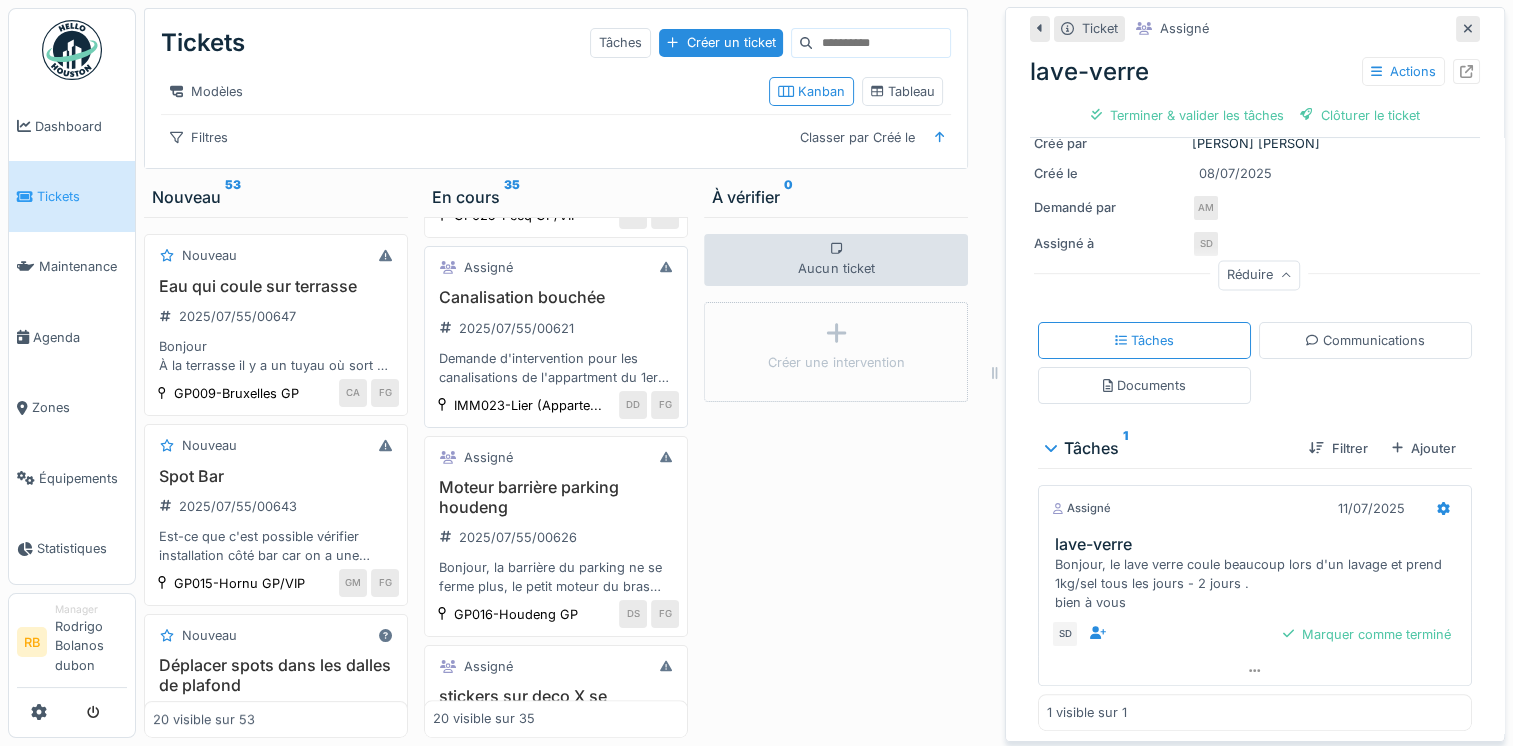 scroll, scrollTop: 1816, scrollLeft: 0, axis: vertical 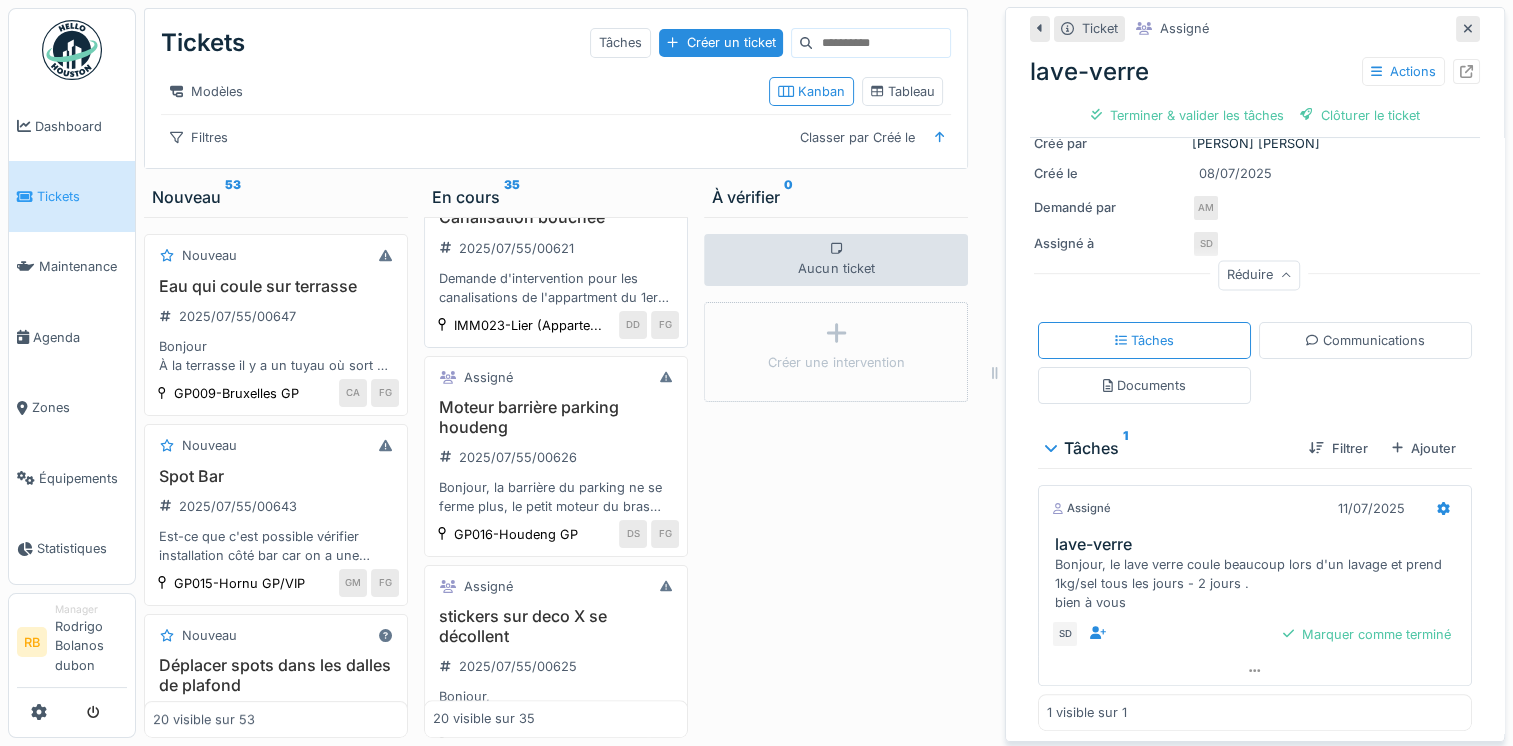 click on "Canalisation bouchée 2025/07/55/00621 Demande d'intervention pour les canalisations  de l'appartment du 1er étage à Lier qui sont bouchées (voir mail)" at bounding box center [556, 257] 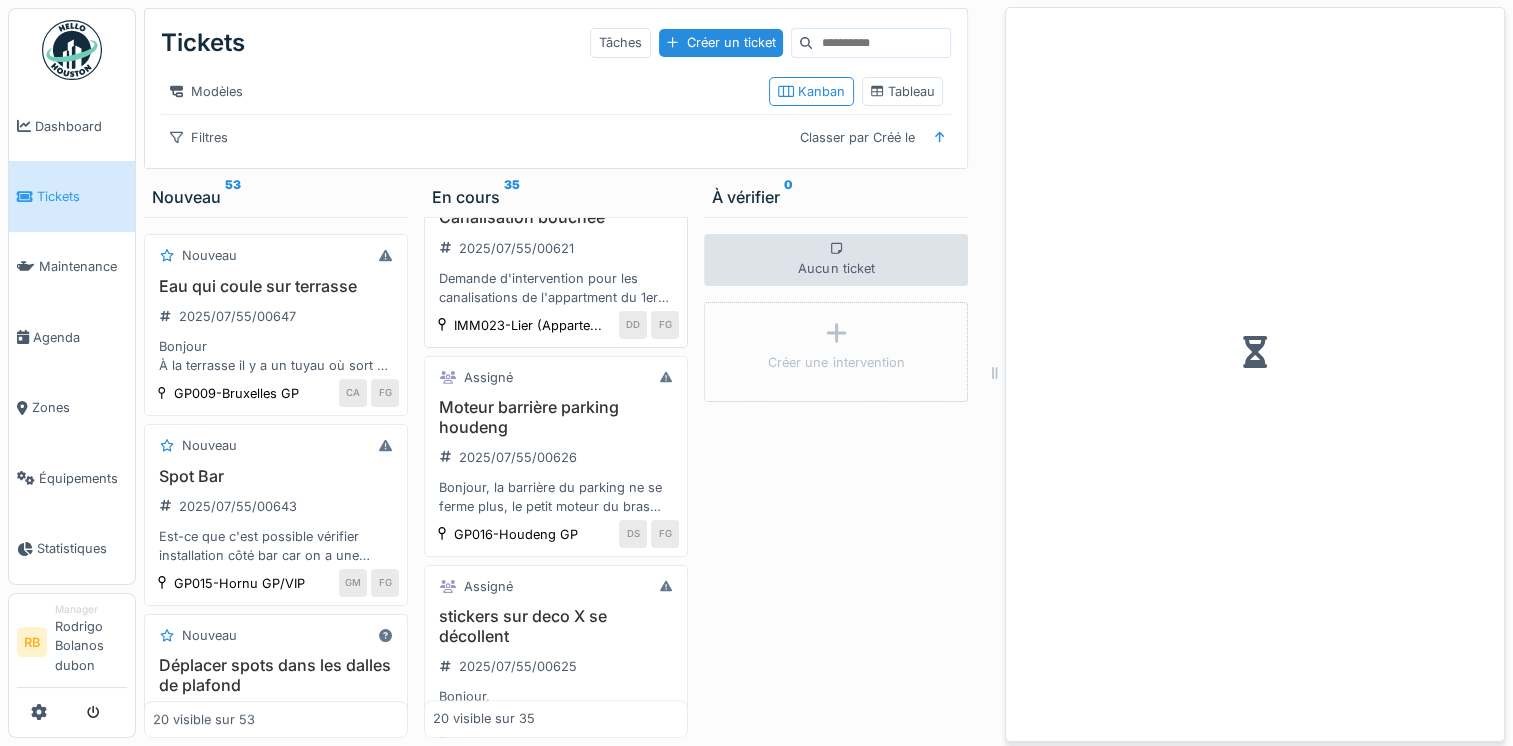 scroll, scrollTop: 0, scrollLeft: 0, axis: both 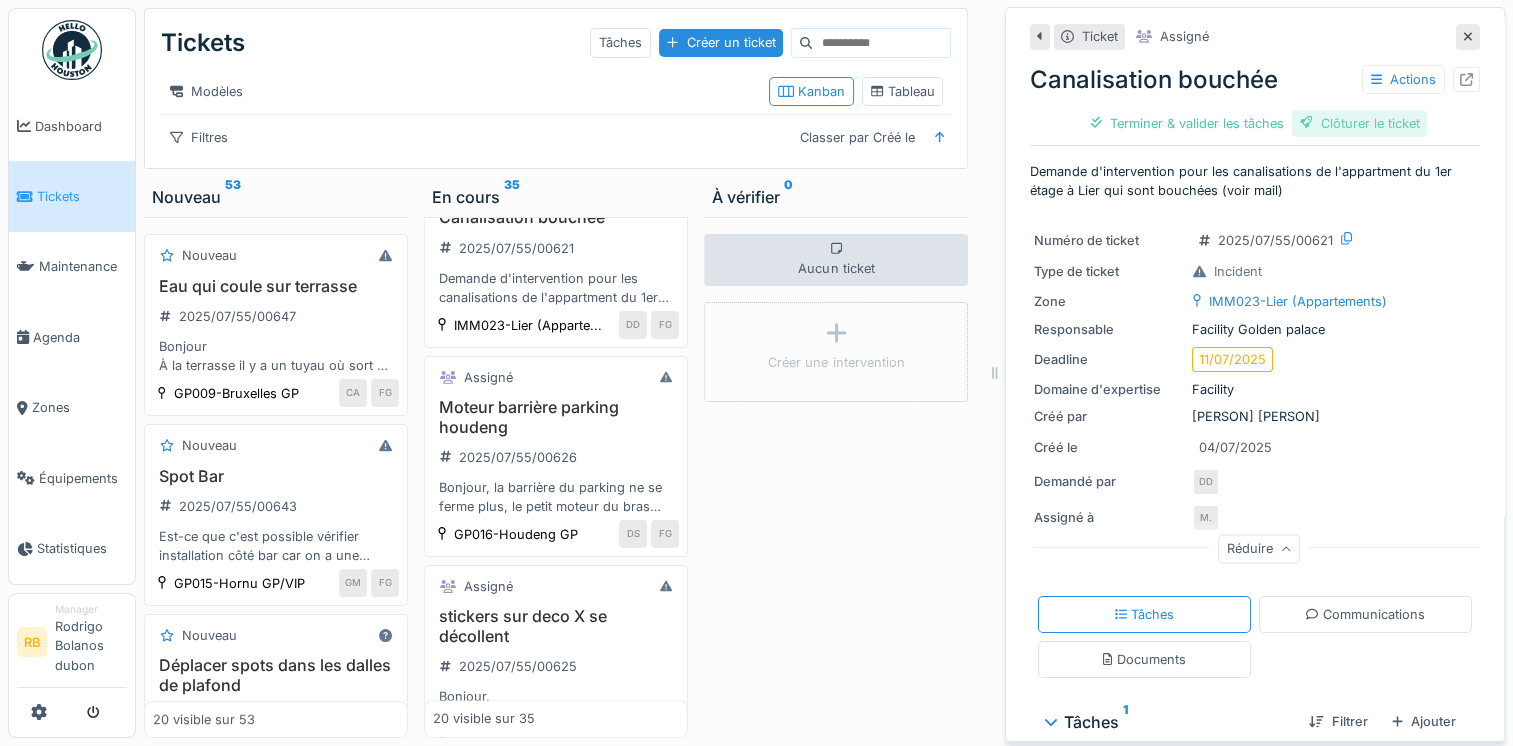 click on "Clôturer le ticket" at bounding box center (1360, 123) 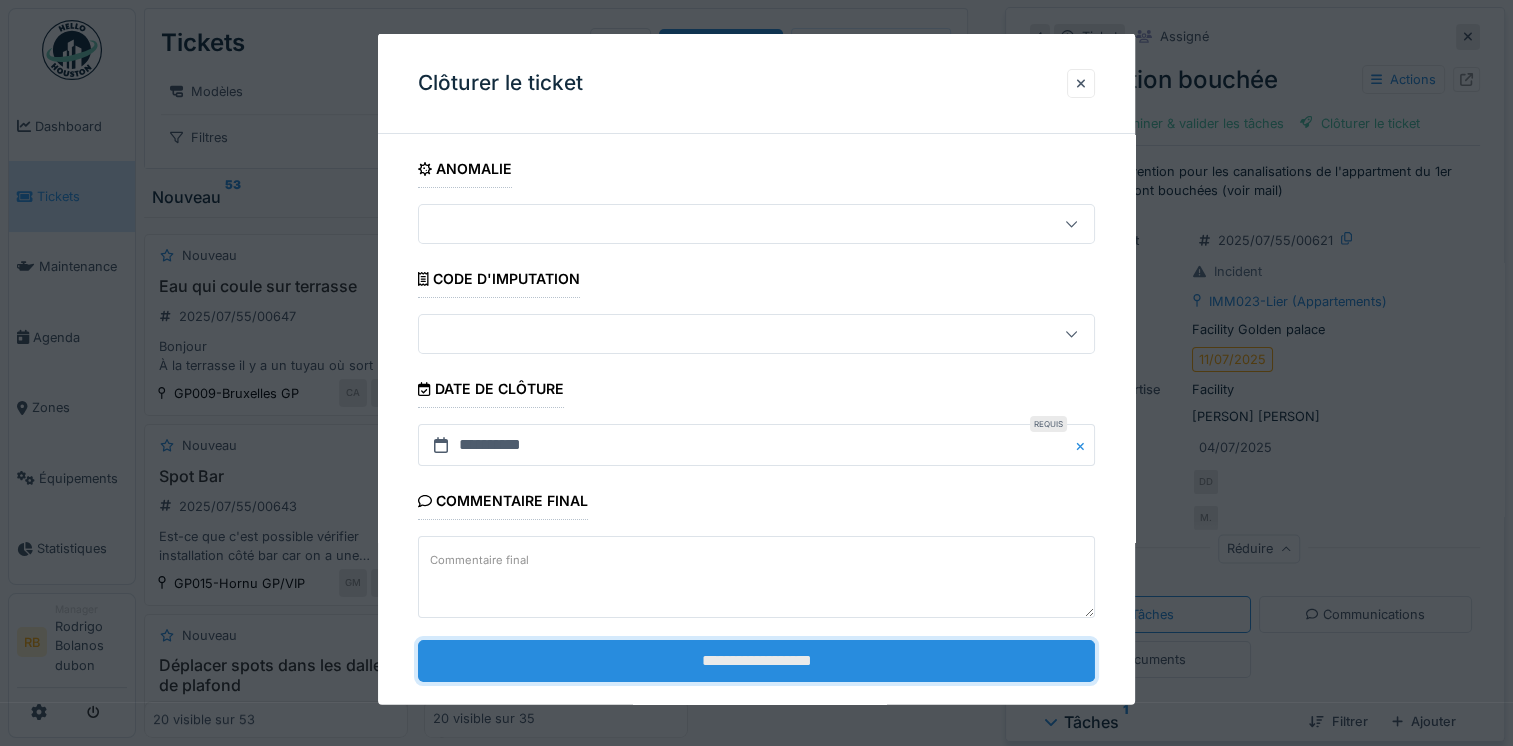 click on "**********" at bounding box center [756, 660] 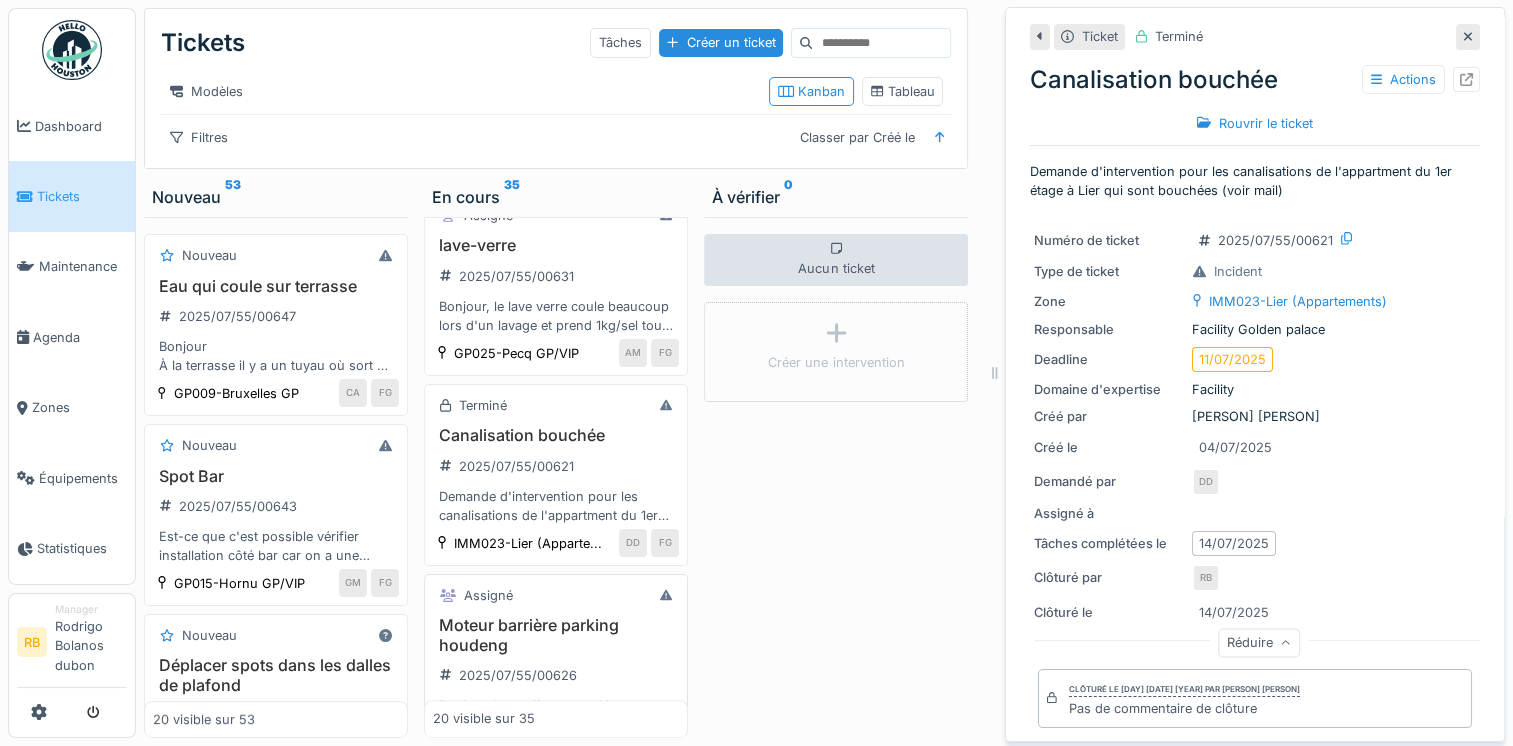 scroll, scrollTop: 1584, scrollLeft: 0, axis: vertical 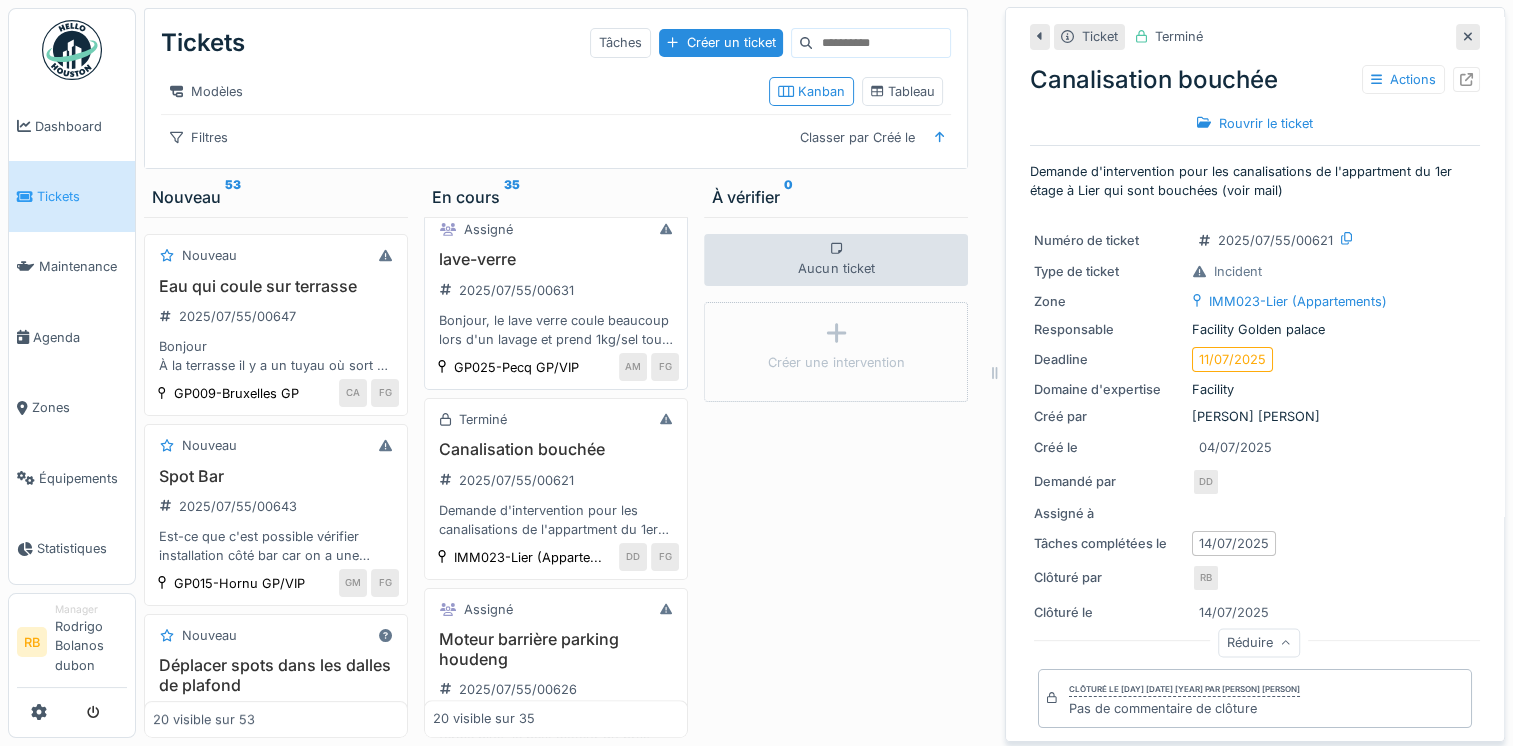 click on "lave-verre 2025/07/55/00631 Bonjour, le lave verre coule beaucoup lors d'un lavage et prend 1kg/sel tous les jours - 2 jours .
bien à vous" at bounding box center (556, 299) 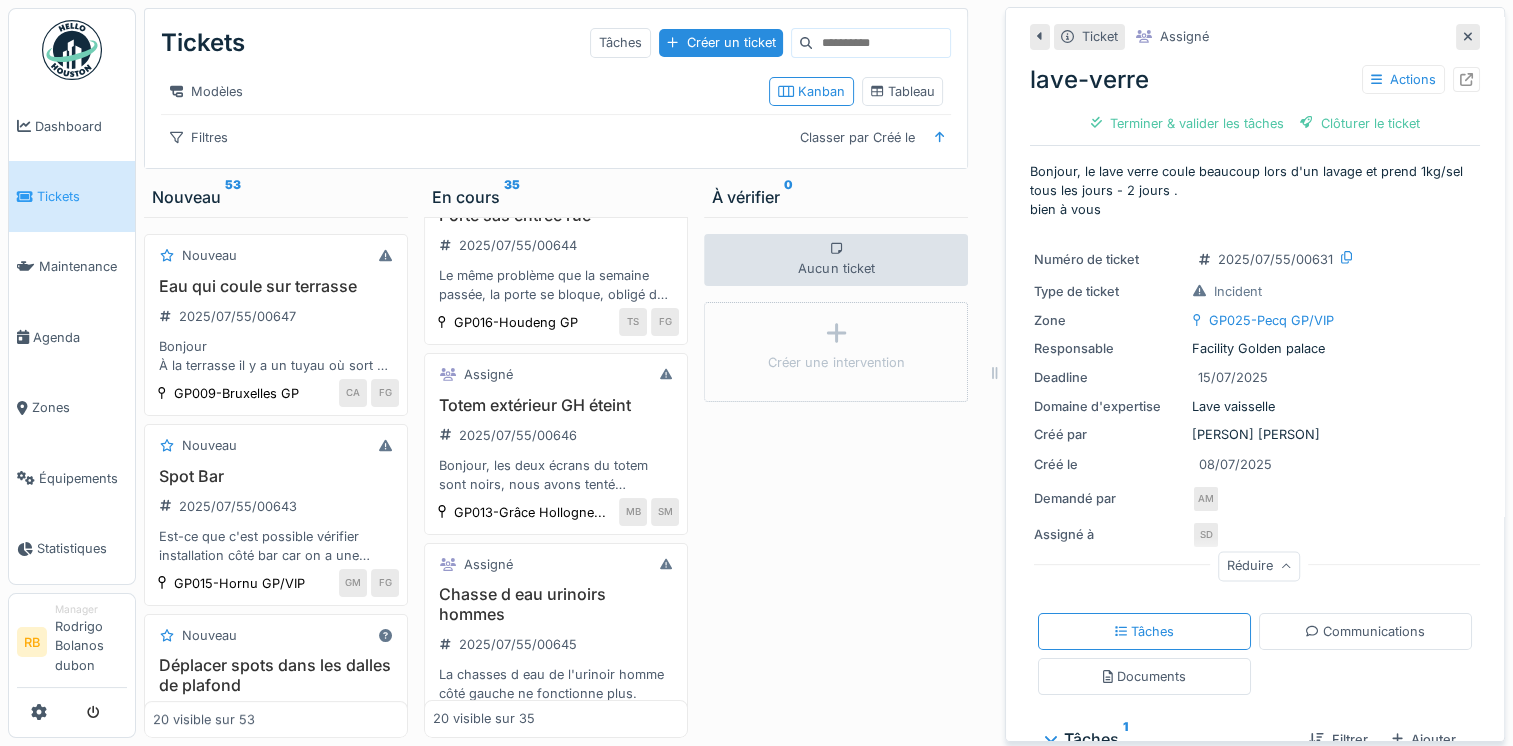 scroll, scrollTop: 0, scrollLeft: 0, axis: both 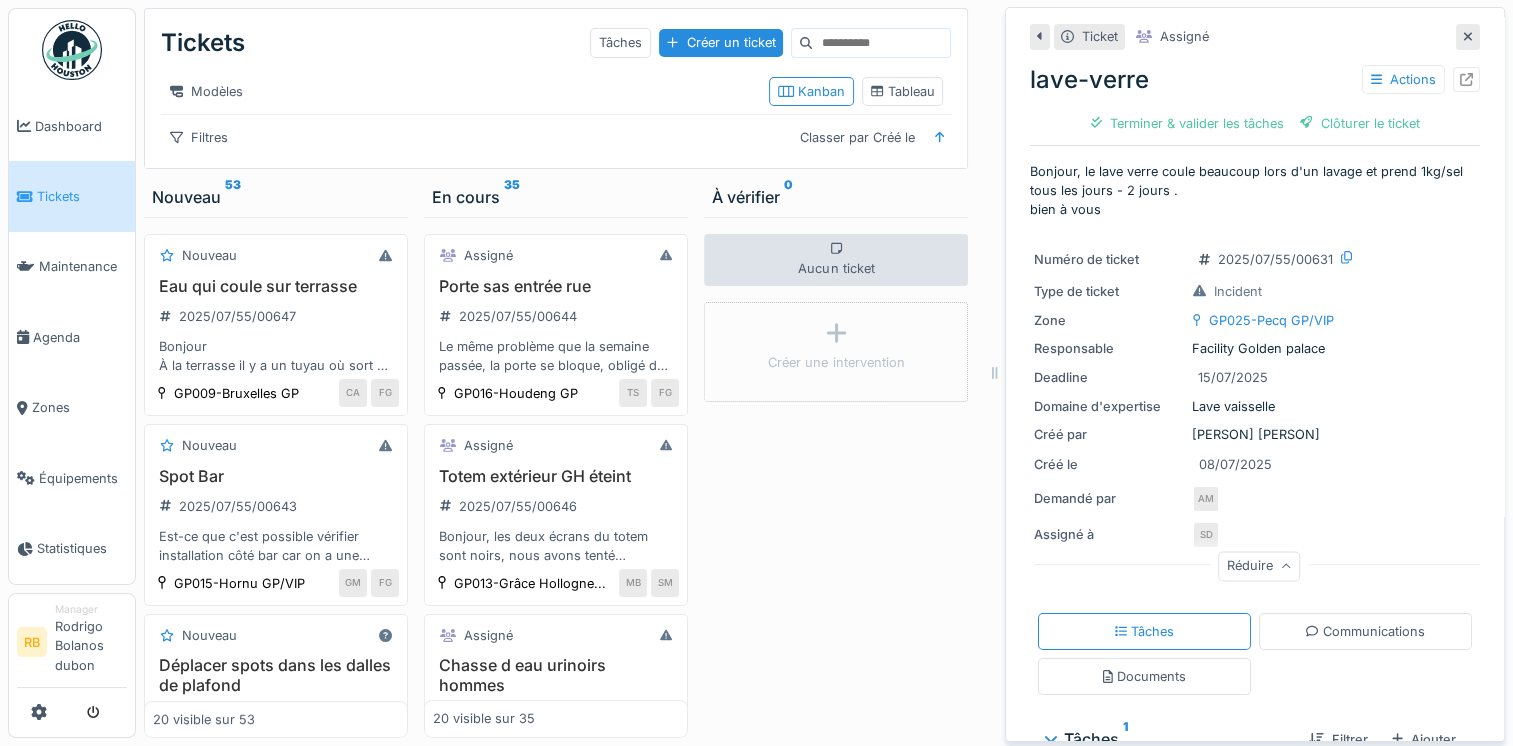click 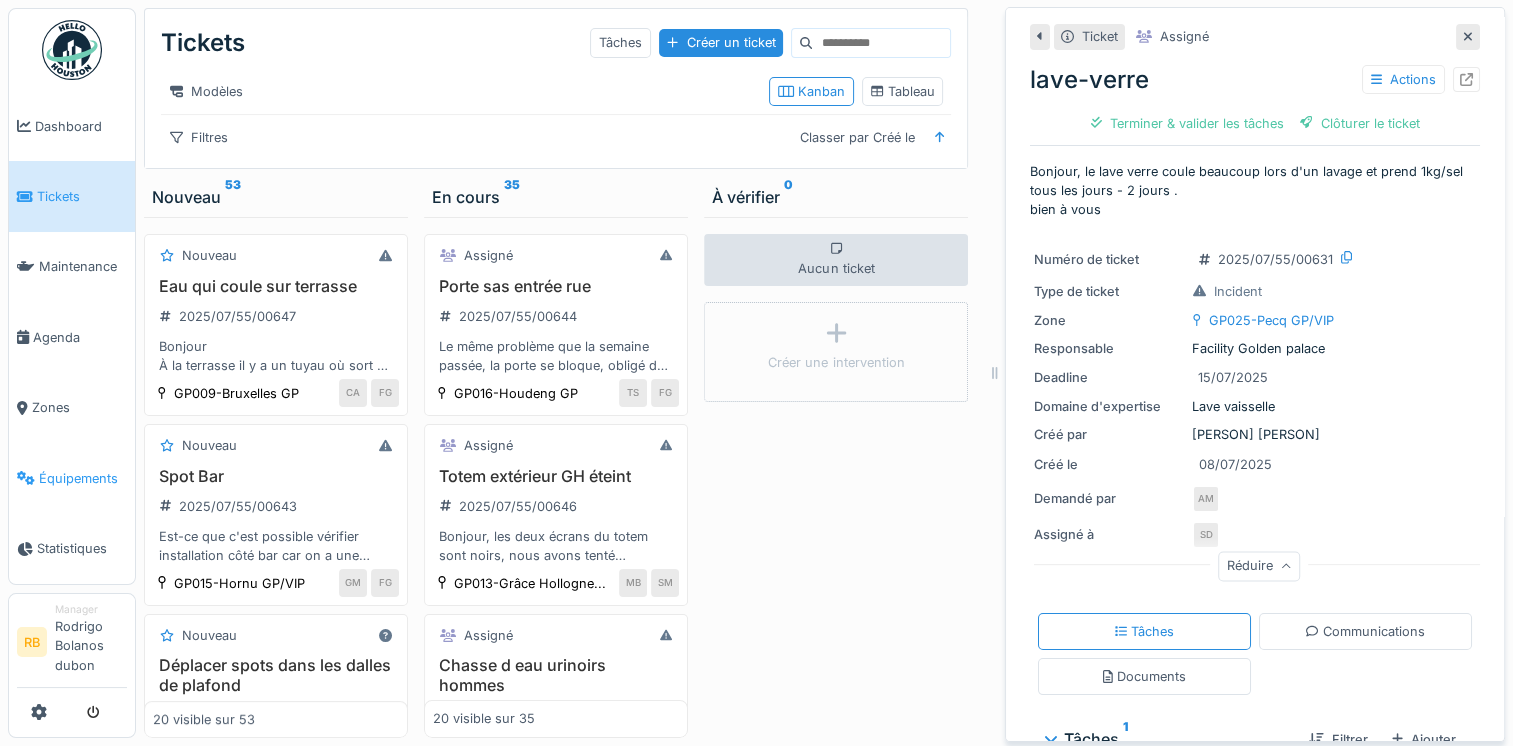 click on "Équipements" at bounding box center [72, 478] 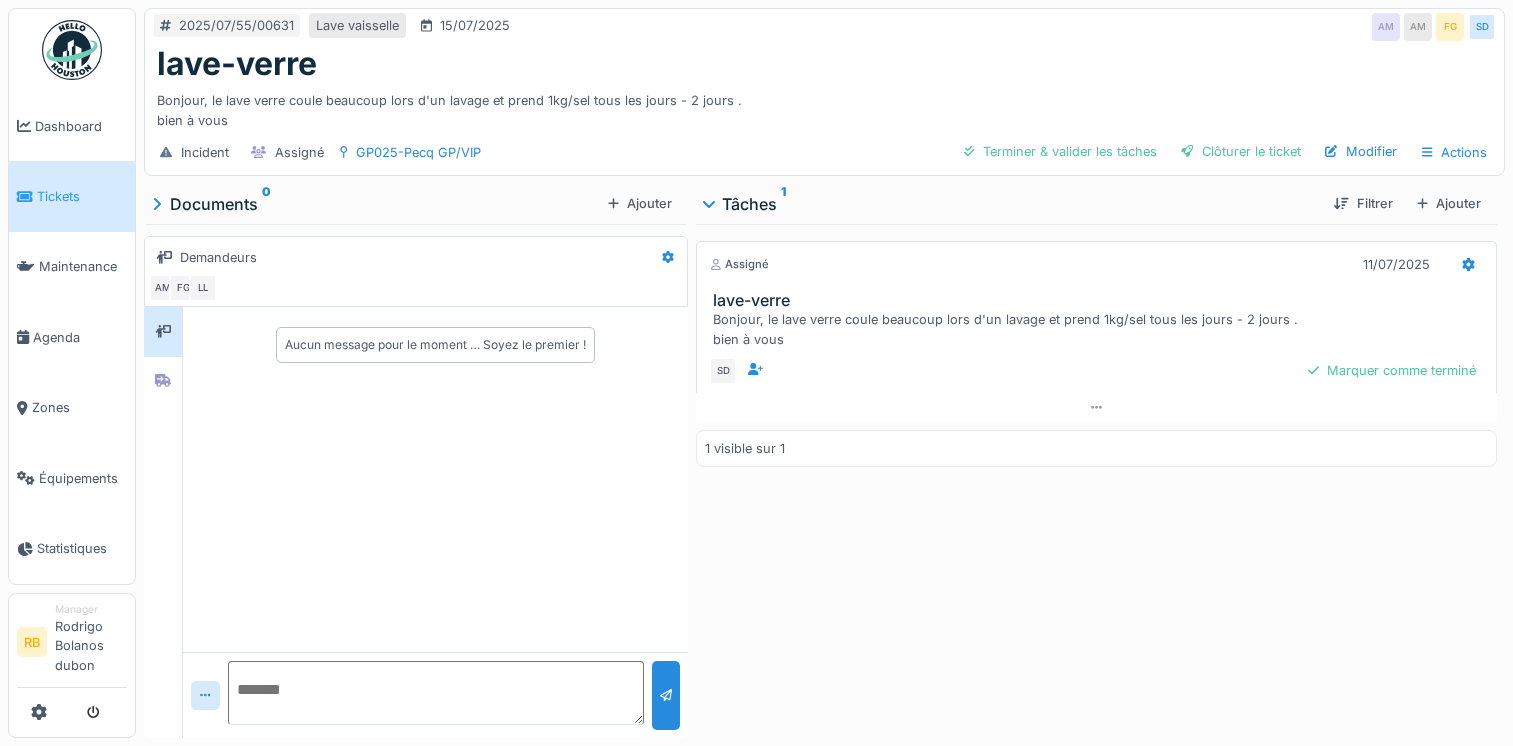 scroll, scrollTop: 0, scrollLeft: 0, axis: both 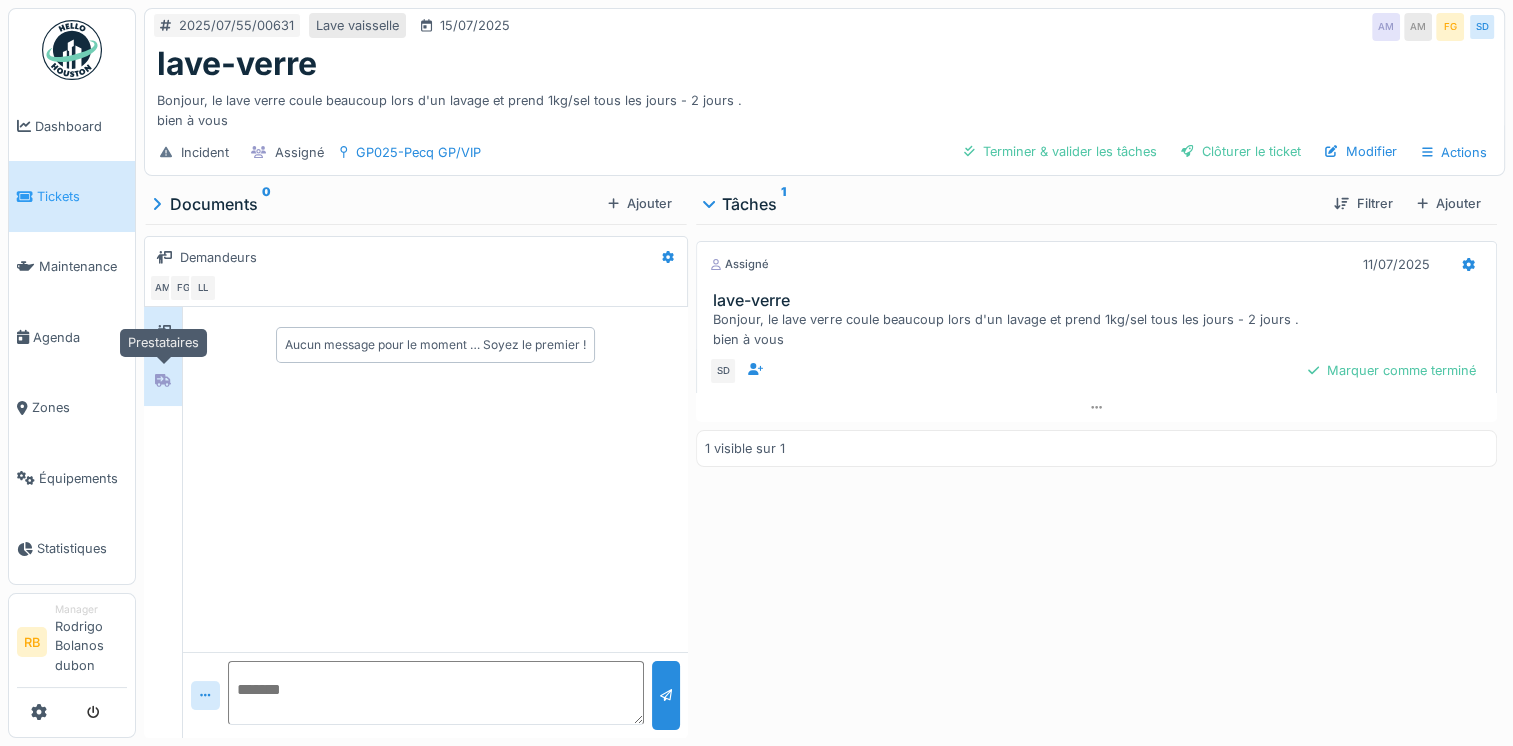 click at bounding box center (163, 381) 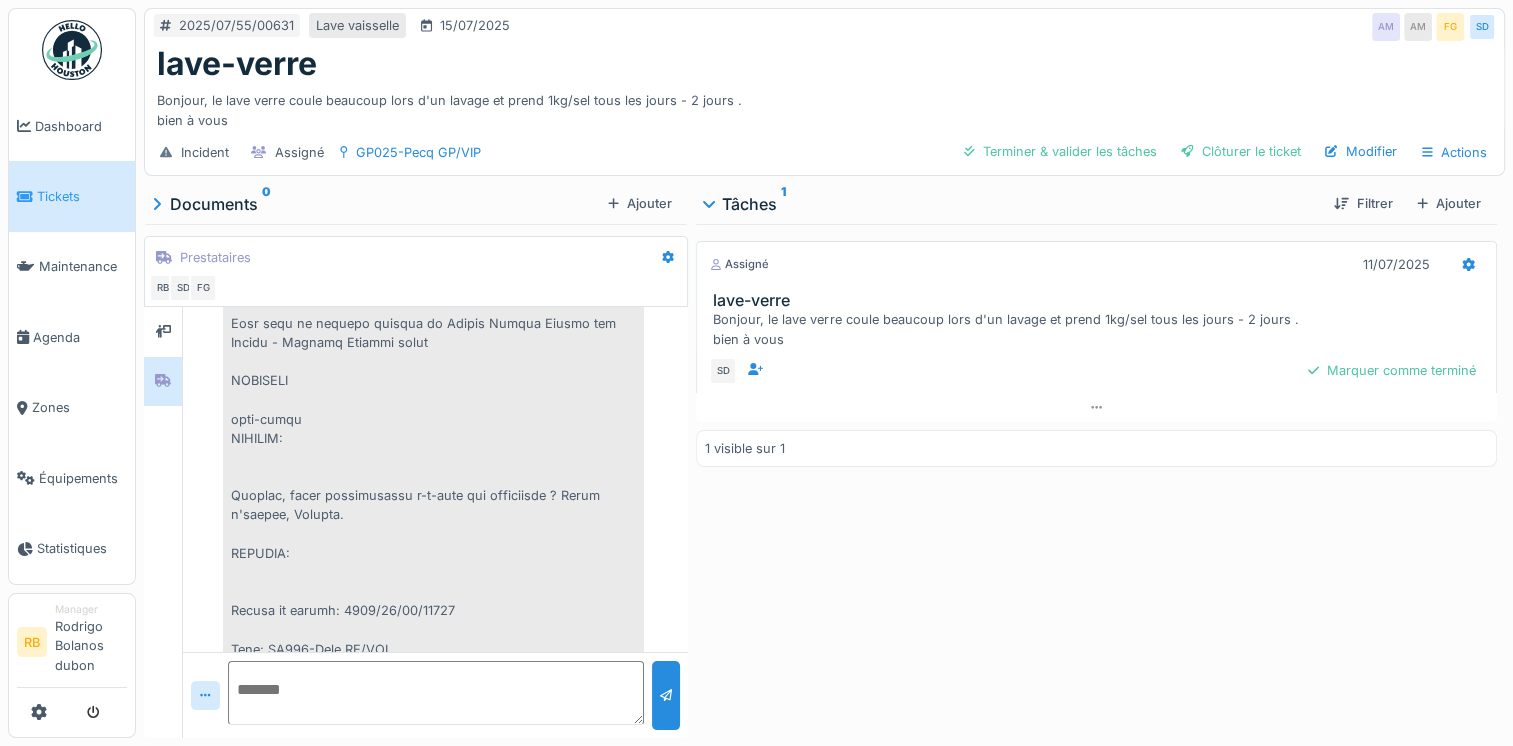 scroll, scrollTop: 1555, scrollLeft: 0, axis: vertical 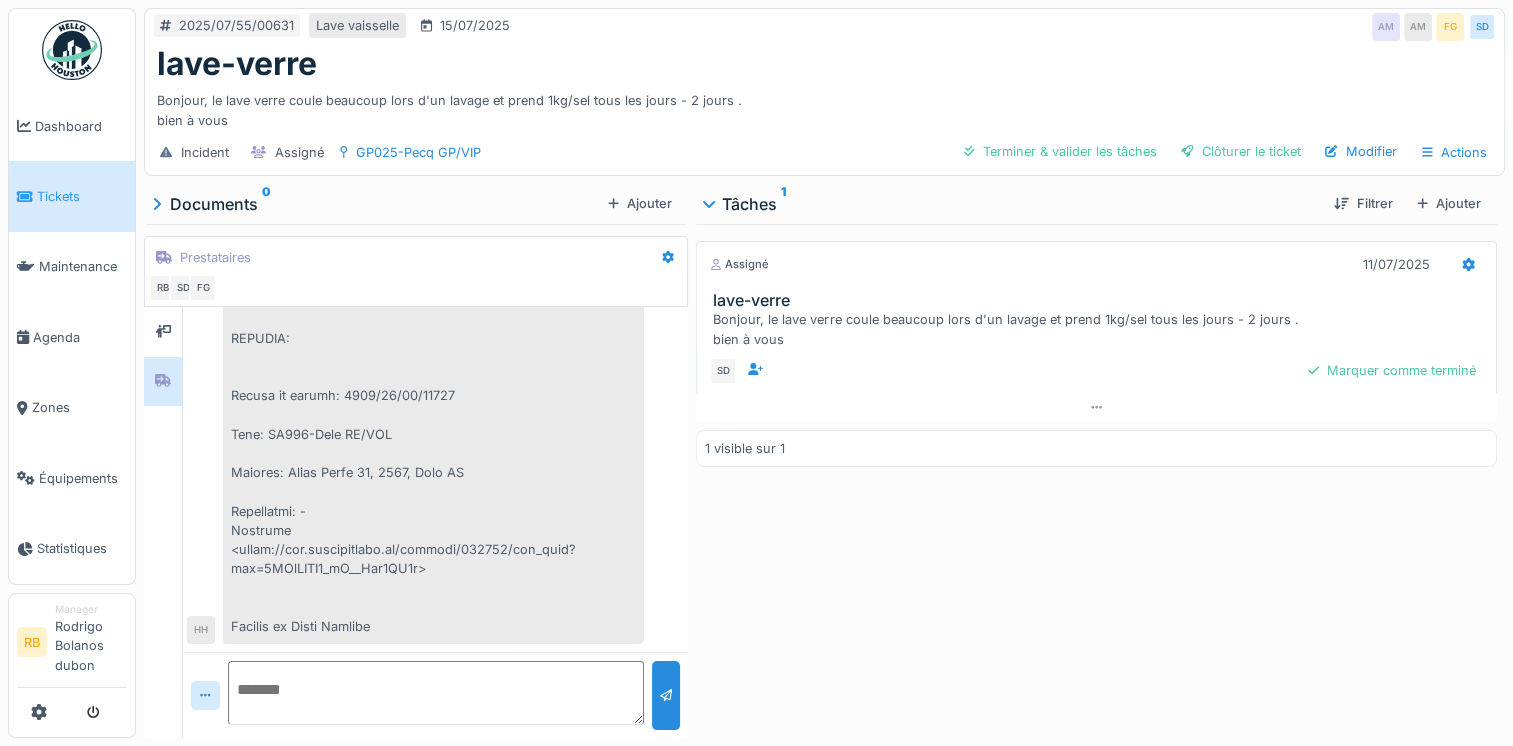 click at bounding box center (435, 693) 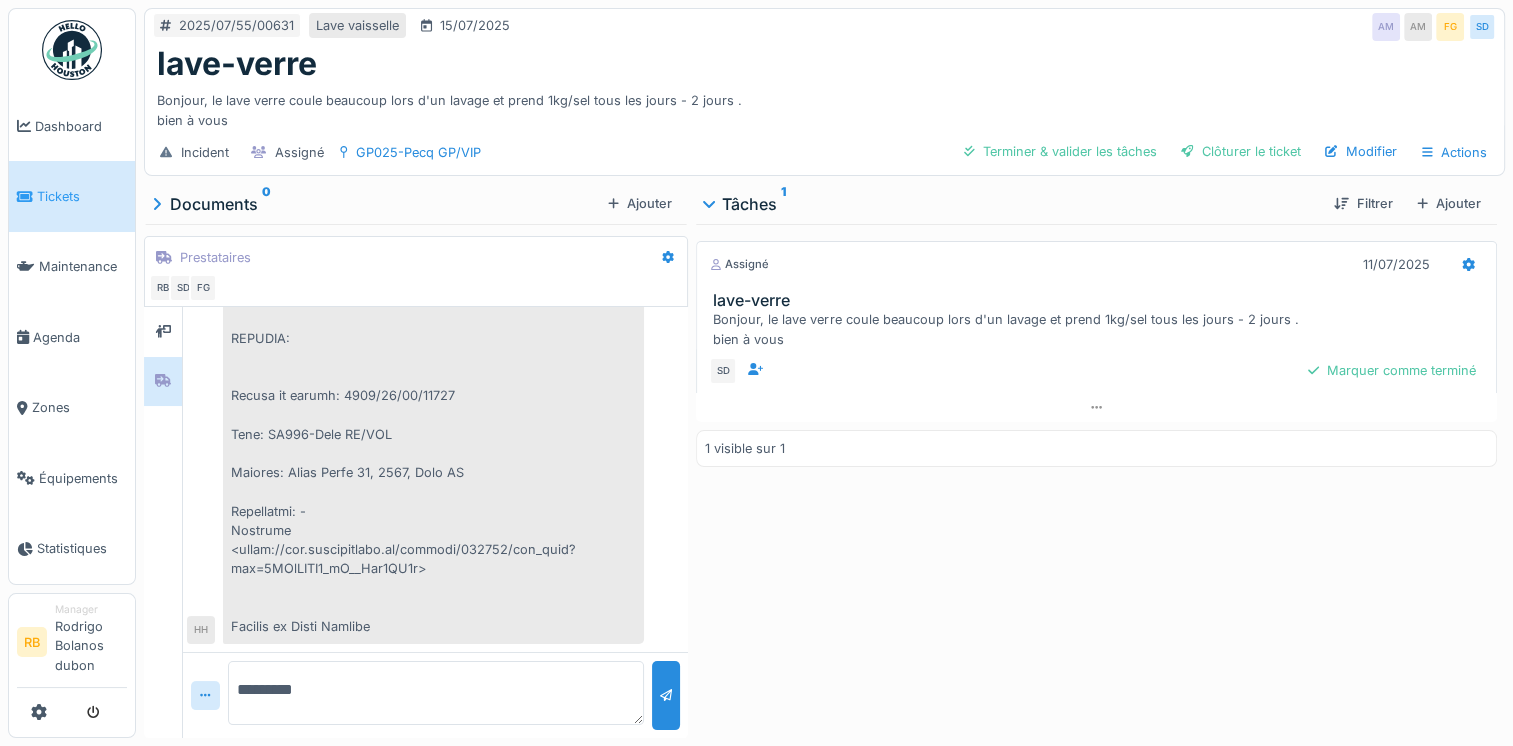 paste on "**********" 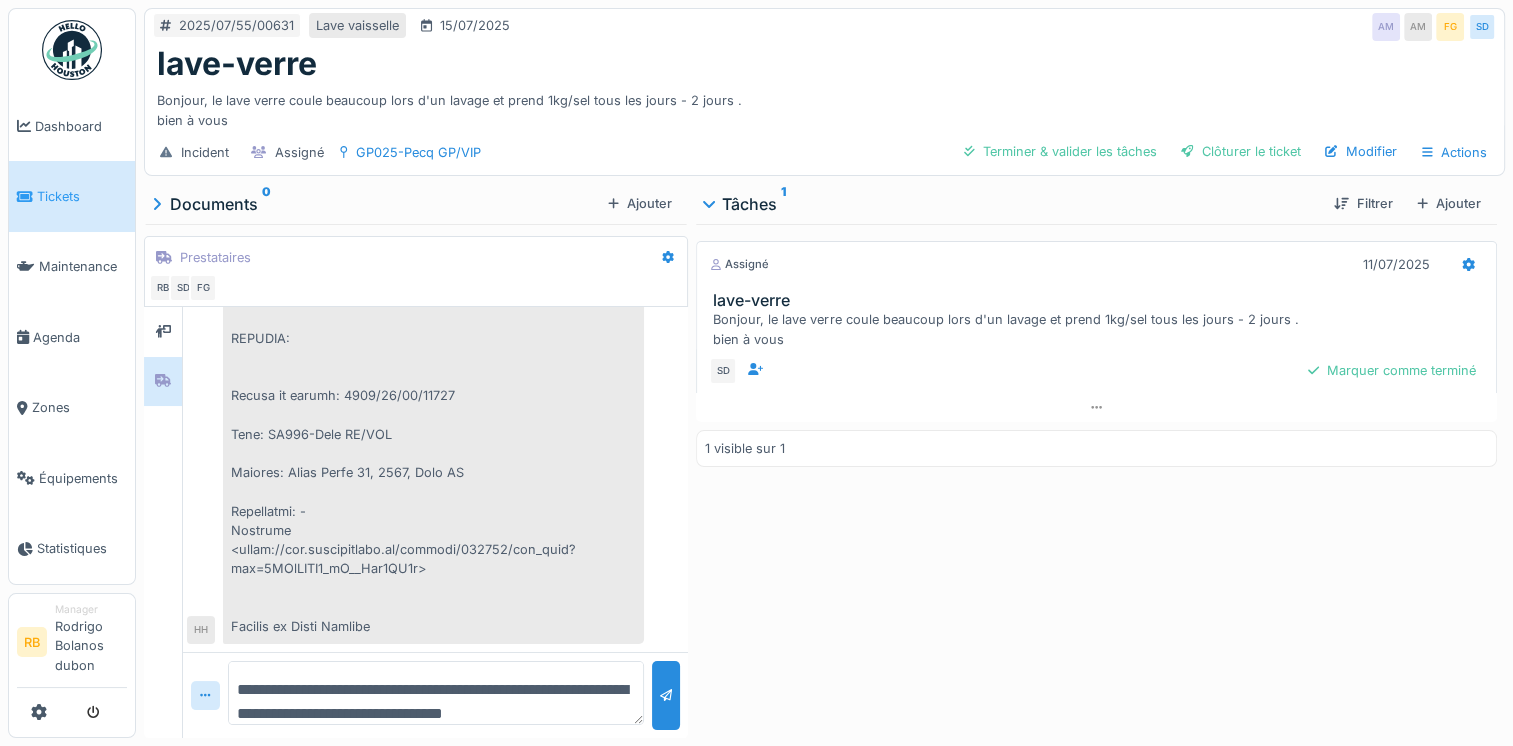 scroll, scrollTop: 23, scrollLeft: 0, axis: vertical 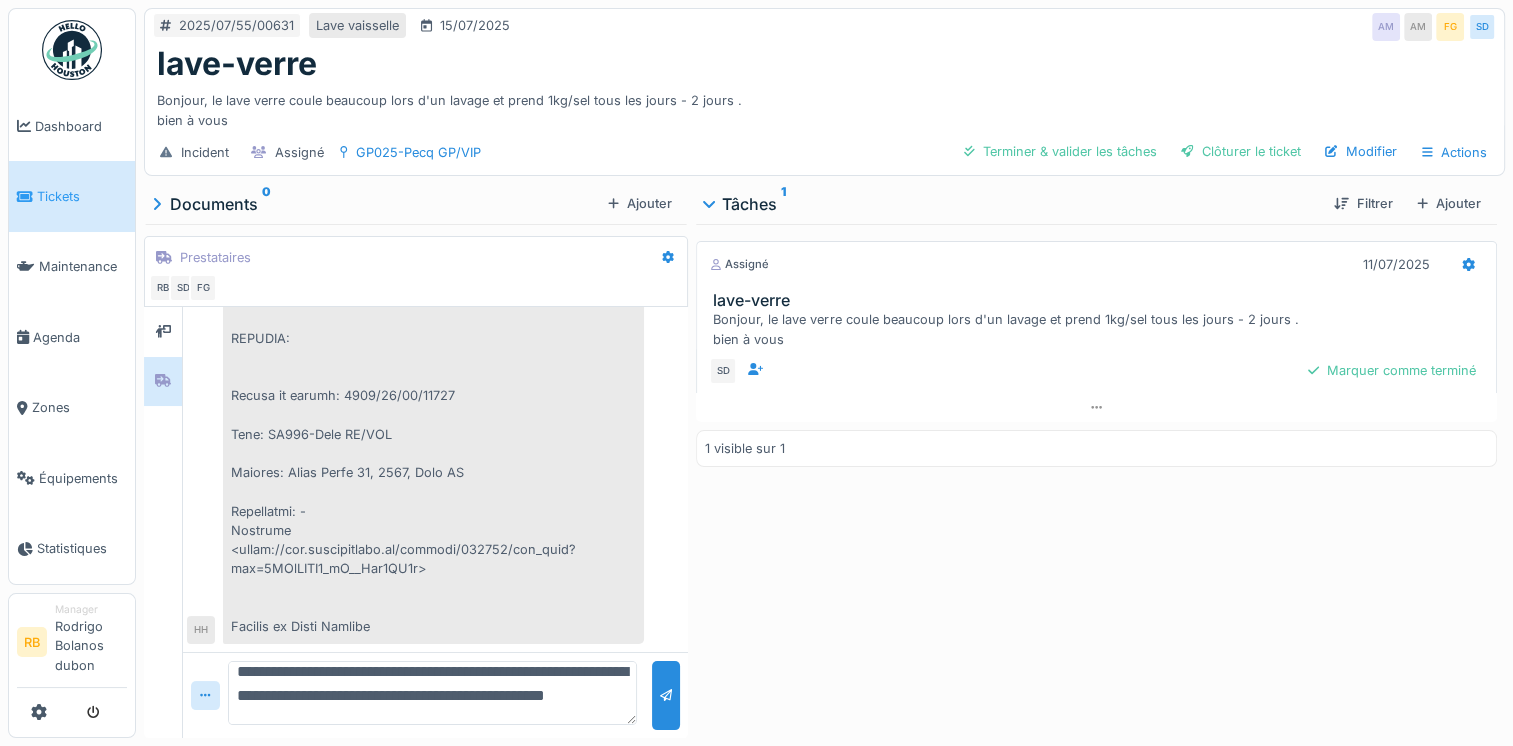 type on "**********" 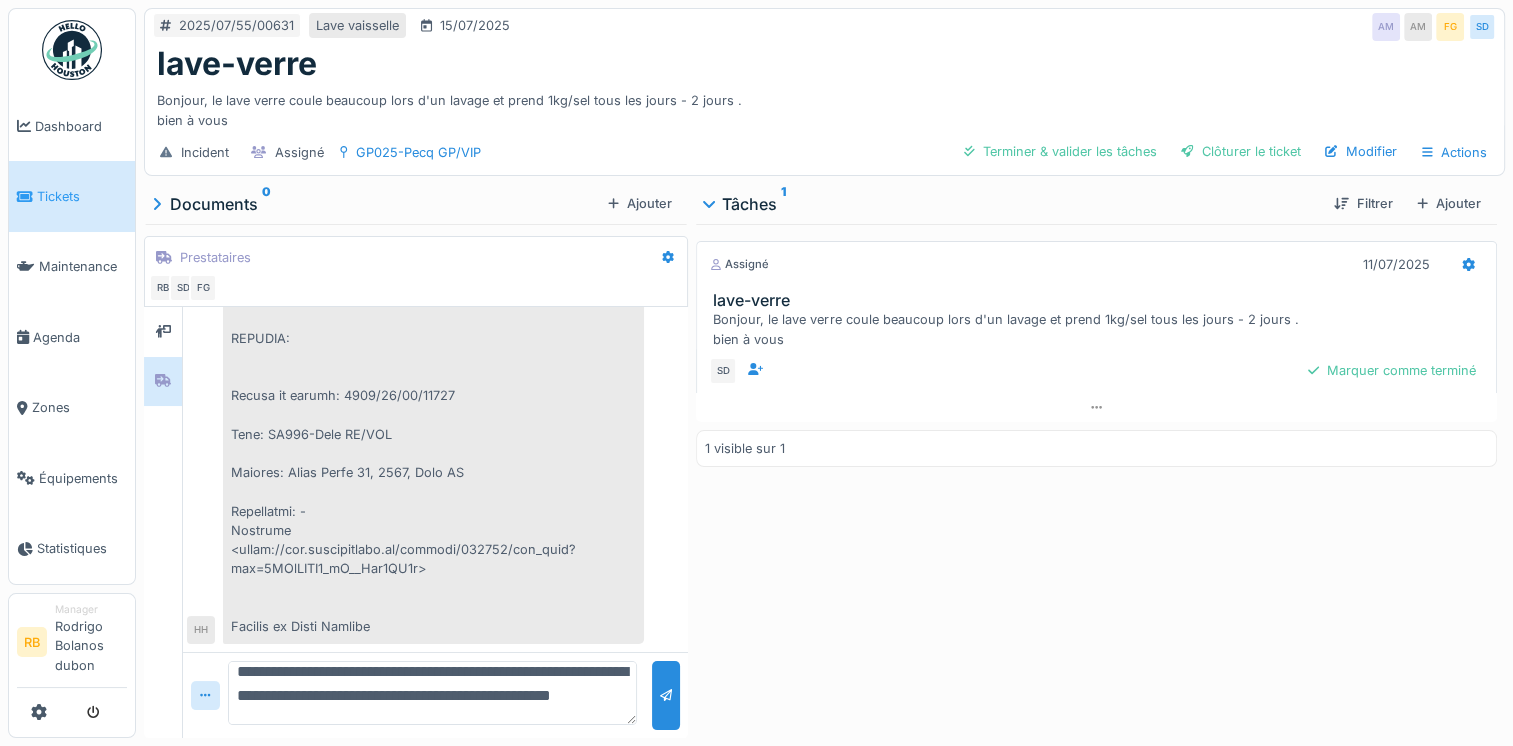 scroll, scrollTop: 0, scrollLeft: 0, axis: both 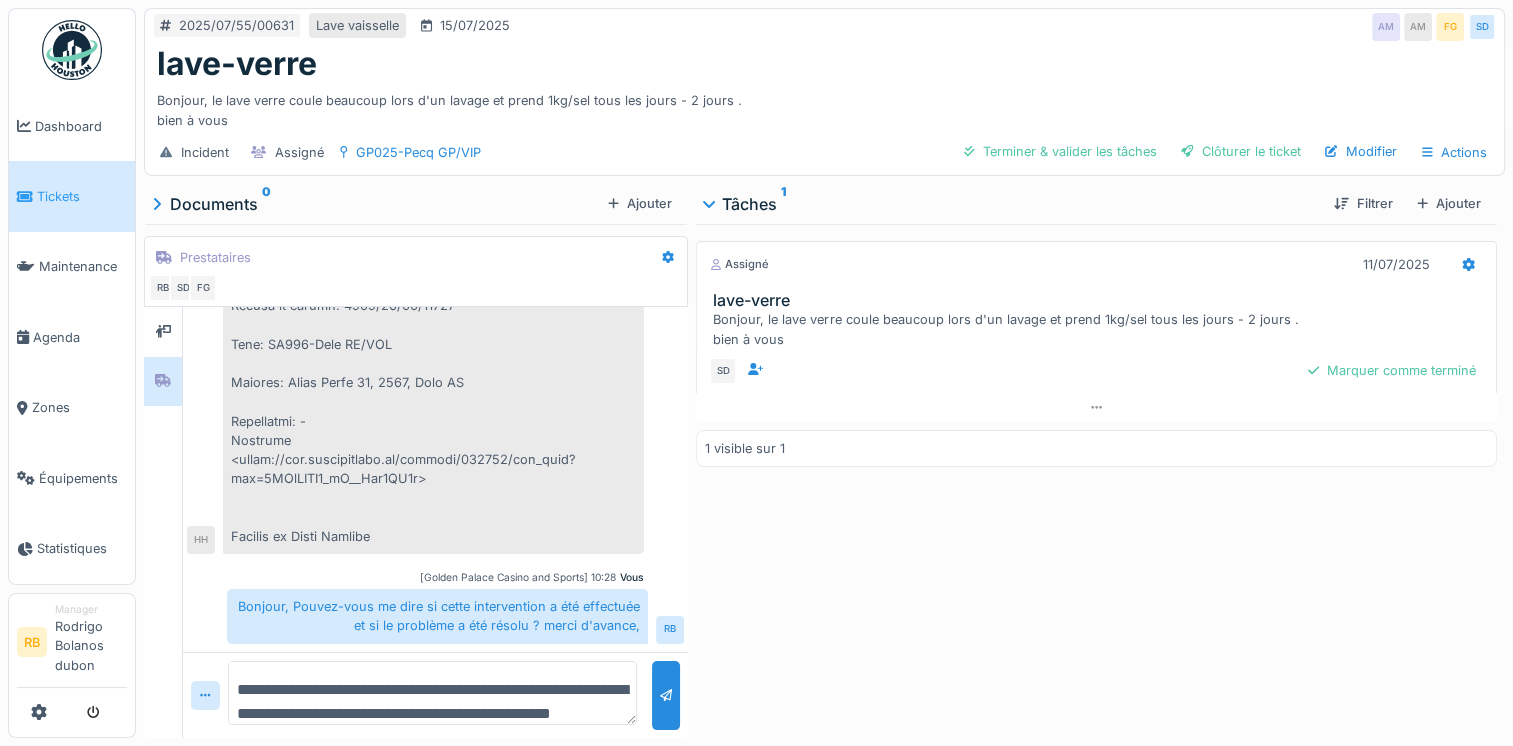 type 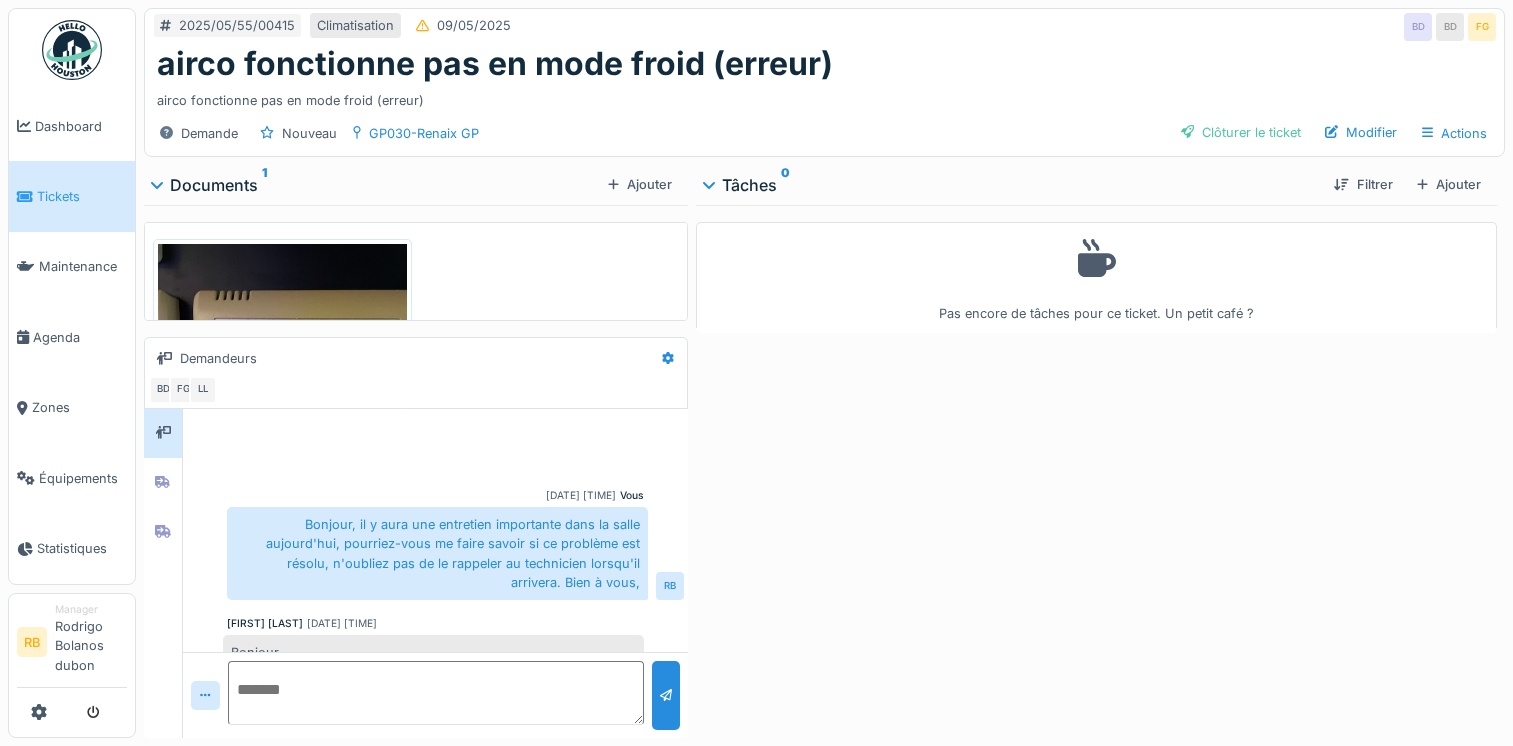 scroll, scrollTop: 0, scrollLeft: 0, axis: both 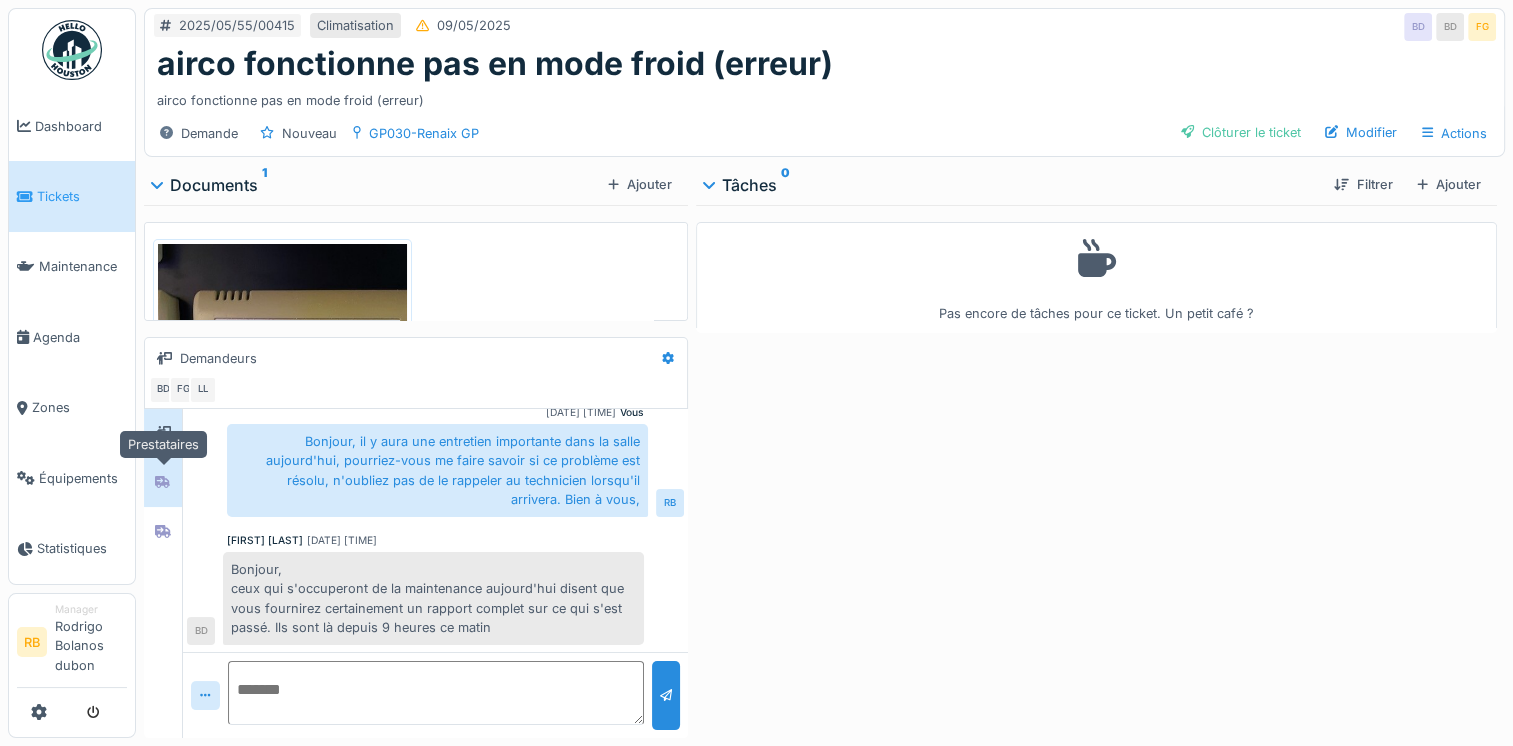 click at bounding box center [163, 482] 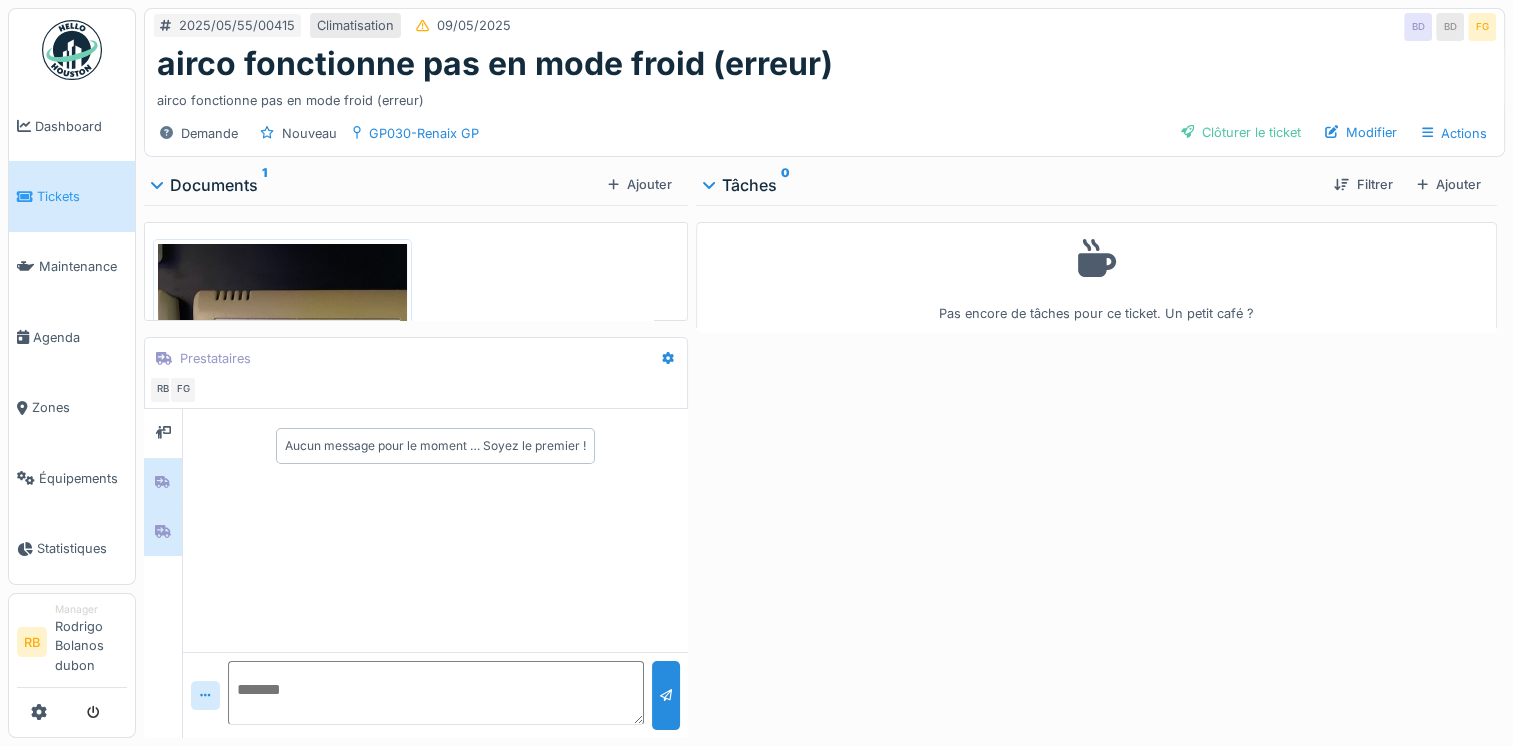 click at bounding box center [163, 531] 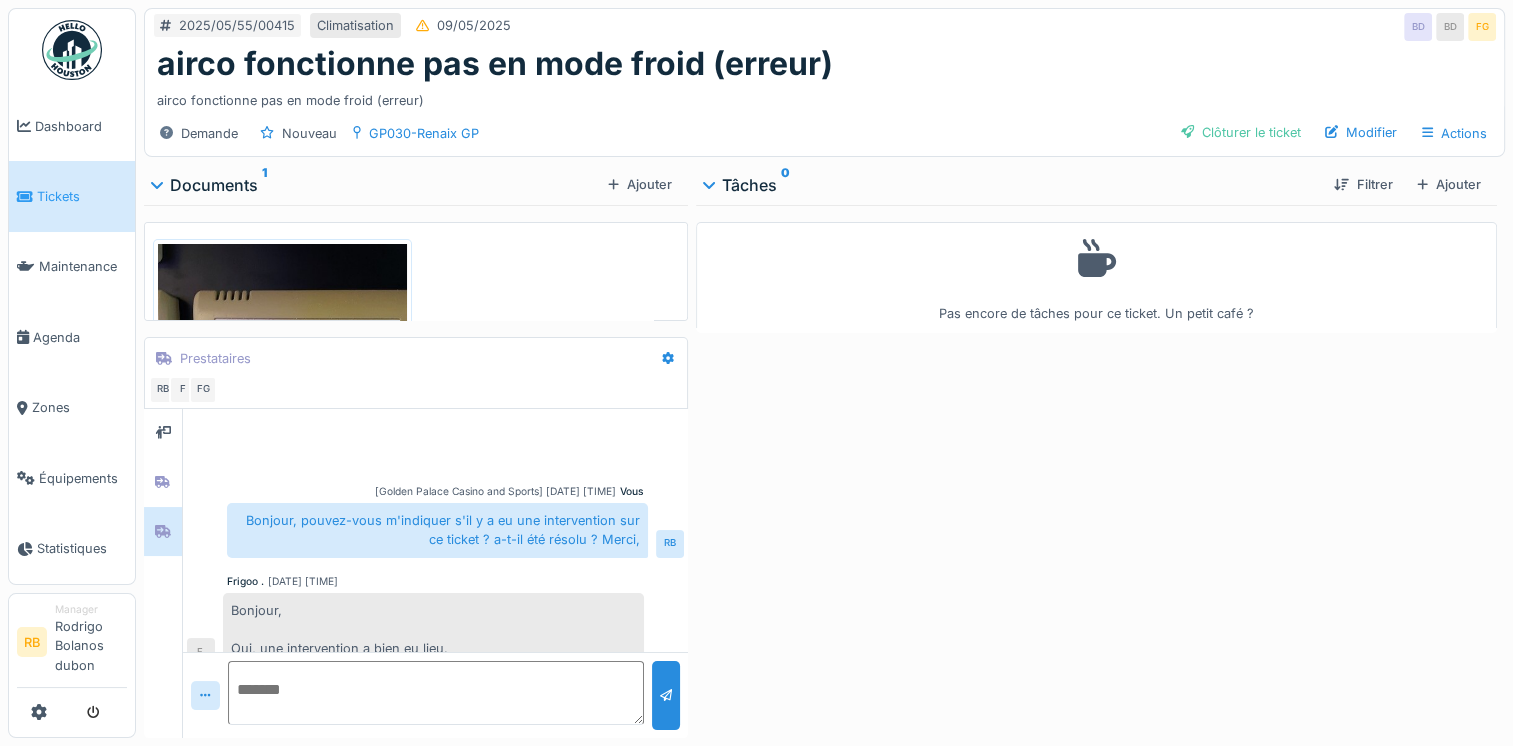 scroll, scrollTop: 25, scrollLeft: 0, axis: vertical 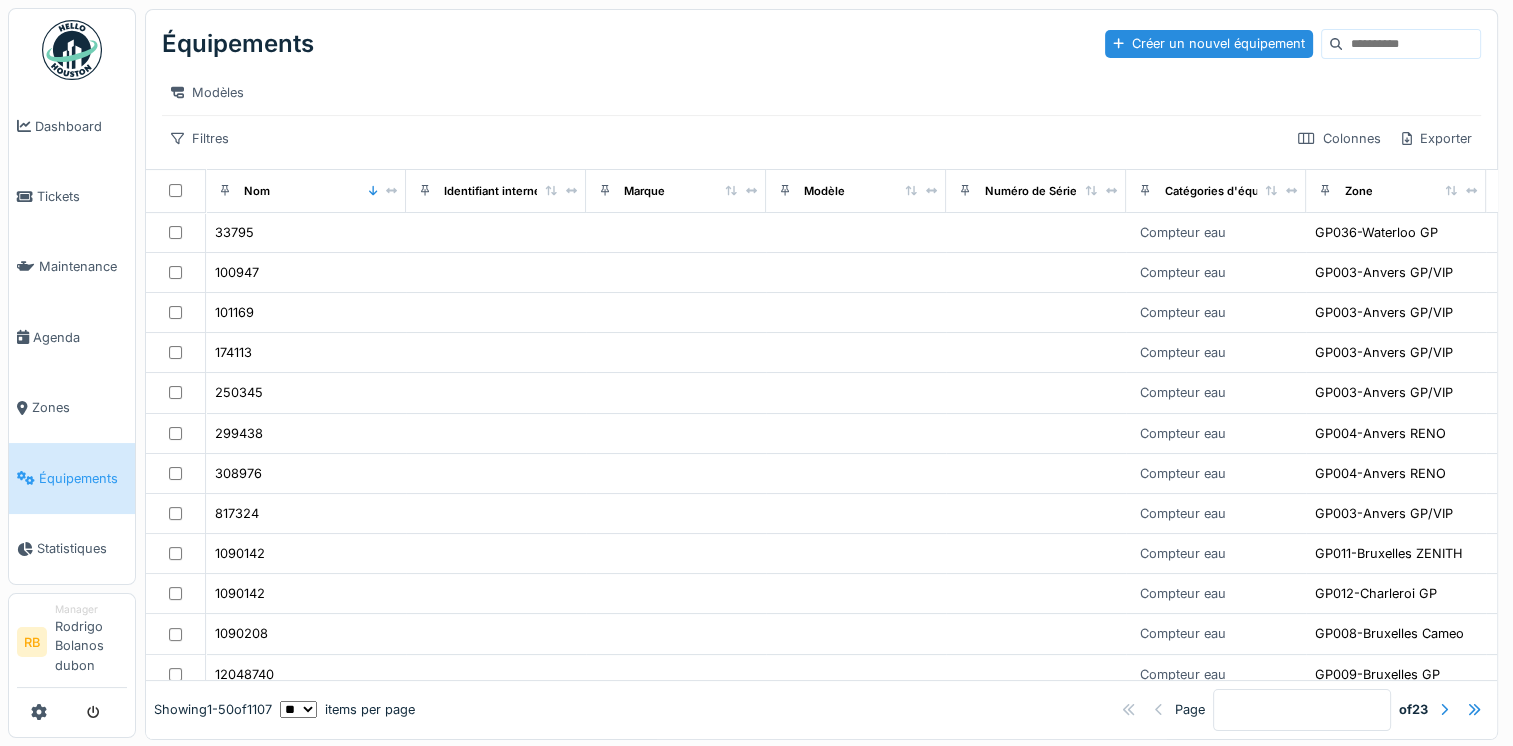 click at bounding box center [1411, 44] 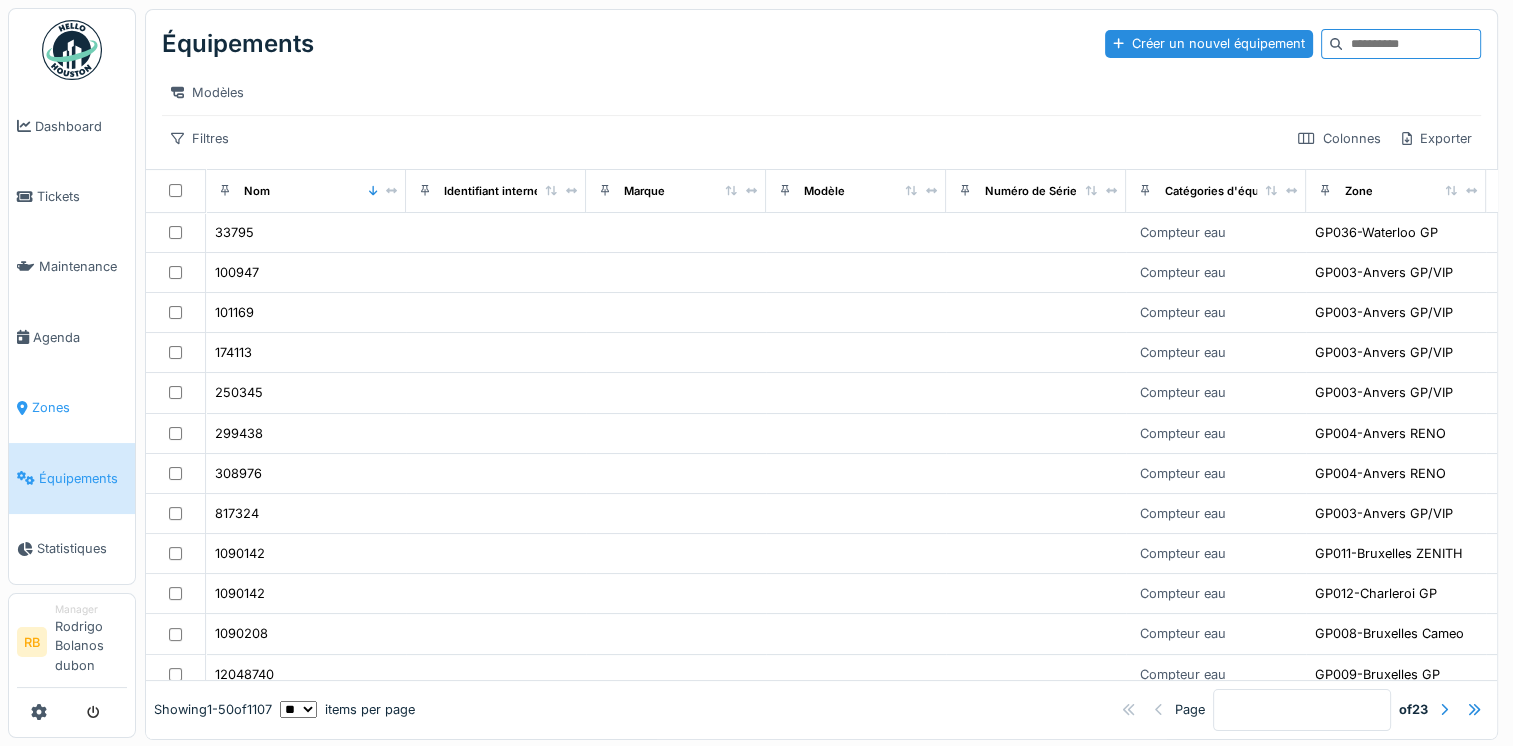 click on "Zones" at bounding box center (72, 408) 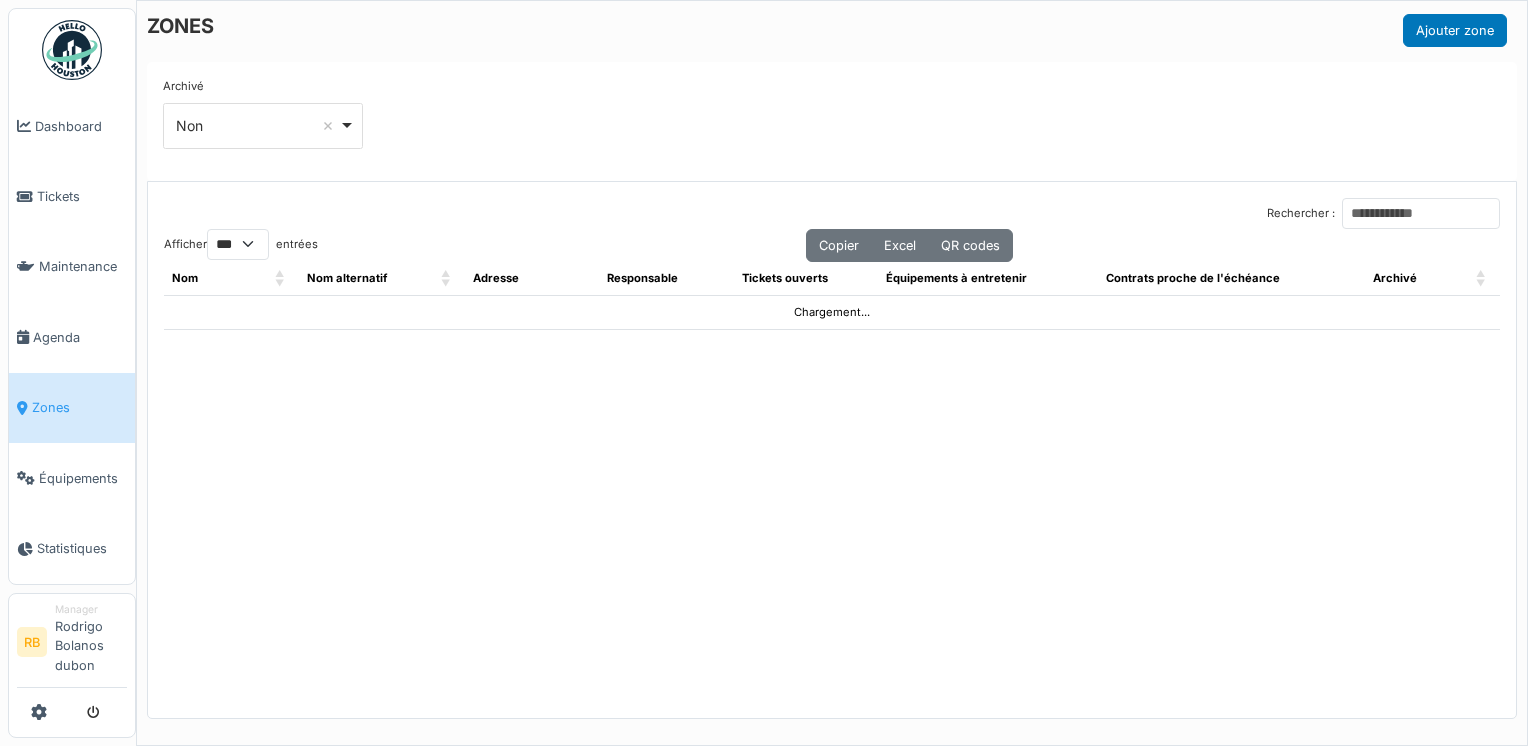 select on "***" 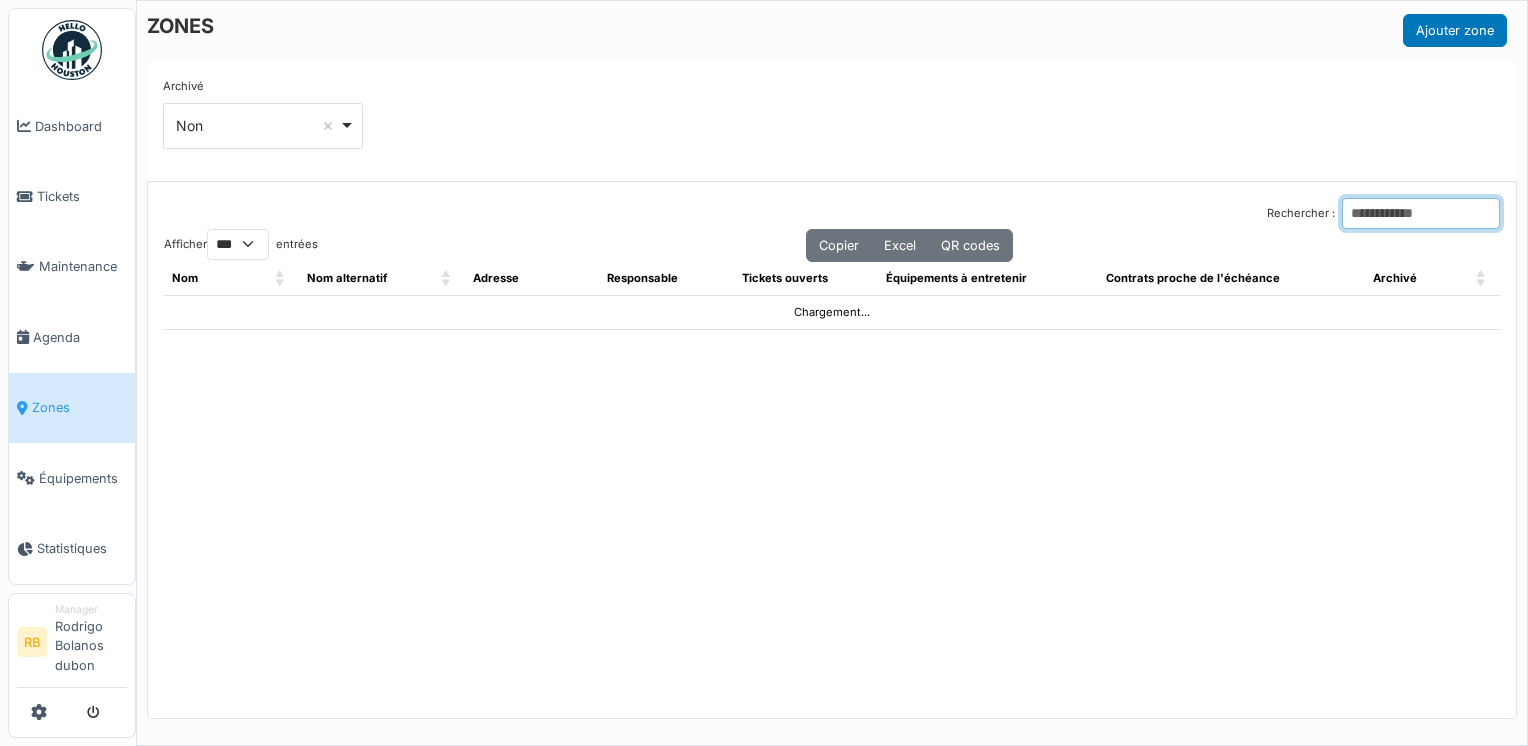 click on "Rechercher :" at bounding box center (1421, 213) 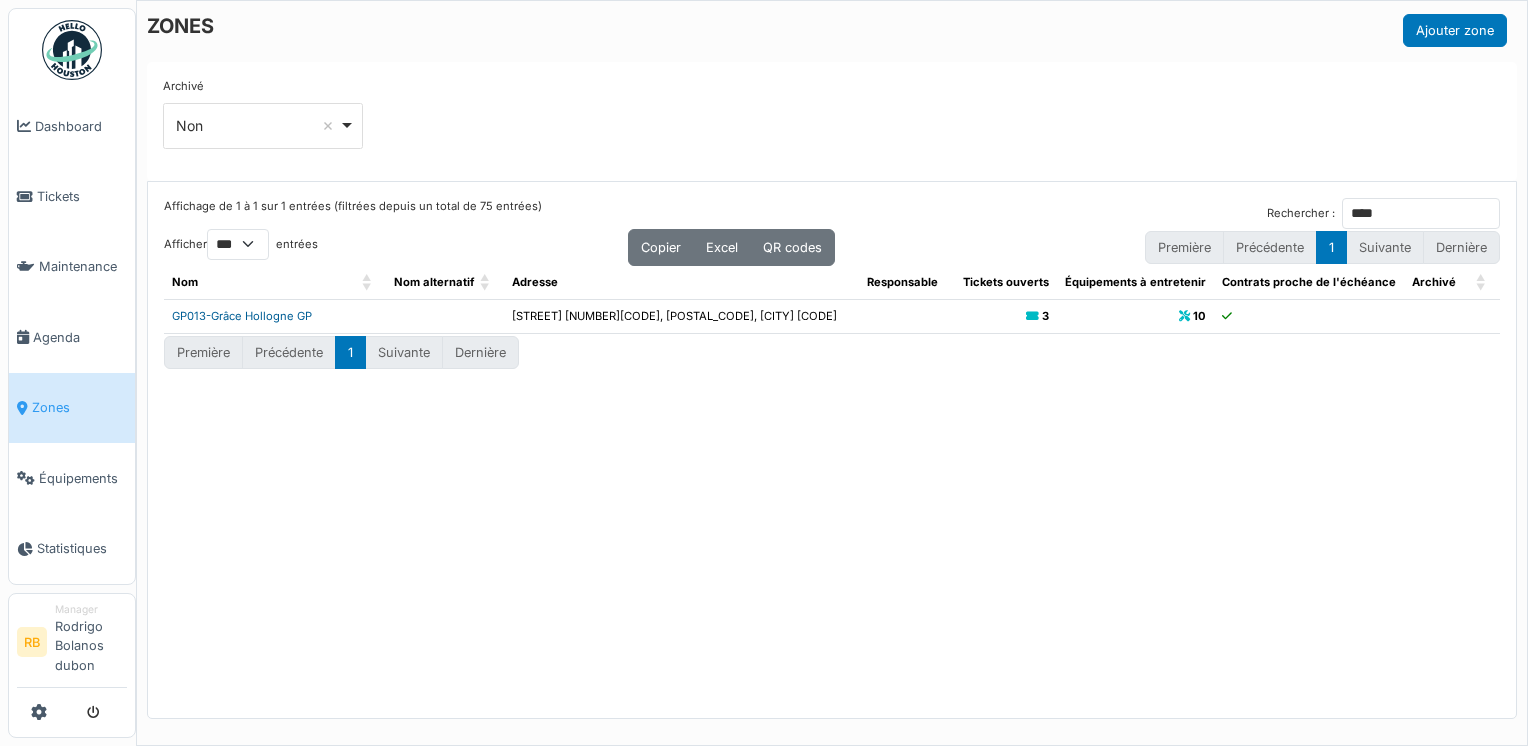 click on "GP013-Grâce Hollogne GP" at bounding box center [242, 316] 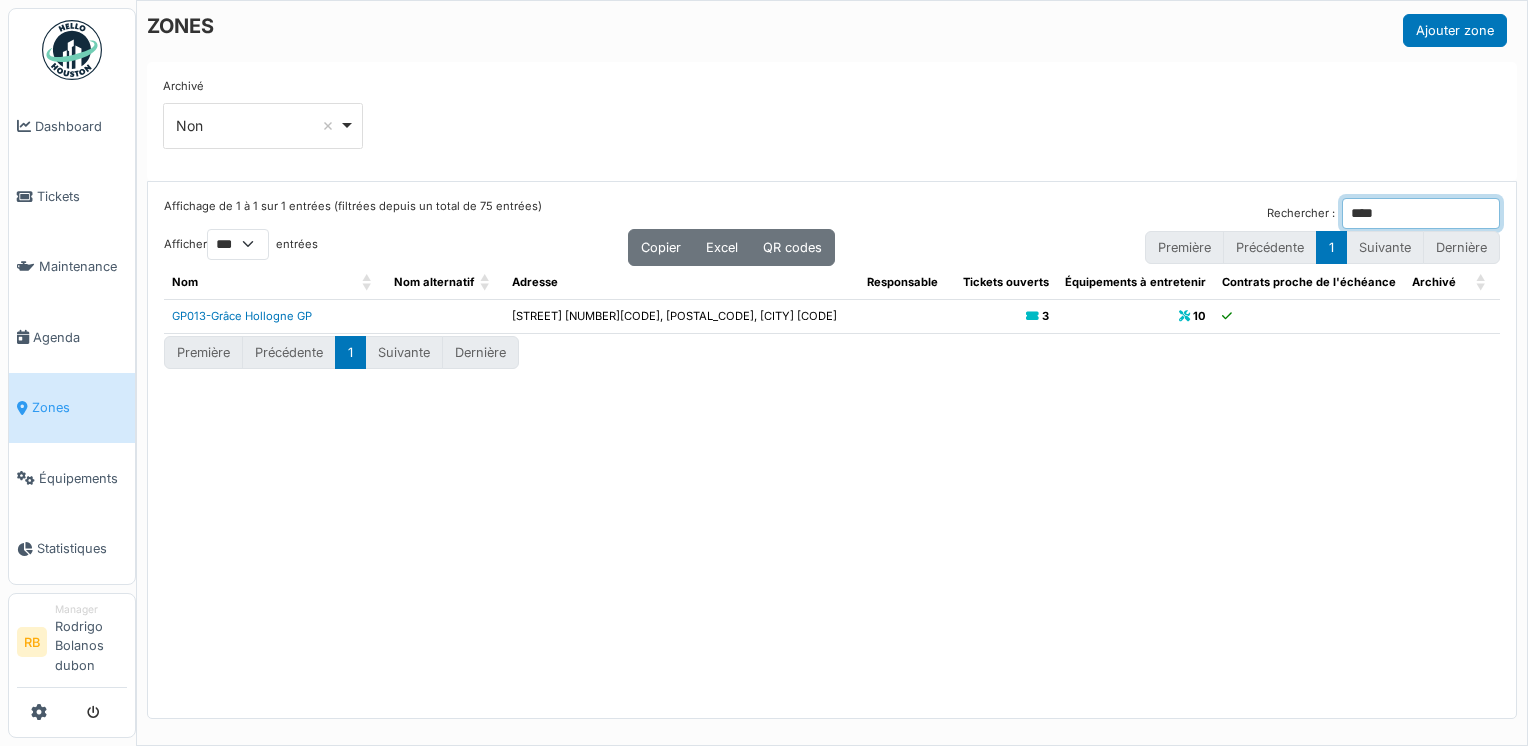 drag, startPoint x: 1358, startPoint y: 217, endPoint x: 1271, endPoint y: 203, distance: 88.11924 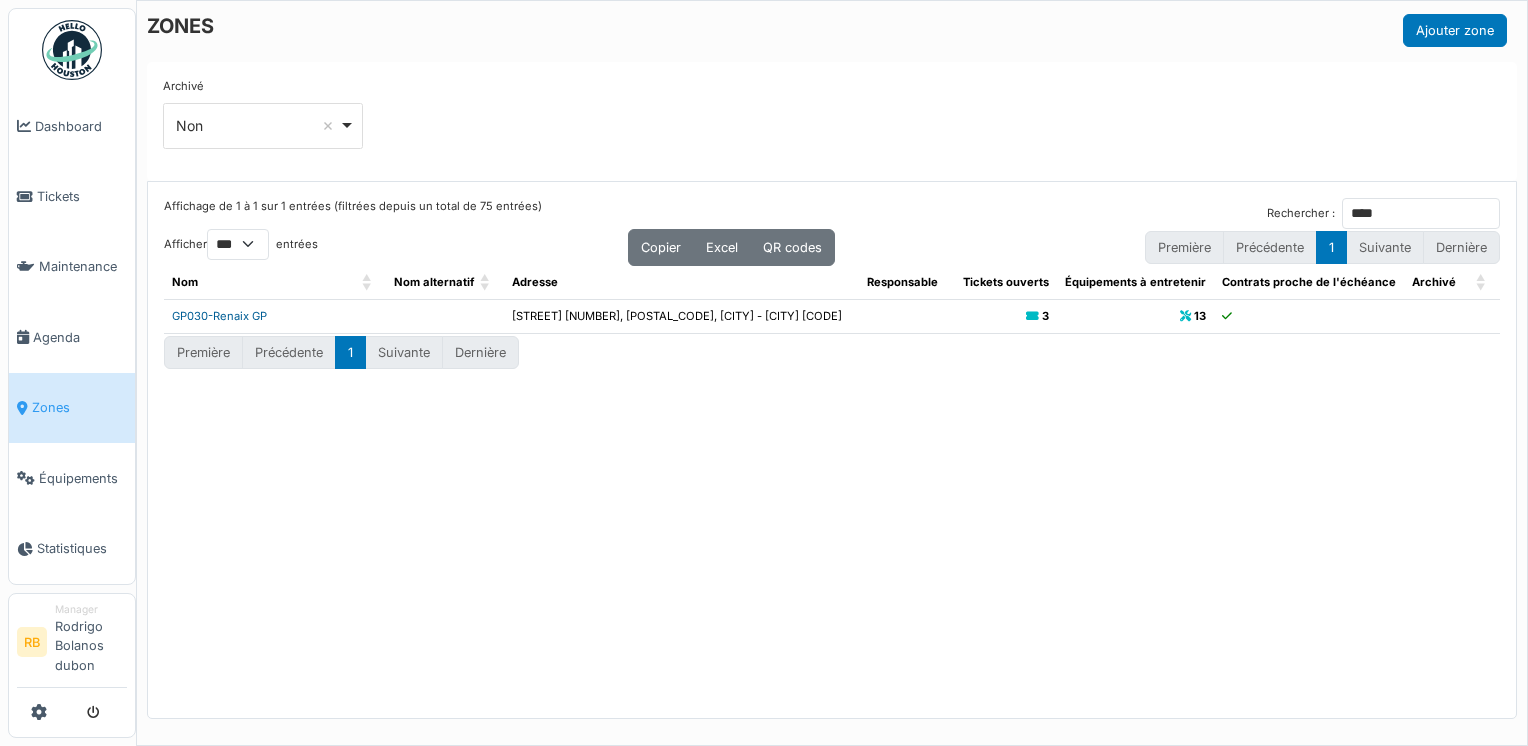 click on "GP030-Renaix GP" at bounding box center [219, 316] 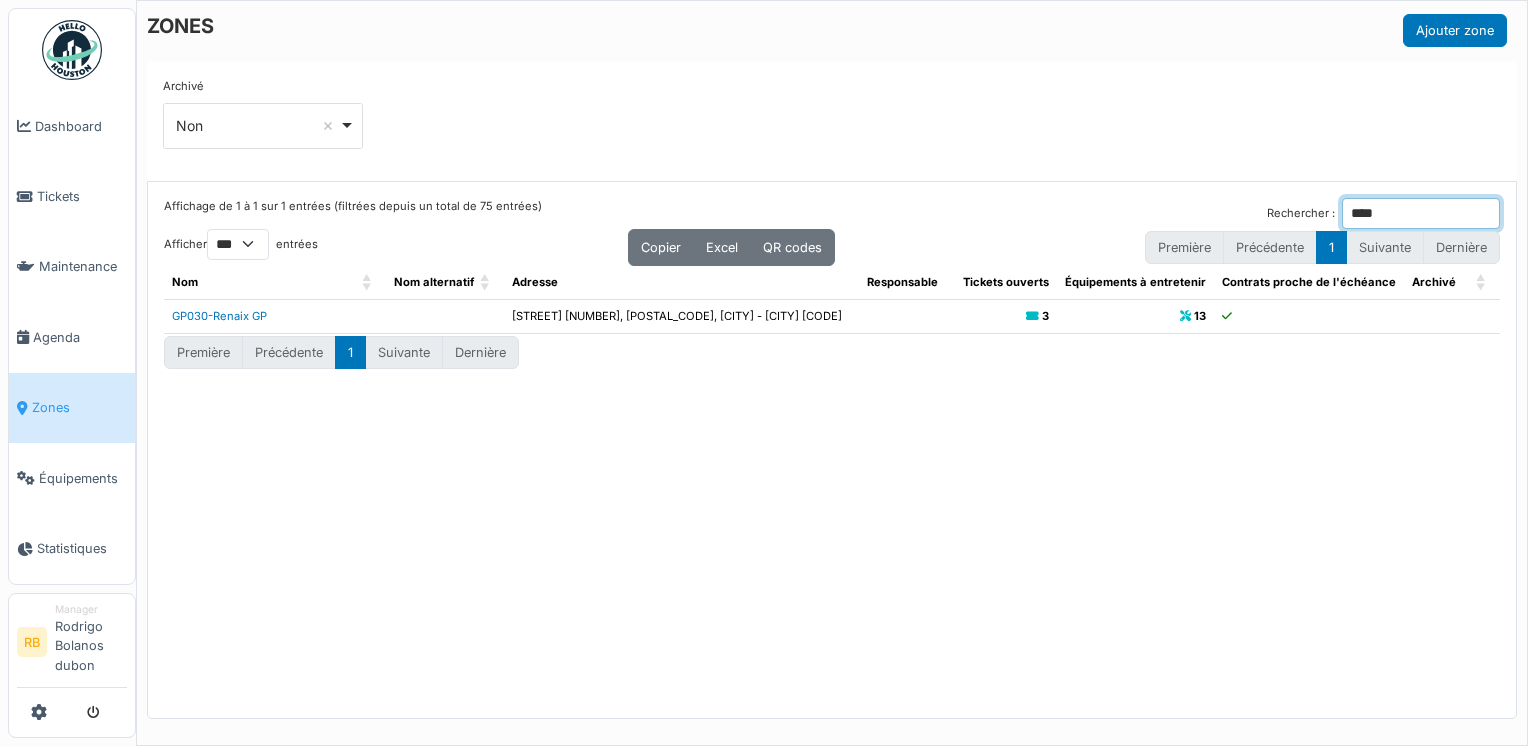 drag, startPoint x: 1346, startPoint y: 201, endPoint x: 1247, endPoint y: 190, distance: 99.60924 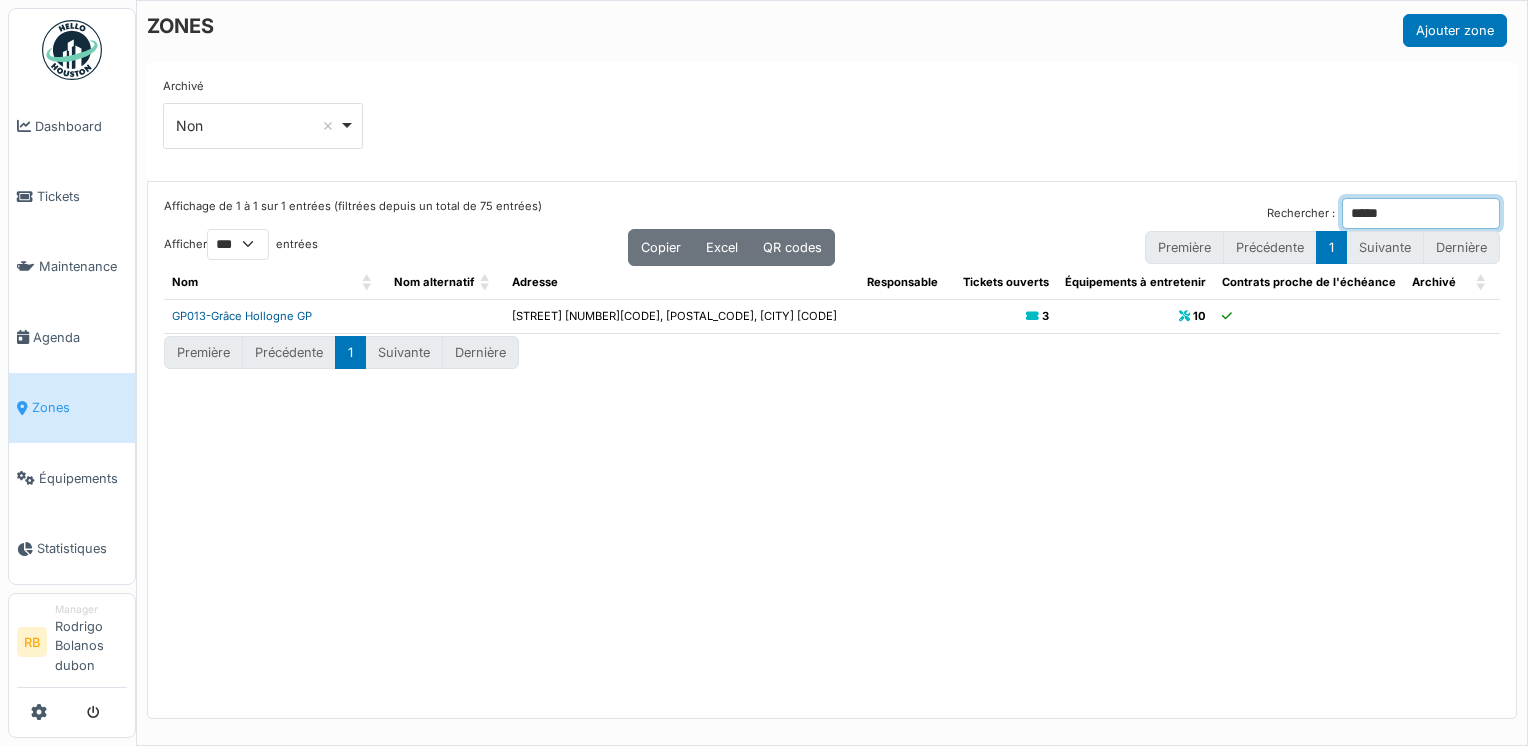type on "*****" 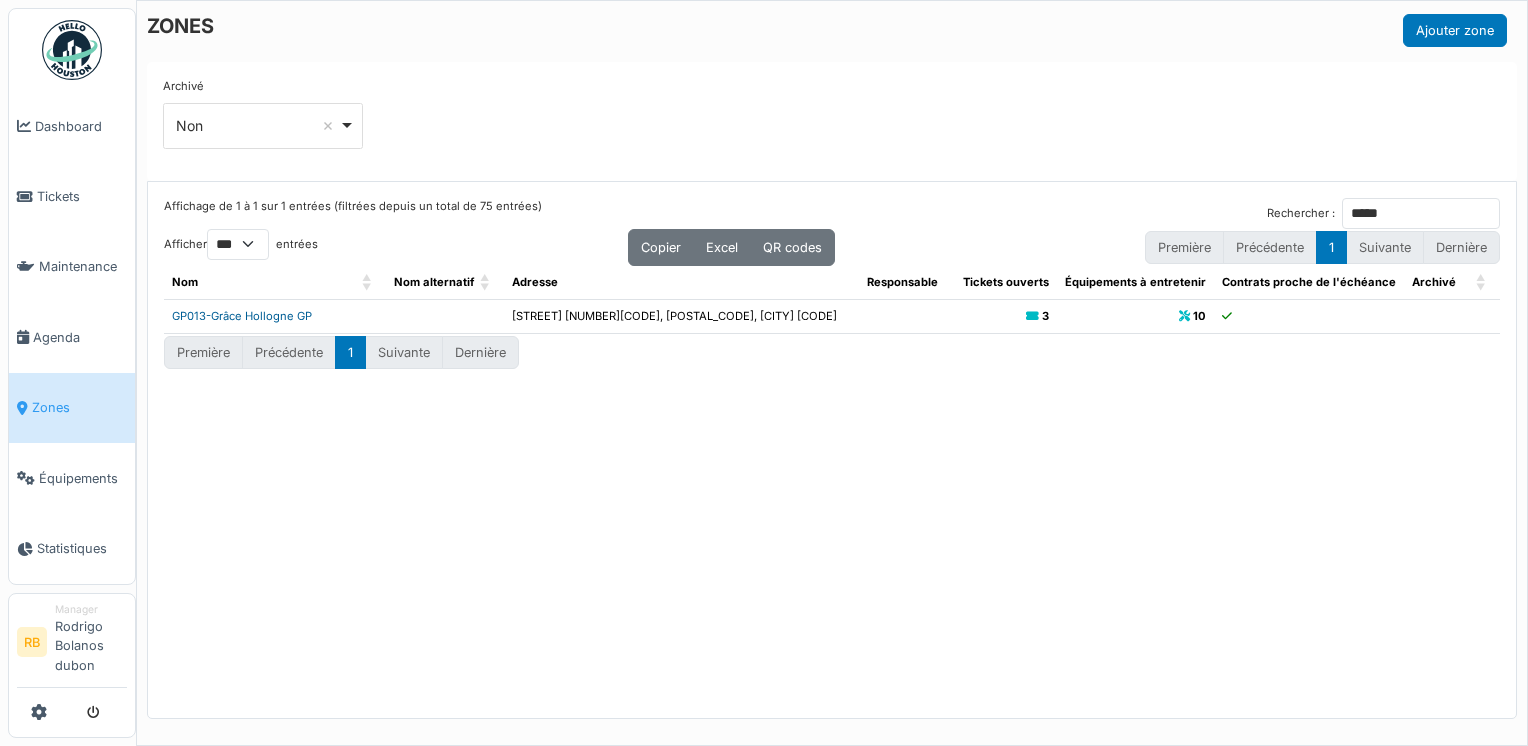 click on "GP013-Grâce Hollogne GP" at bounding box center [242, 316] 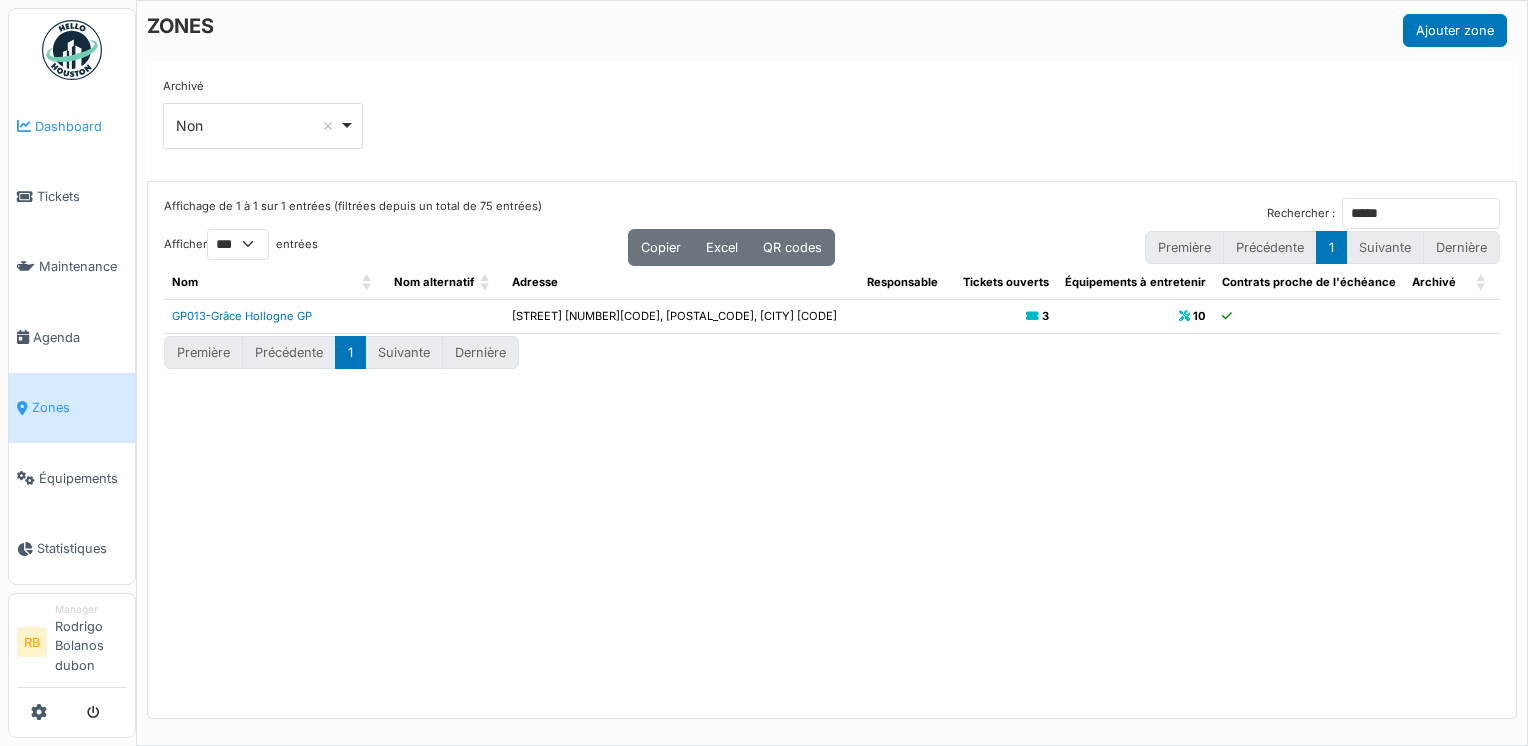 click on "Dashboard" at bounding box center [81, 126] 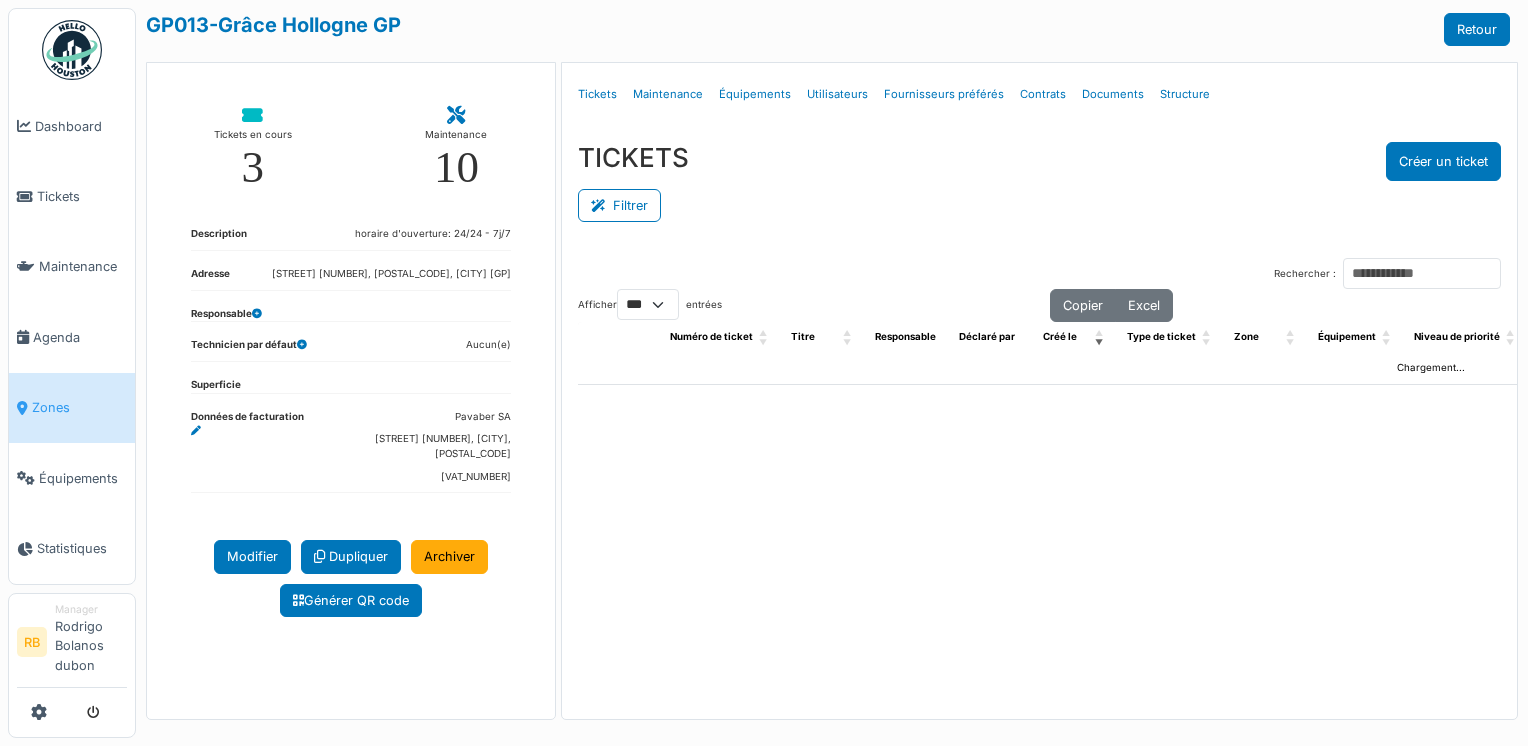 select on "***" 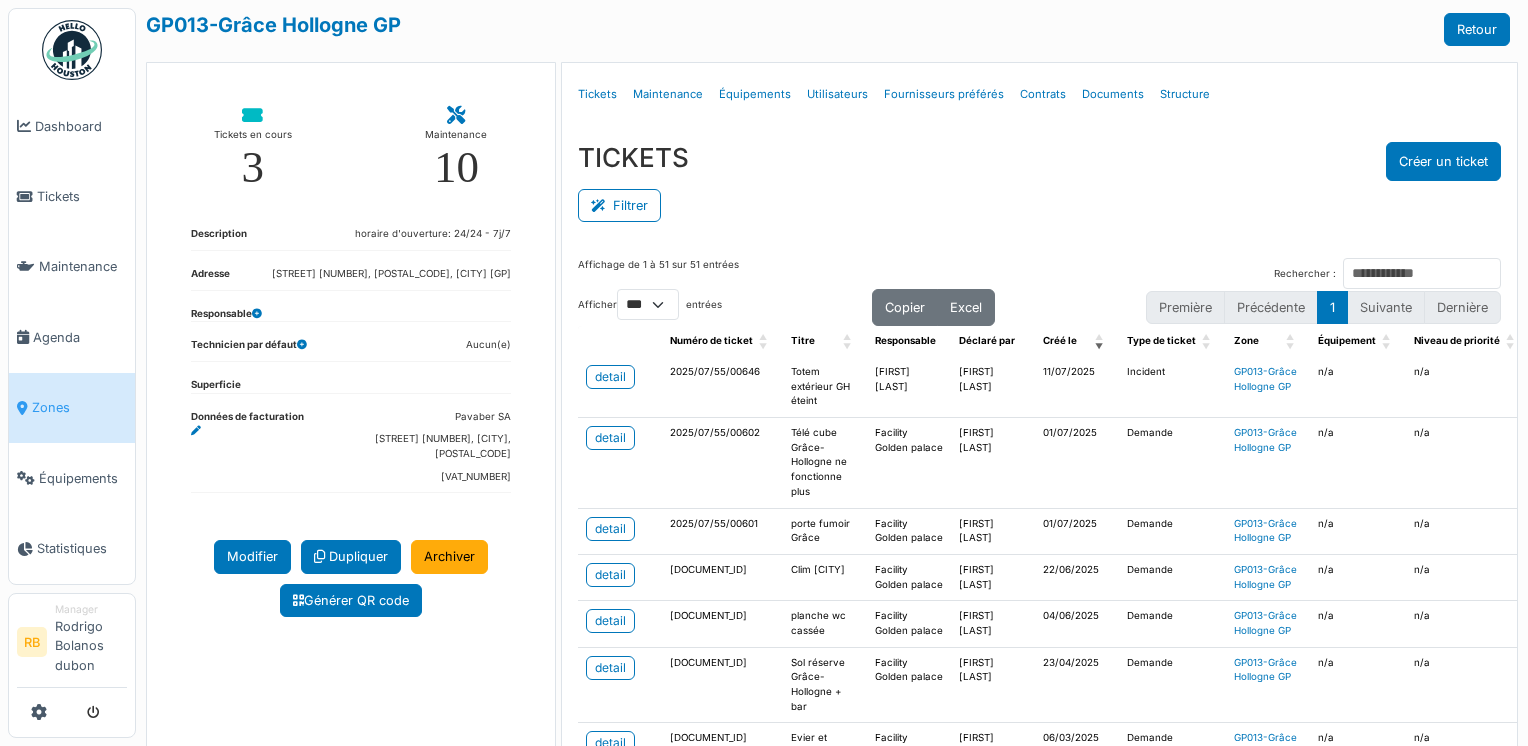 click on "Filtrer" at bounding box center (1040, 203) 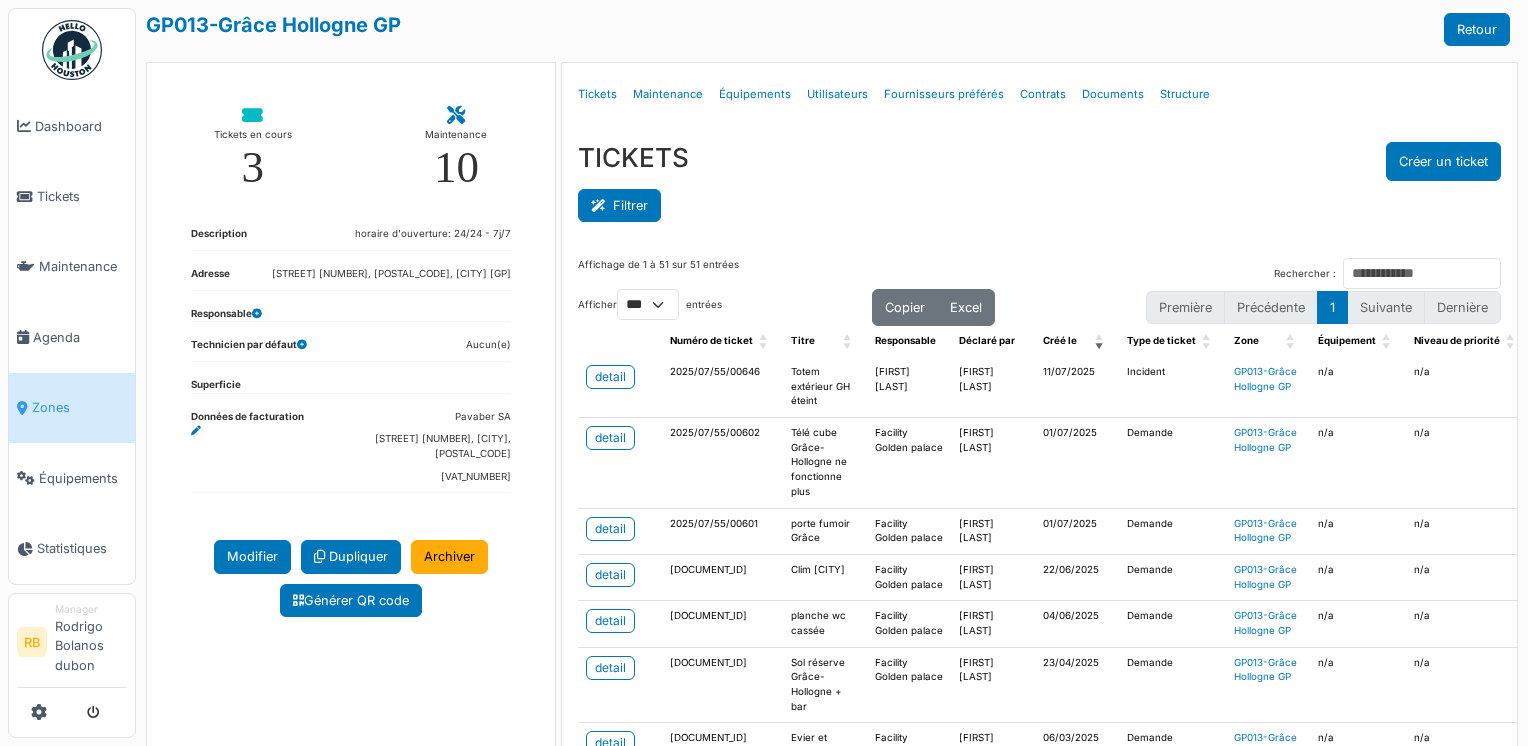 click on "Filtrer" at bounding box center [619, 205] 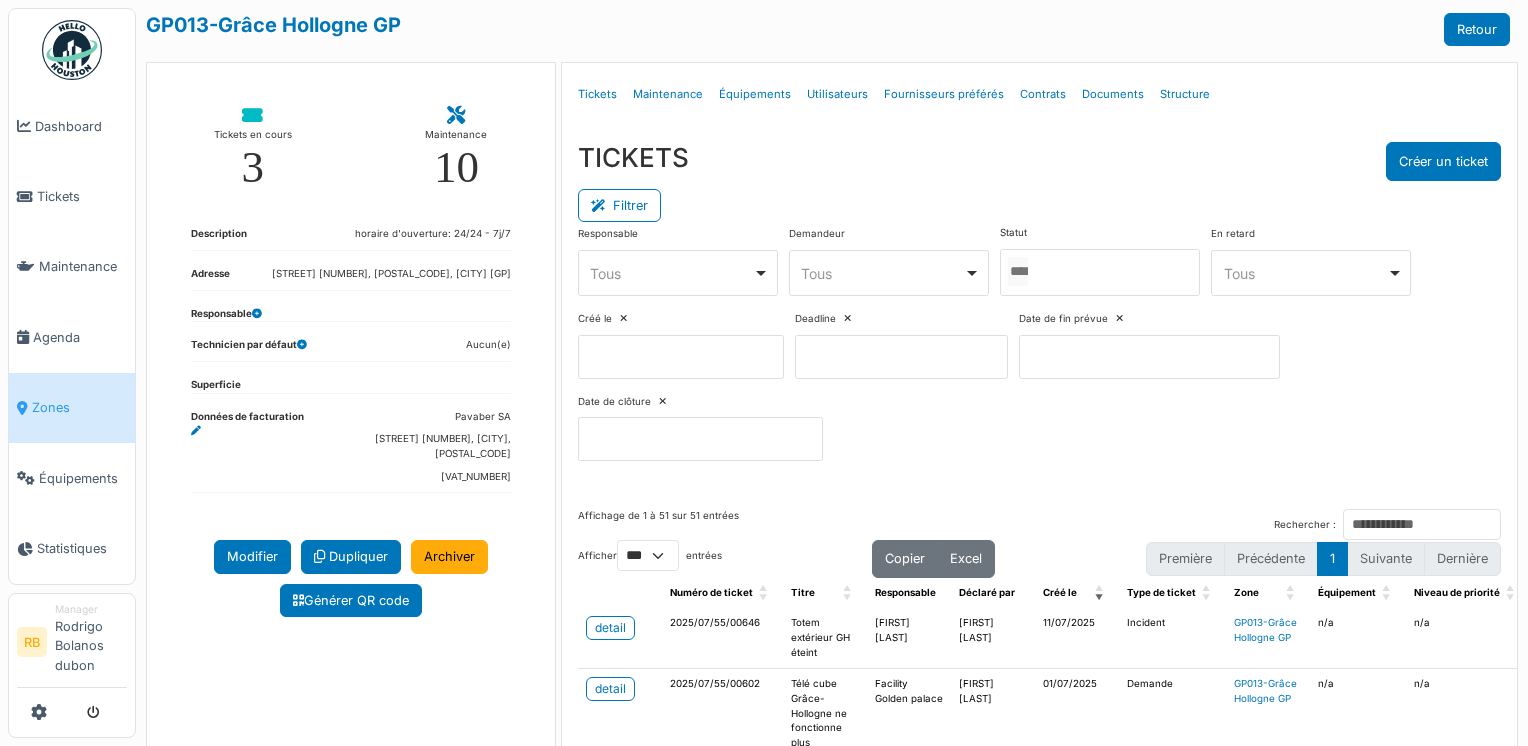 click on "Filtrer" at bounding box center (1040, 203) 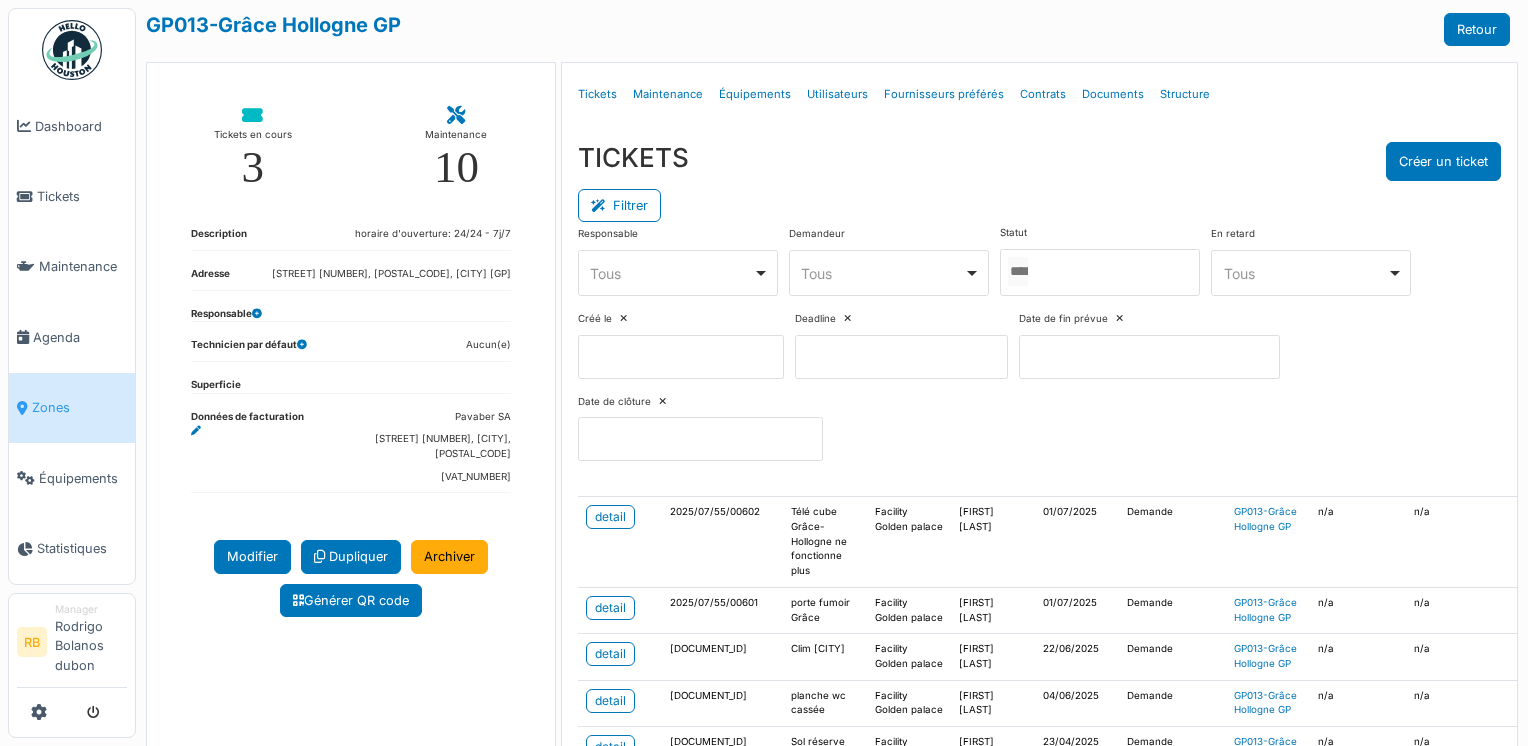 scroll, scrollTop: 228, scrollLeft: 0, axis: vertical 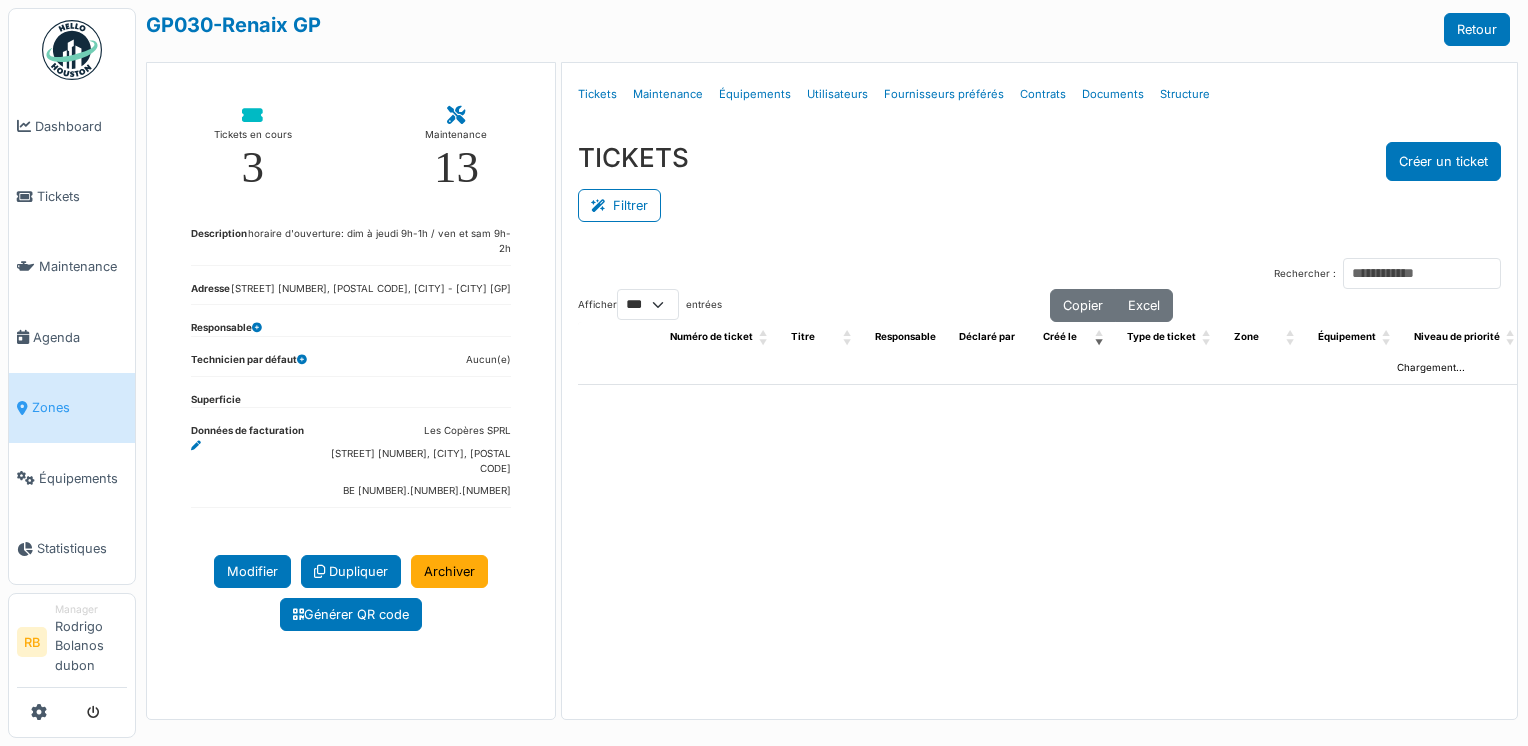 select on "***" 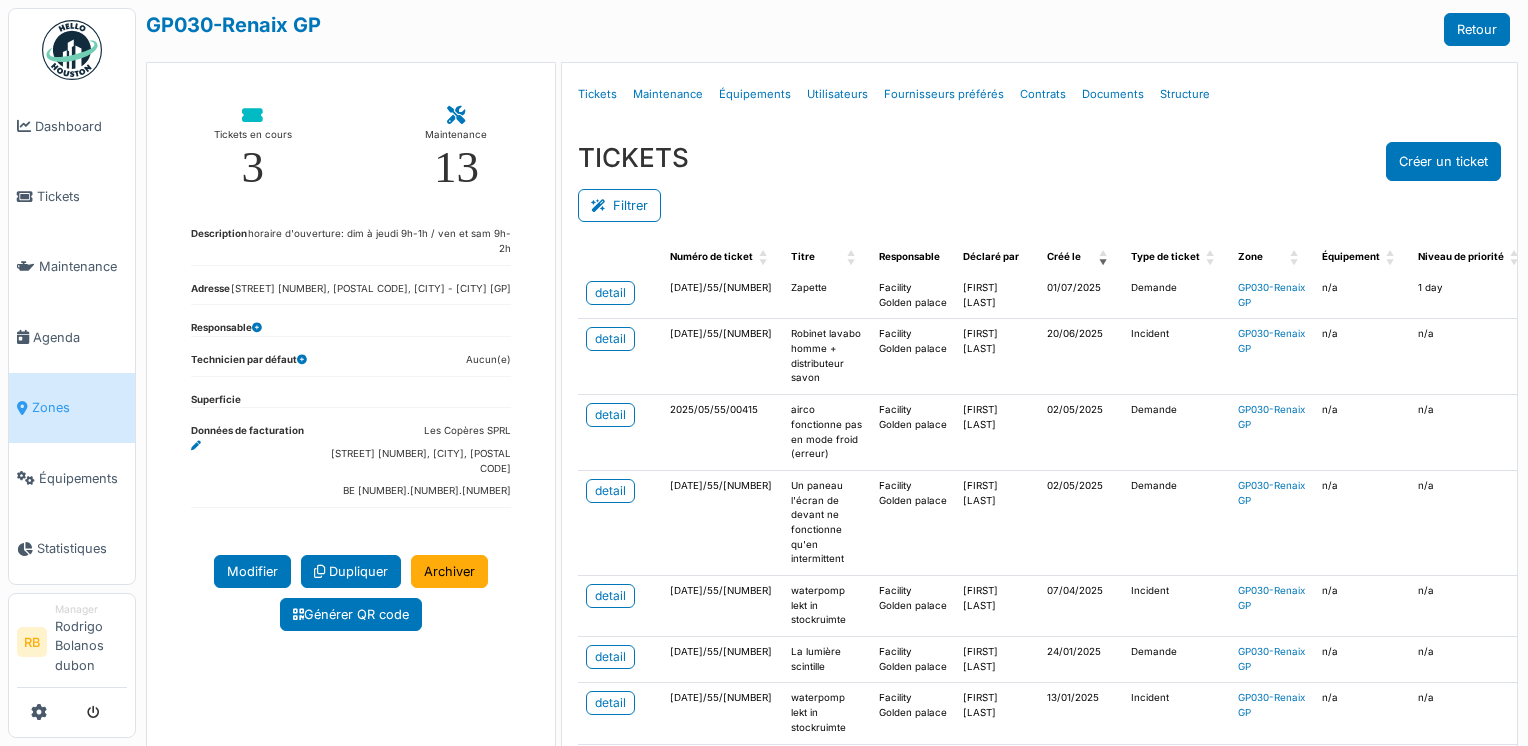 scroll, scrollTop: 102, scrollLeft: 0, axis: vertical 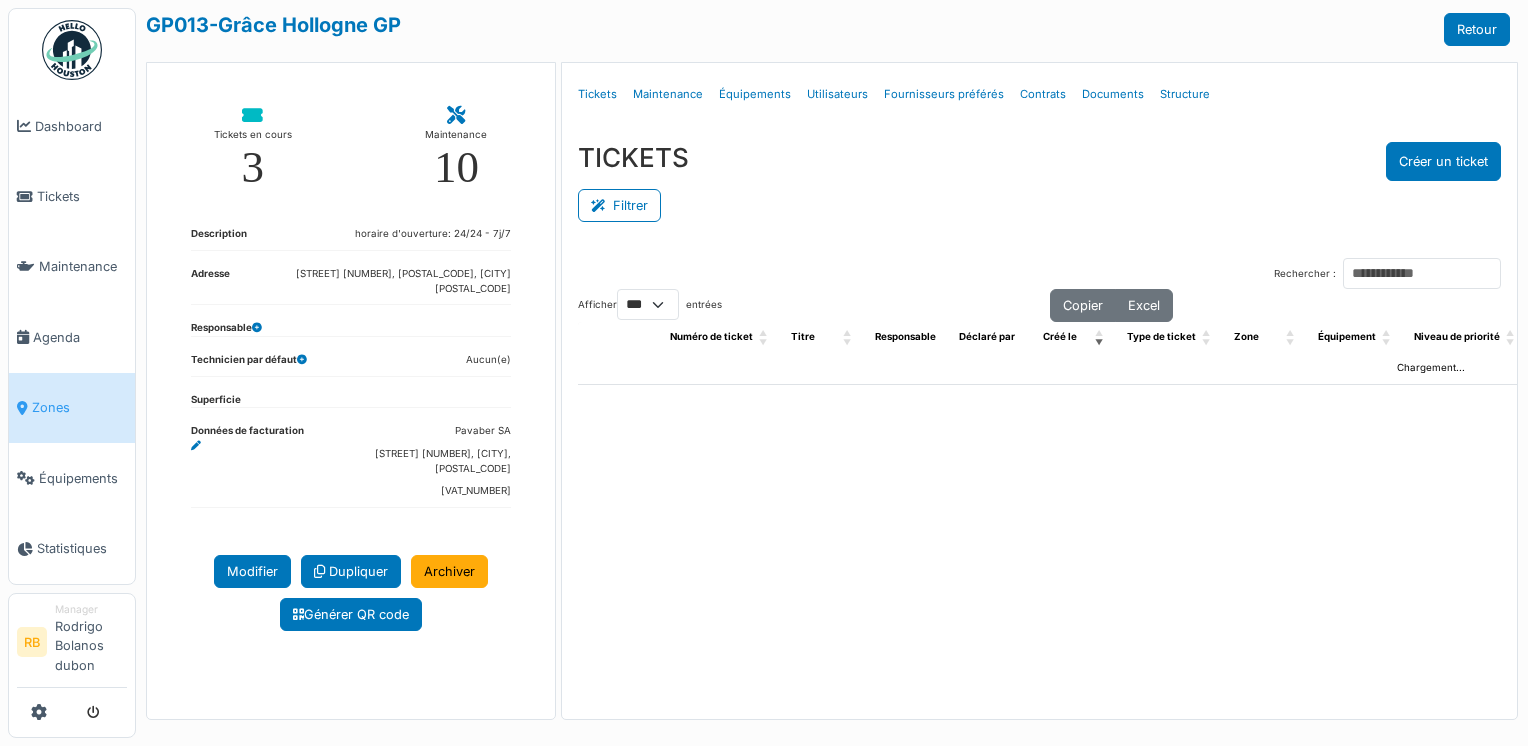 select on "***" 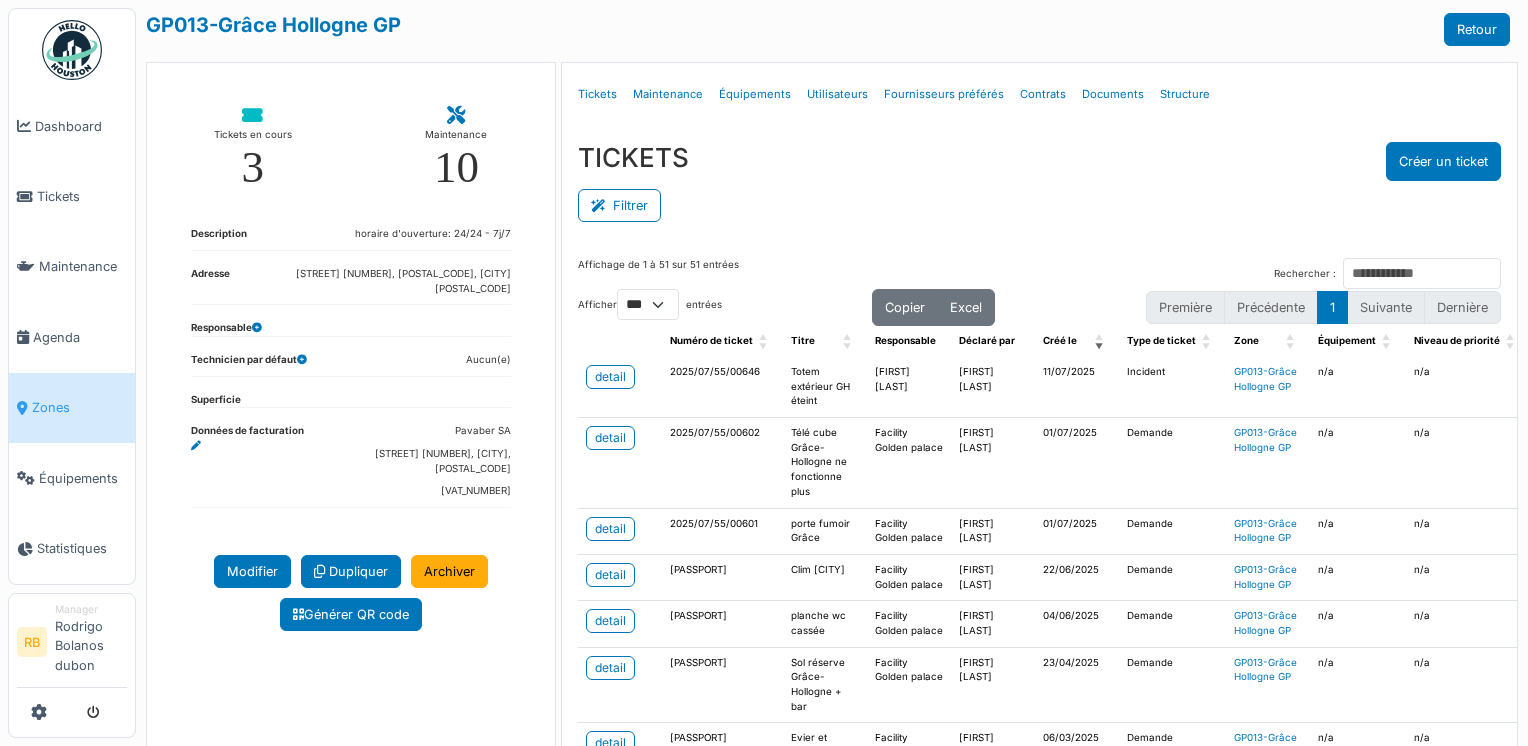 scroll, scrollTop: 224, scrollLeft: 0, axis: vertical 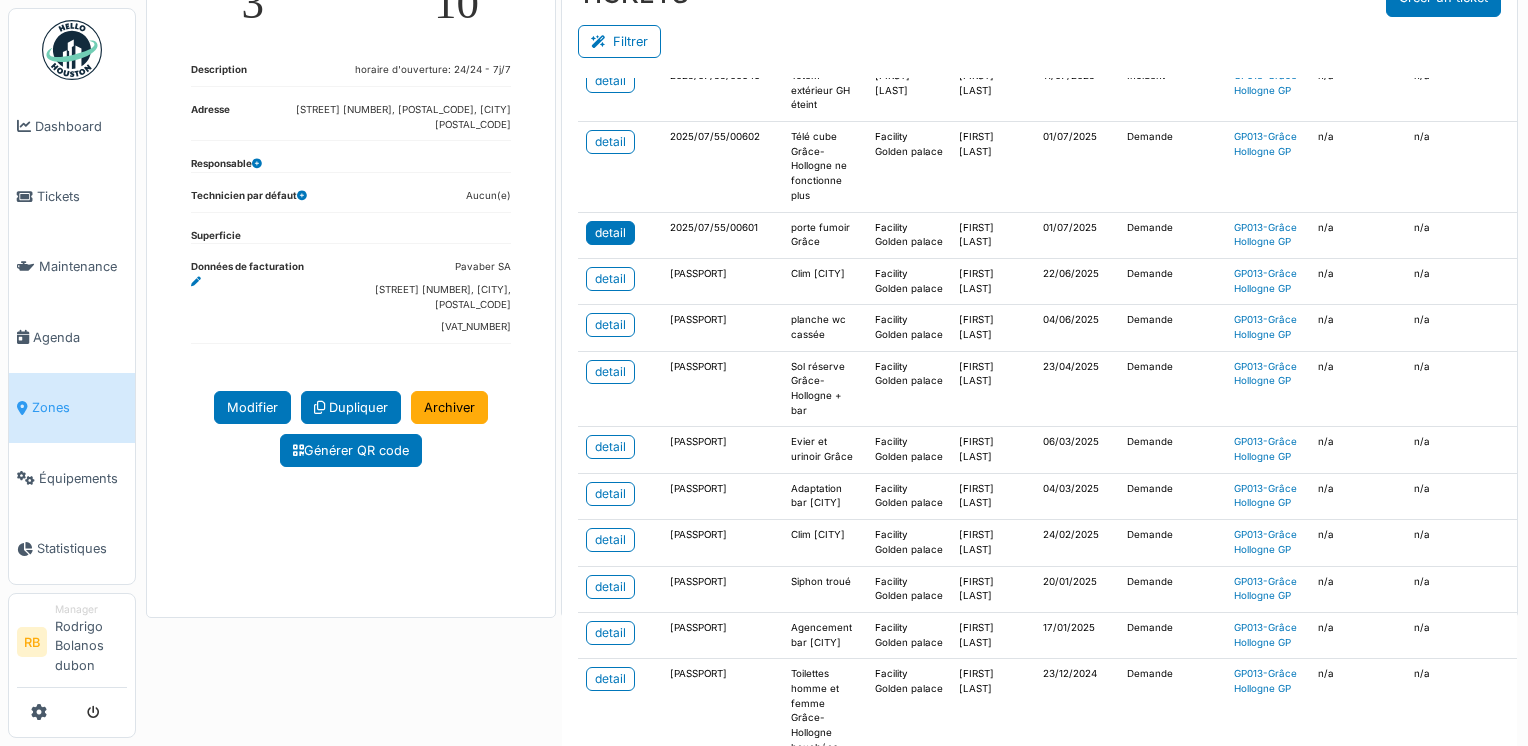 click on "detail" at bounding box center [610, 233] 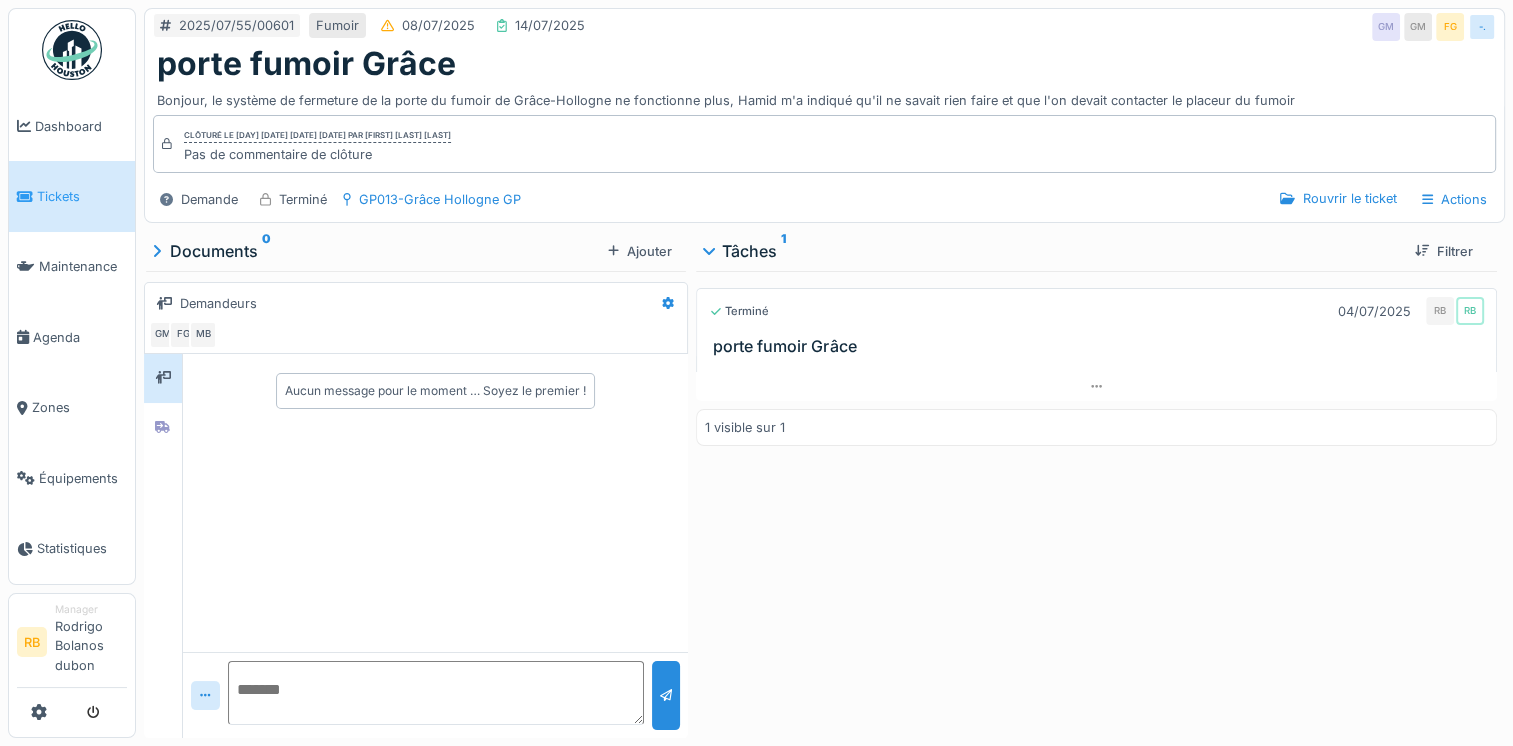 scroll, scrollTop: 15, scrollLeft: 0, axis: vertical 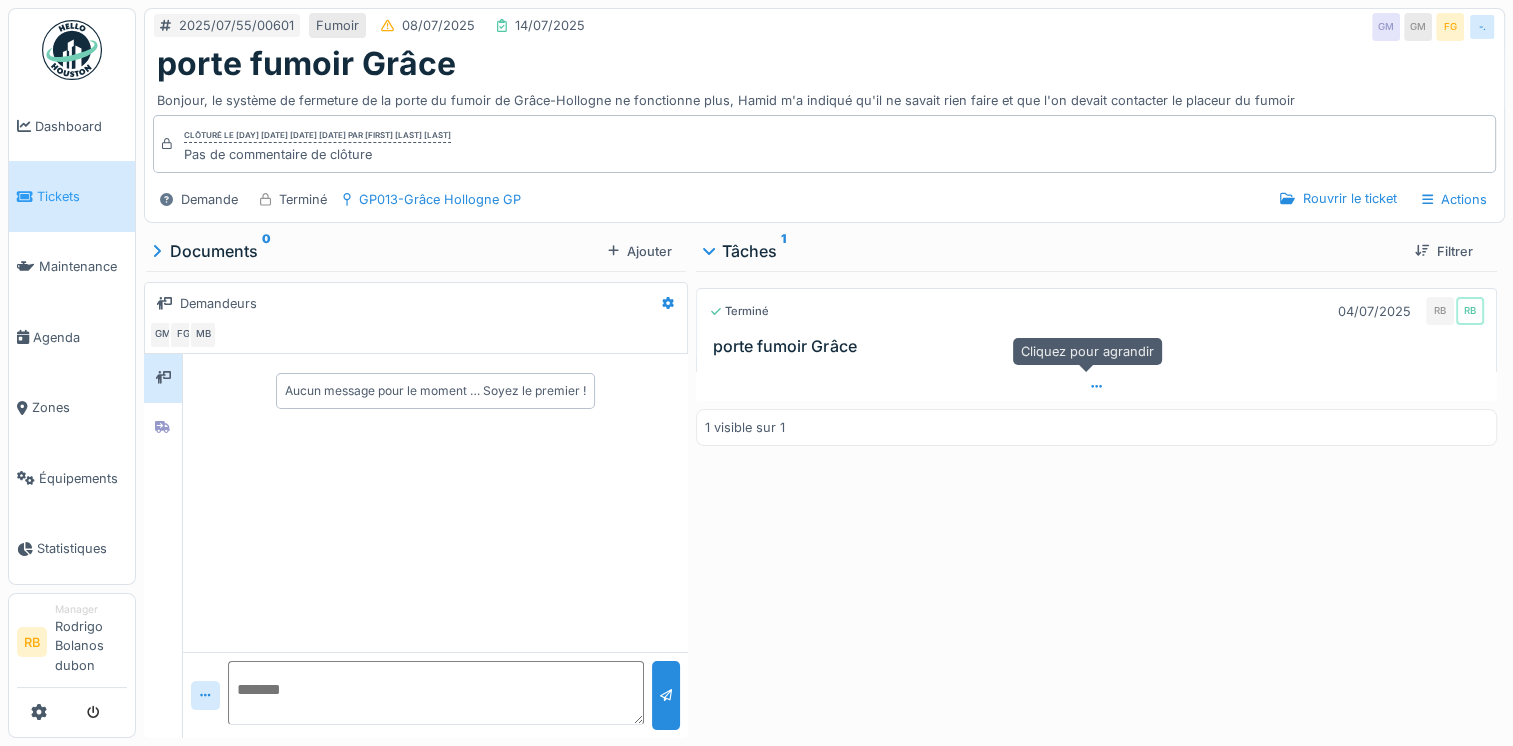 click at bounding box center [1096, 386] 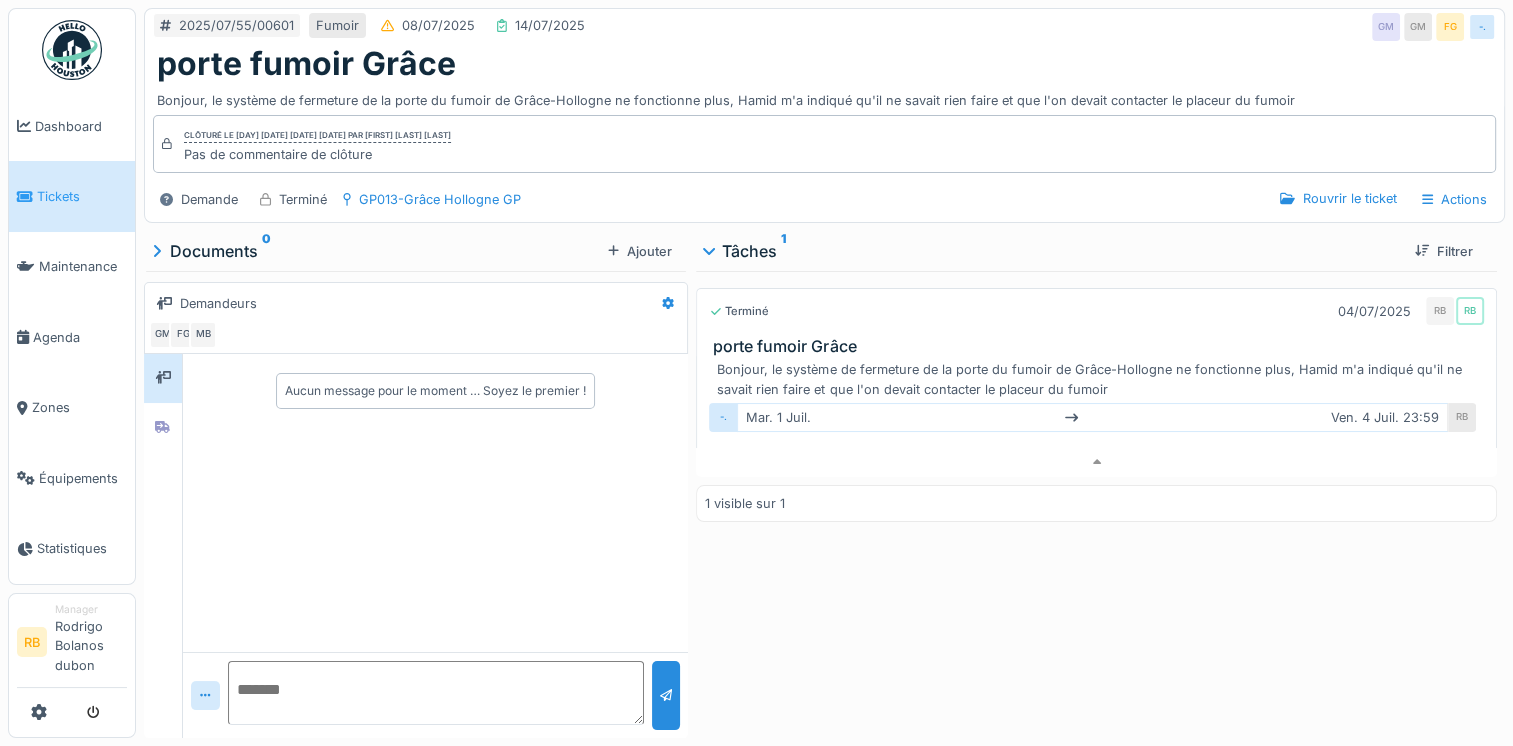 scroll, scrollTop: 0, scrollLeft: 0, axis: both 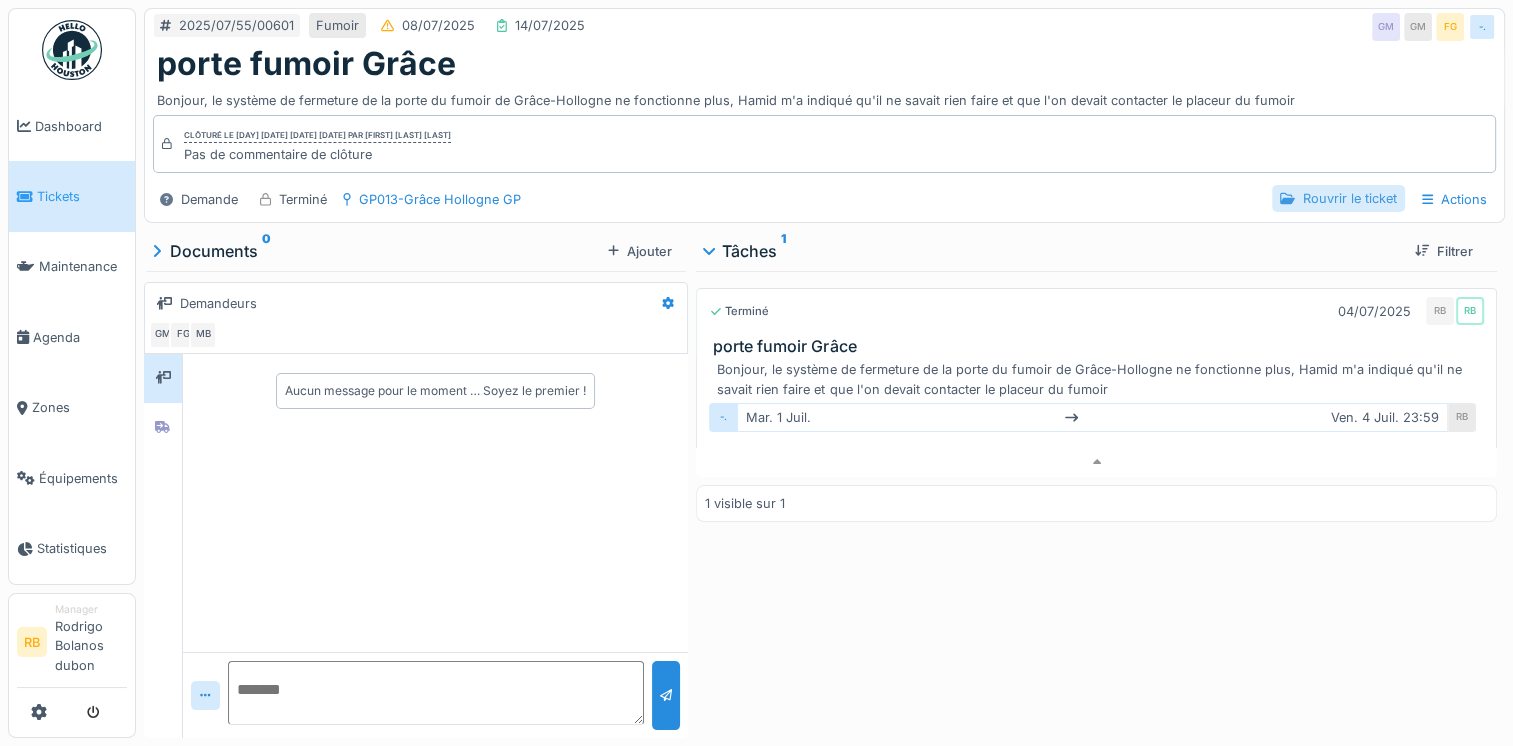 click on "Rouvrir le ticket" at bounding box center [1338, 198] 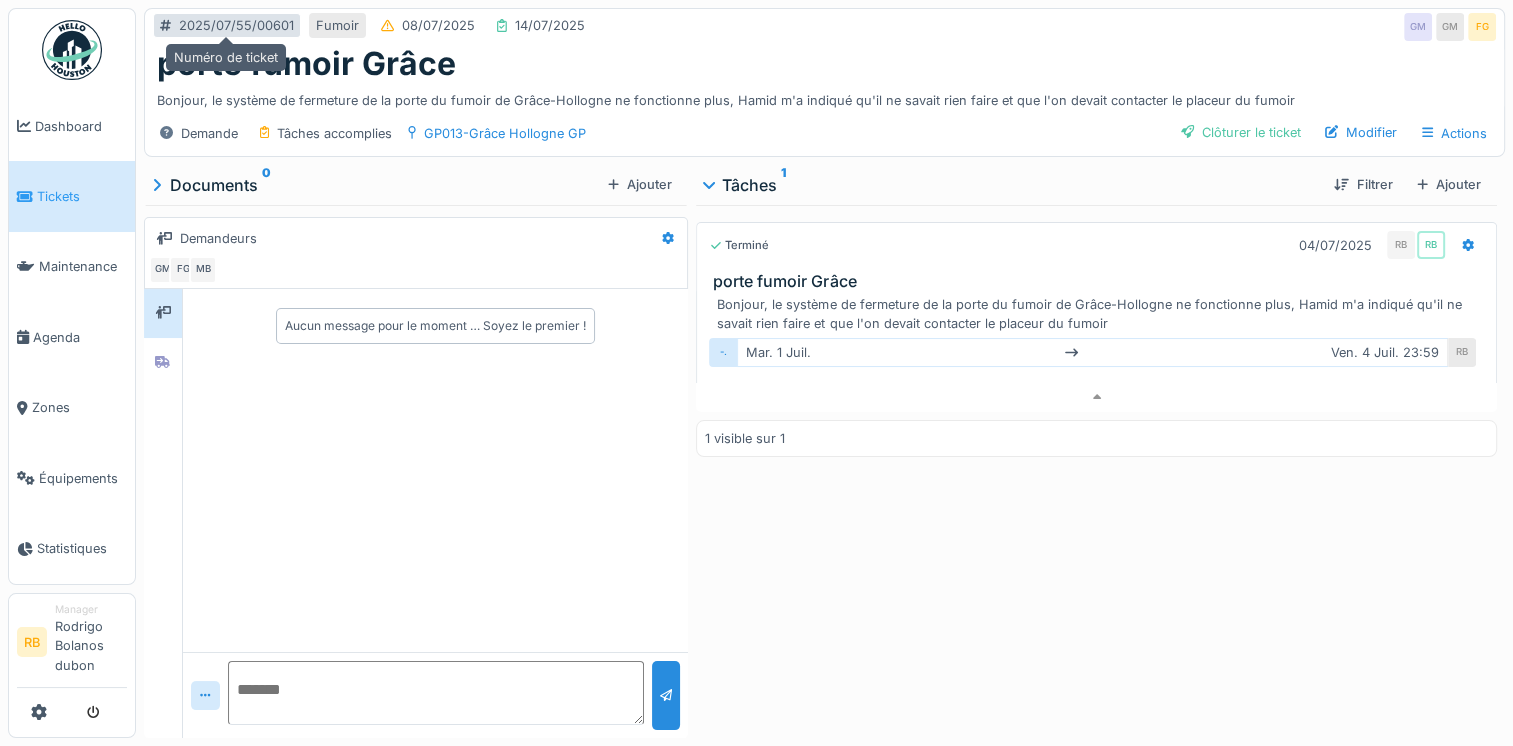 drag, startPoint x: 296, startPoint y: 26, endPoint x: 201, endPoint y: 32, distance: 95.189285 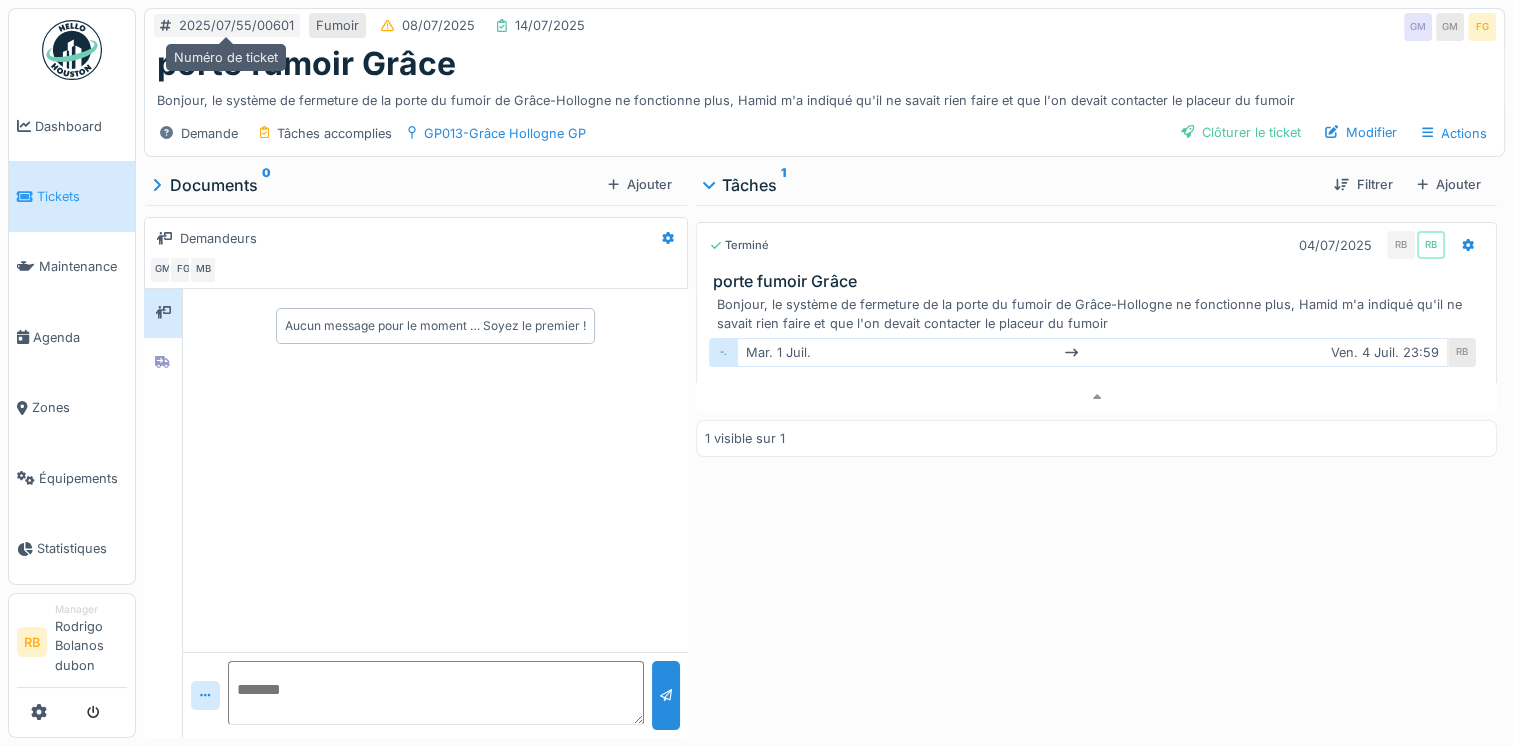 drag, startPoint x: 201, startPoint y: 32, endPoint x: 164, endPoint y: 79, distance: 59.816387 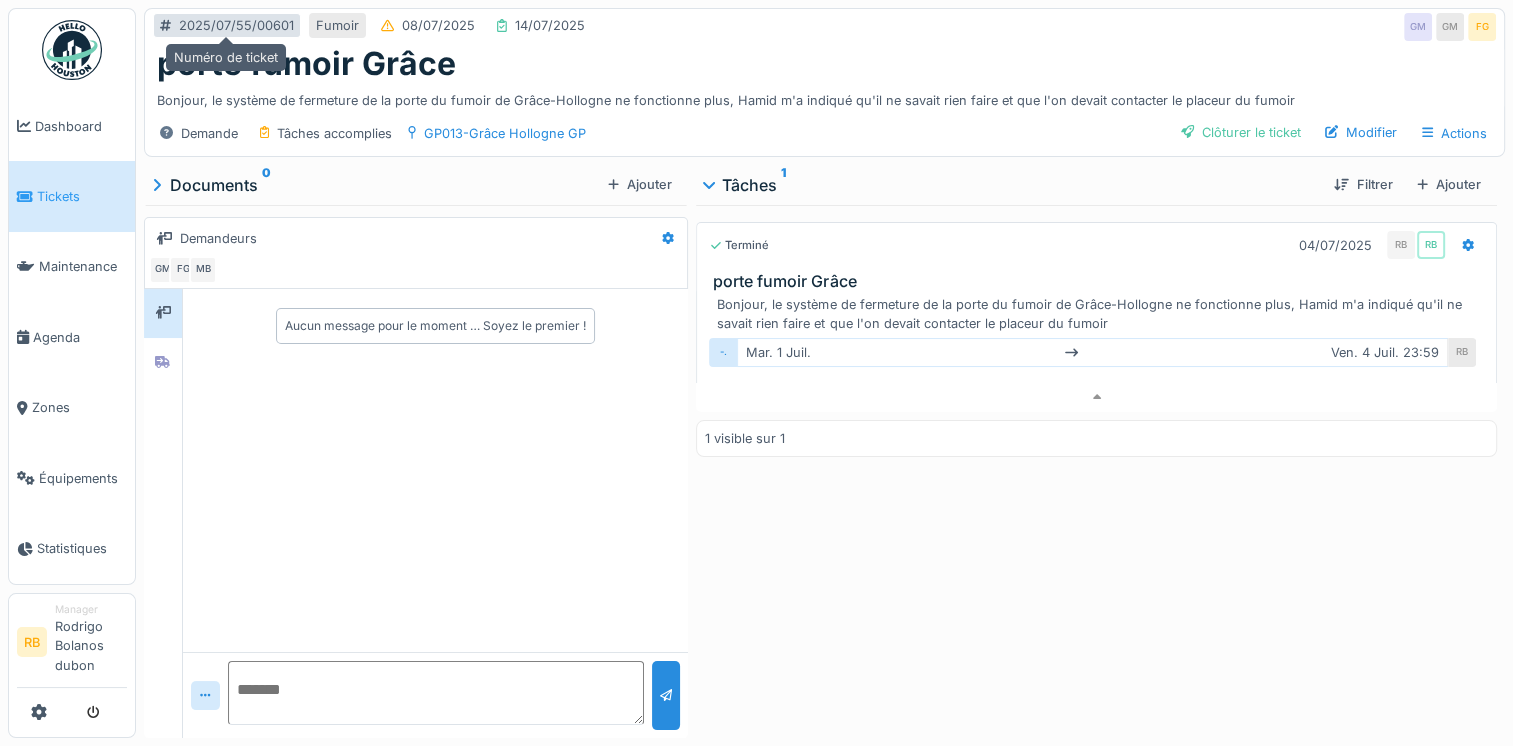 drag, startPoint x: 149, startPoint y: 25, endPoint x: 296, endPoint y: 23, distance: 147.01361 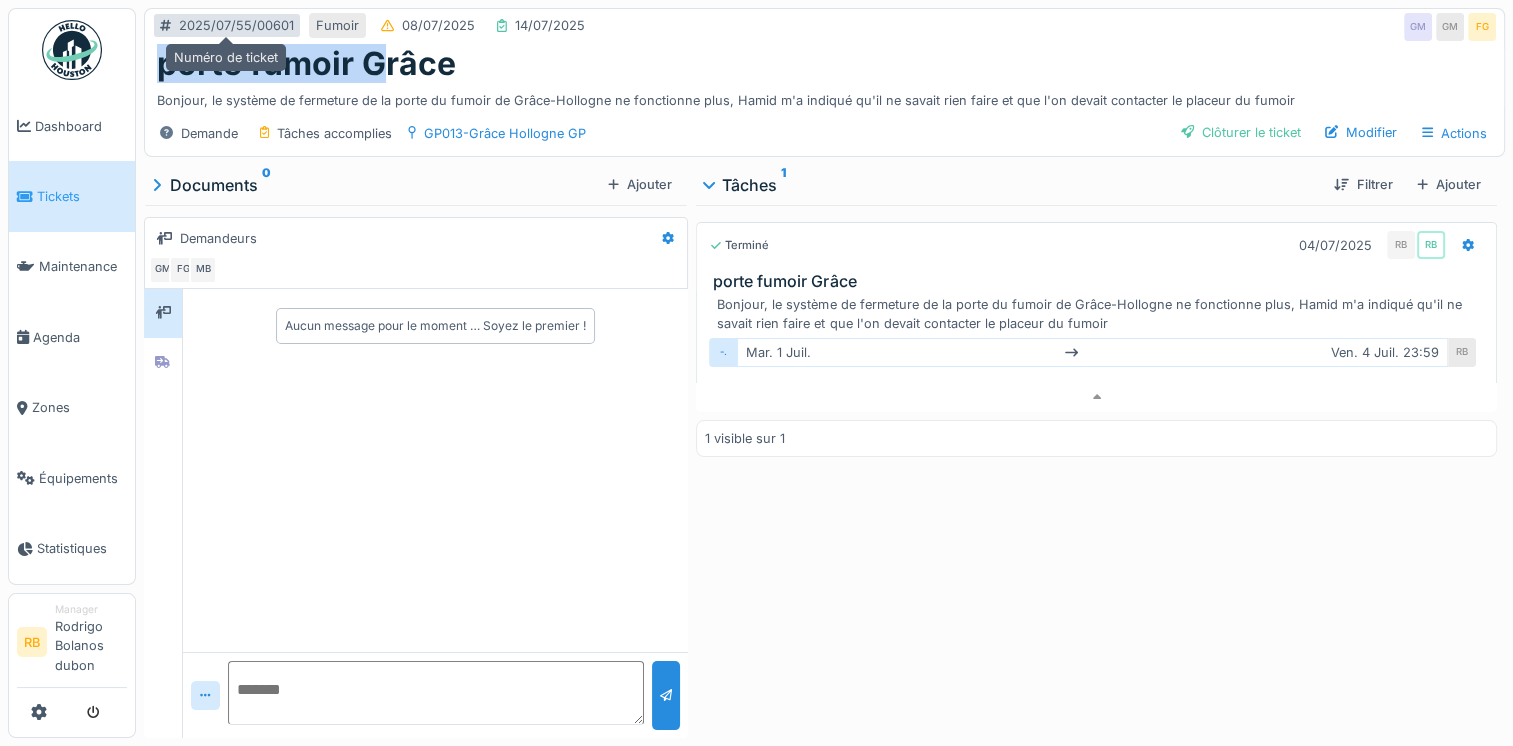 drag, startPoint x: 380, startPoint y: 72, endPoint x: 169, endPoint y: 28, distance: 215.53886 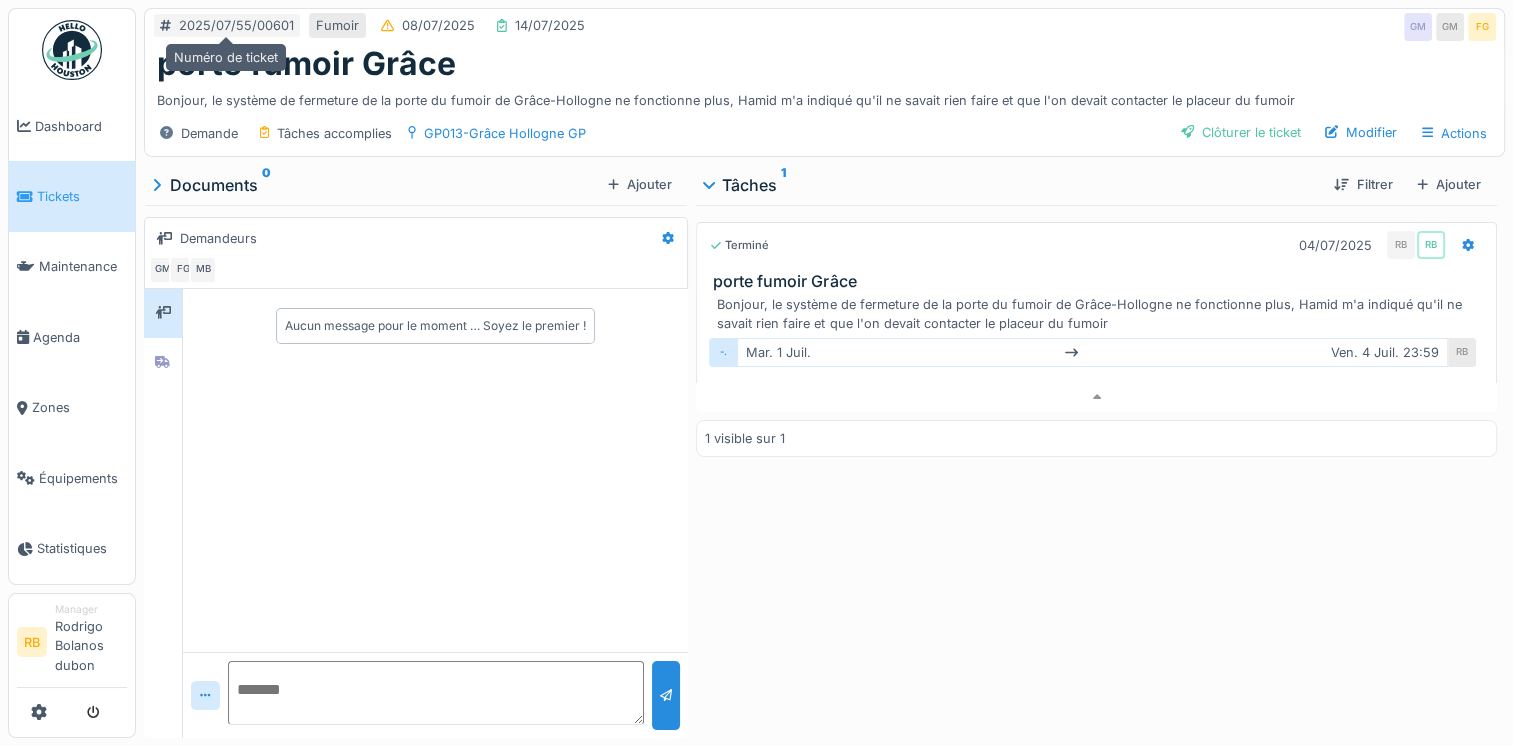 drag, startPoint x: 169, startPoint y: 28, endPoint x: 712, endPoint y: 109, distance: 549.0082 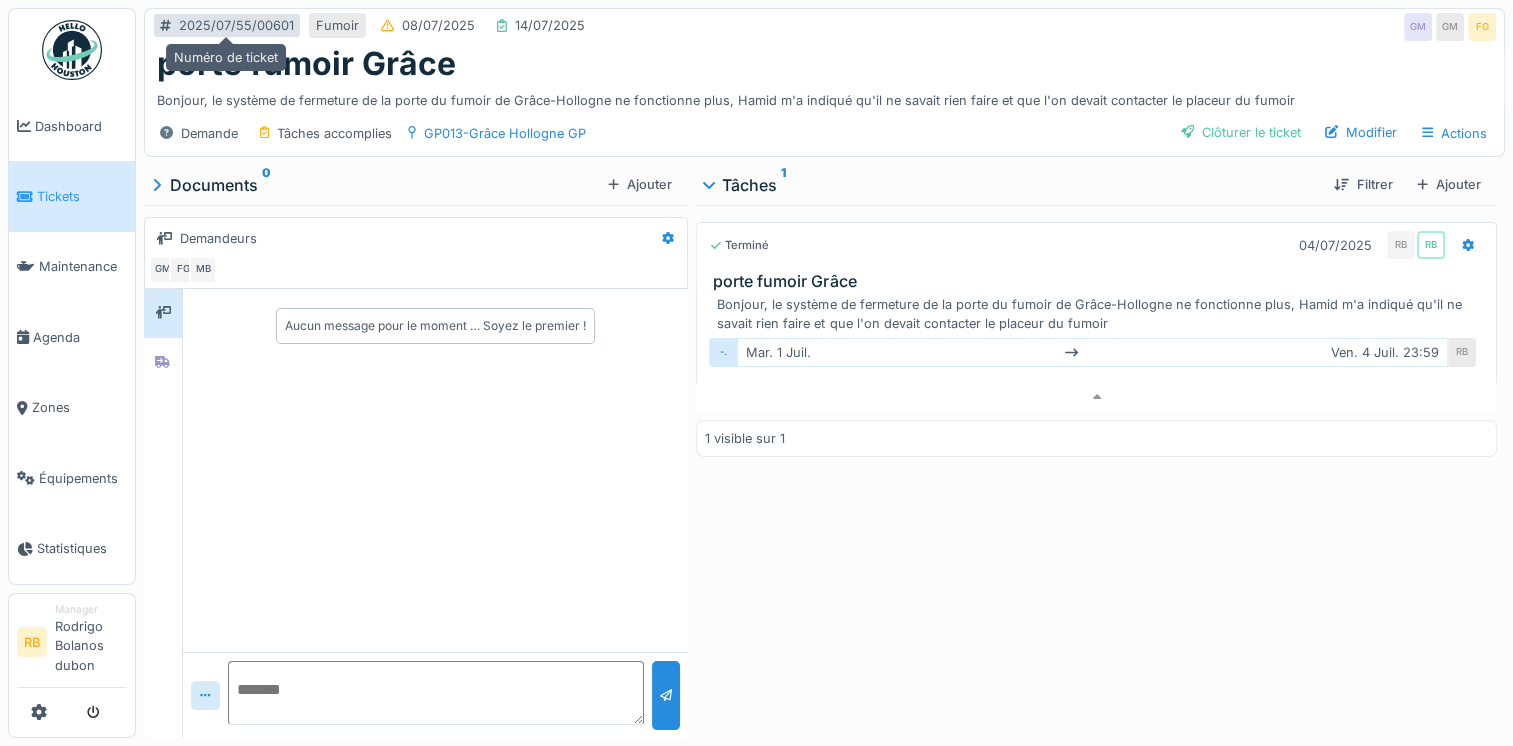 click on "2025/07/55/00601" at bounding box center [236, 25] 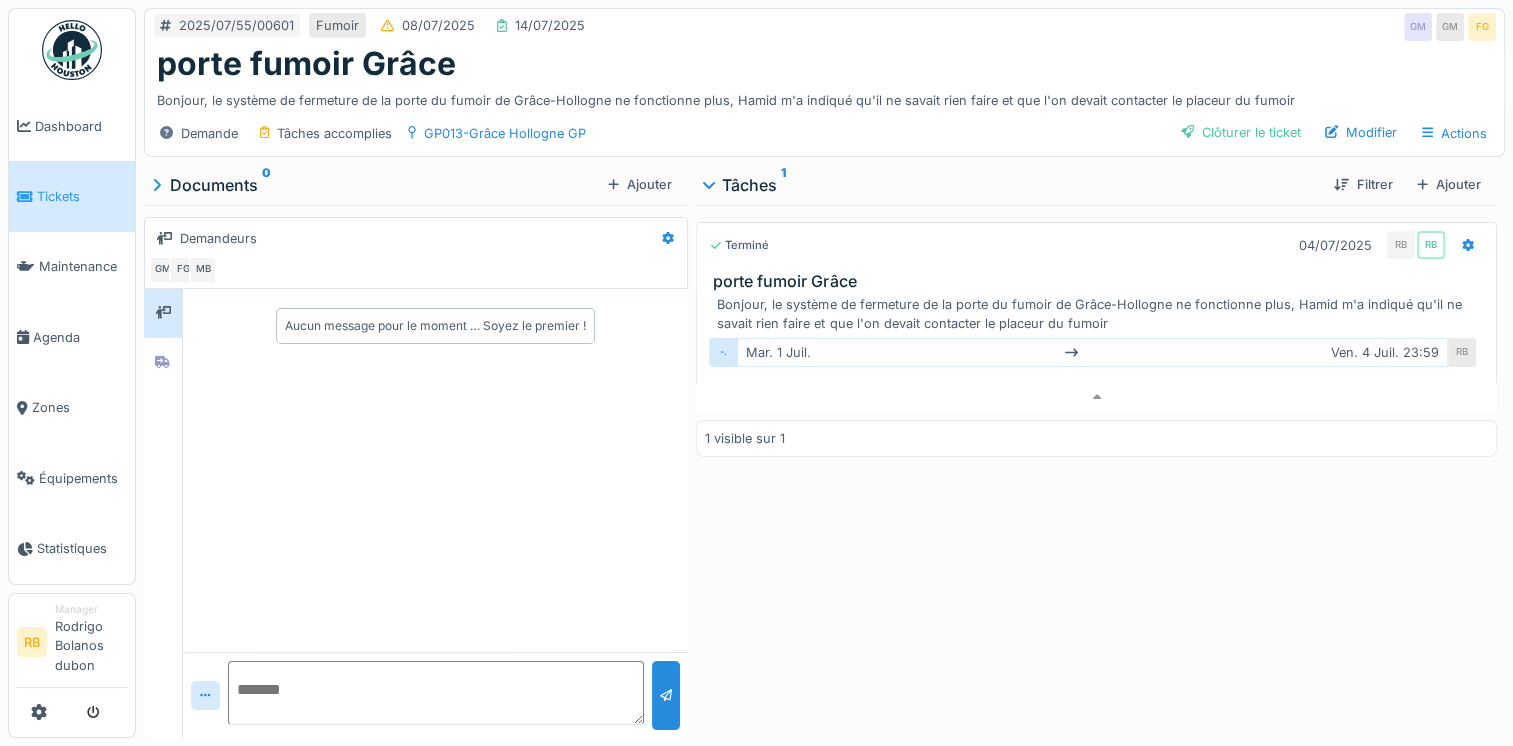 drag, startPoint x: 284, startPoint y: 30, endPoint x: 791, endPoint y: 57, distance: 507.7184 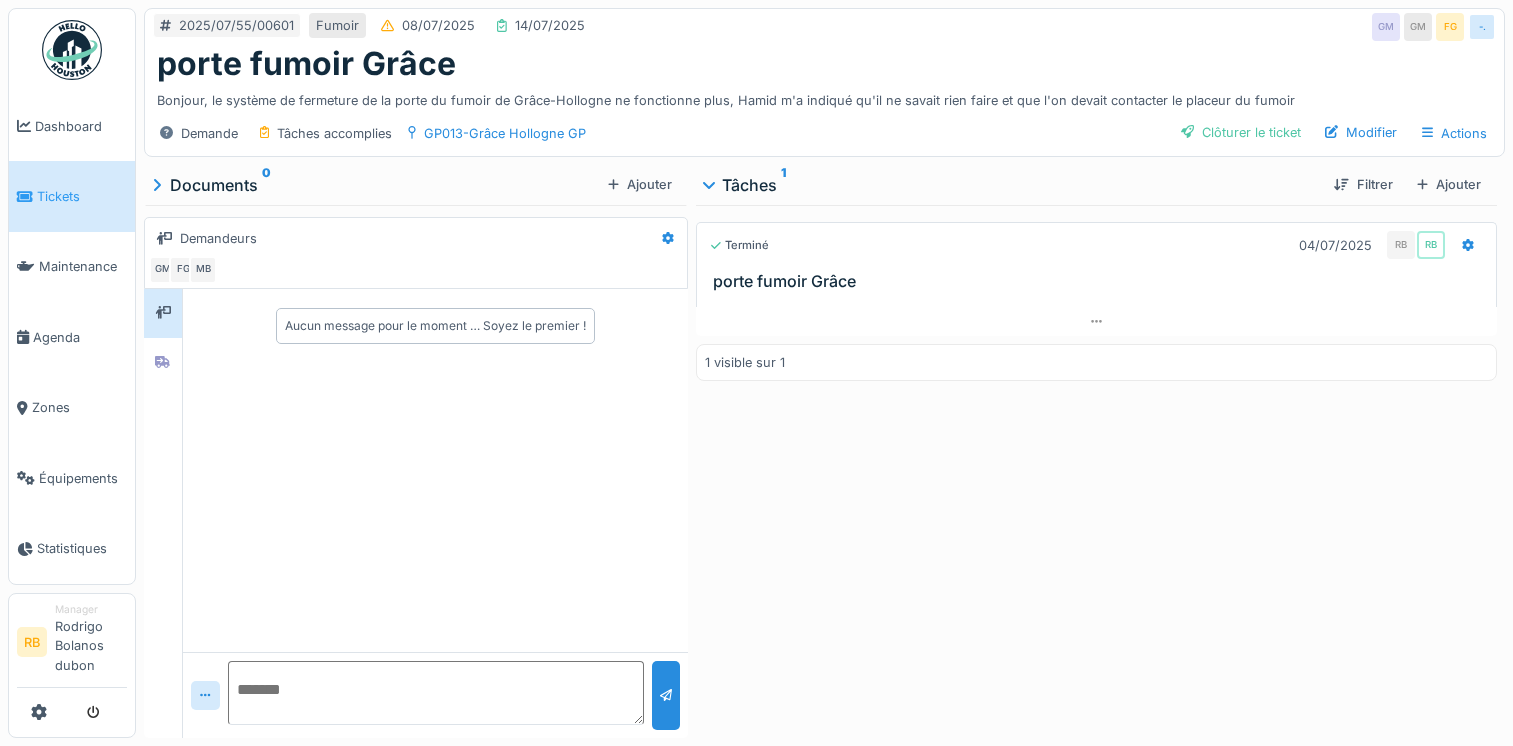 scroll, scrollTop: 0, scrollLeft: 0, axis: both 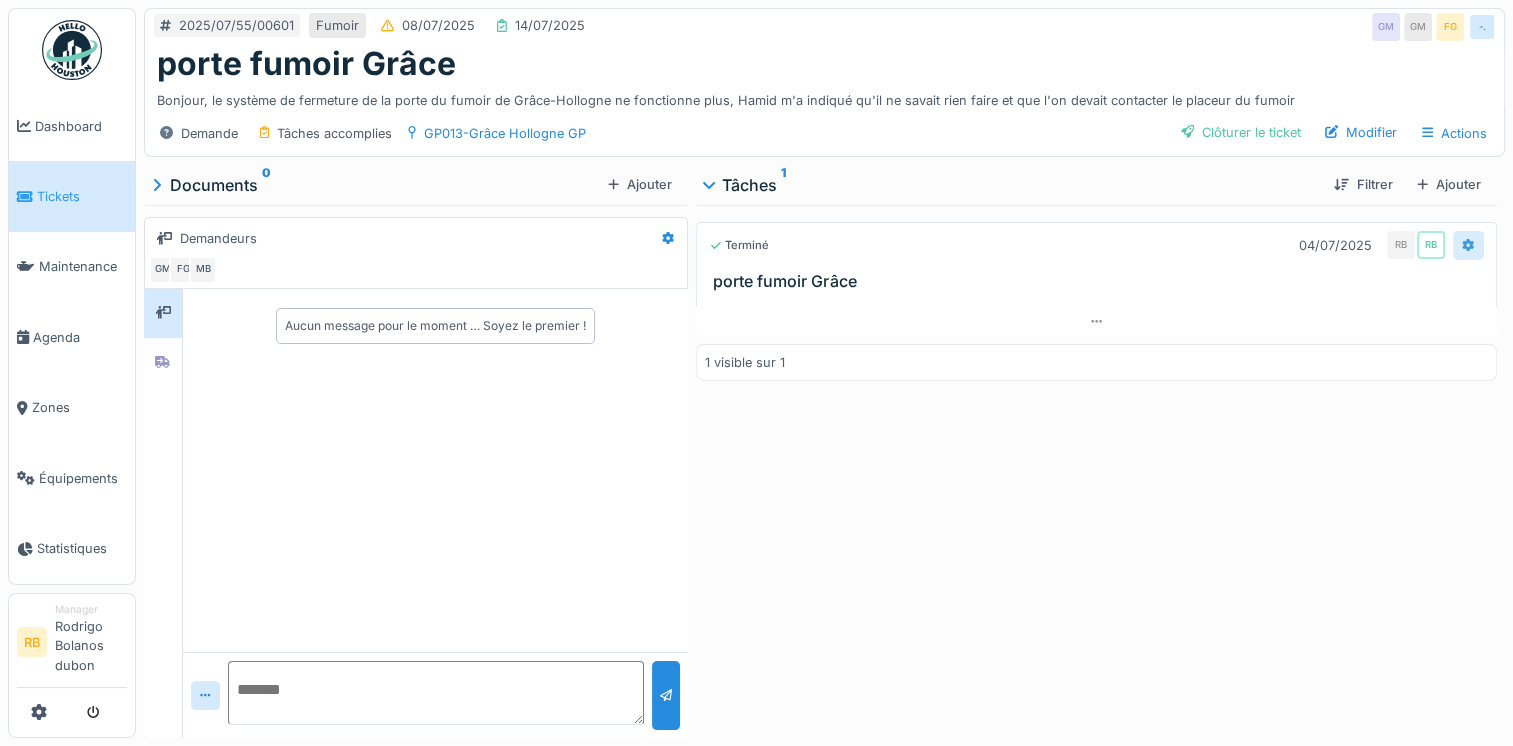 click 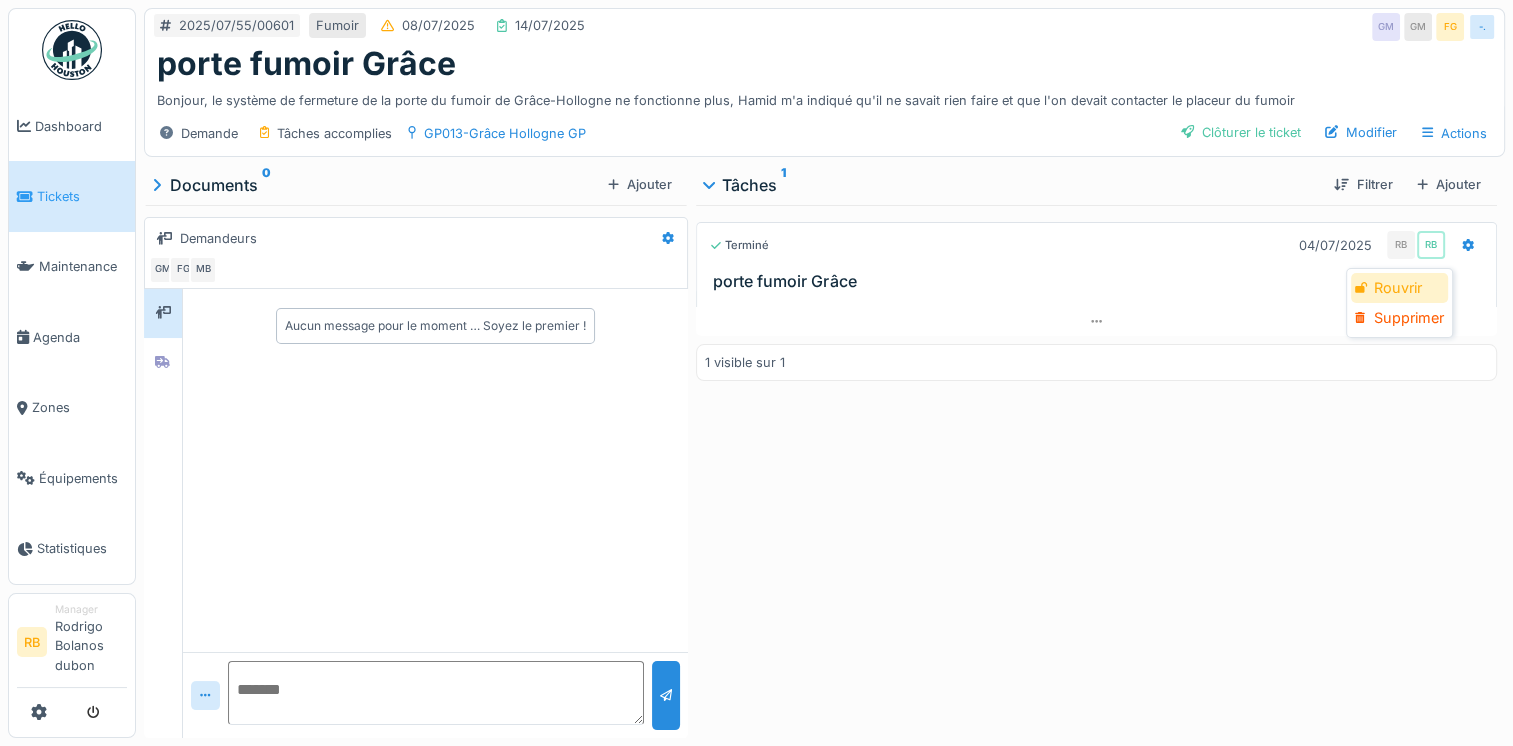click on "Rouvrir" at bounding box center [1399, 288] 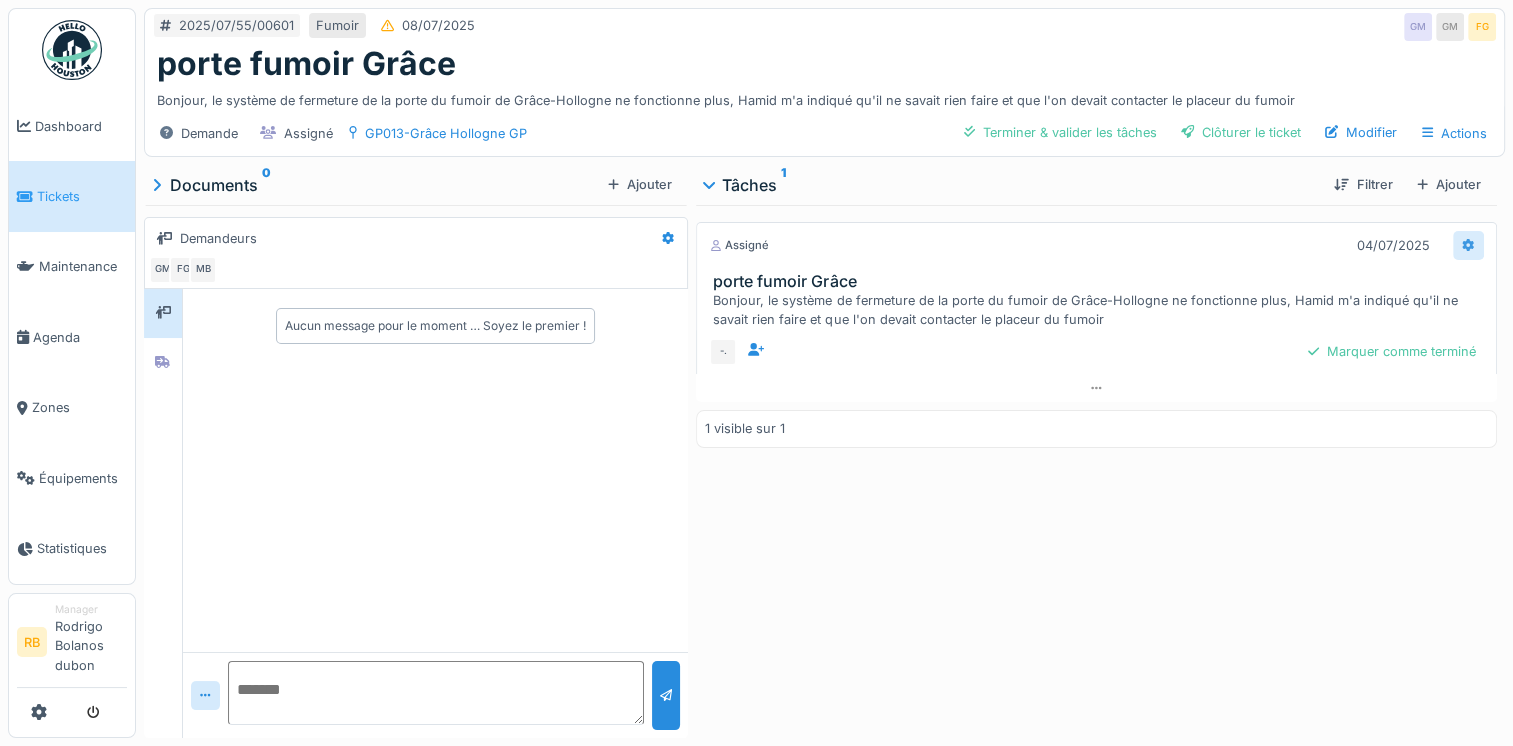 click at bounding box center (1468, 245) 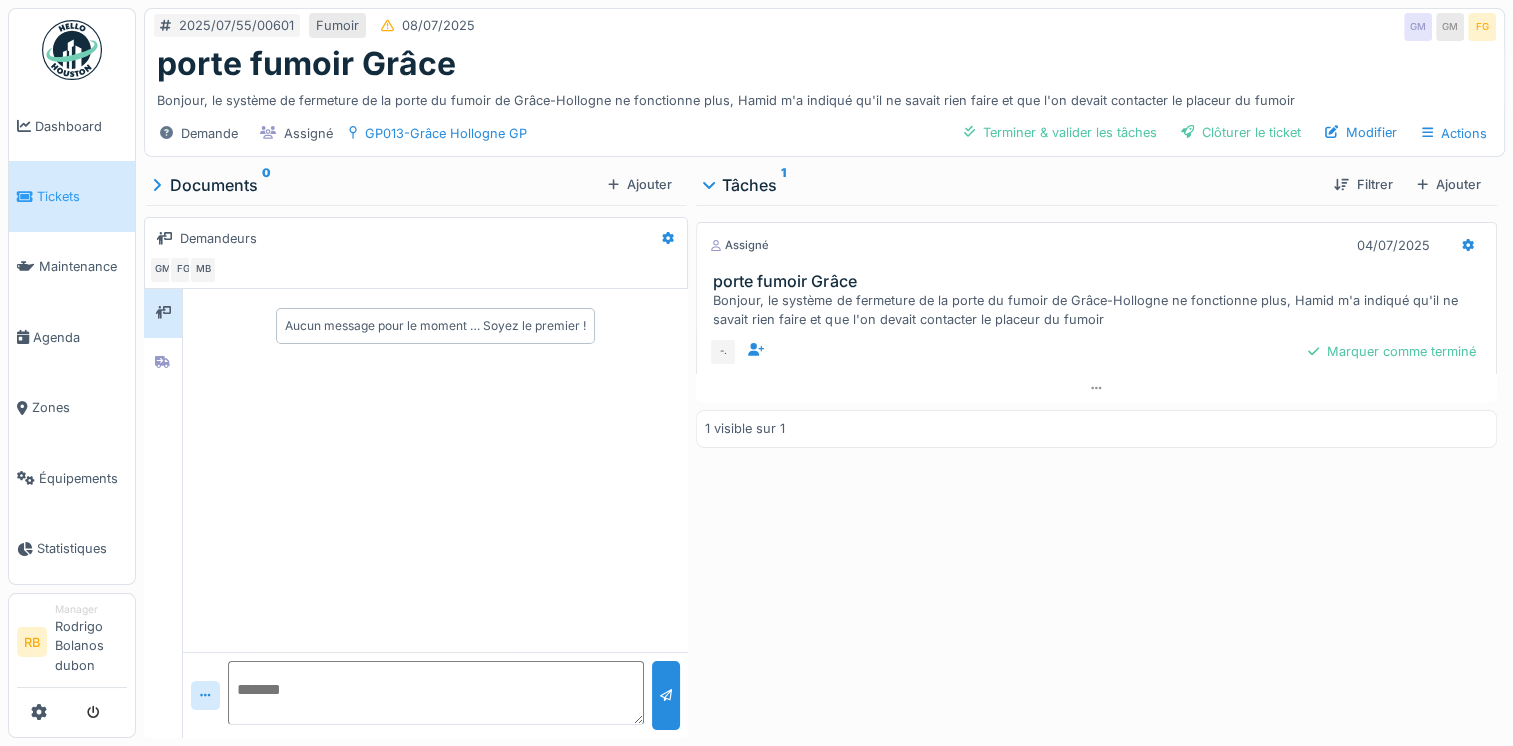 click on "1 visible sur 1" at bounding box center [1096, 428] 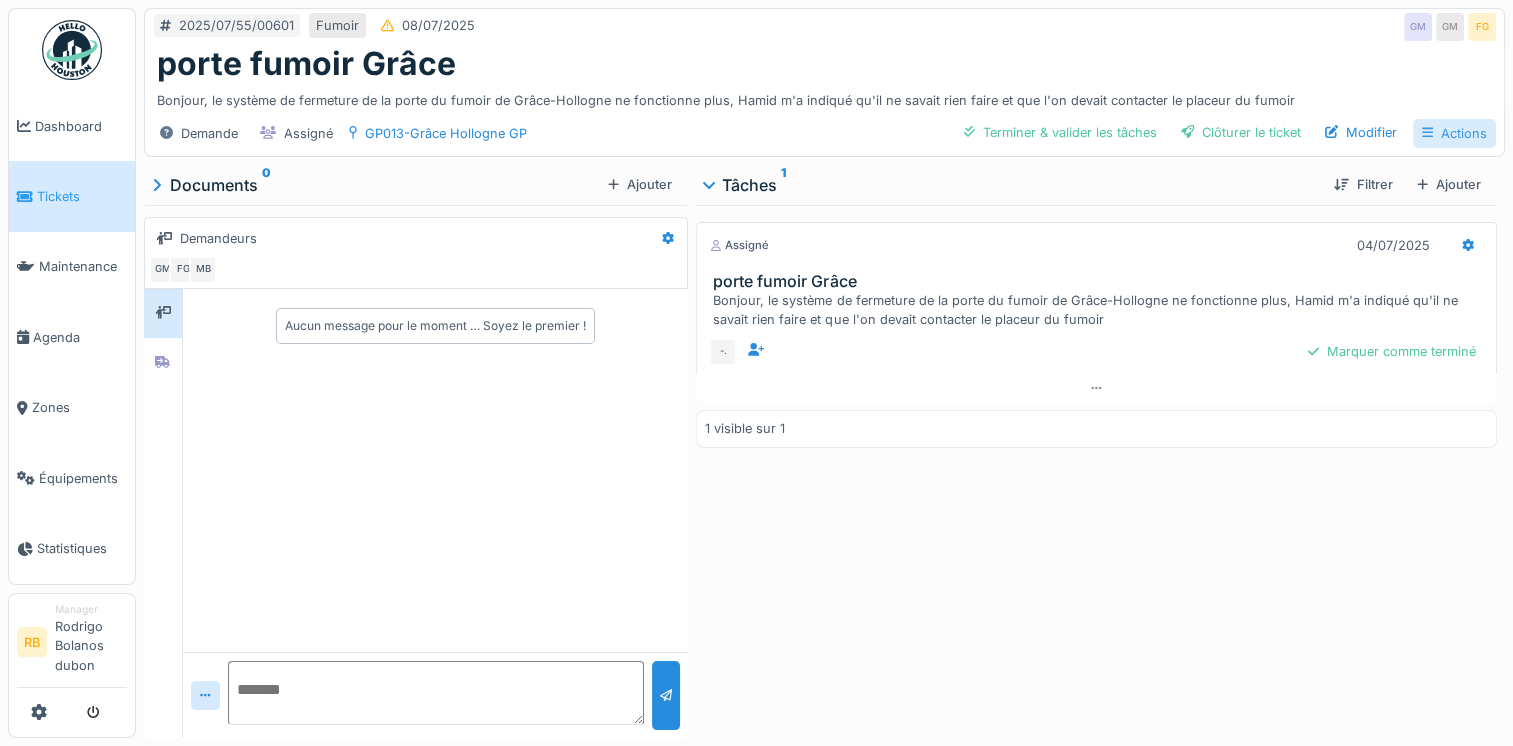 click on "Actions" at bounding box center [1454, 133] 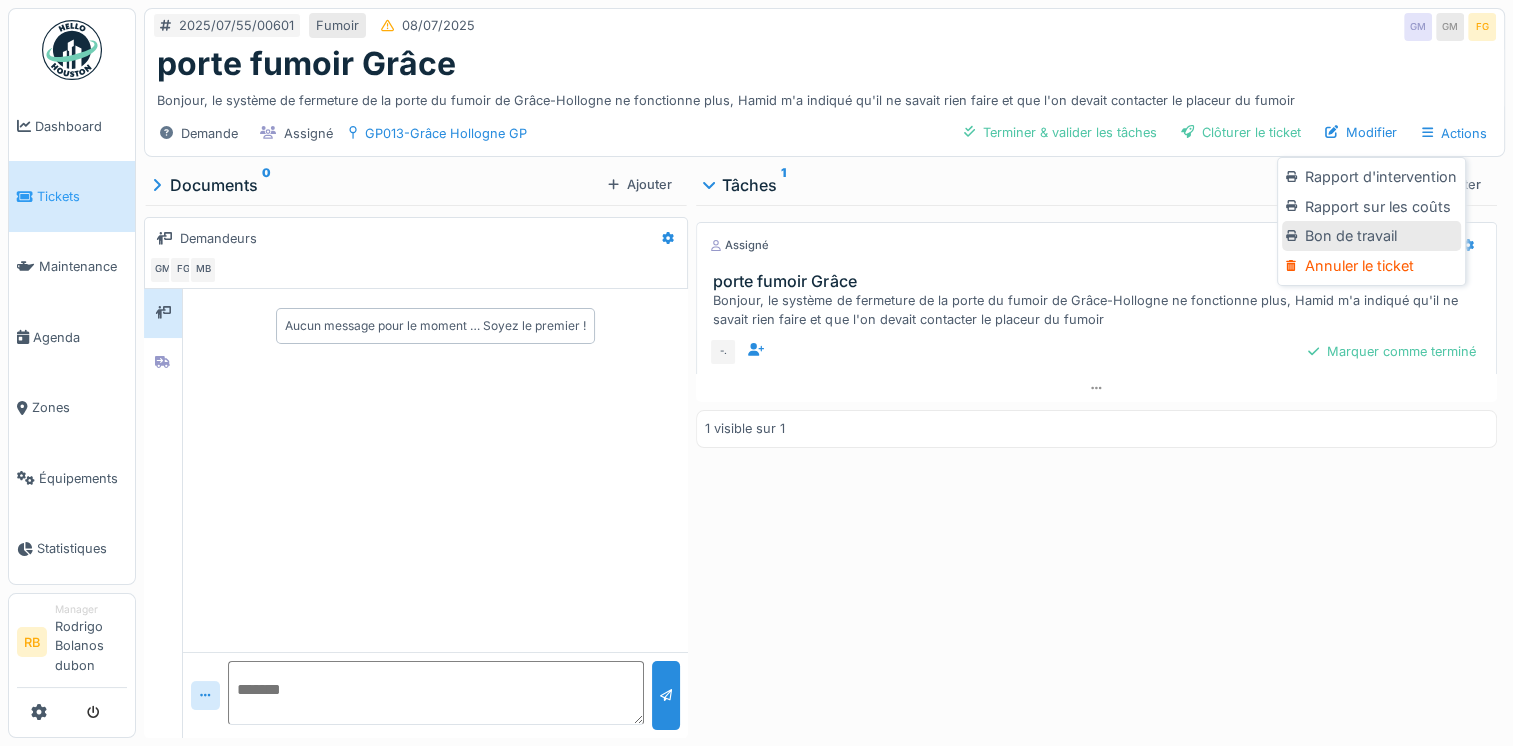 click on "Bon de travail" at bounding box center (1371, 236) 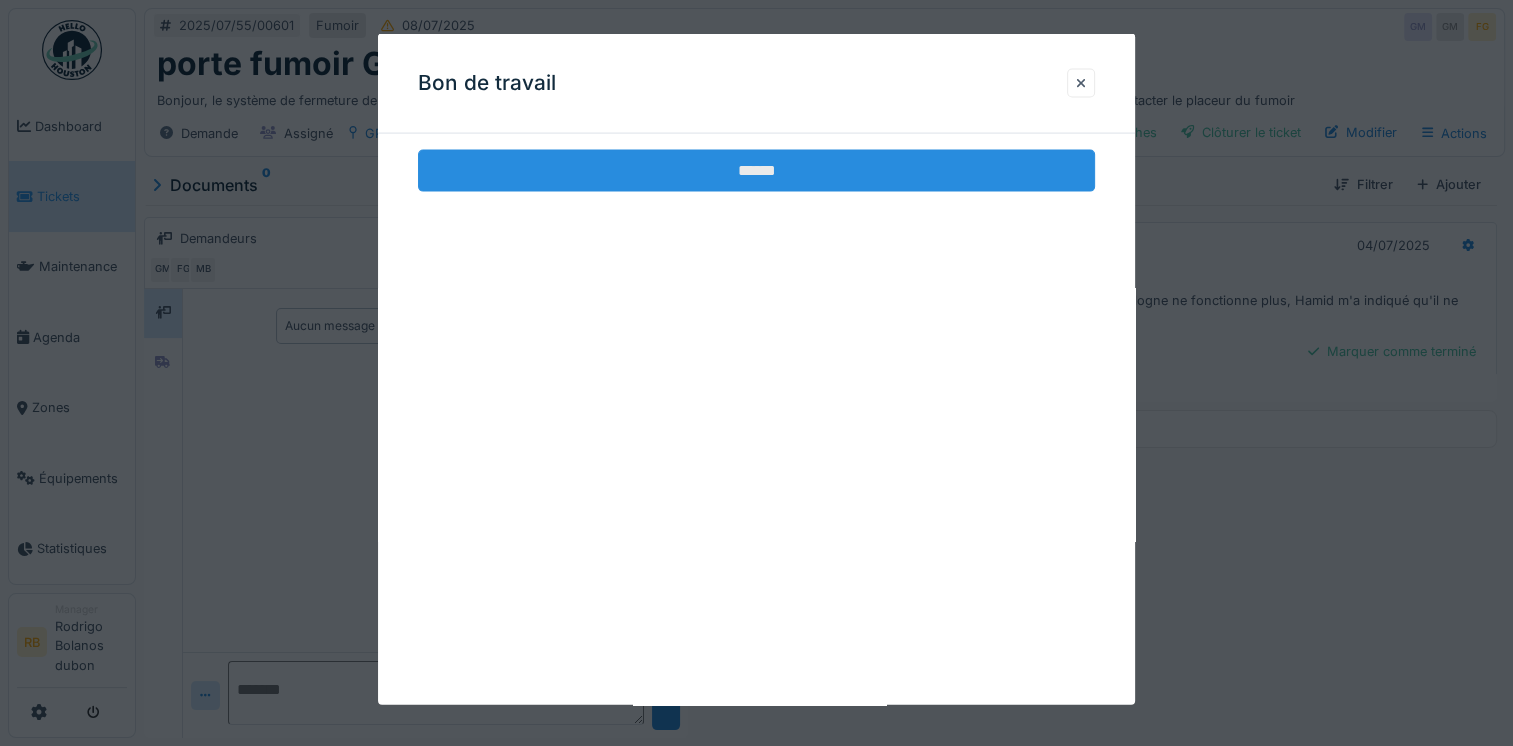 click on "******" at bounding box center (756, 171) 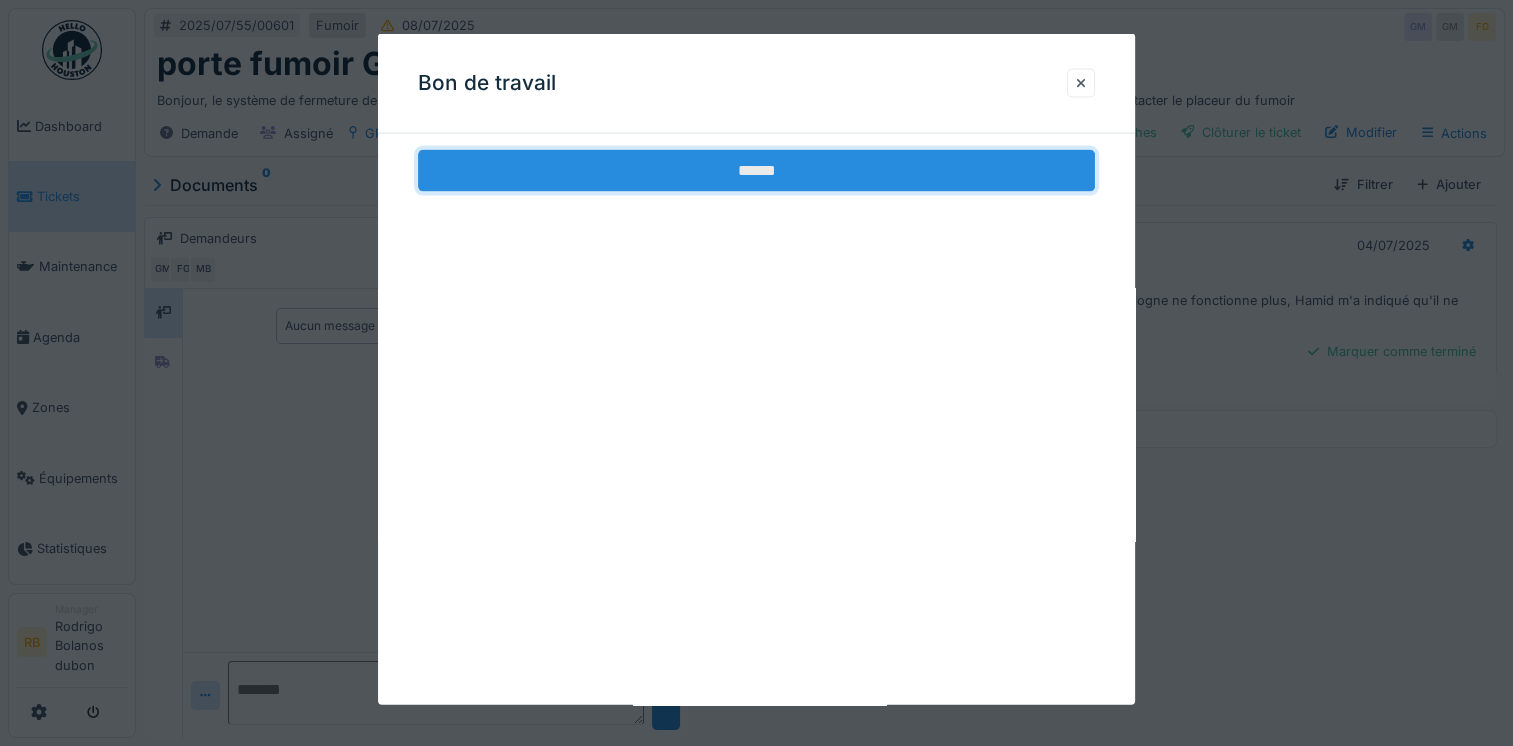 click on "******" at bounding box center (756, 171) 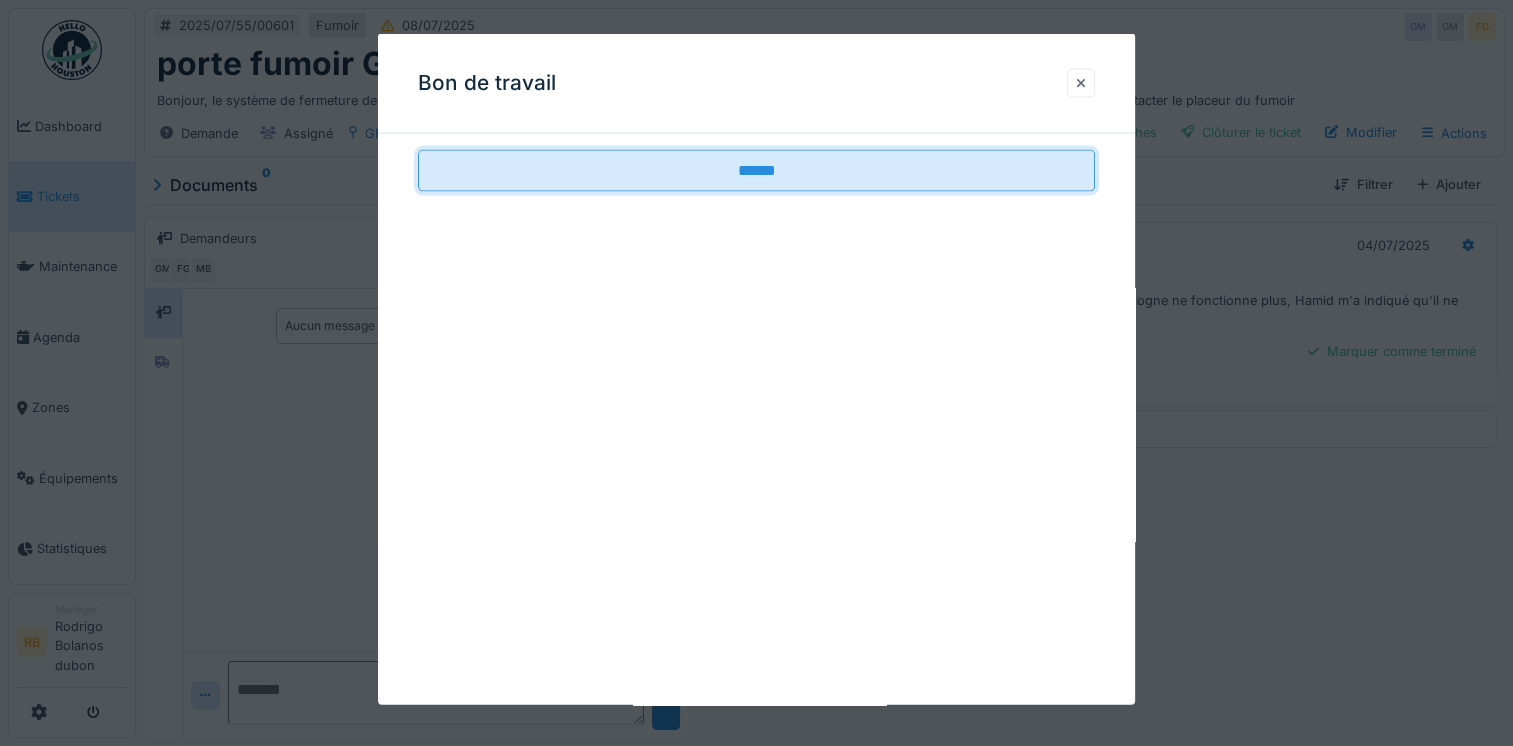 click at bounding box center (1081, 82) 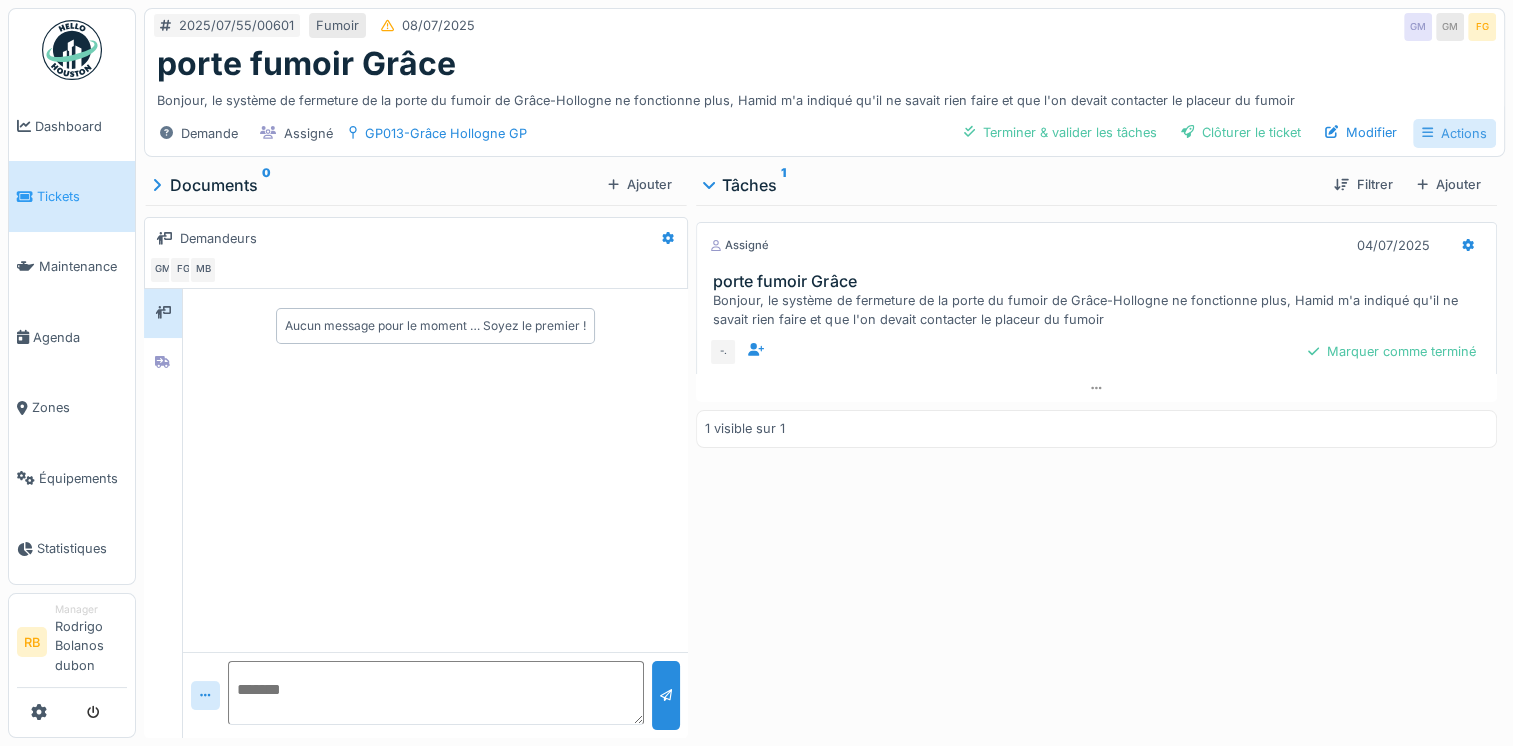 click on "Actions" at bounding box center [1454, 133] 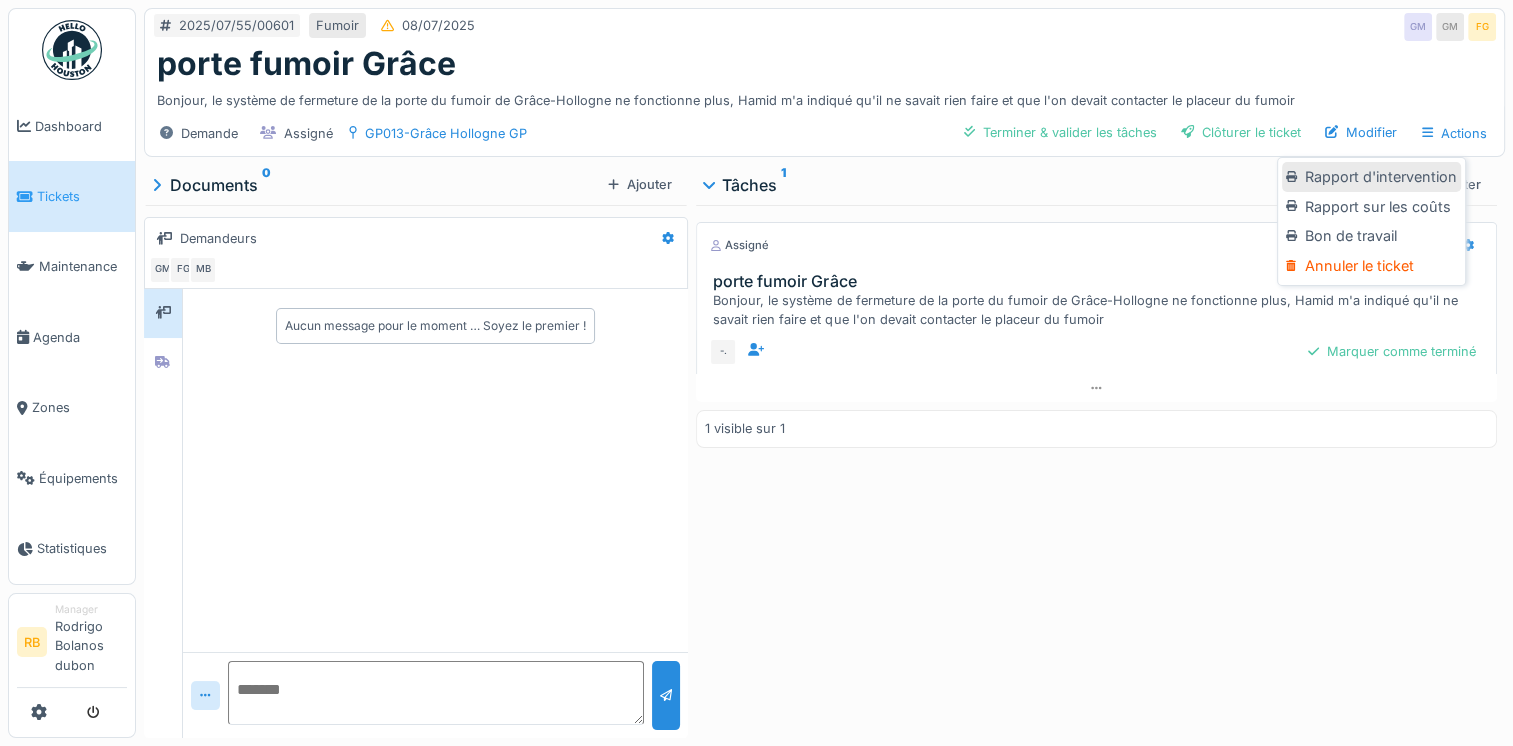 click on "Rapport d'intervention" at bounding box center (1371, 177) 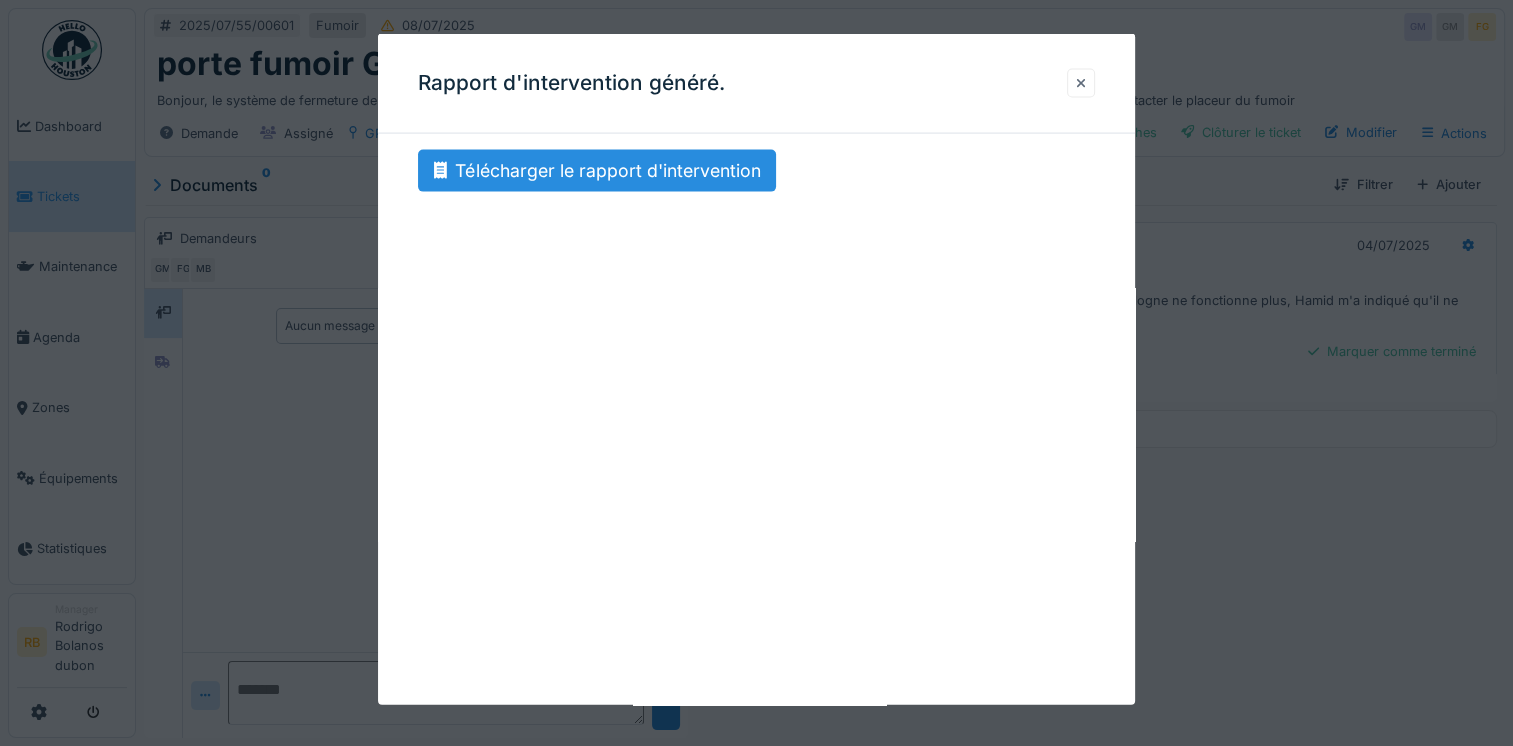 click at bounding box center (1081, 82) 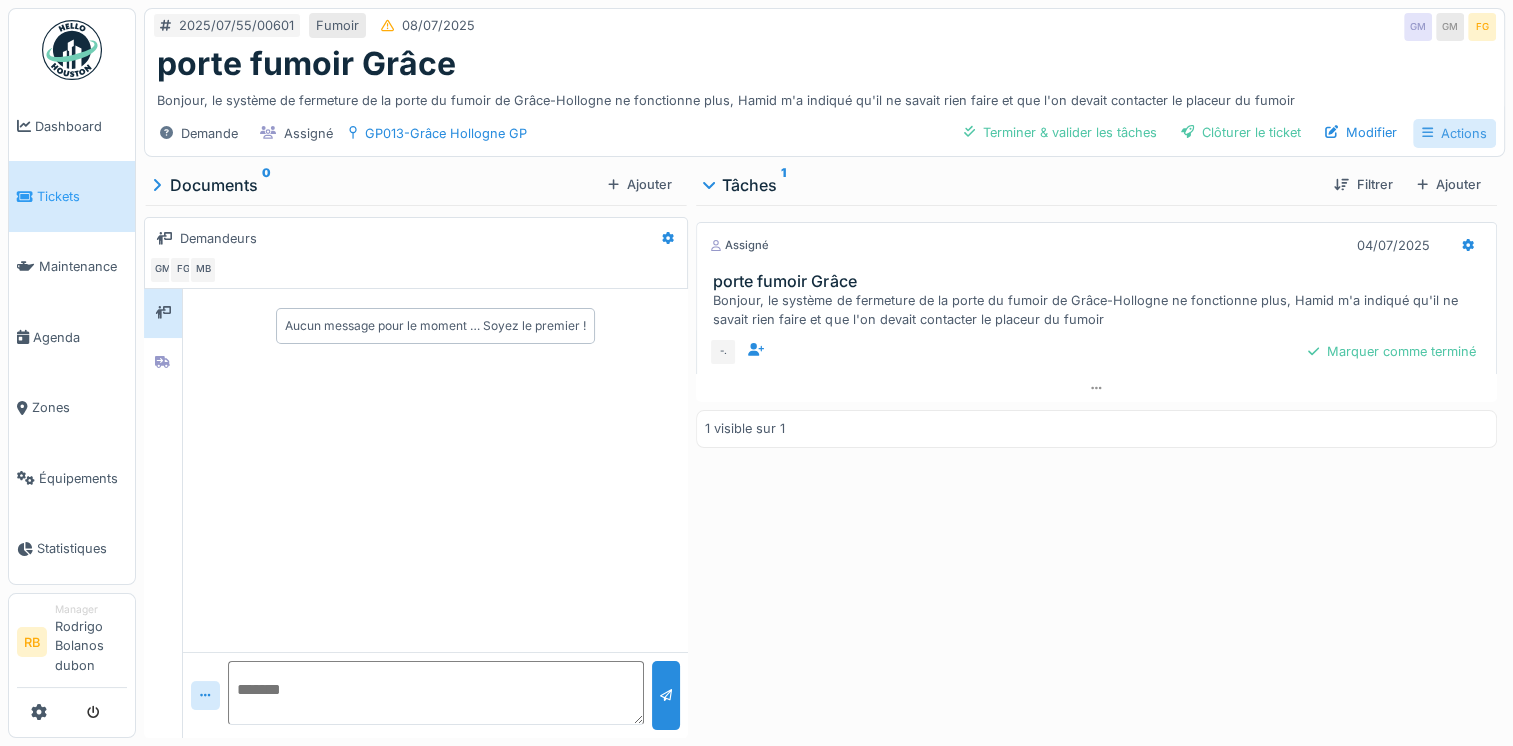 click on "Actions" at bounding box center [1454, 133] 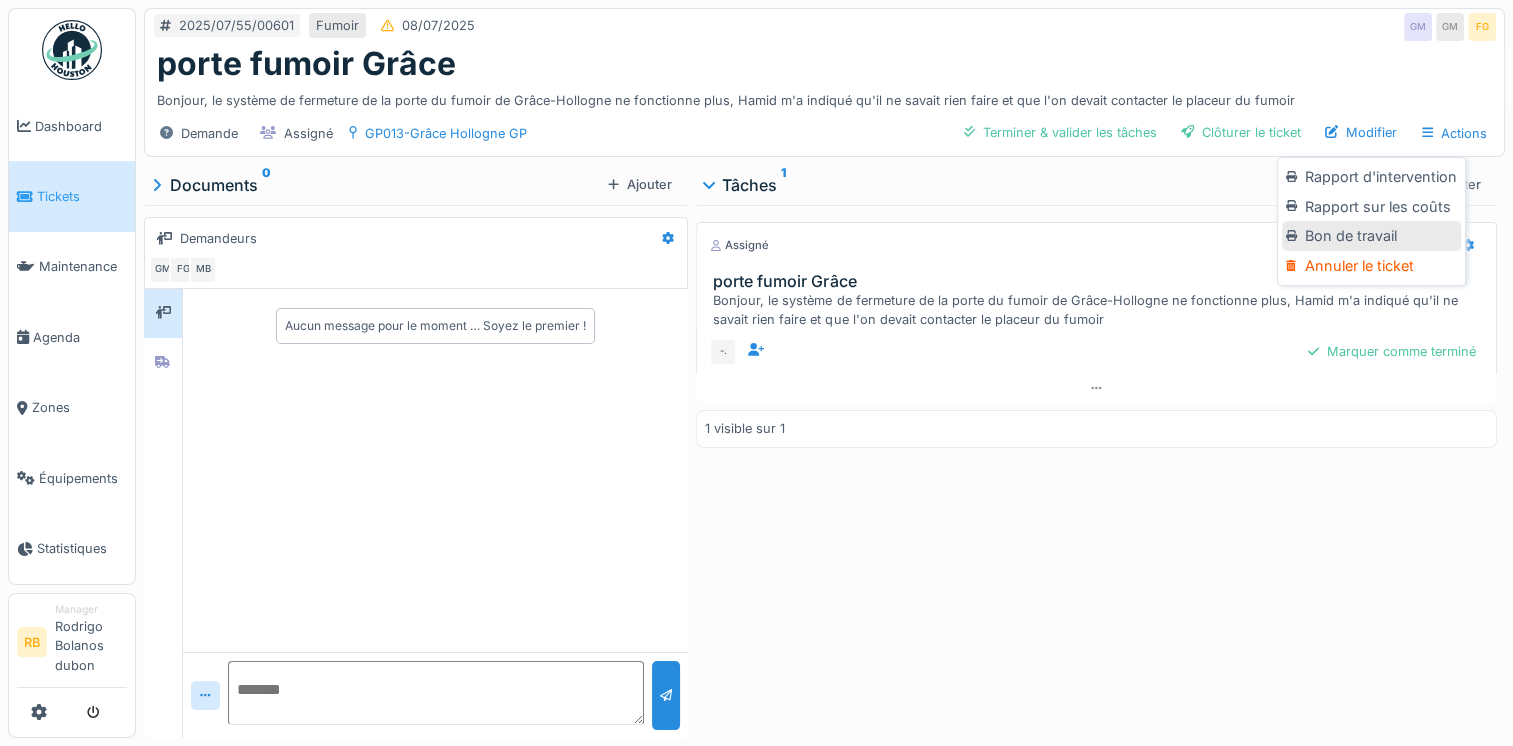 click on "Bon de travail" at bounding box center [1371, 236] 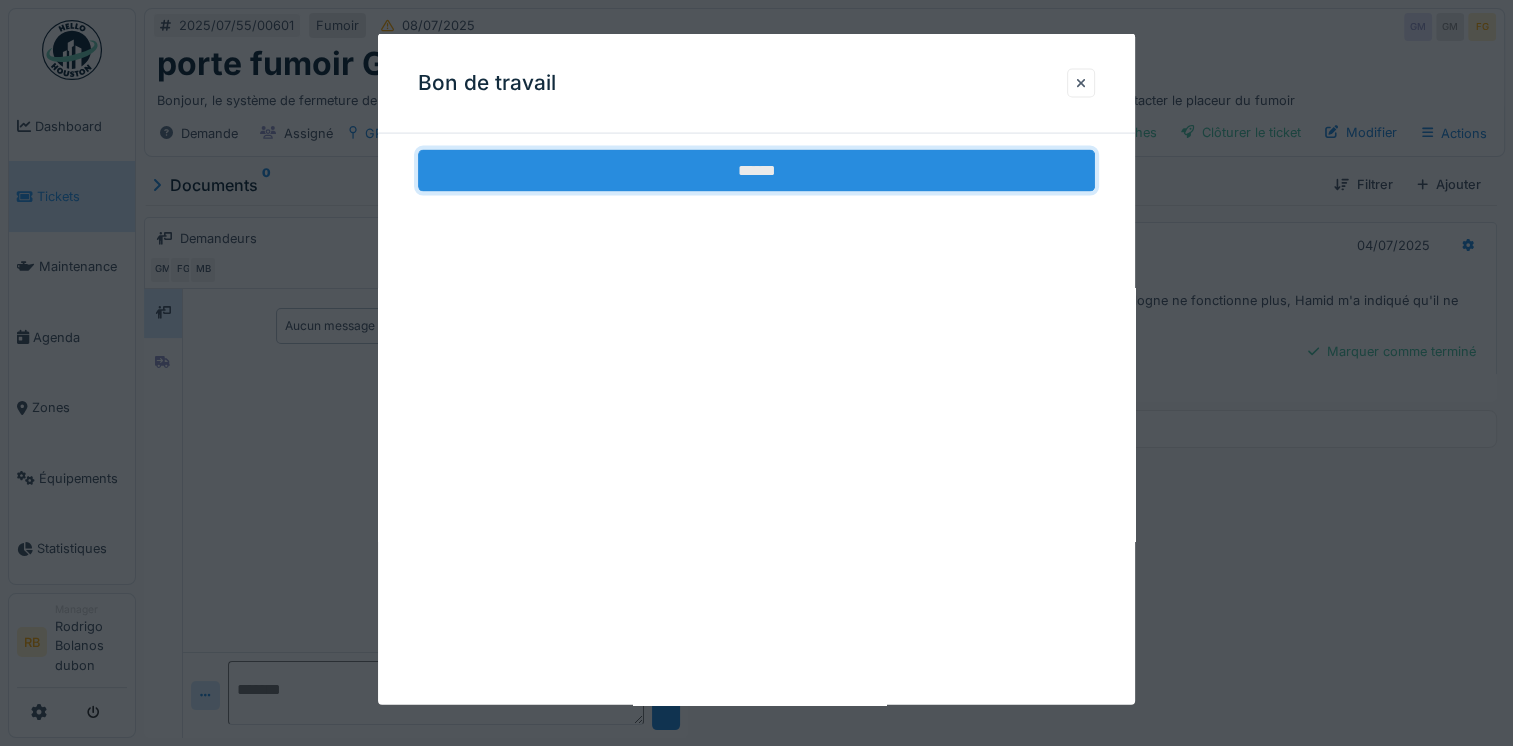 click on "******" at bounding box center [756, 171] 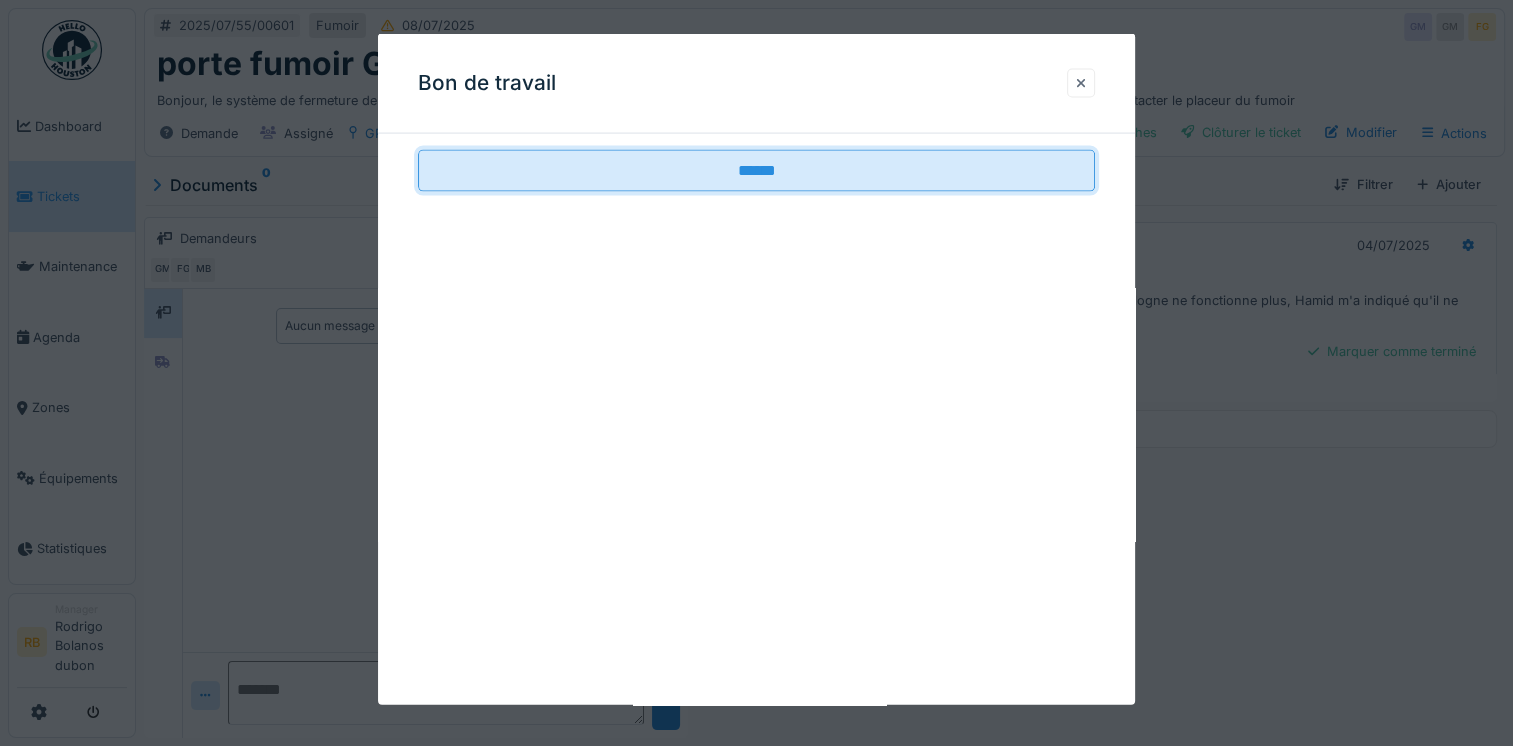 click at bounding box center (1081, 82) 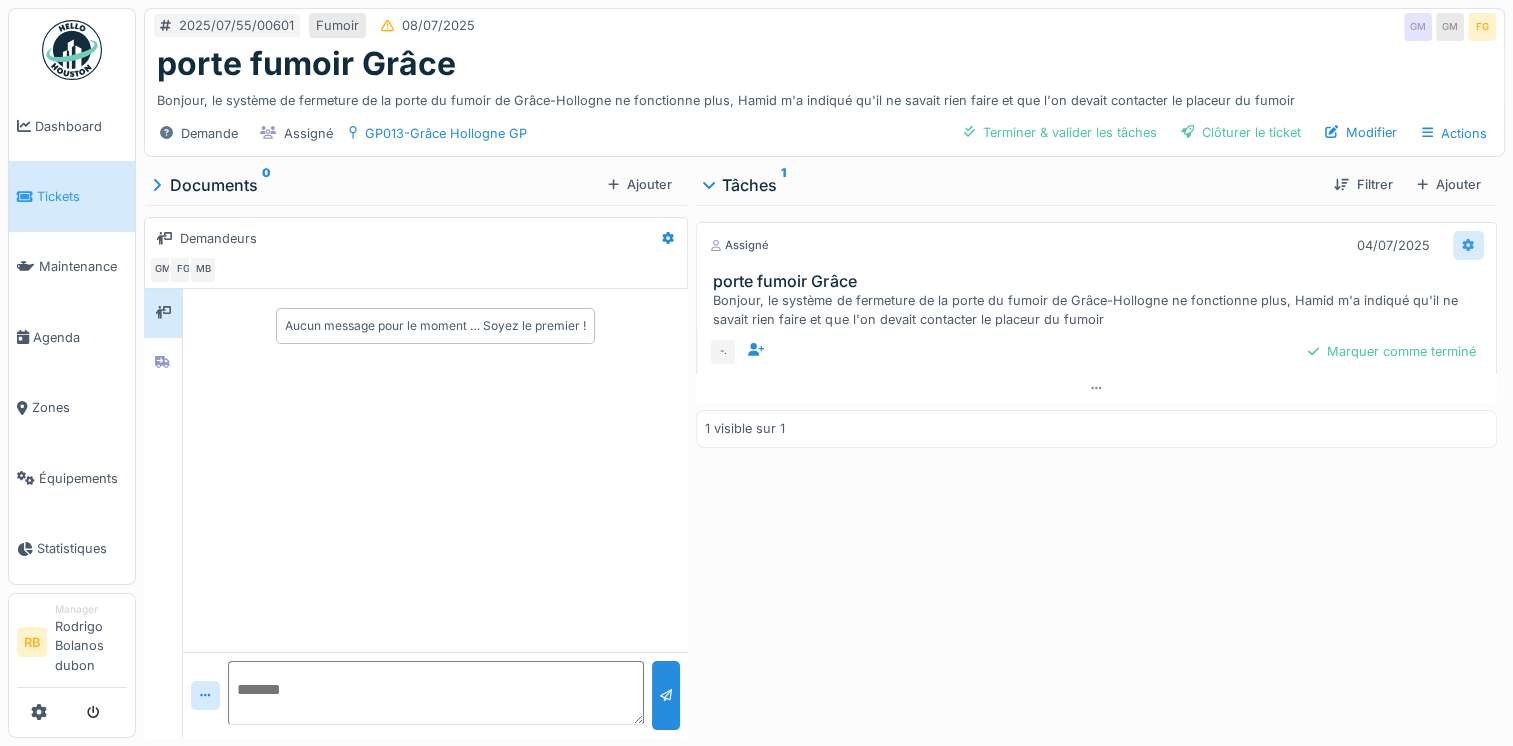 click 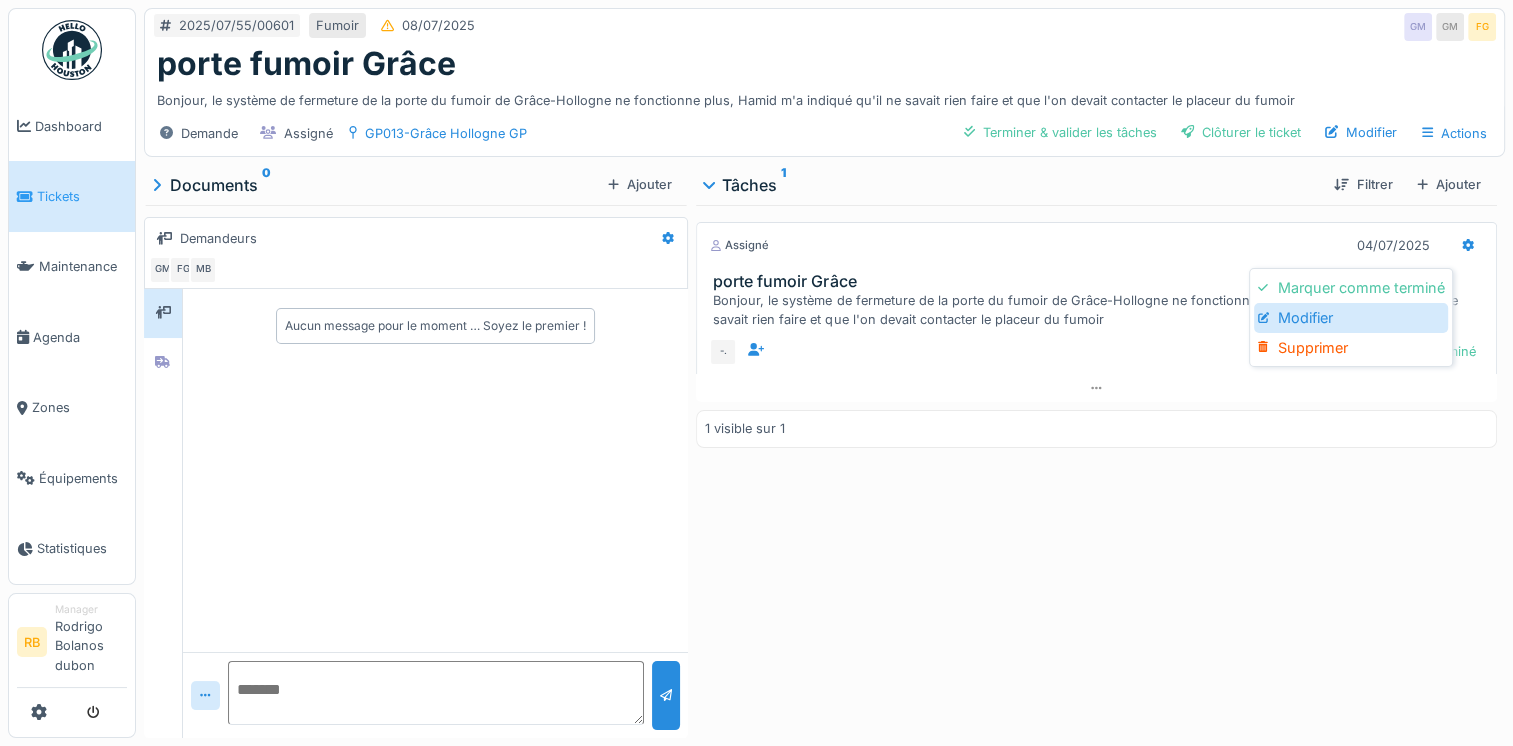 click on "Modifier" at bounding box center [1351, 318] 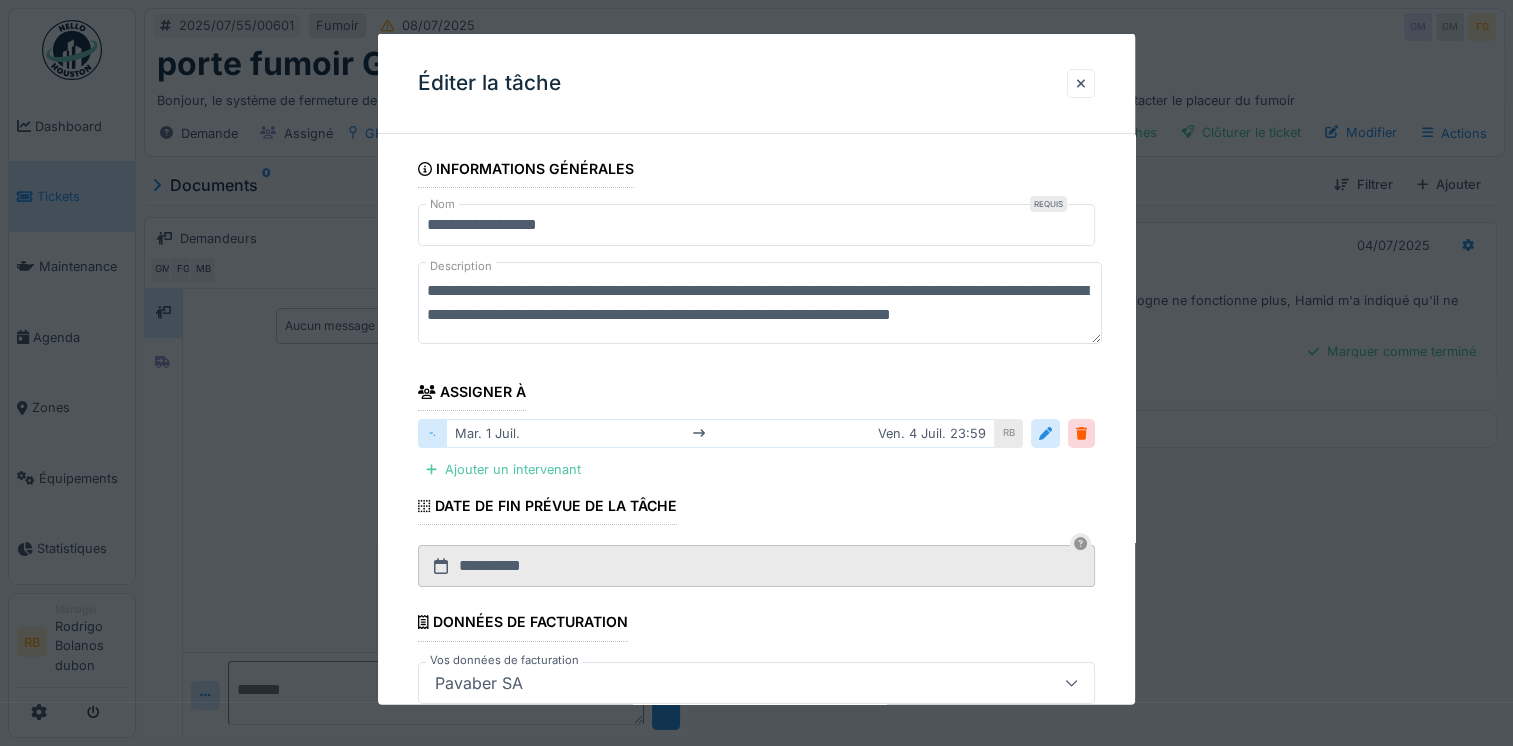 scroll, scrollTop: 24, scrollLeft: 0, axis: vertical 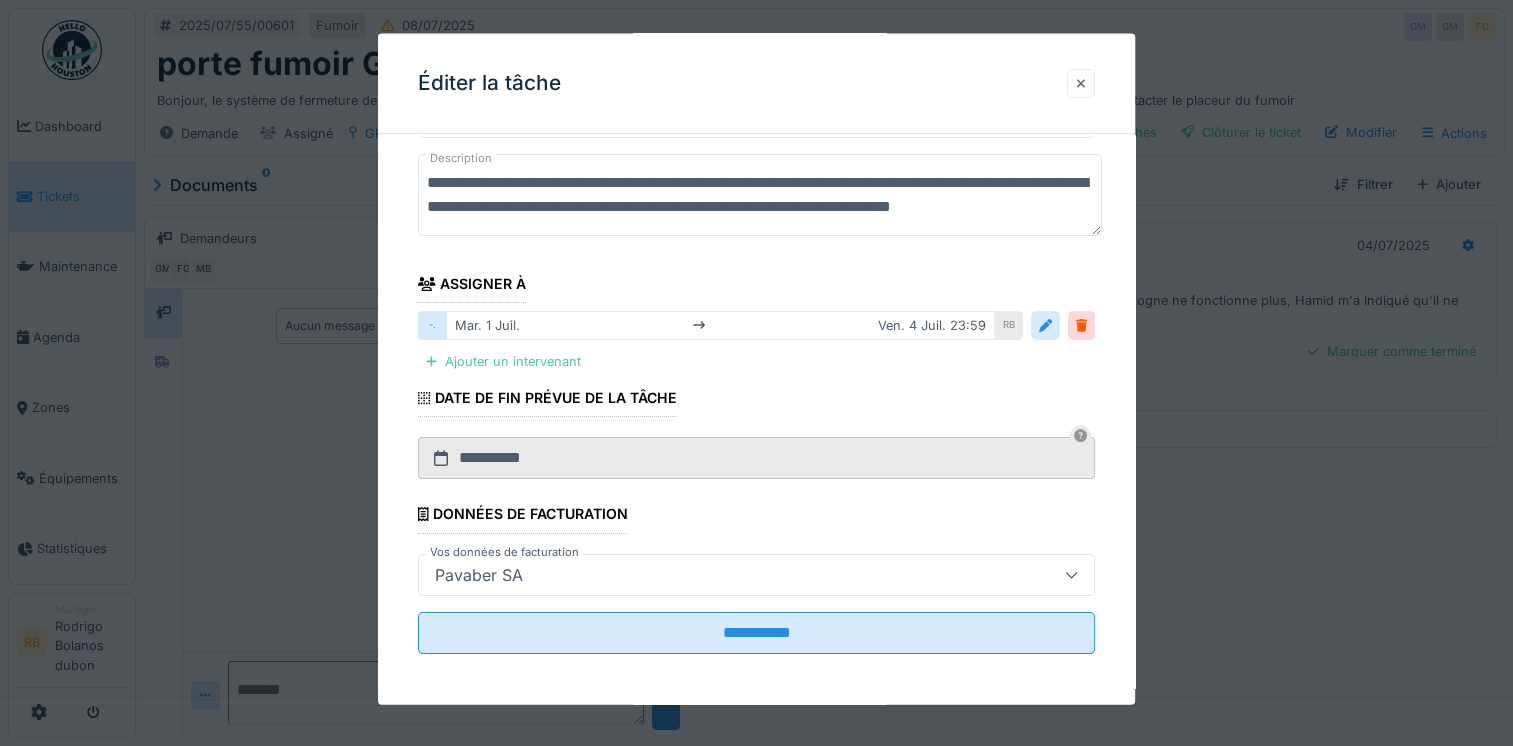 click at bounding box center [1081, 82] 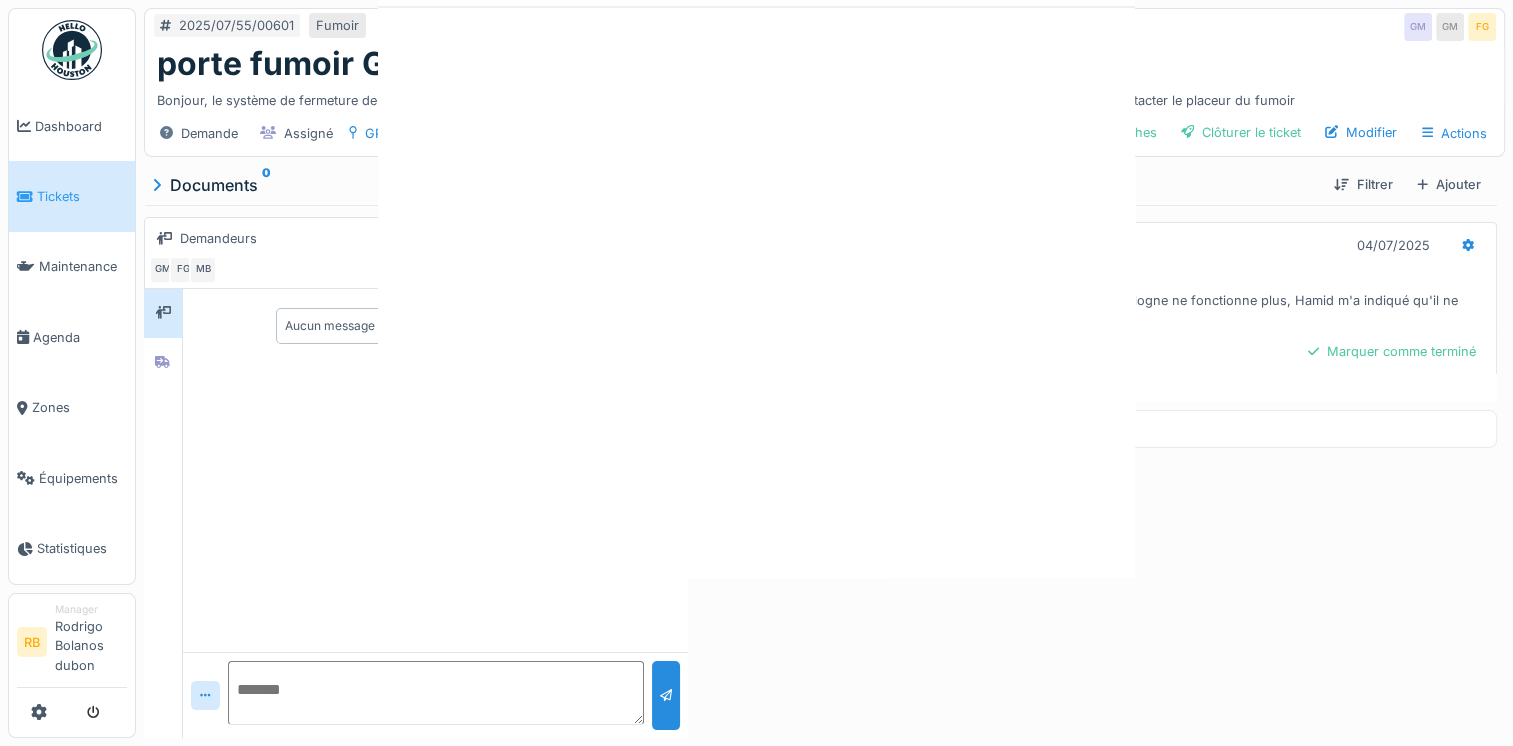 scroll, scrollTop: 0, scrollLeft: 0, axis: both 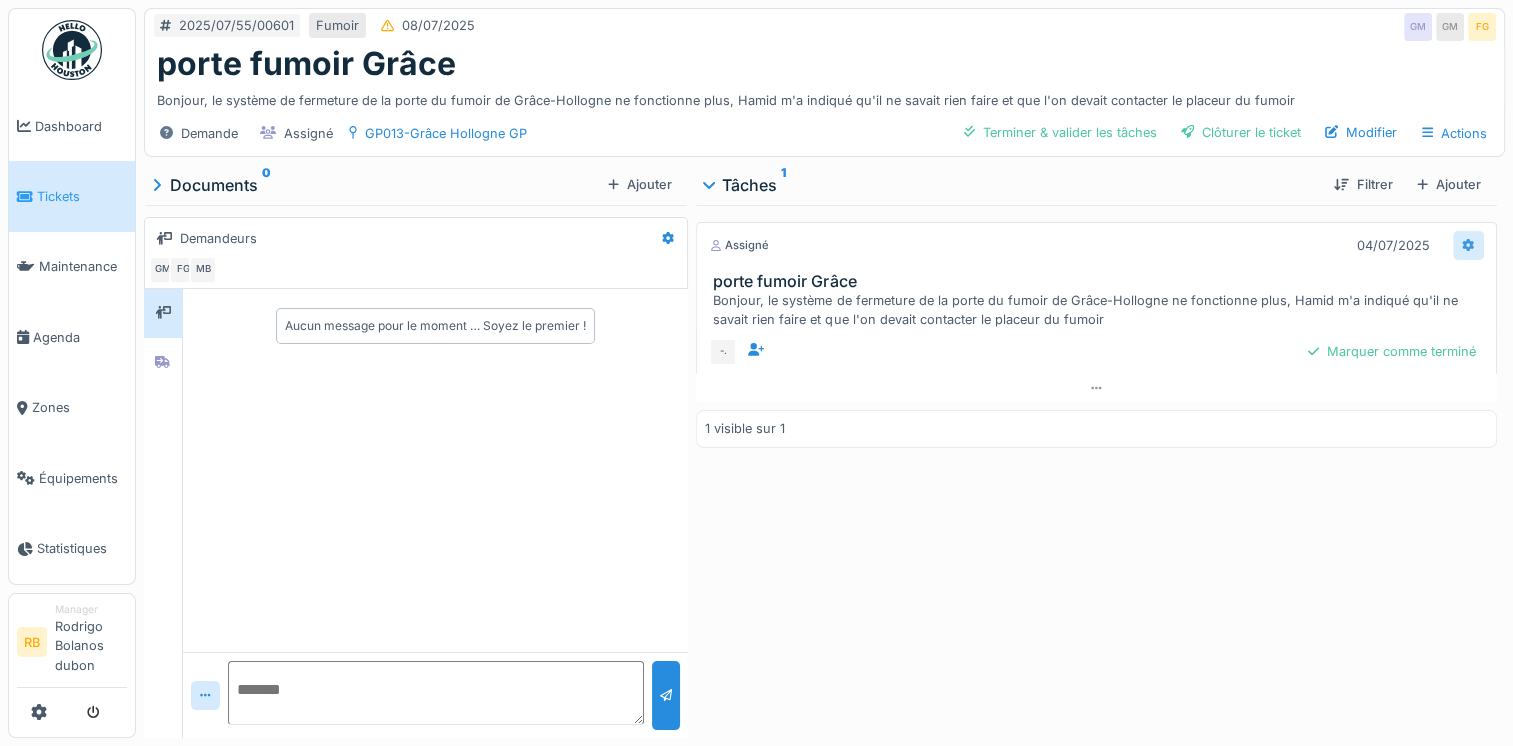 click 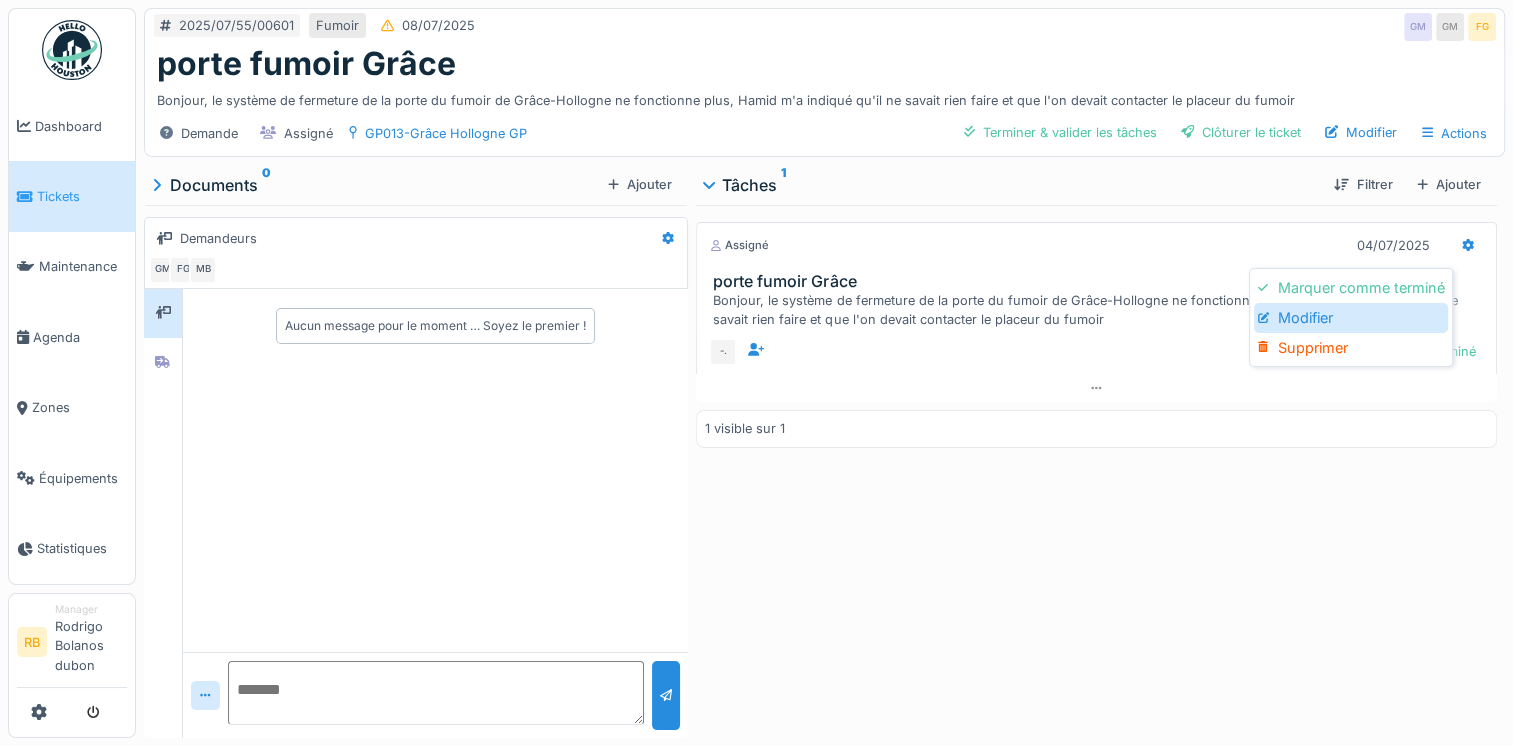 click on "Modifier" at bounding box center (1351, 318) 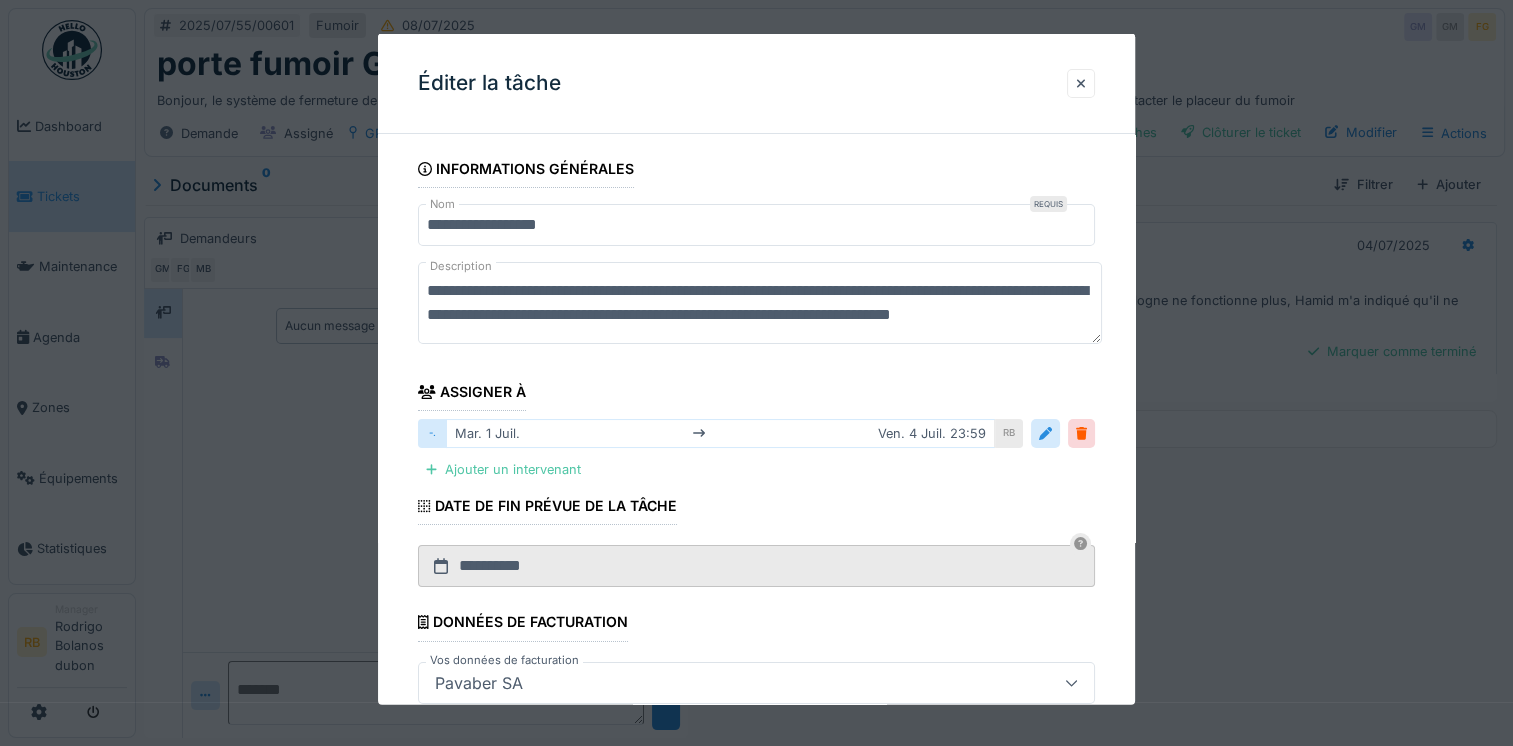 scroll, scrollTop: 108, scrollLeft: 0, axis: vertical 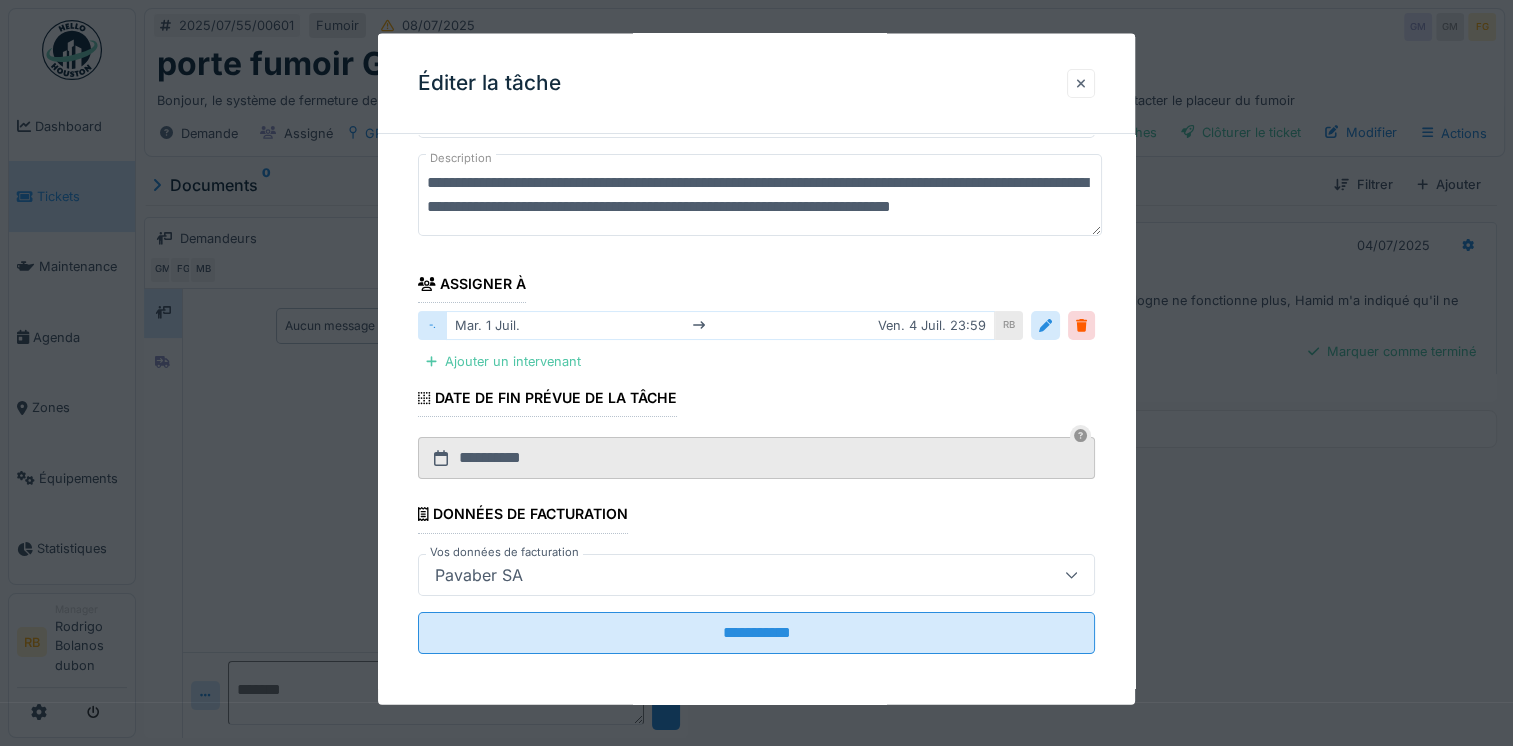 click at bounding box center [1081, 82] 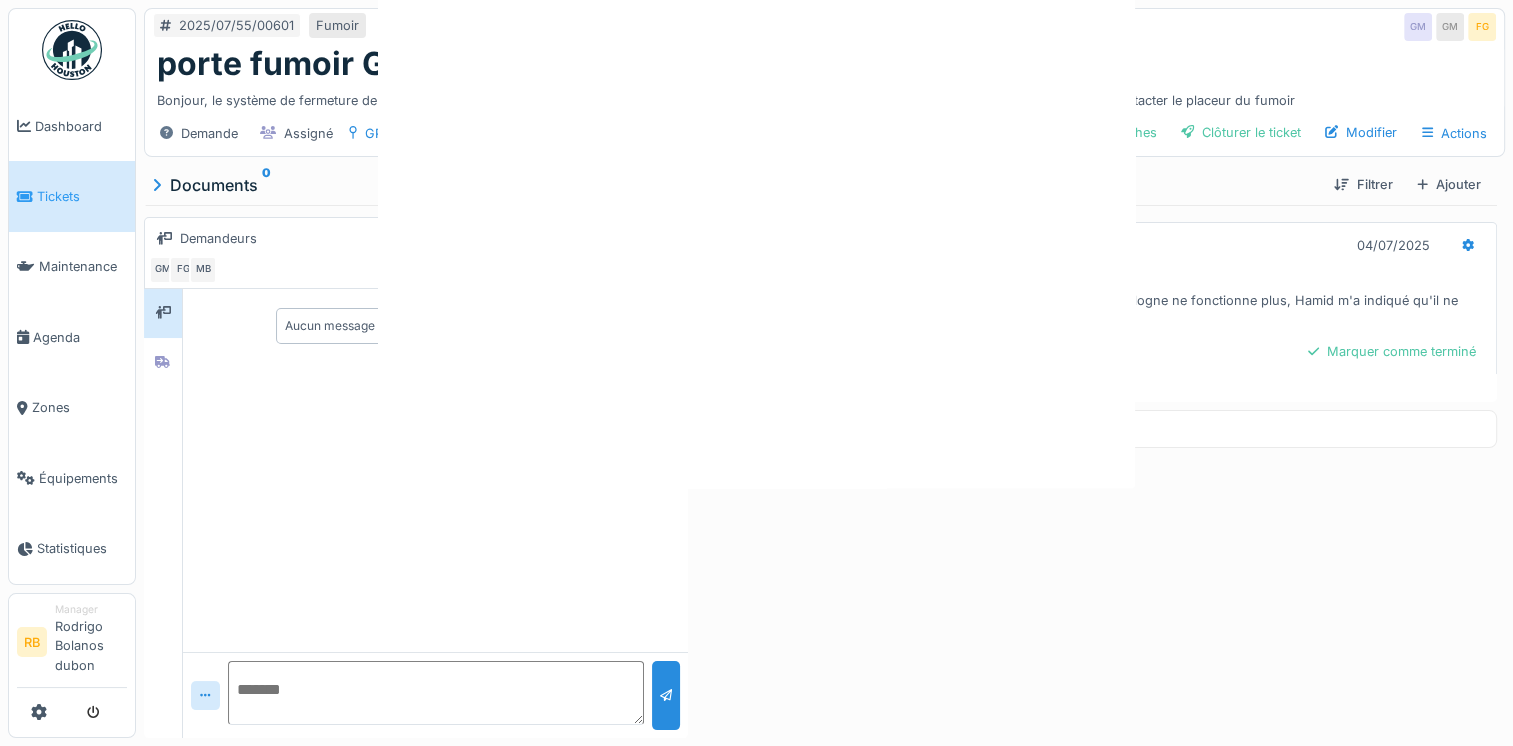 scroll, scrollTop: 0, scrollLeft: 0, axis: both 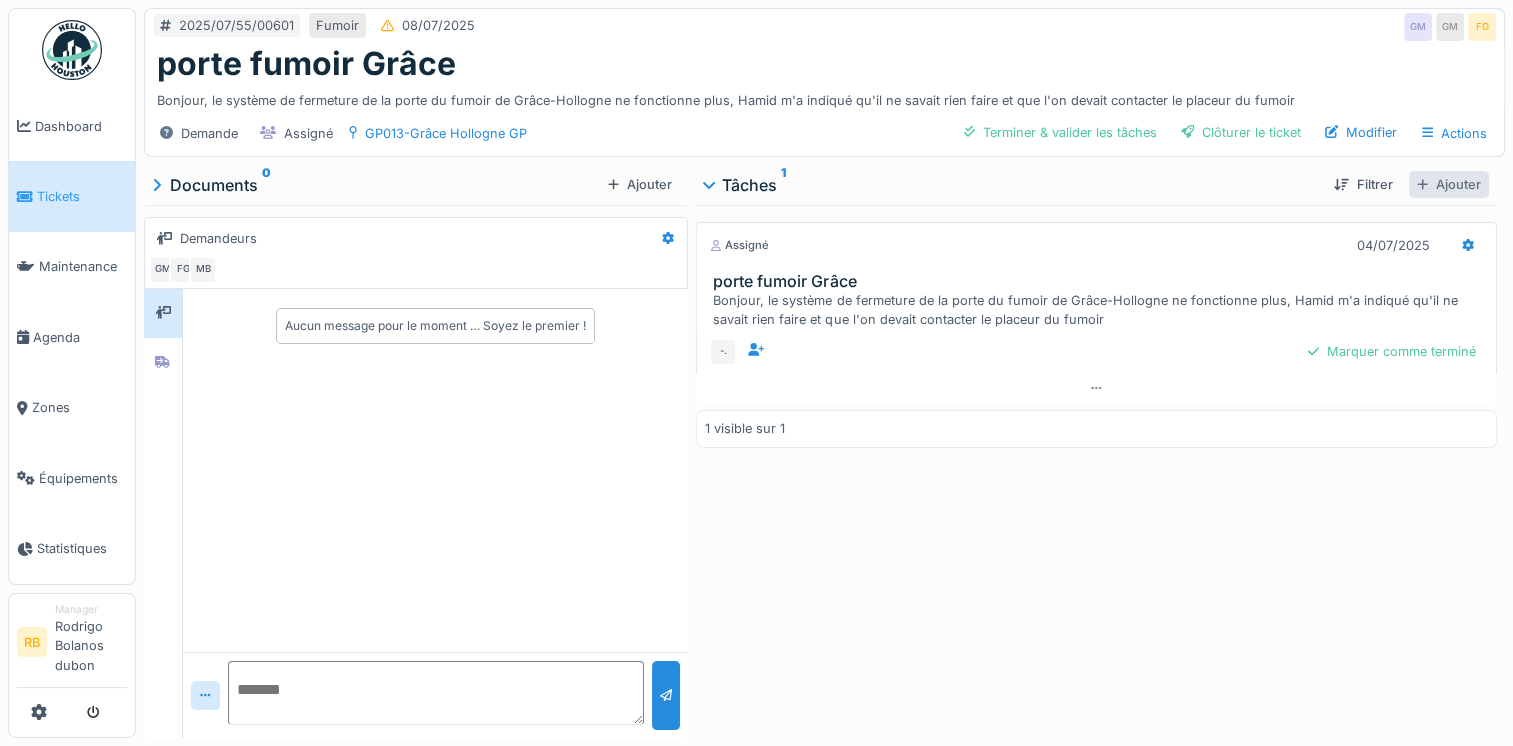 click on "Ajouter" at bounding box center (1449, 184) 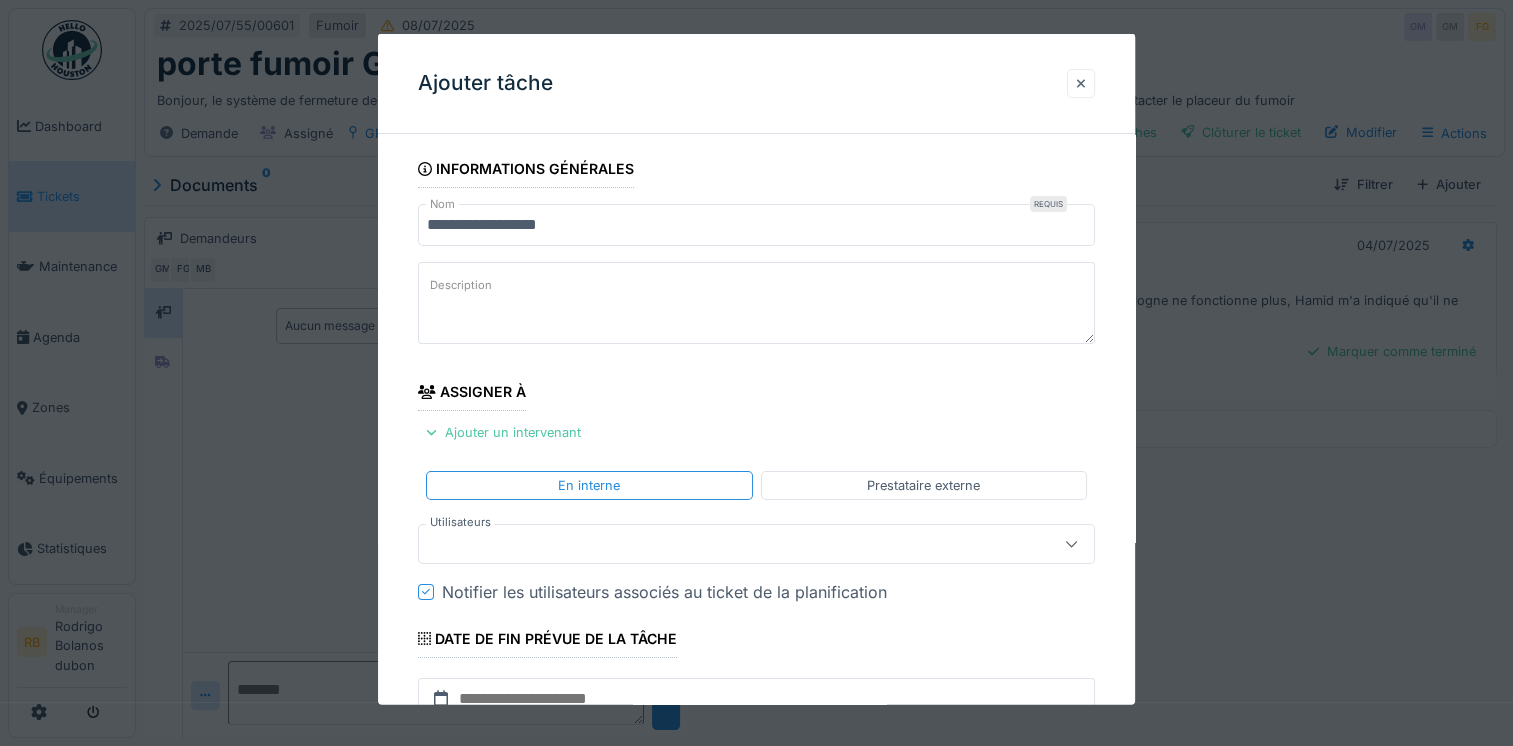 click at bounding box center [1081, 82] 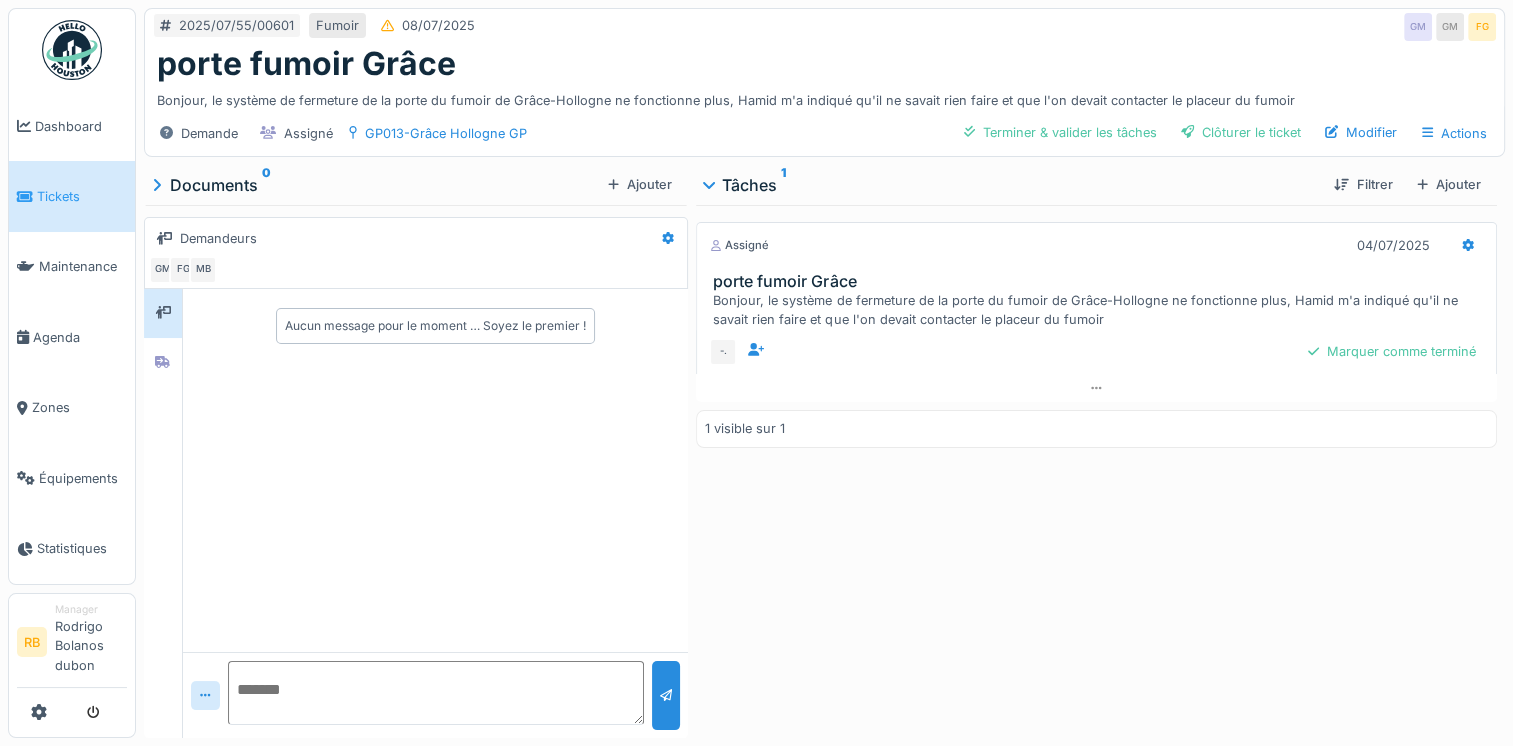 click on "Documents 0 Ajouter" at bounding box center (416, 185) 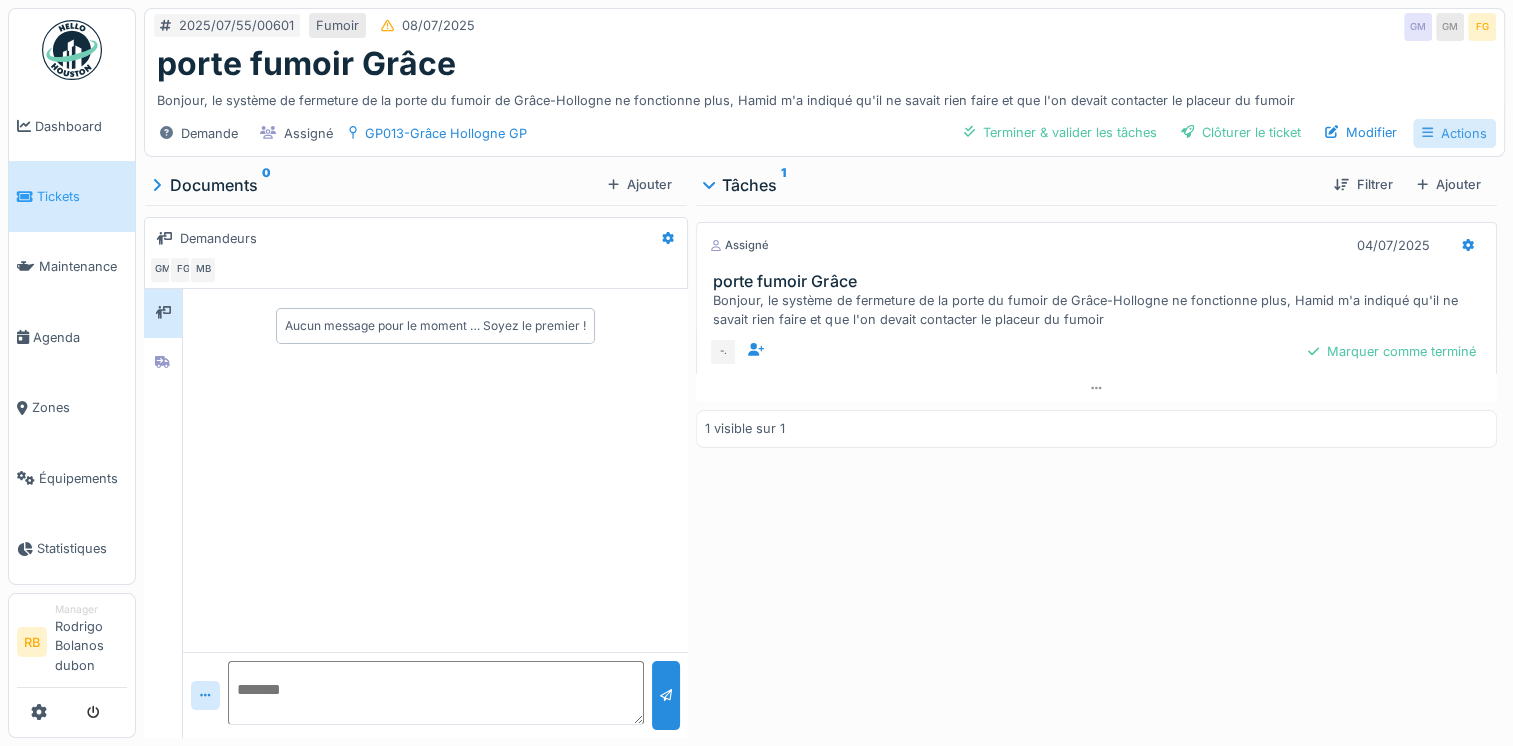 click on "Actions" at bounding box center [1454, 133] 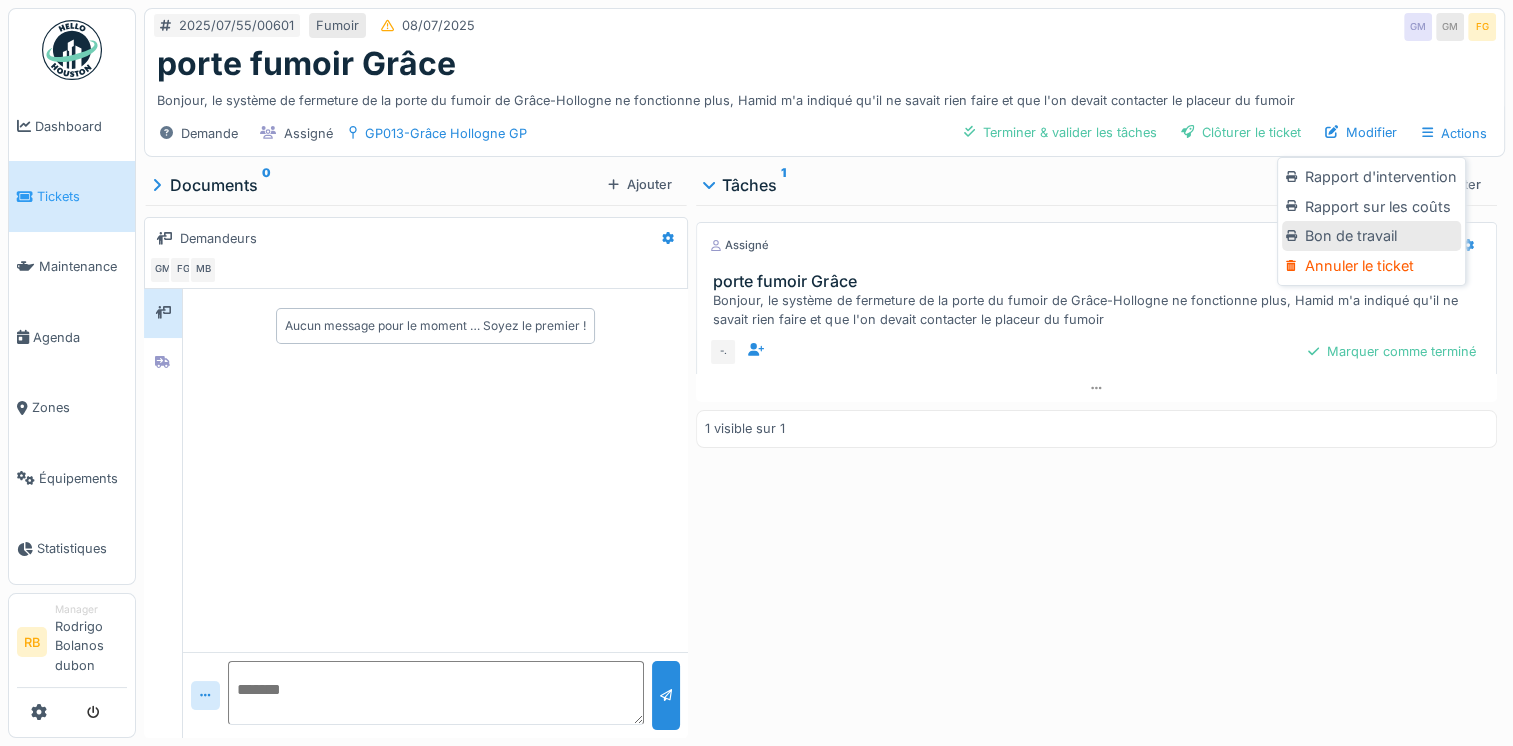 click on "Bon de travail" at bounding box center (1371, 236) 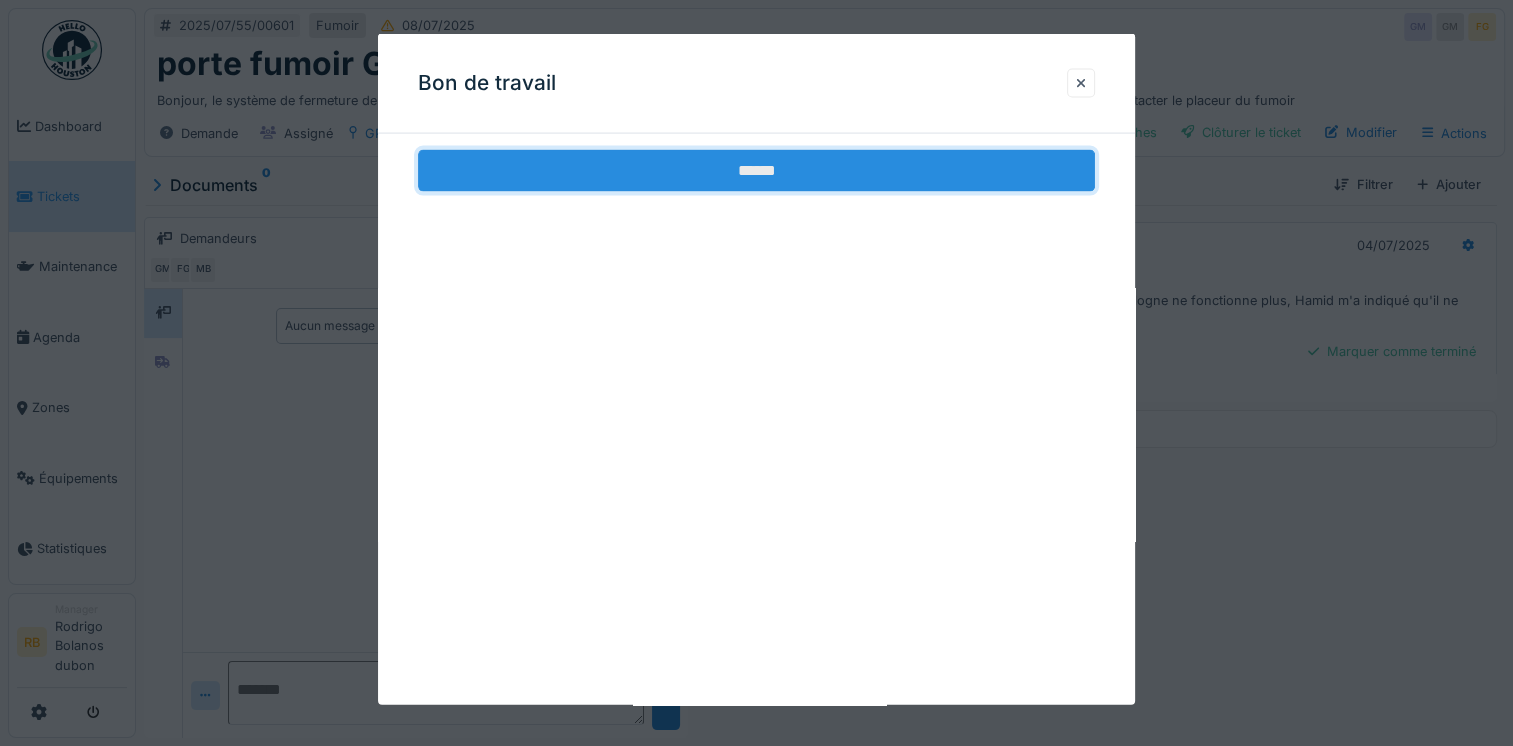 click on "******" at bounding box center (756, 171) 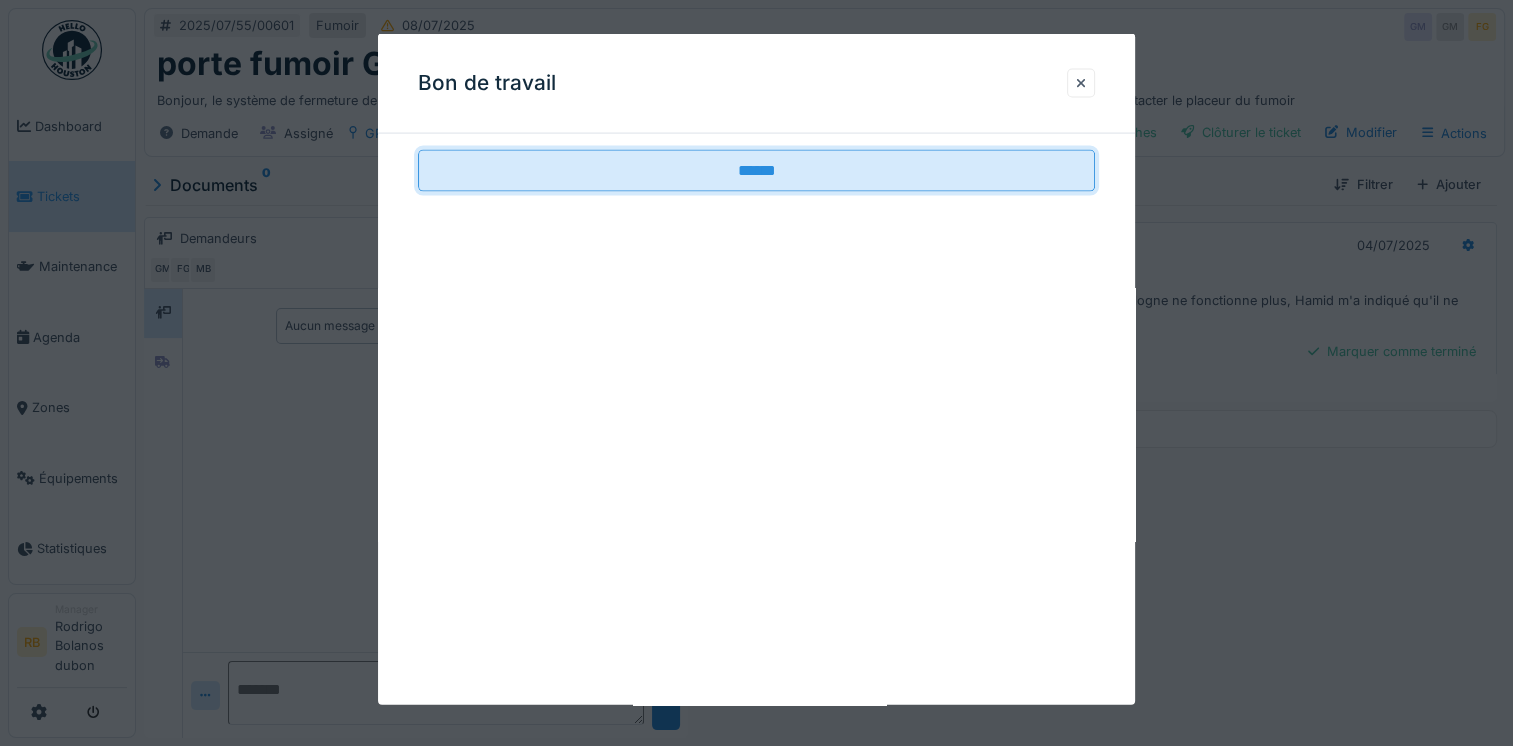 click on "Bon de travail" at bounding box center [756, 84] 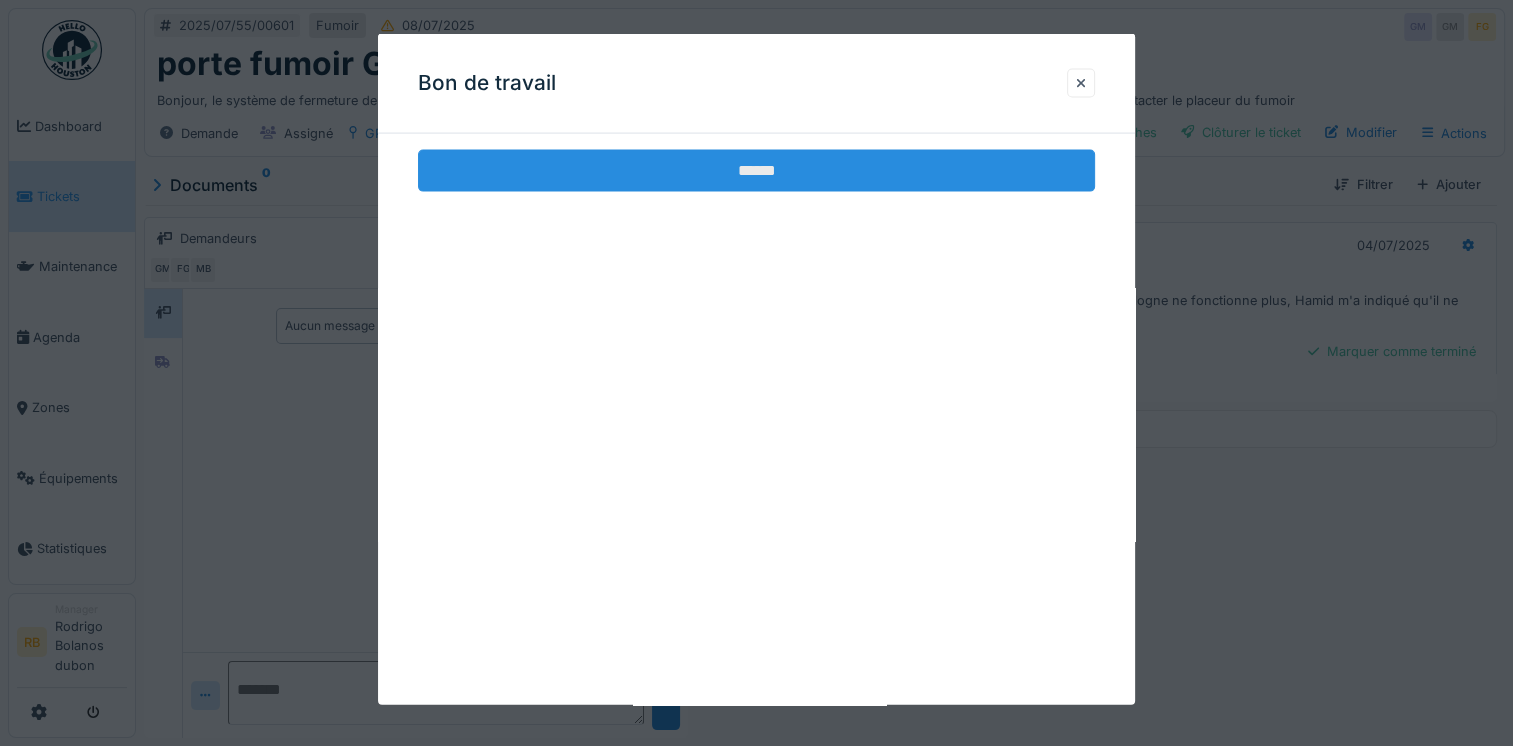 click on "******" at bounding box center (756, 171) 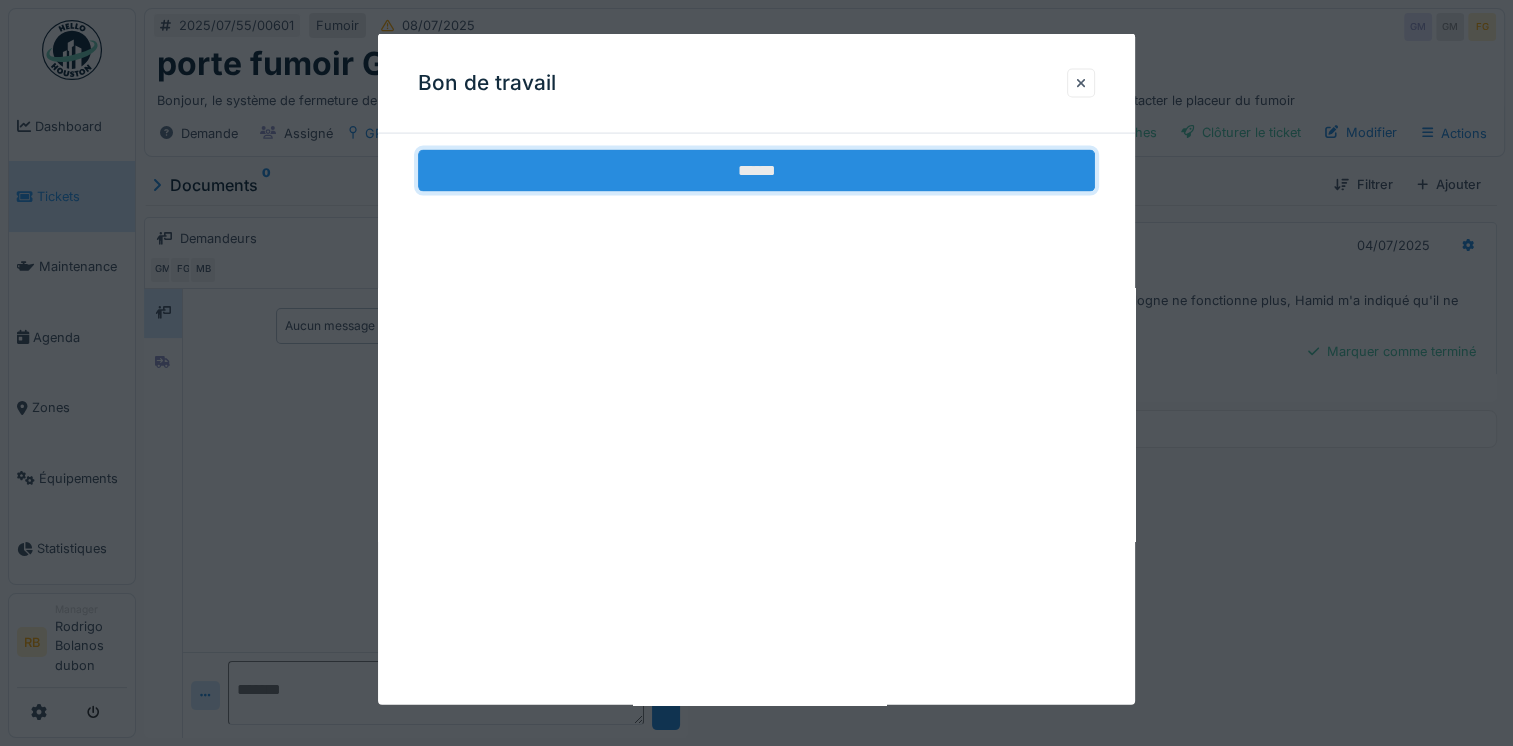 click on "******" at bounding box center (756, 171) 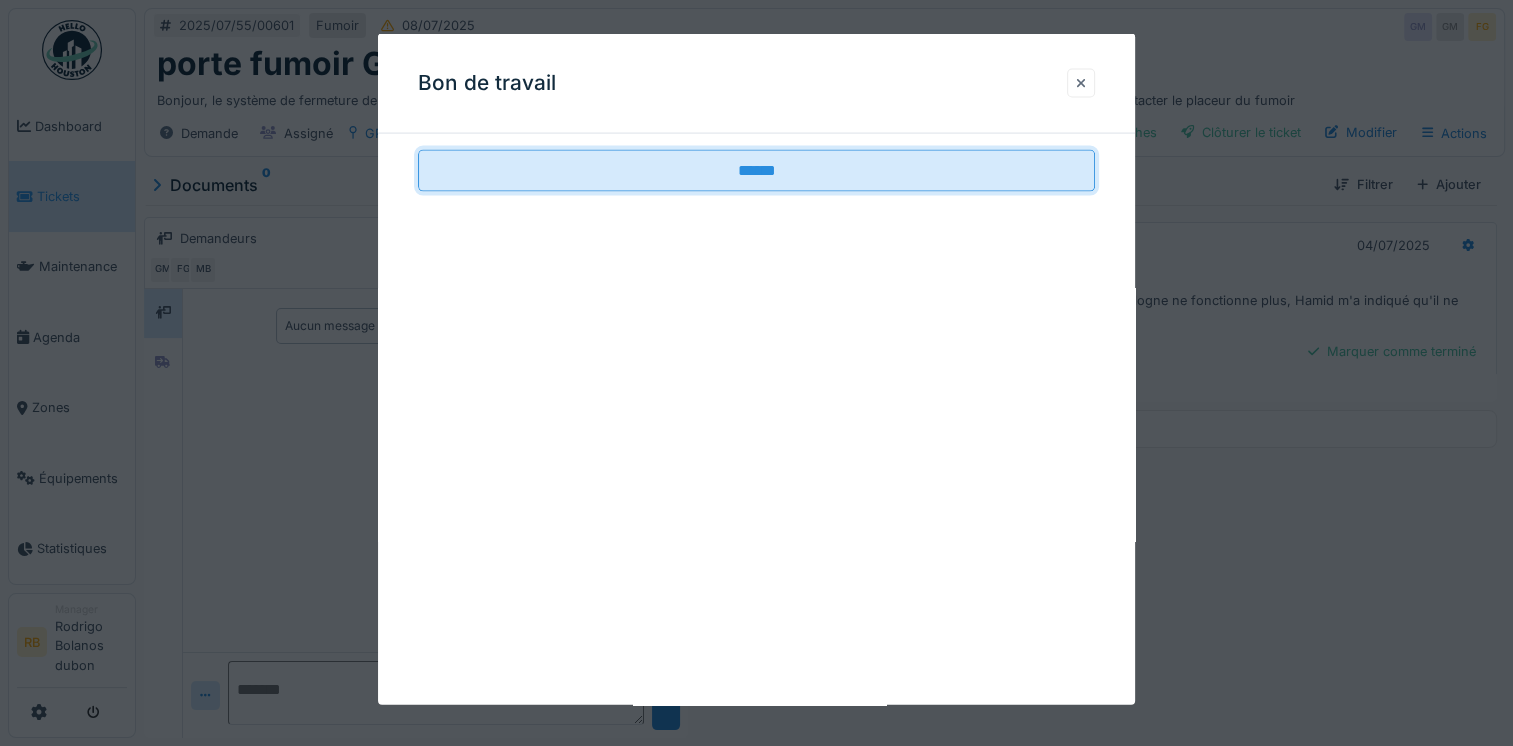click at bounding box center (1081, 82) 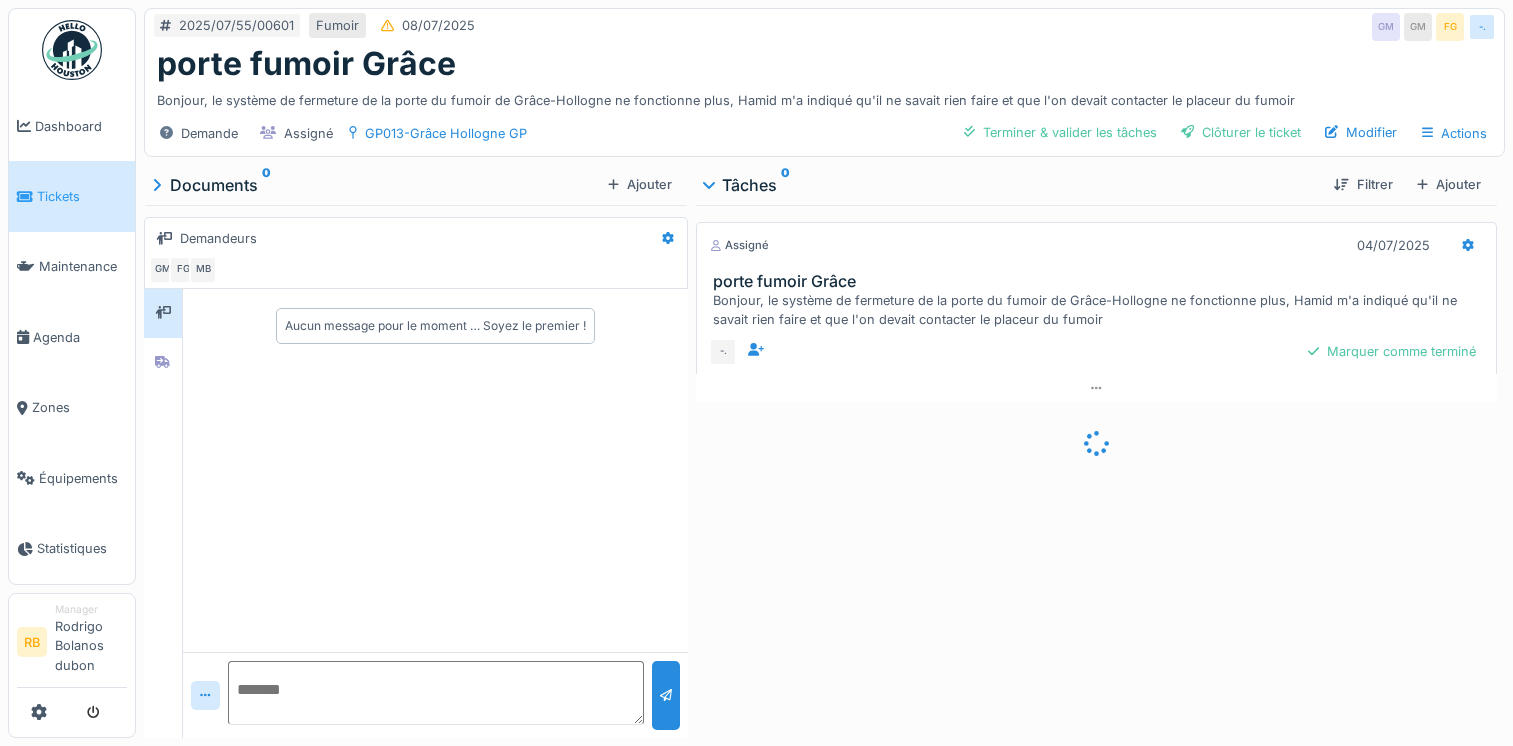 scroll, scrollTop: 0, scrollLeft: 0, axis: both 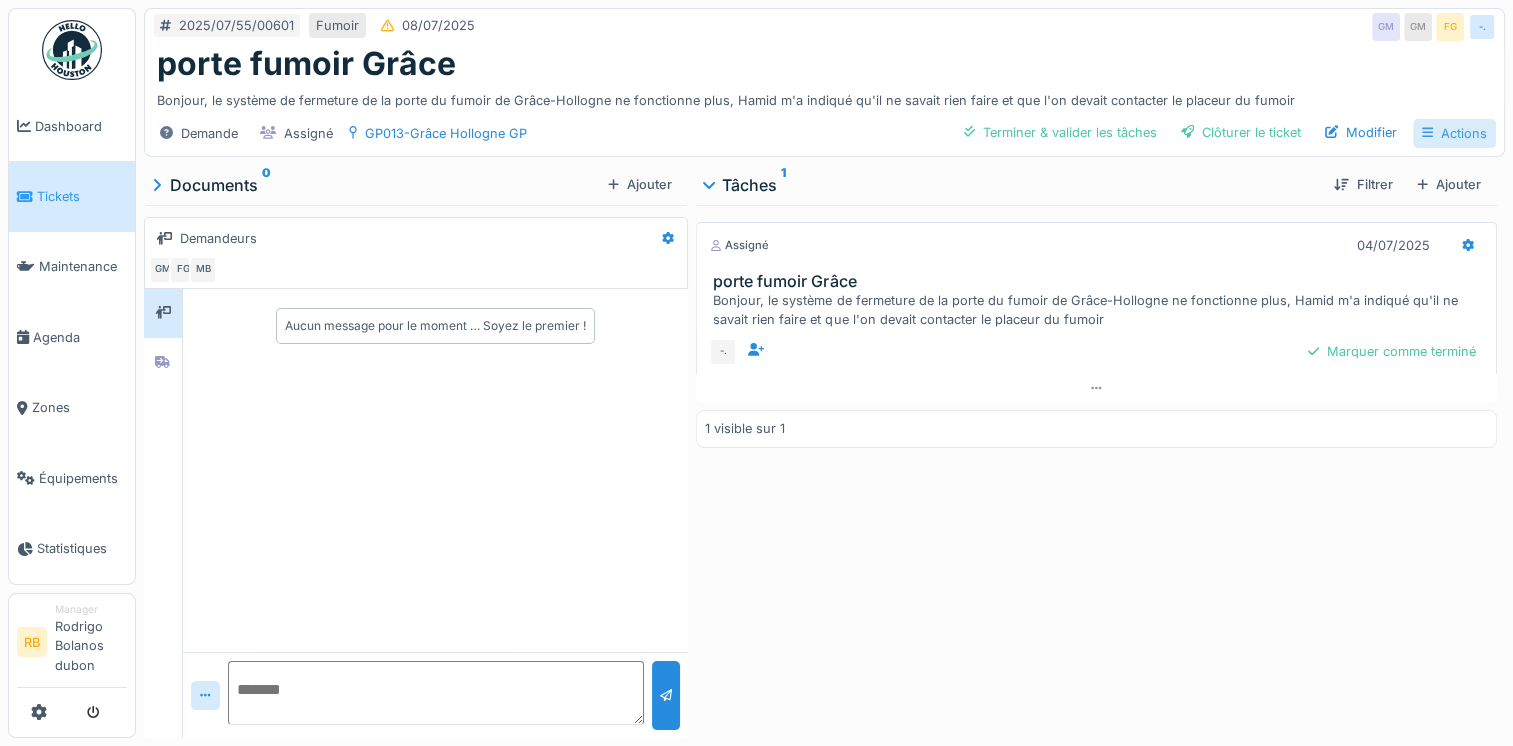 click on "Actions" at bounding box center [1454, 133] 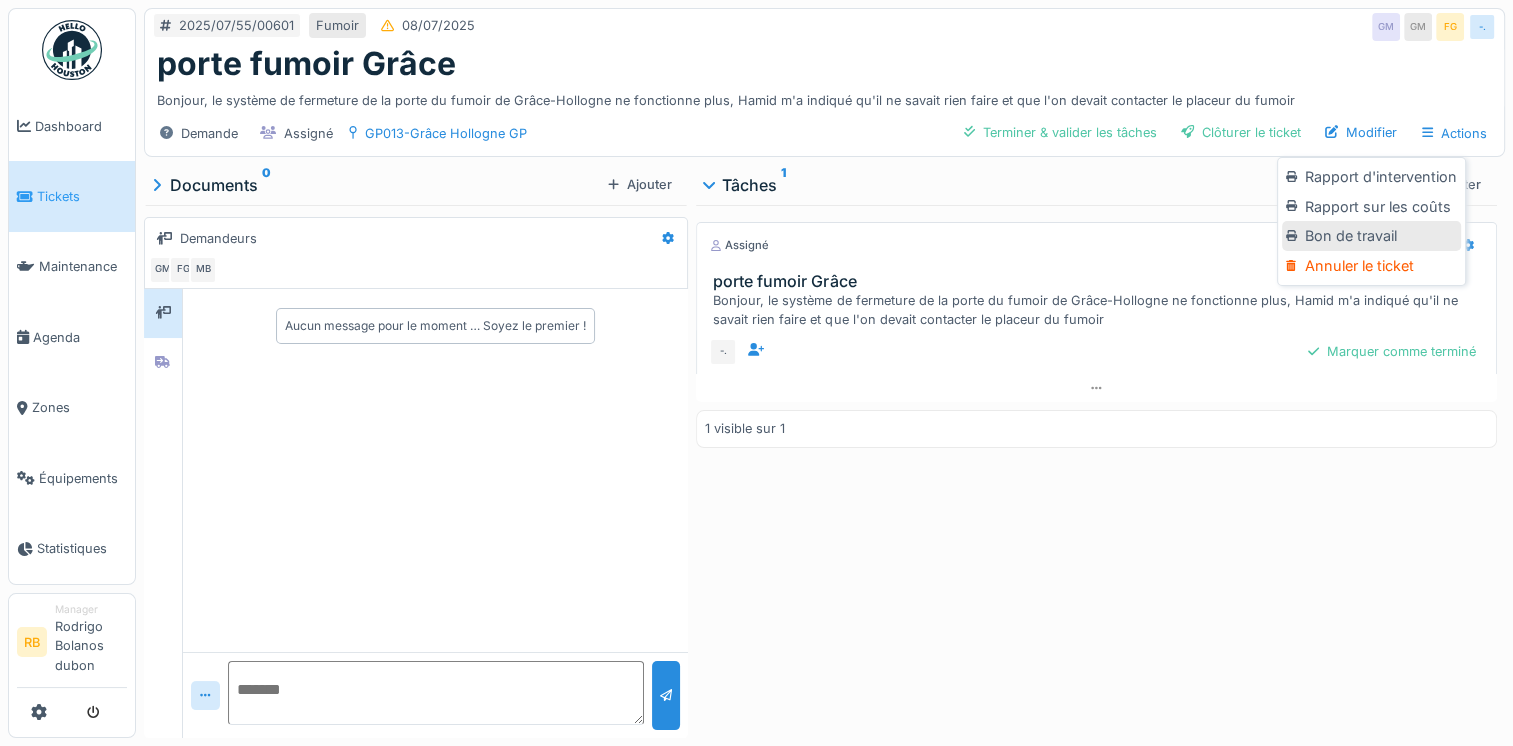 click on "Bon de travail" at bounding box center [1371, 236] 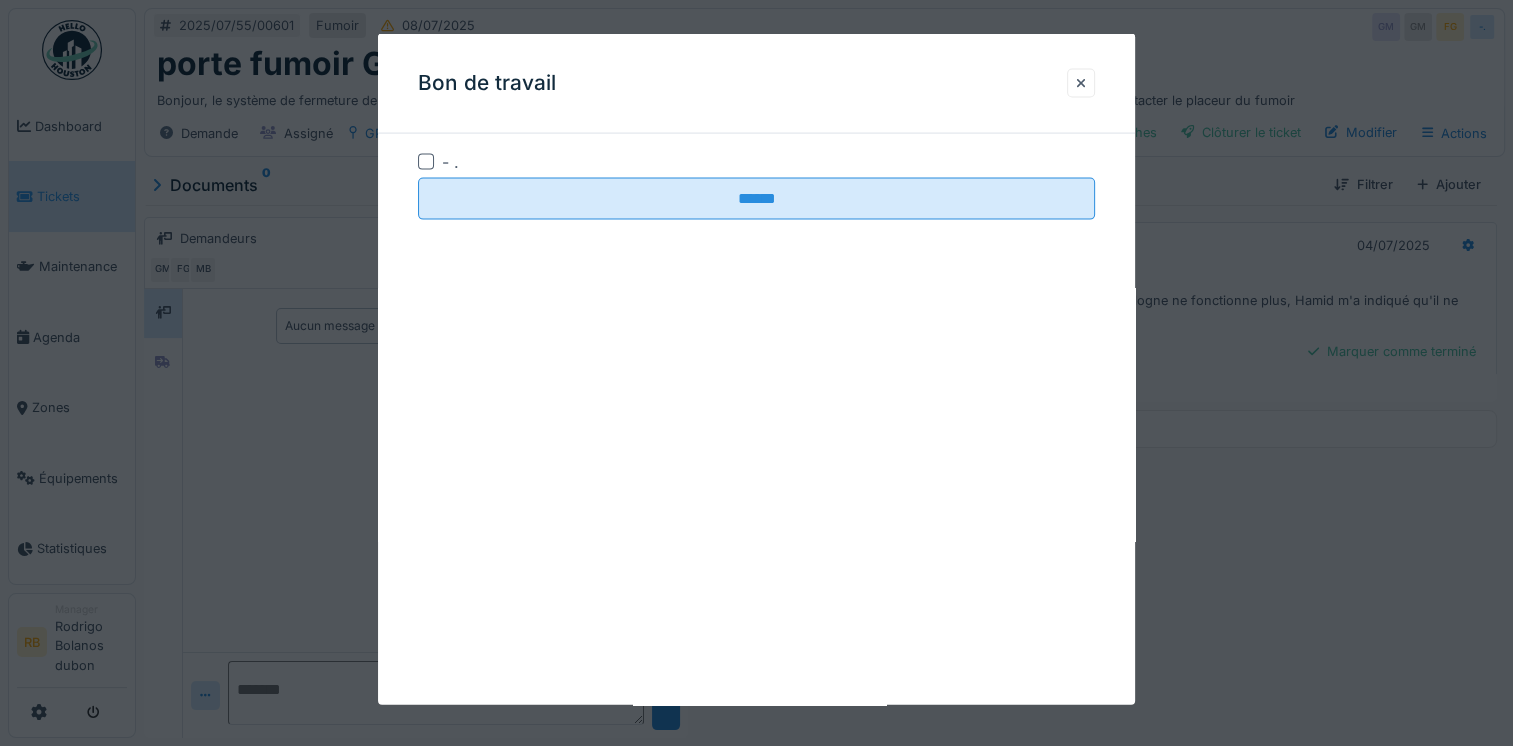 click at bounding box center [426, 162] 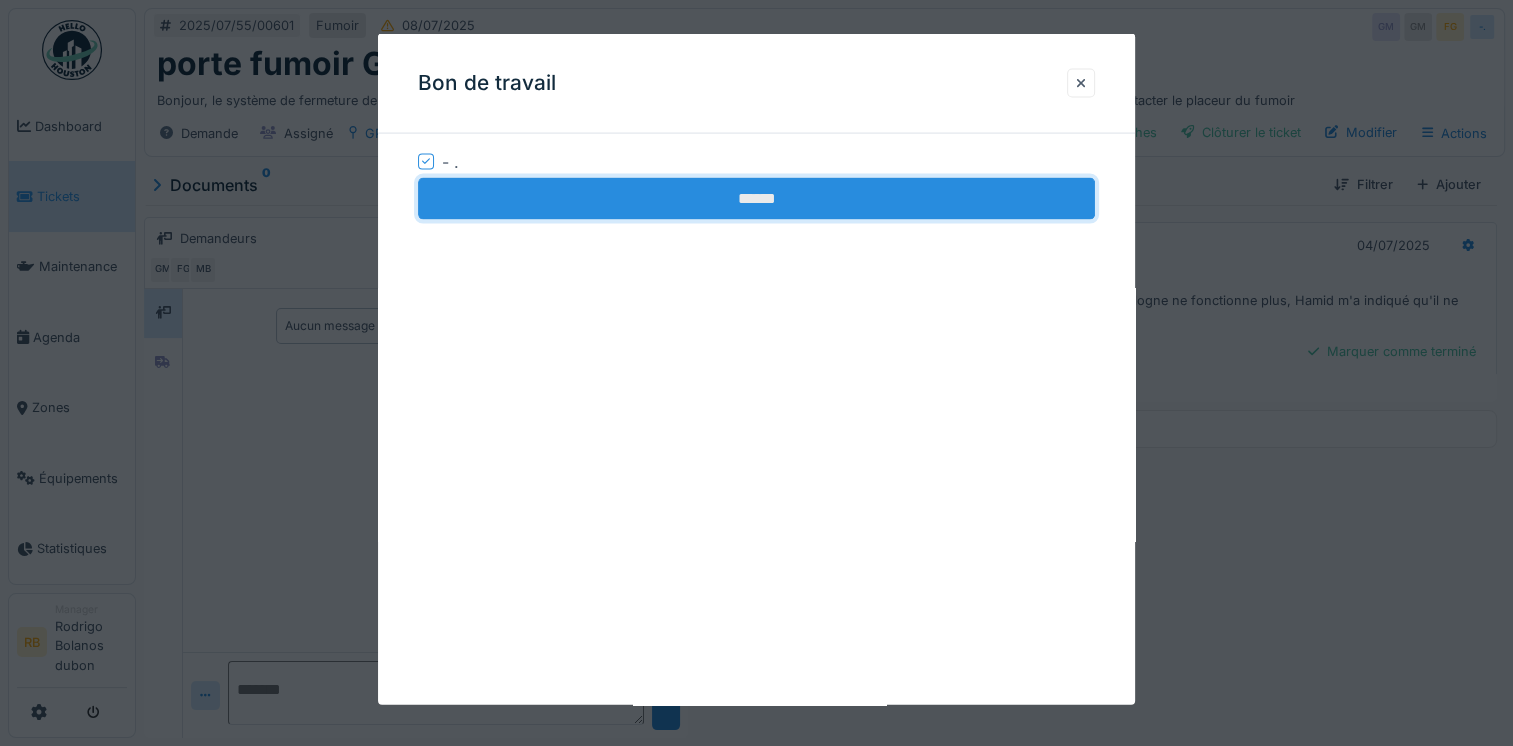 click on "******" at bounding box center (756, 199) 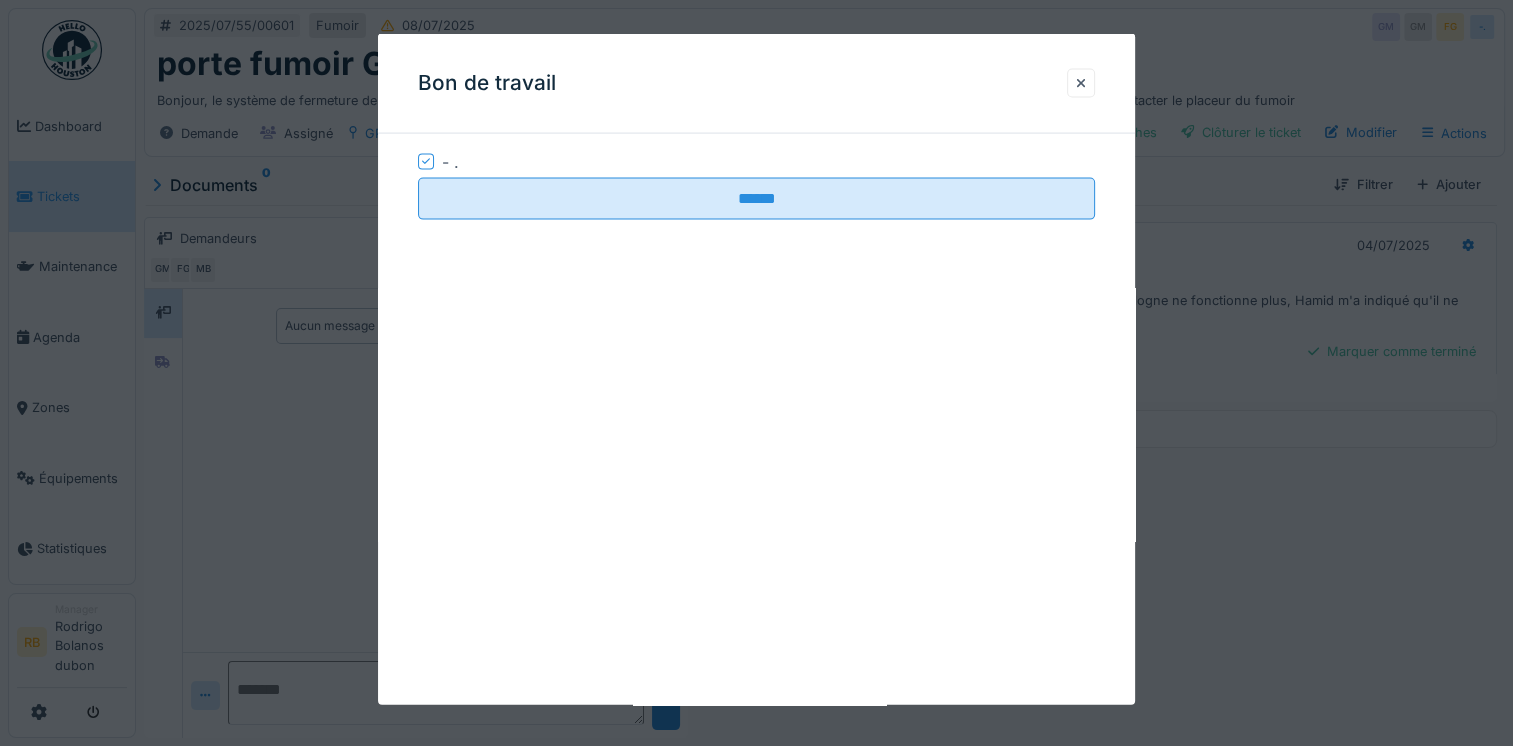 click 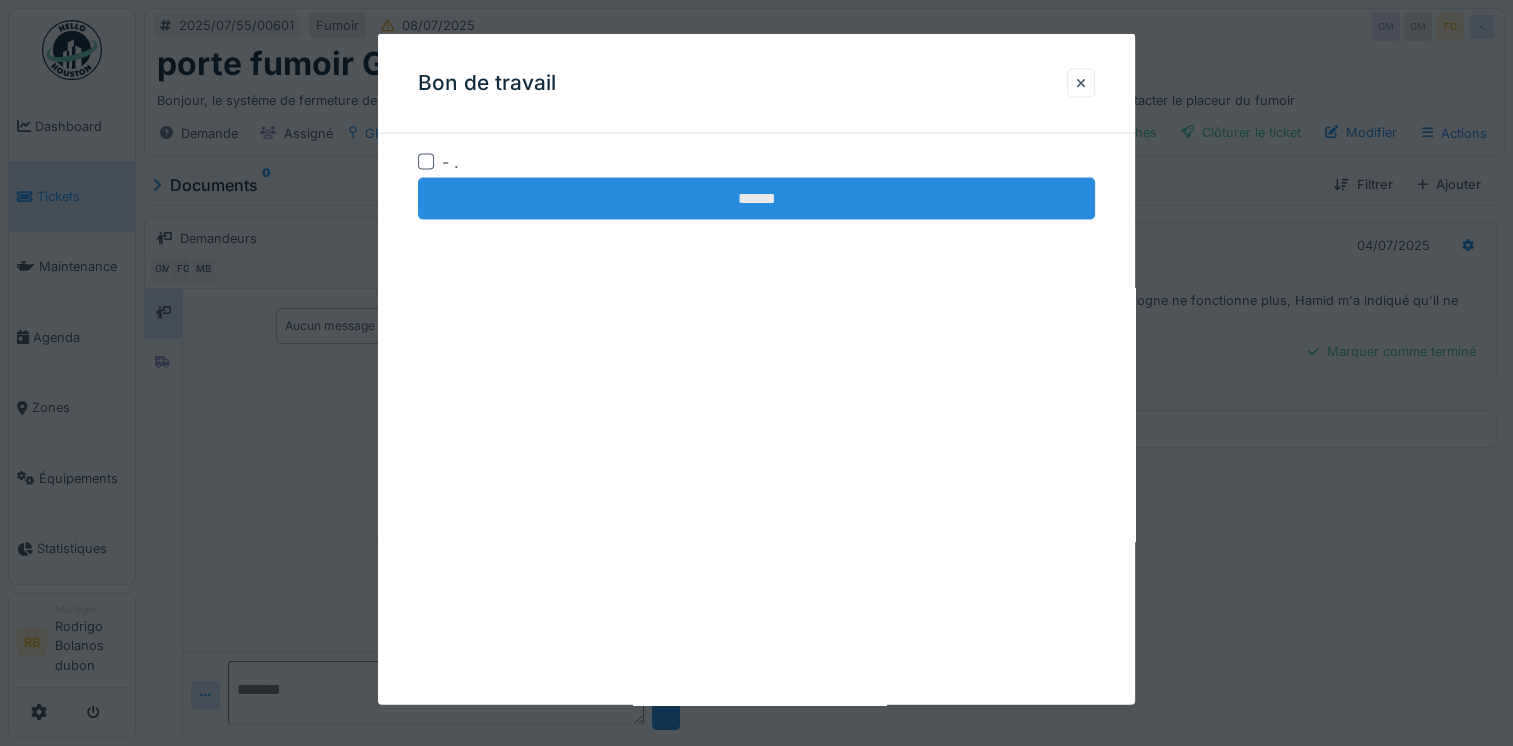 click on "******" at bounding box center (756, 199) 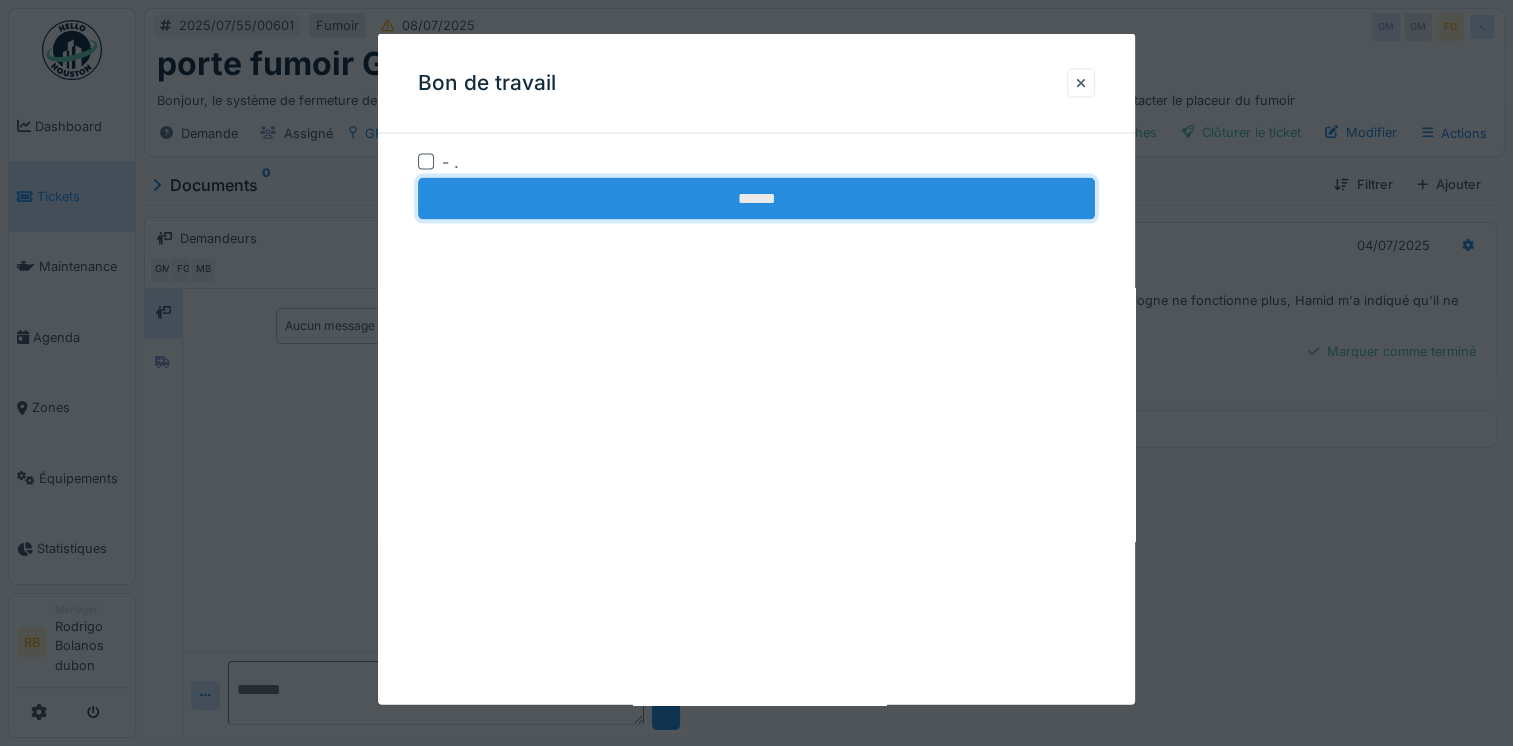 click on "******" at bounding box center (756, 199) 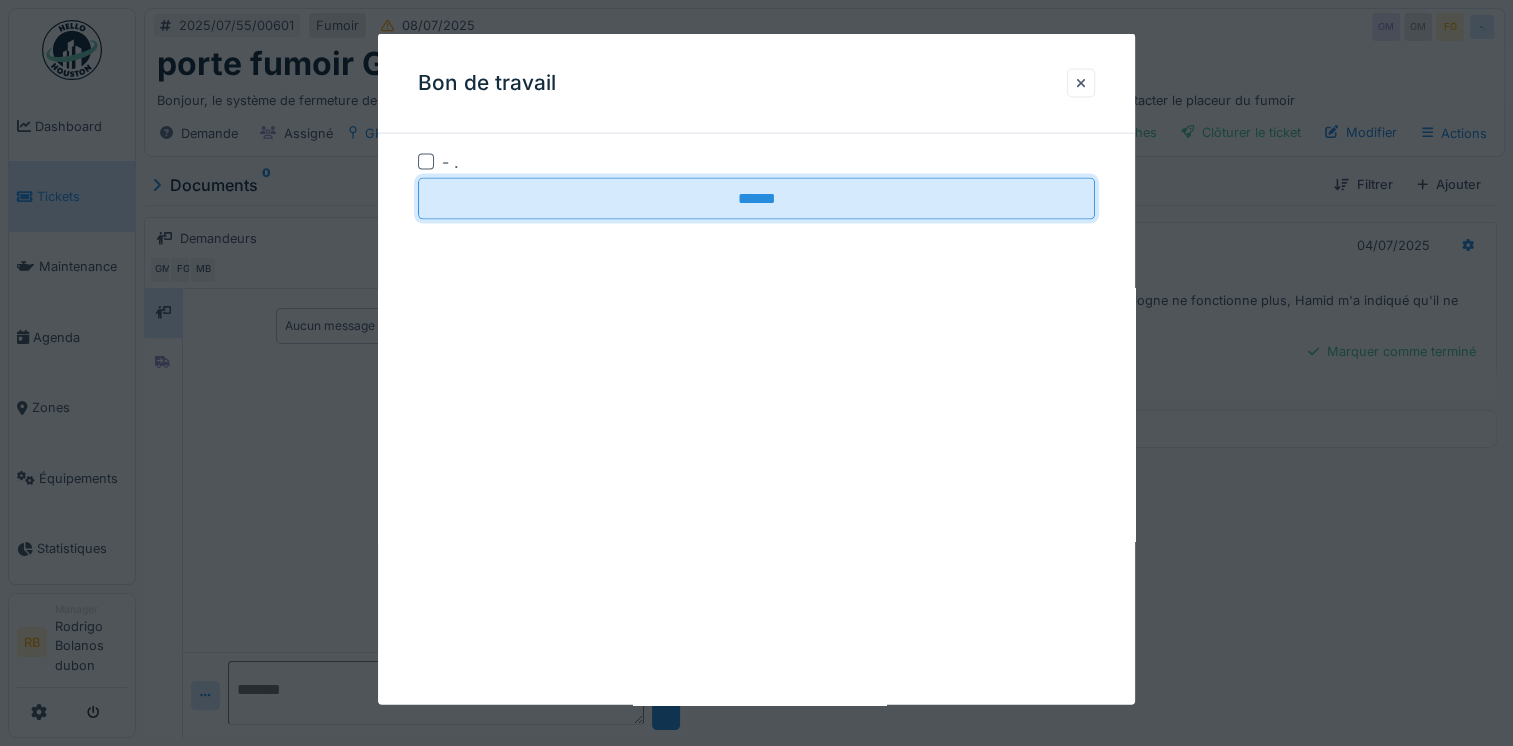 click at bounding box center (426, 162) 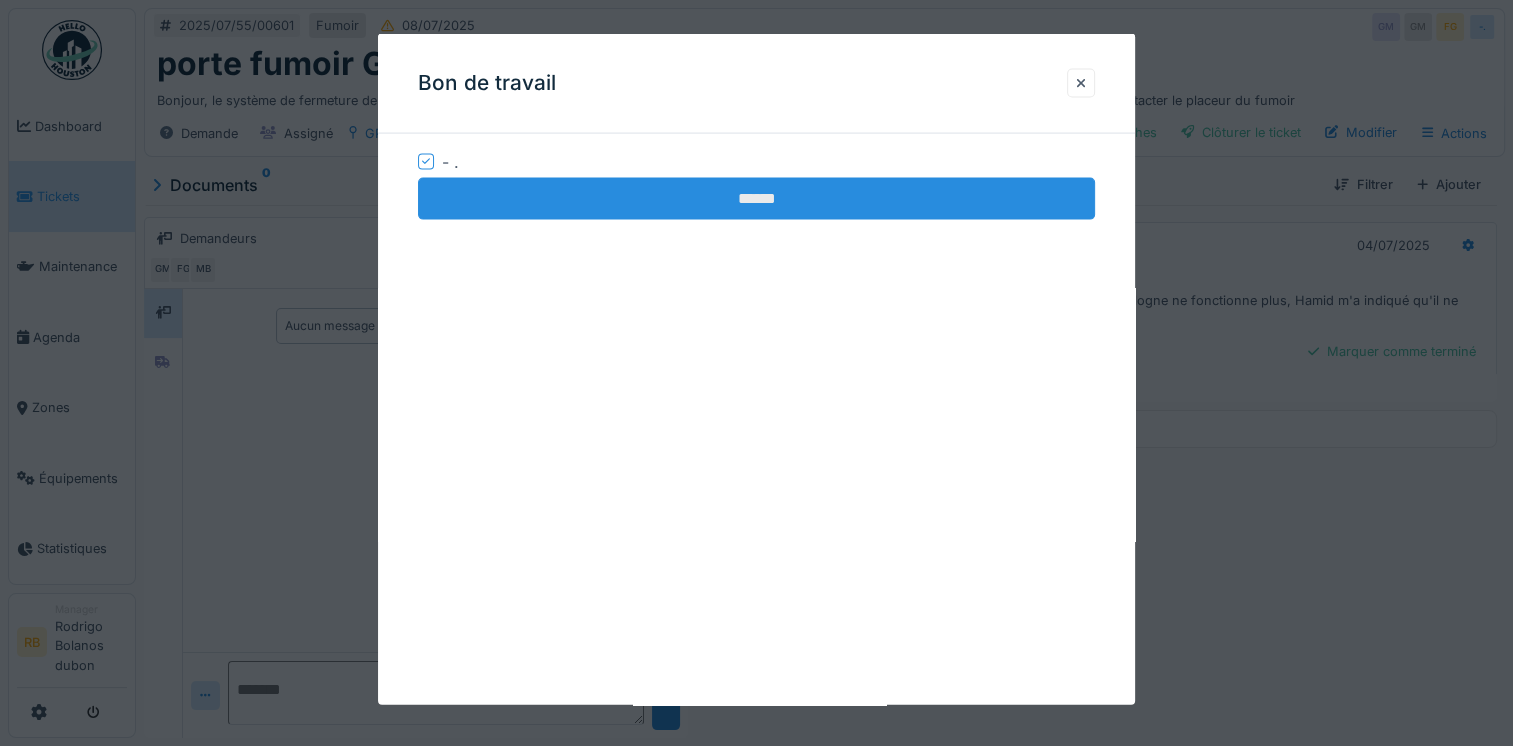 click on "******" at bounding box center [756, 199] 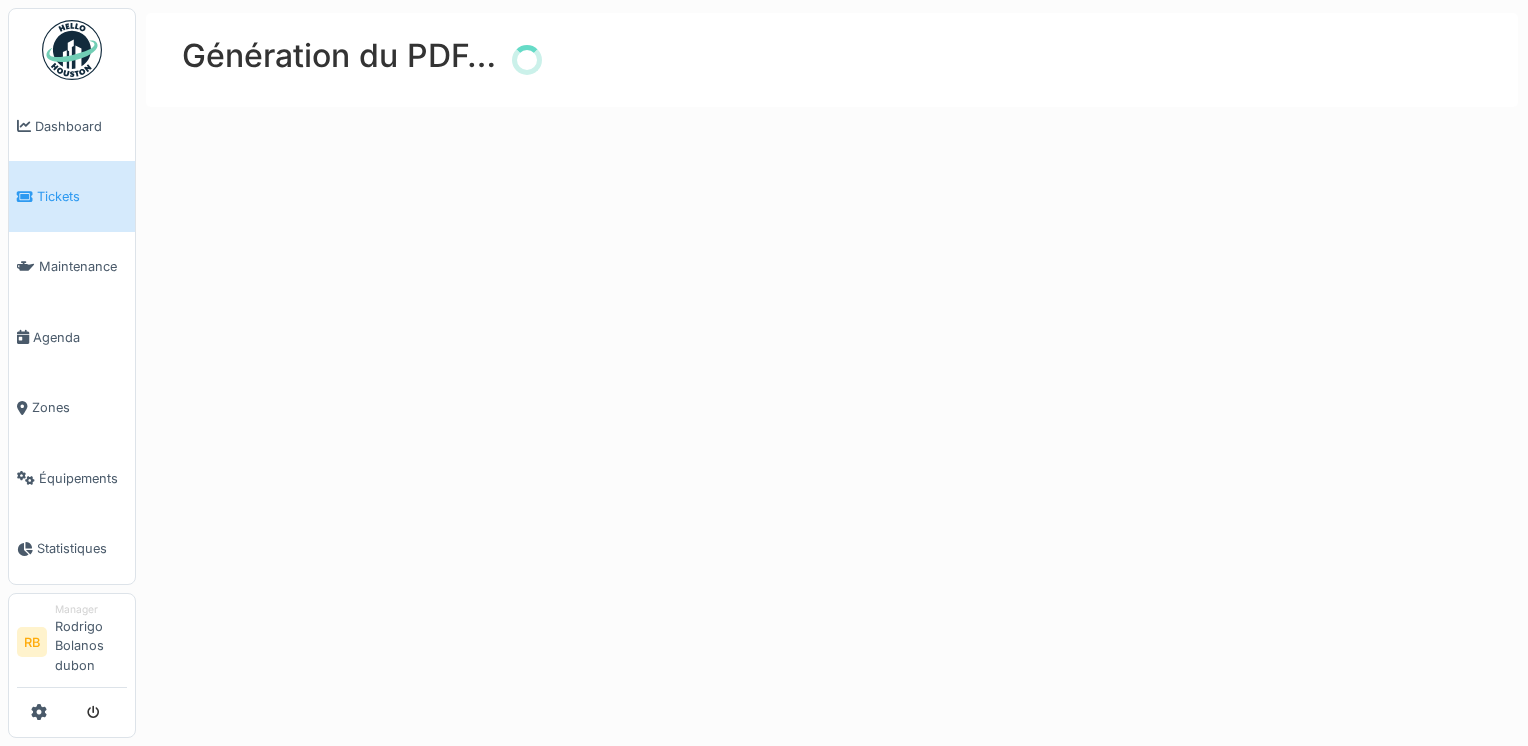 scroll, scrollTop: 0, scrollLeft: 0, axis: both 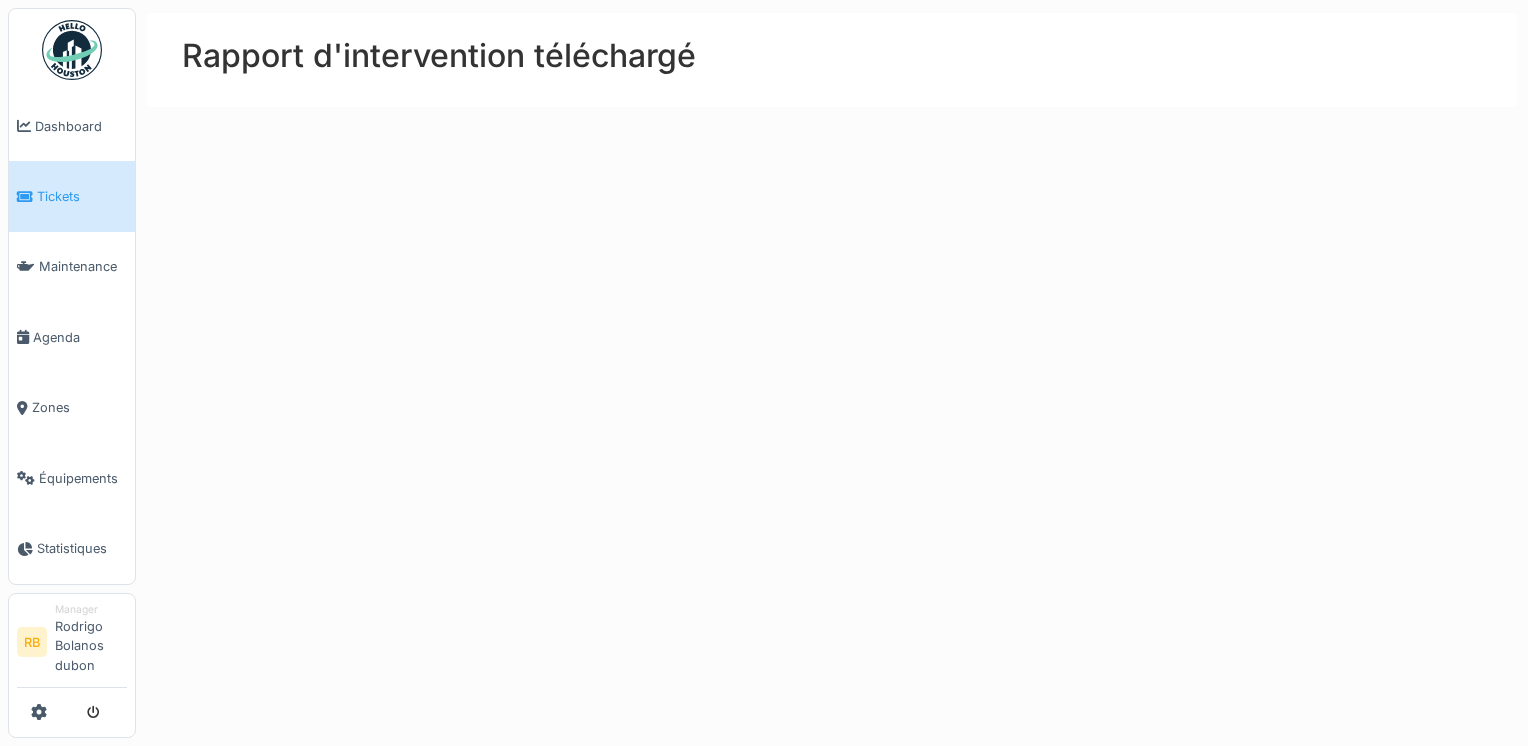 click on "Rapport d'intervention téléchargé" at bounding box center (832, 373) 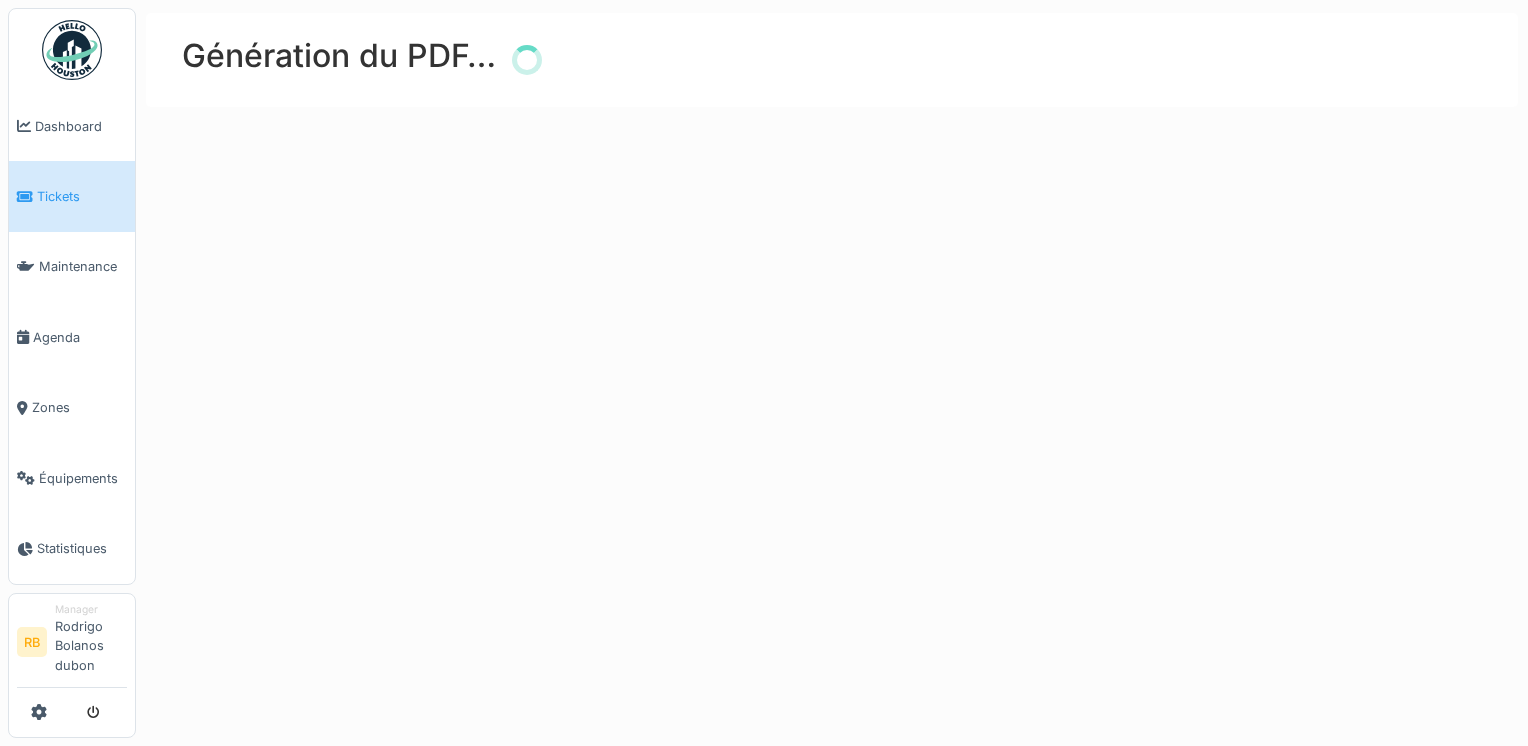 scroll, scrollTop: 0, scrollLeft: 0, axis: both 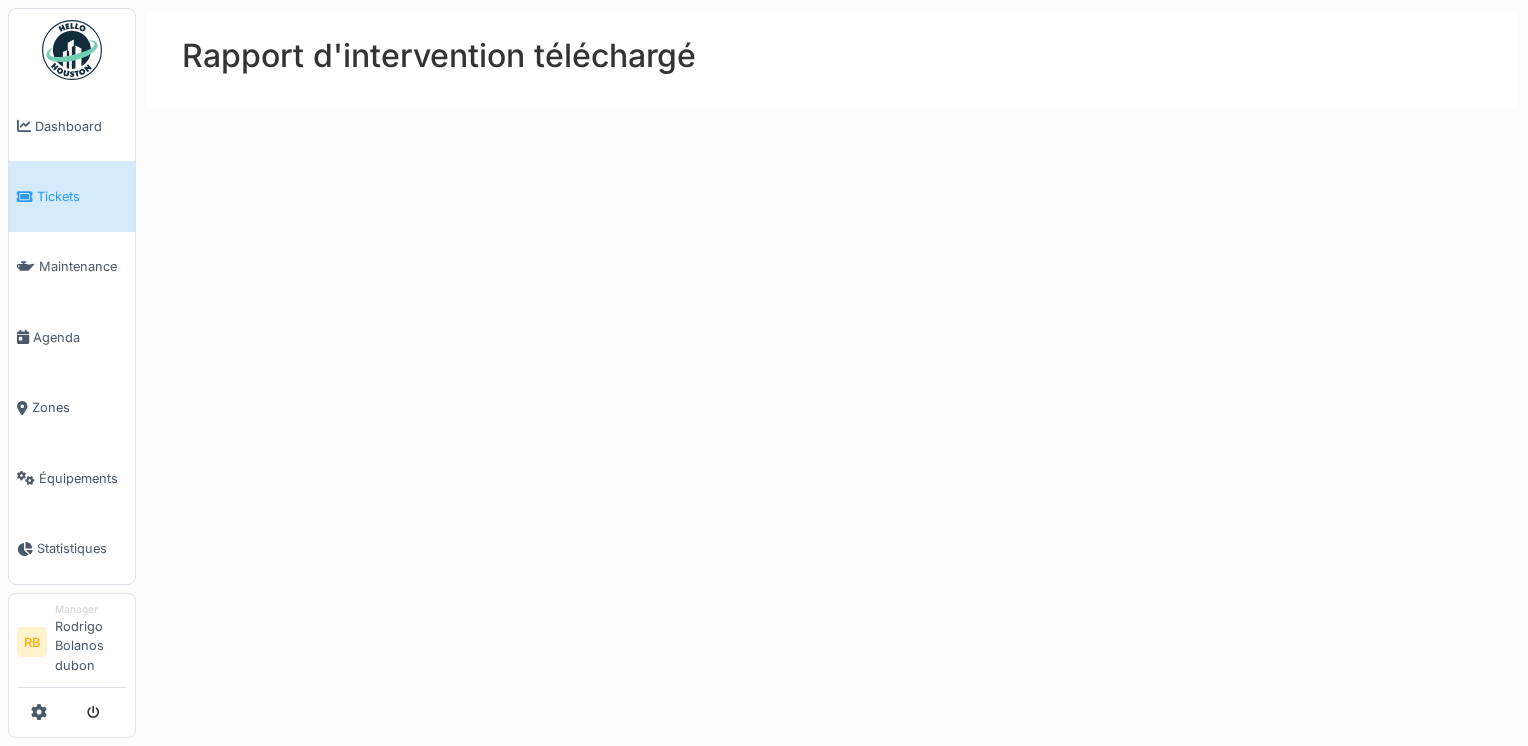 click on "Rapport d'intervention téléchargé" at bounding box center (832, 373) 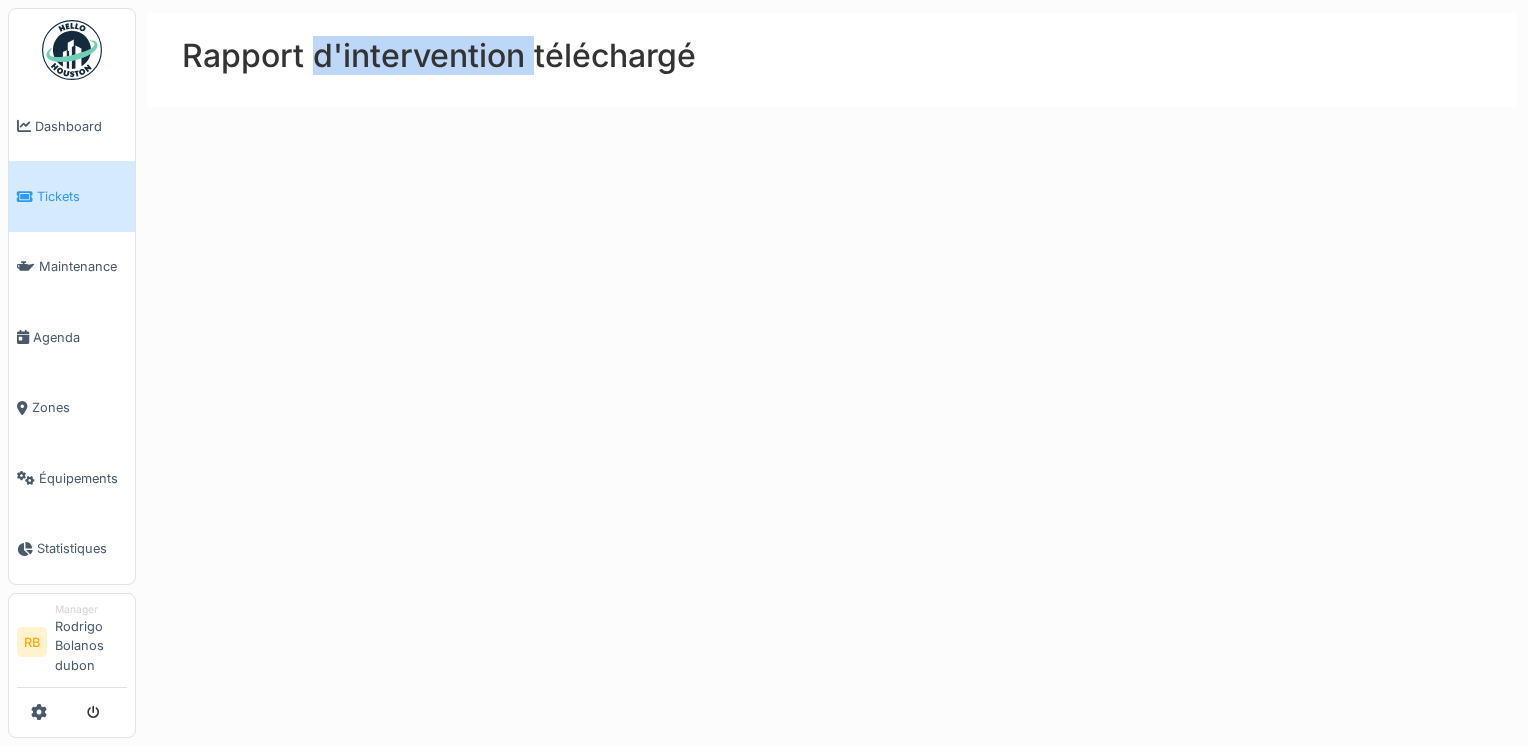 click on "Rapport d'intervention téléchargé" at bounding box center (832, 373) 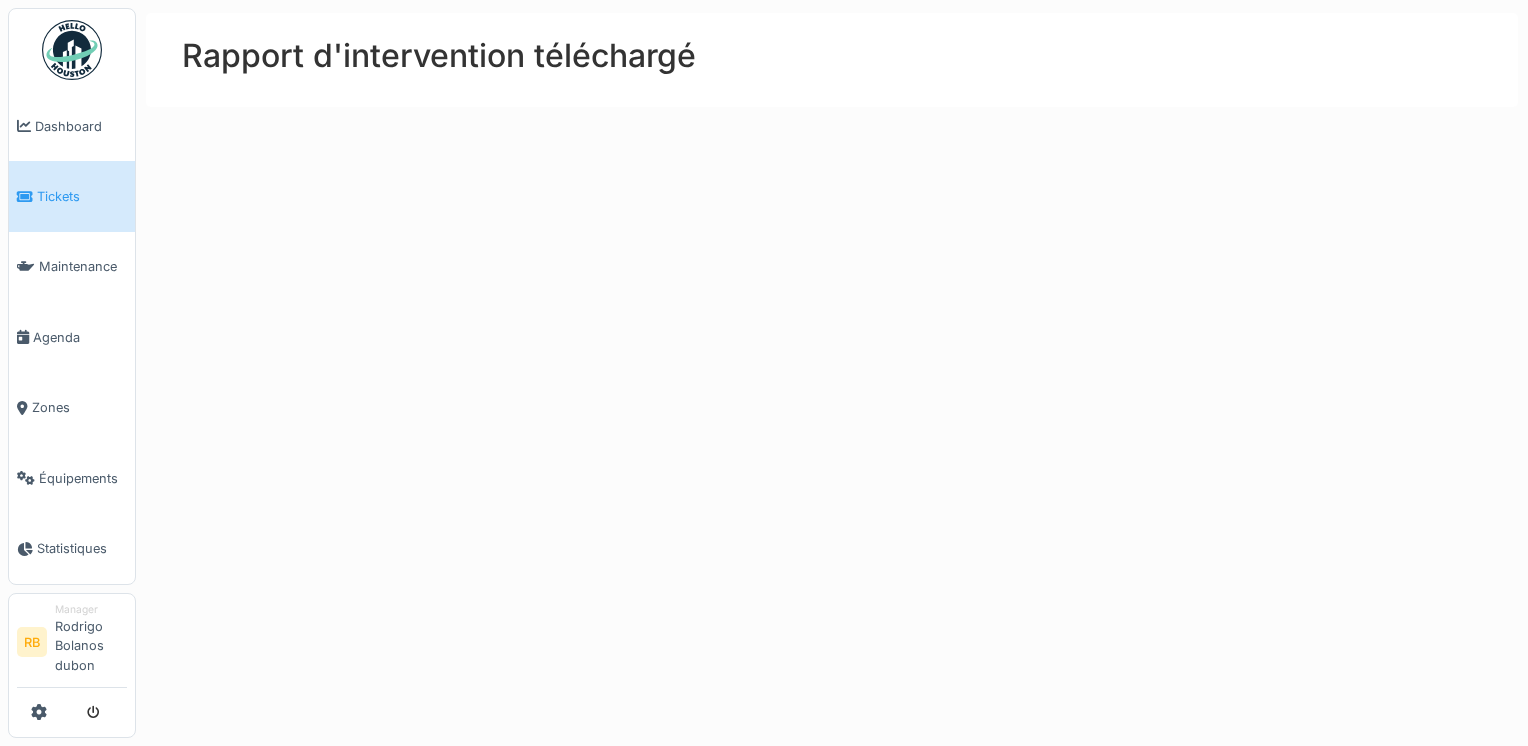 drag, startPoint x: 331, startPoint y: 162, endPoint x: 266, endPoint y: 115, distance: 80.21222 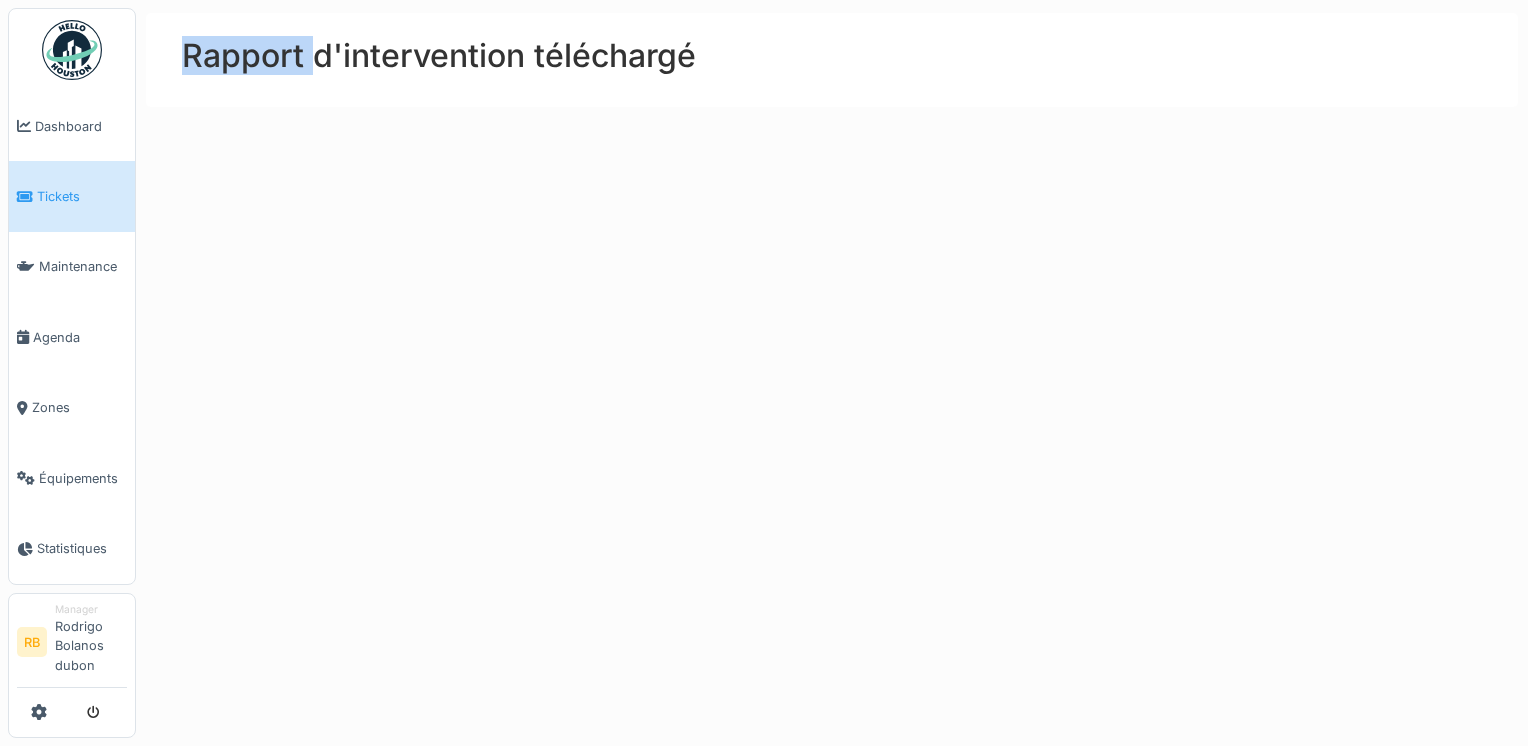 click on "Rapport d'intervention téléchargé" at bounding box center [832, 373] 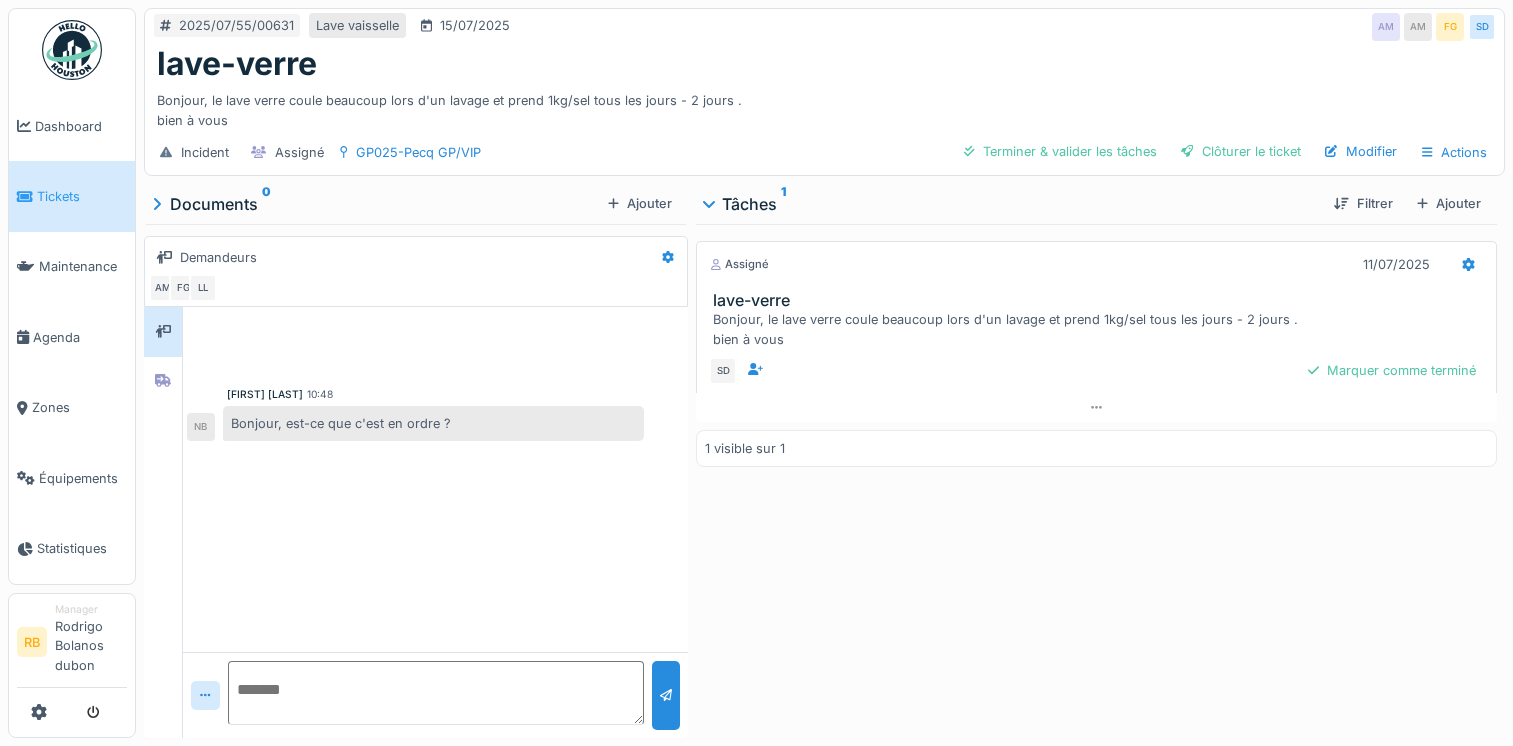 scroll, scrollTop: 0, scrollLeft: 0, axis: both 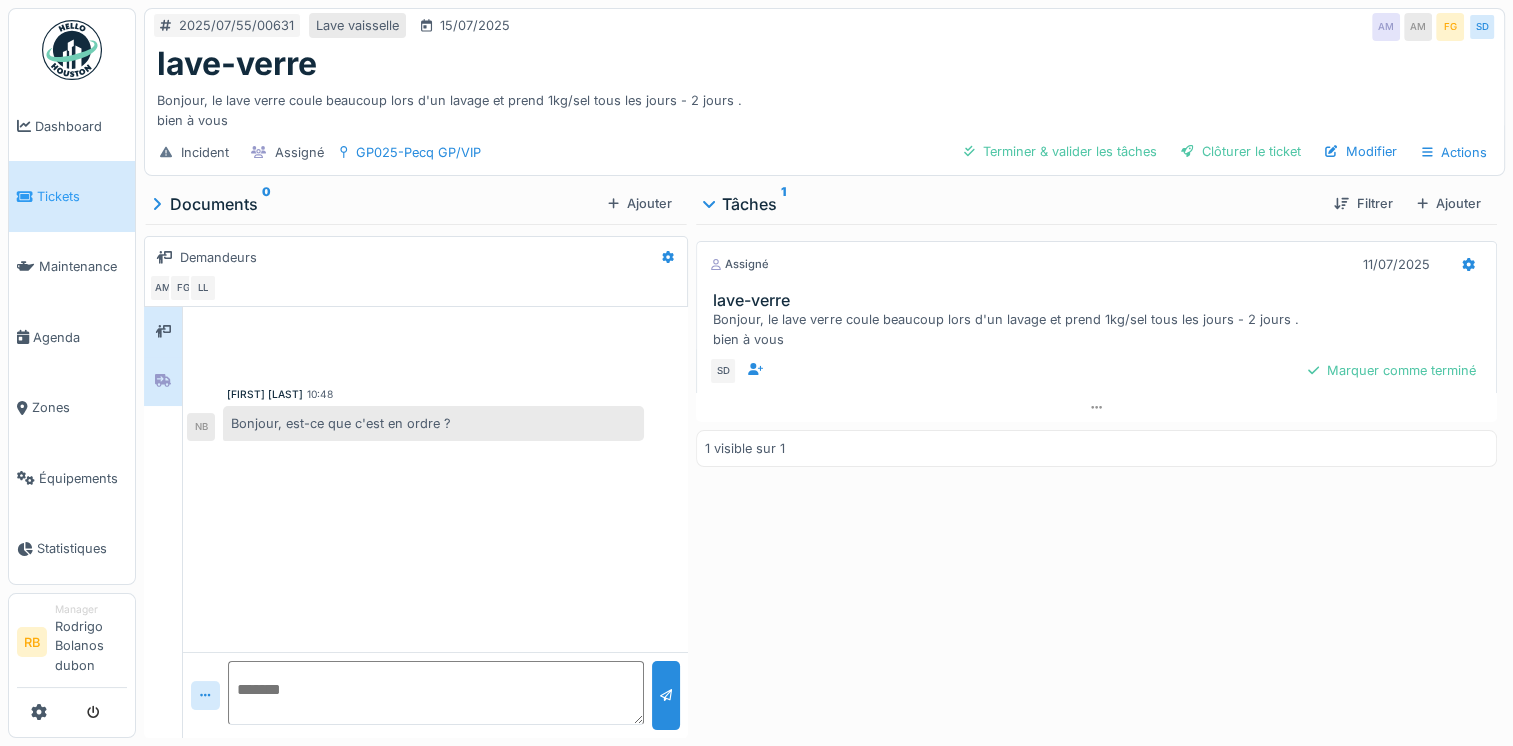 click at bounding box center (163, 381) 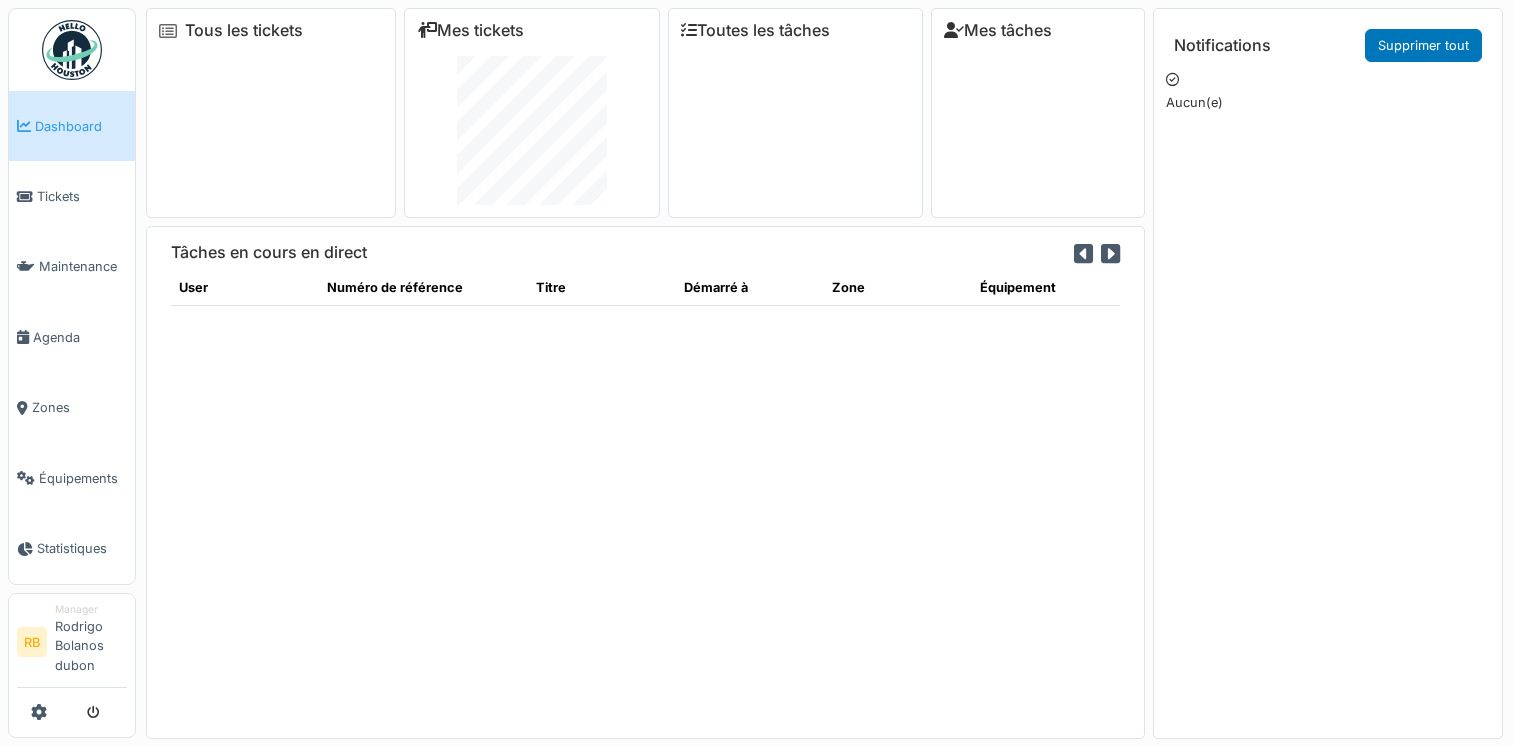 scroll, scrollTop: 0, scrollLeft: 0, axis: both 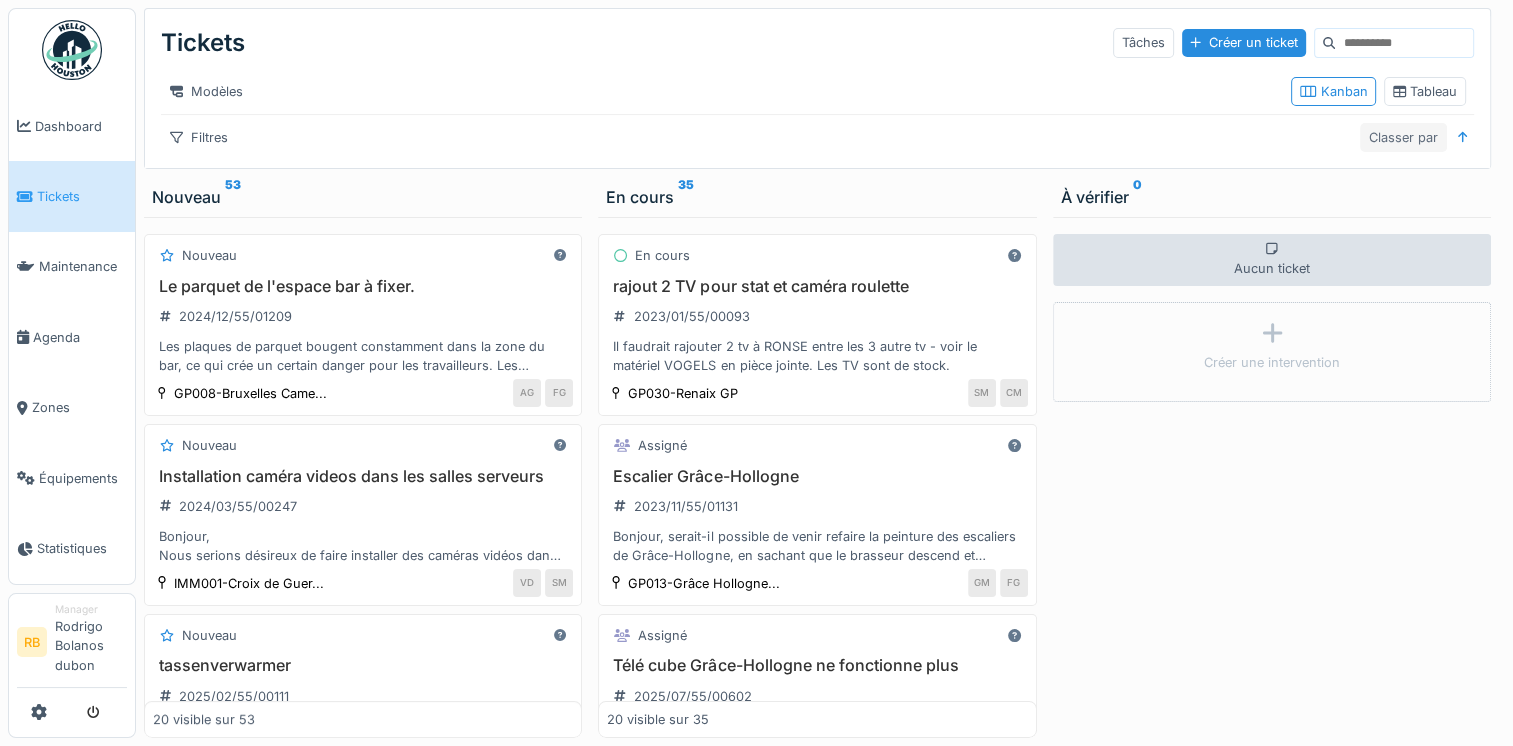 click on "Classer par" at bounding box center [1403, 137] 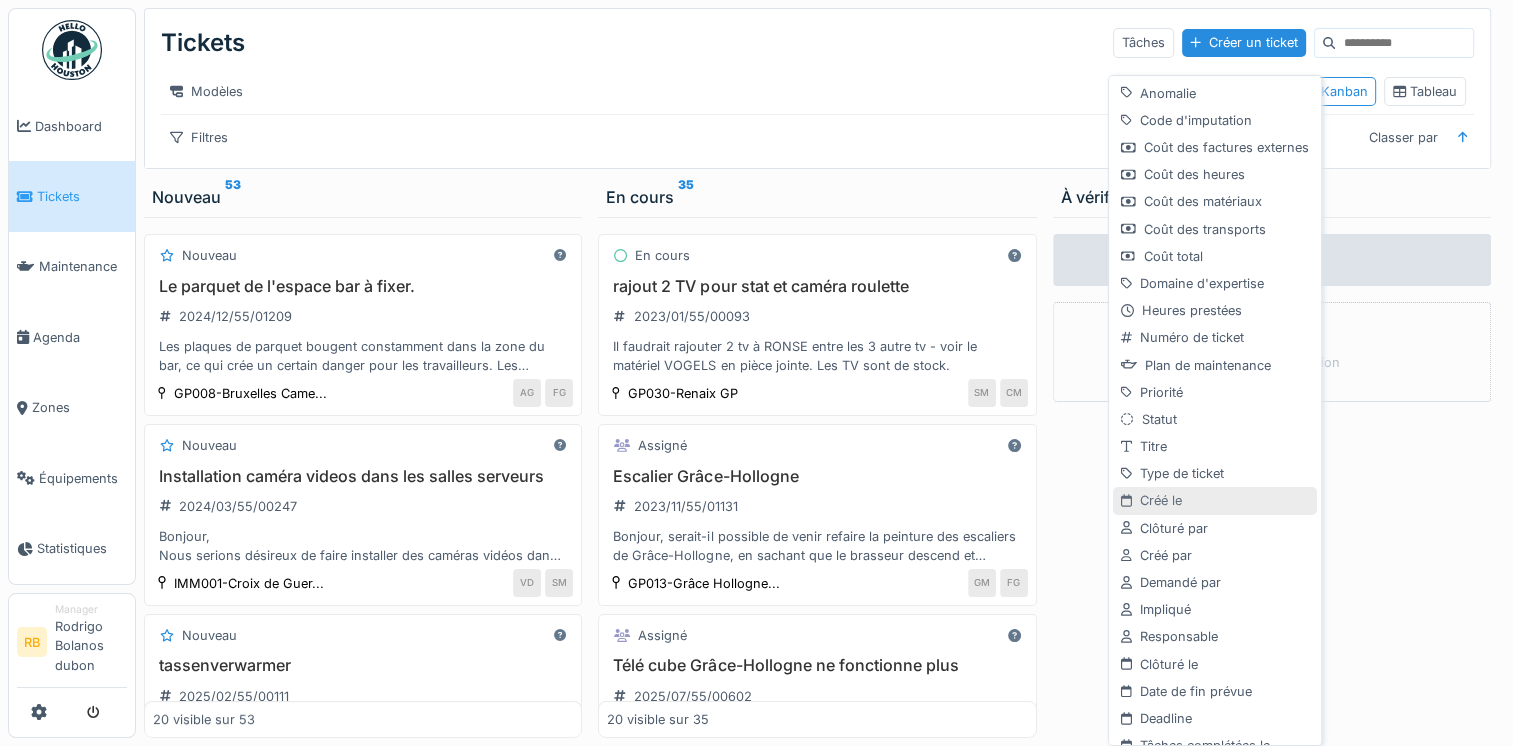 click on "Créé le" at bounding box center [1214, 500] 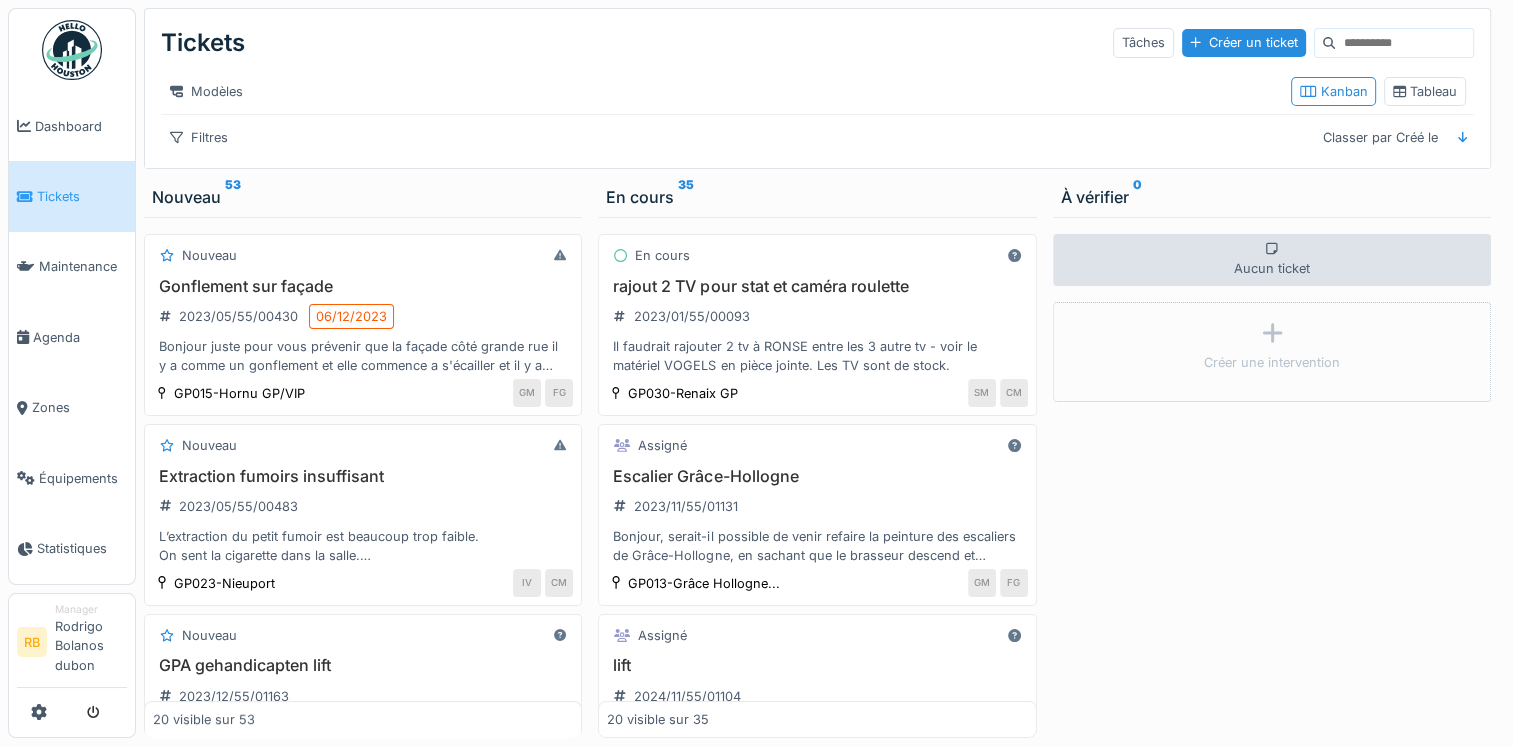 click at bounding box center [1404, 43] 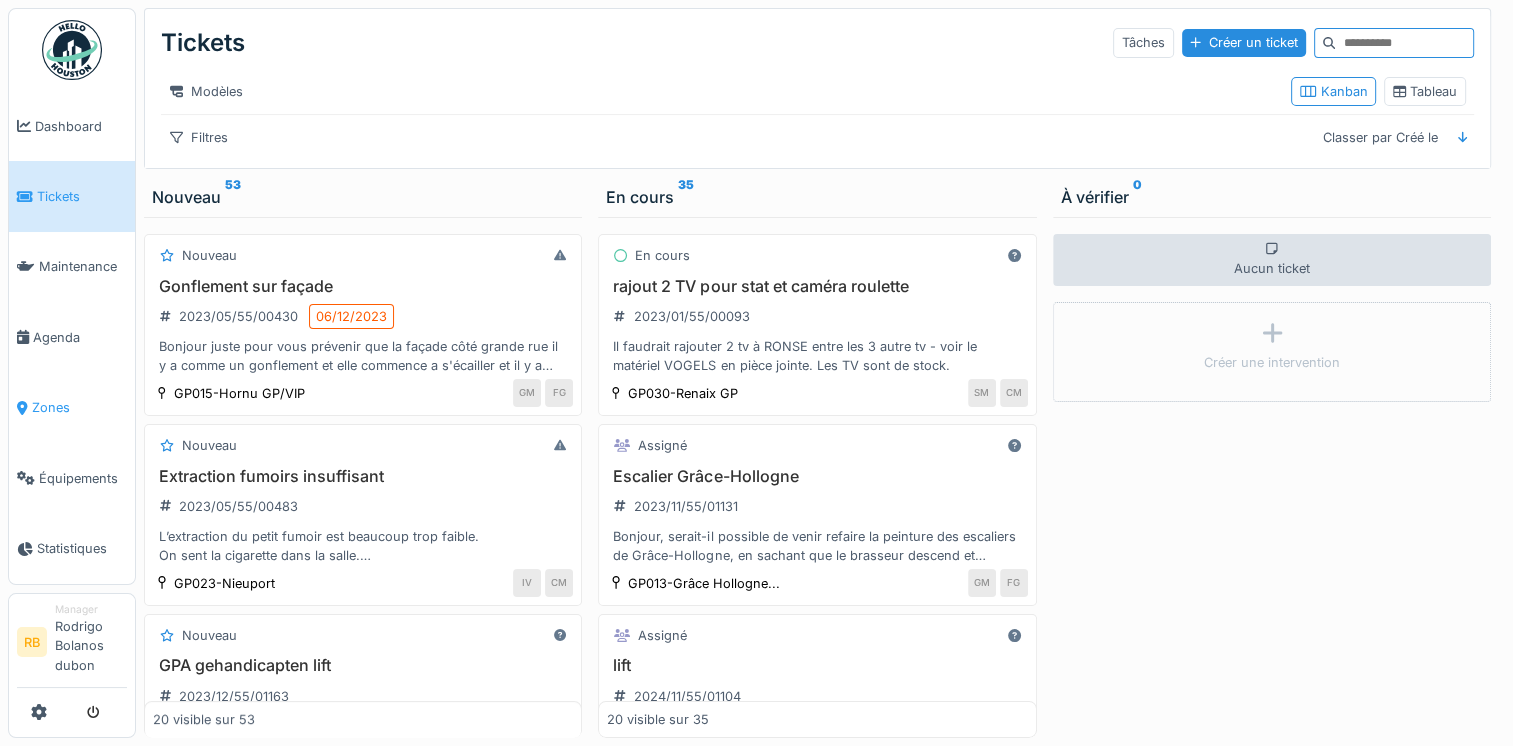 click on "Zones" at bounding box center [79, 407] 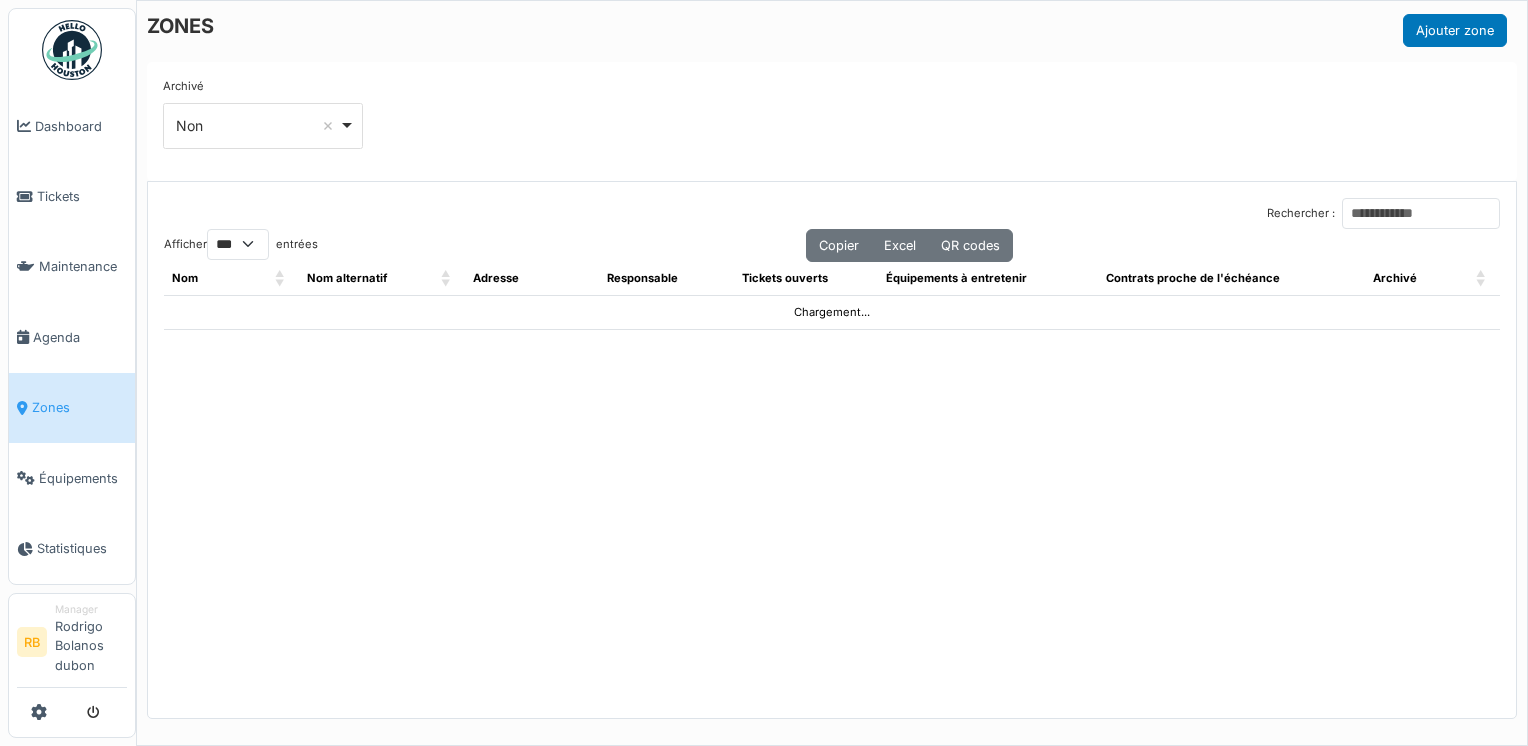select on "***" 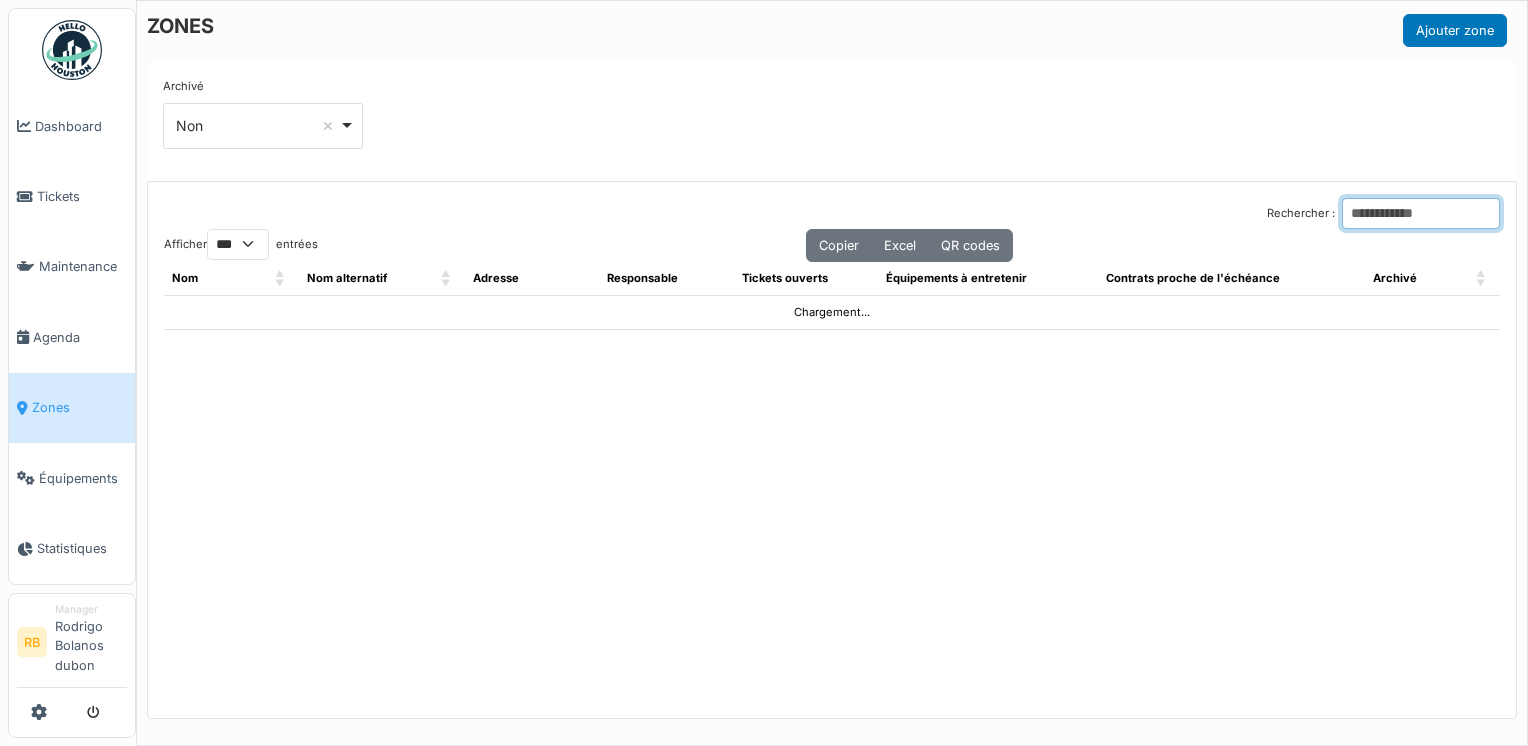 click on "Rechercher :" at bounding box center [1421, 213] 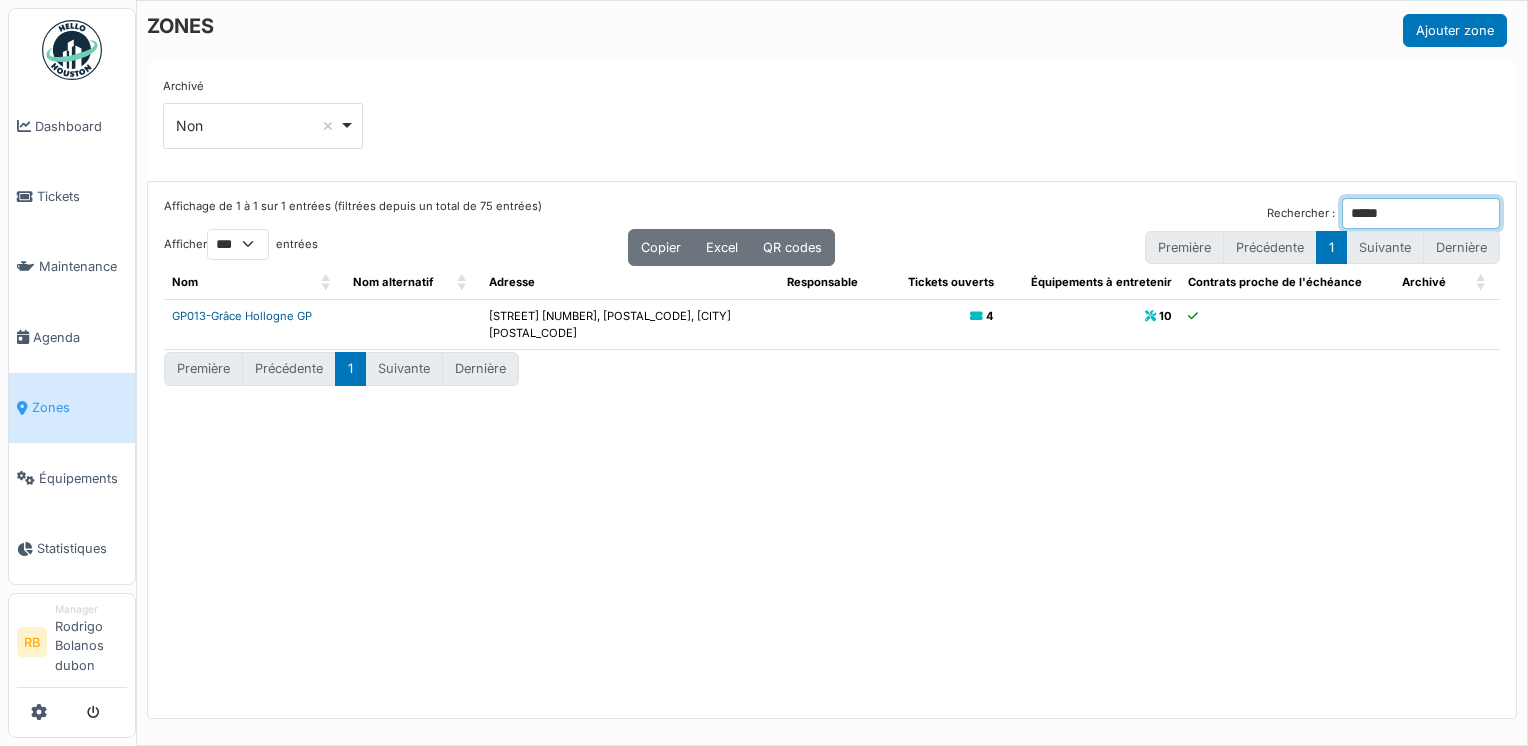 type on "*****" 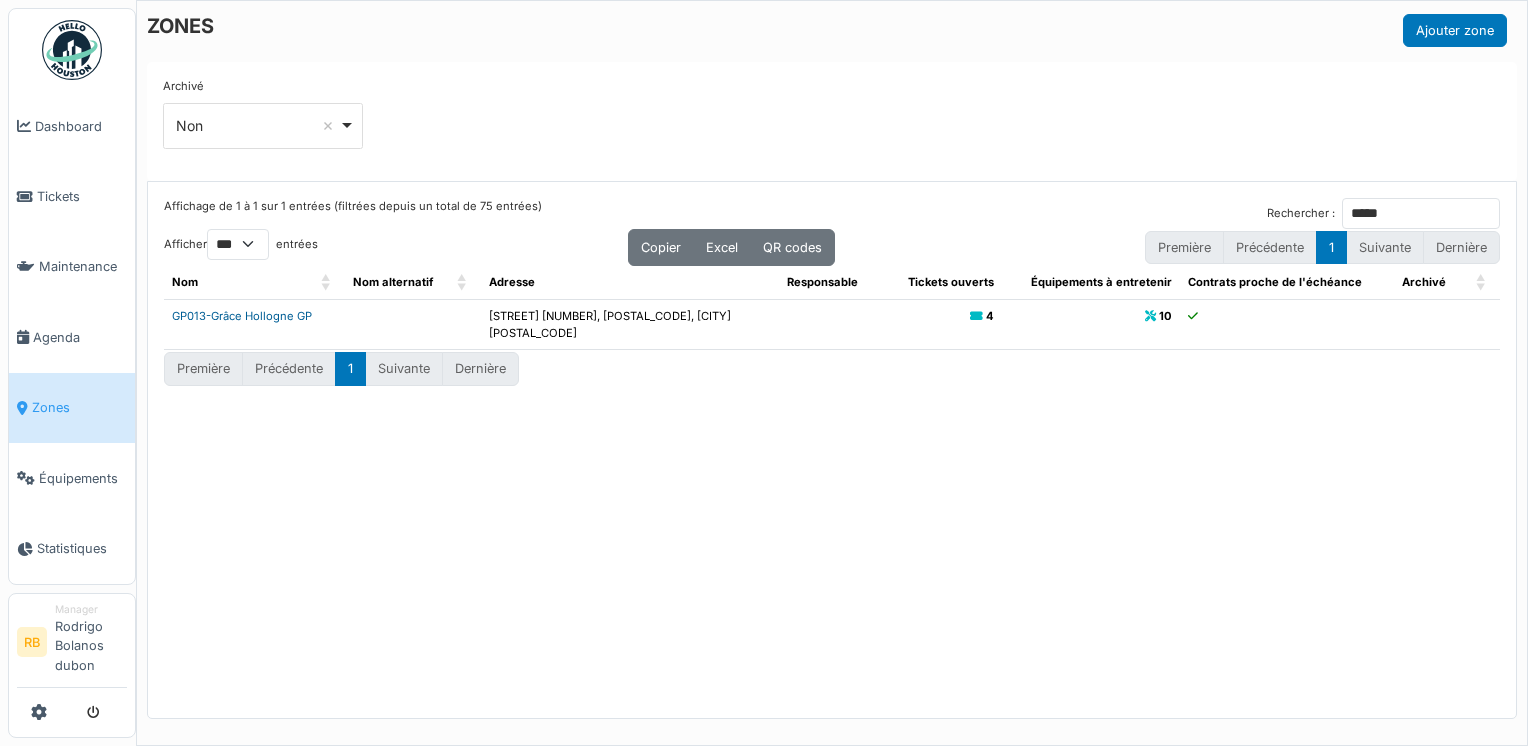 click on "GP013-Grâce Hollogne GP" at bounding box center [242, 316] 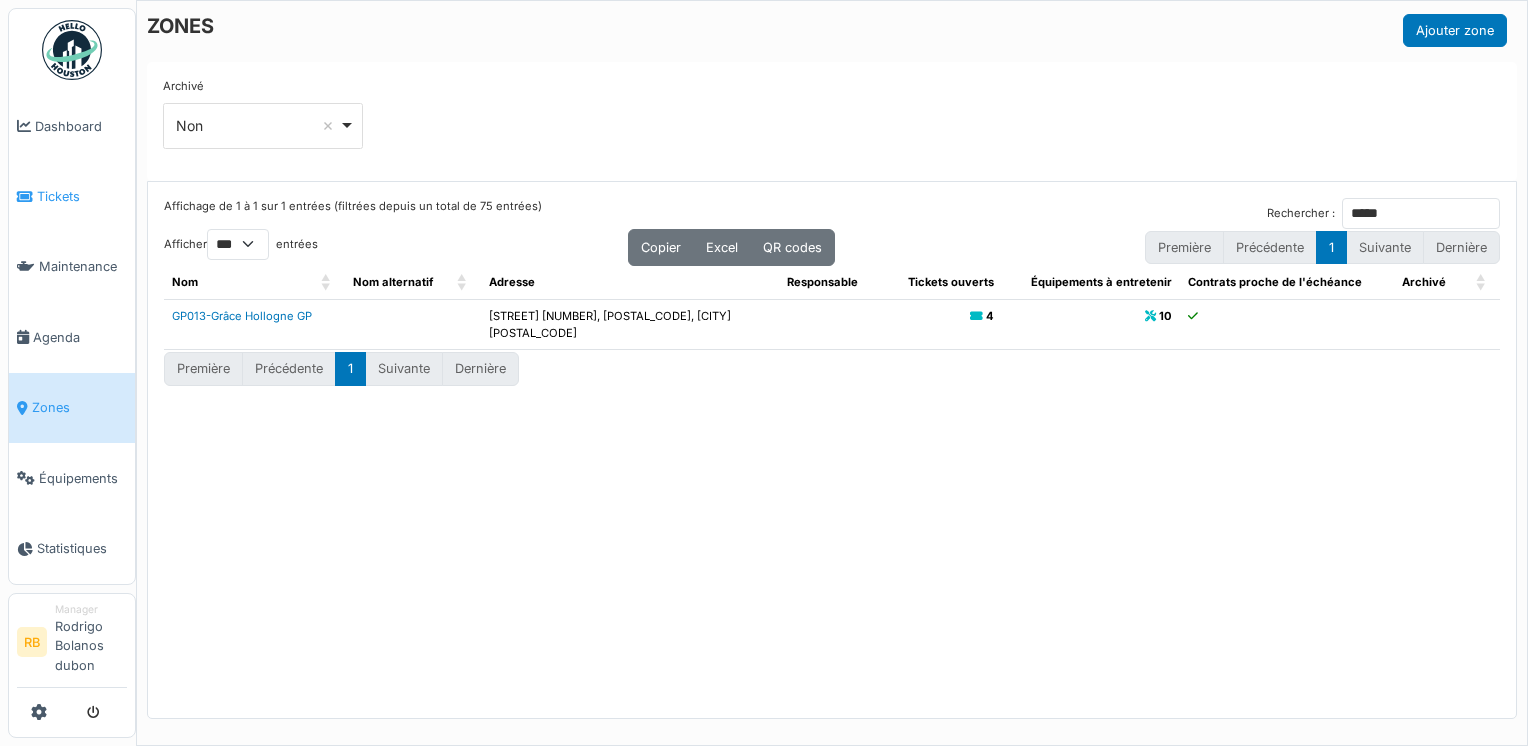 click on "Tickets" at bounding box center [82, 196] 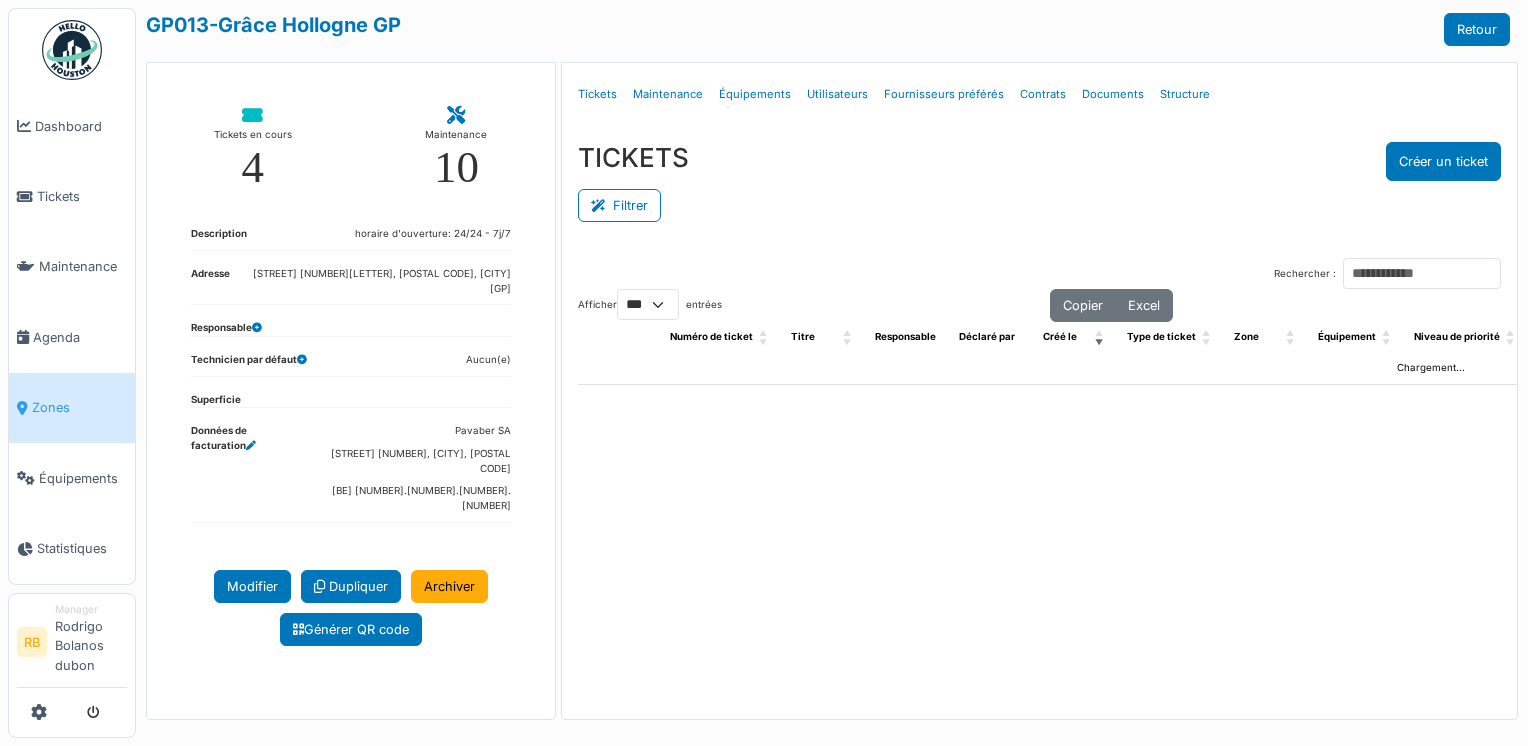 select on "***" 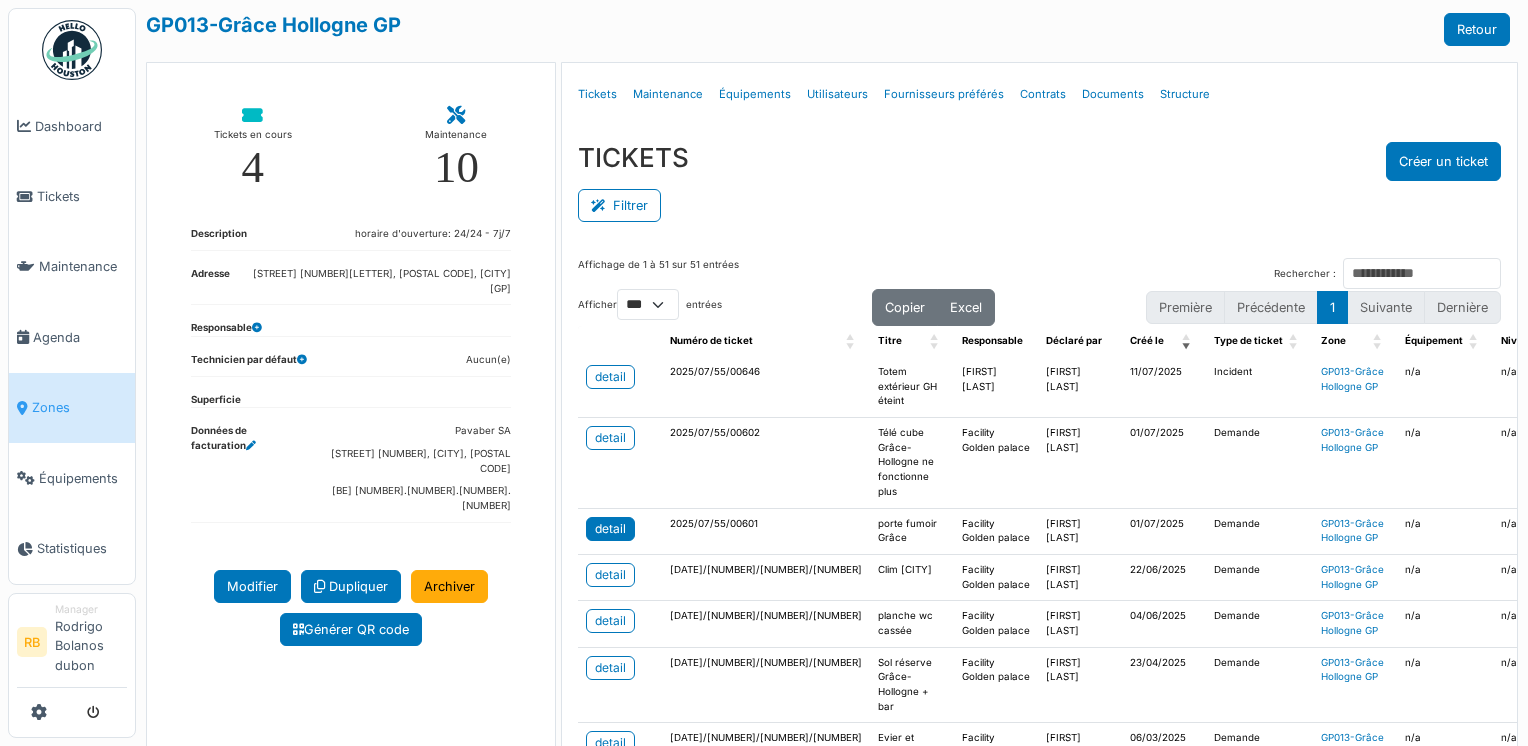 click on "detail" at bounding box center (610, 529) 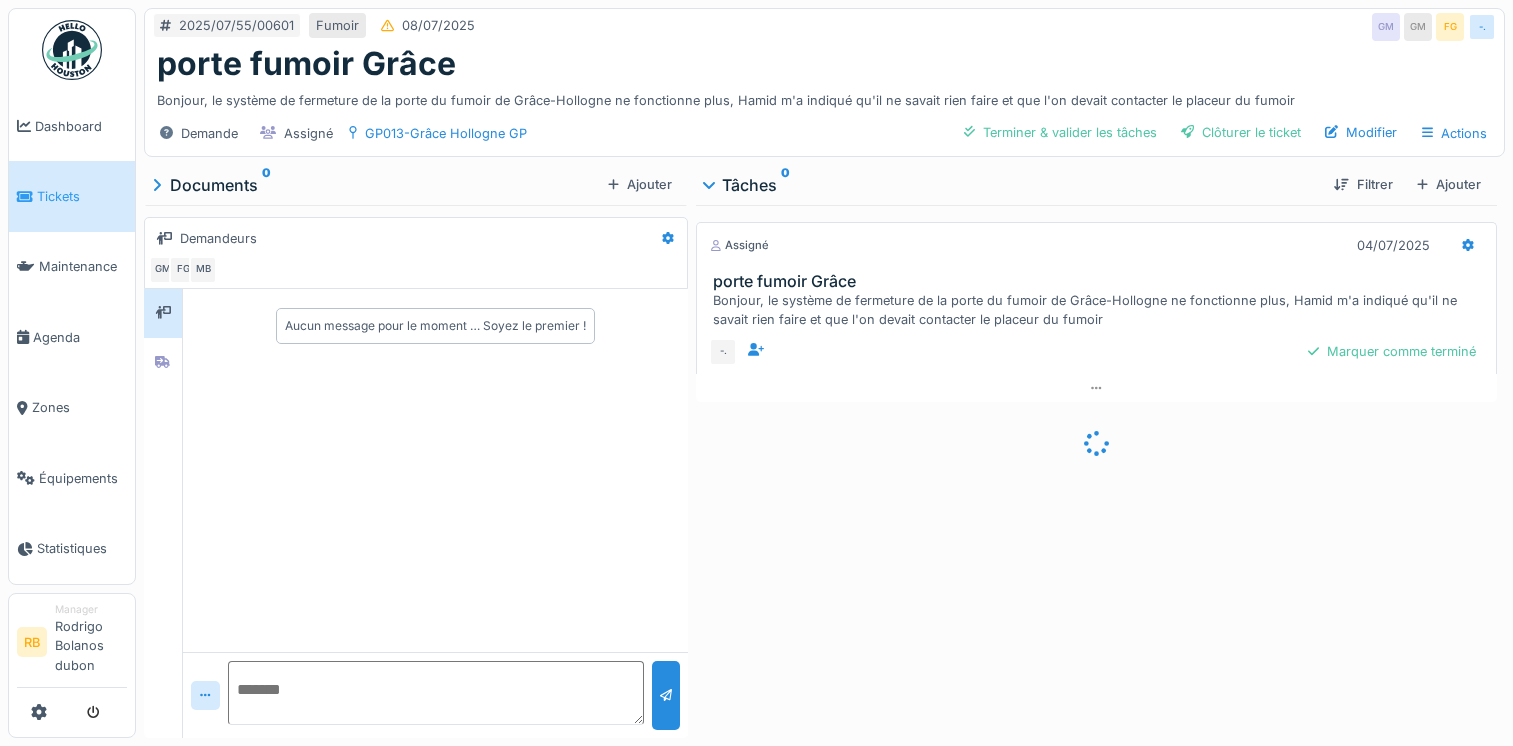 scroll, scrollTop: 0, scrollLeft: 0, axis: both 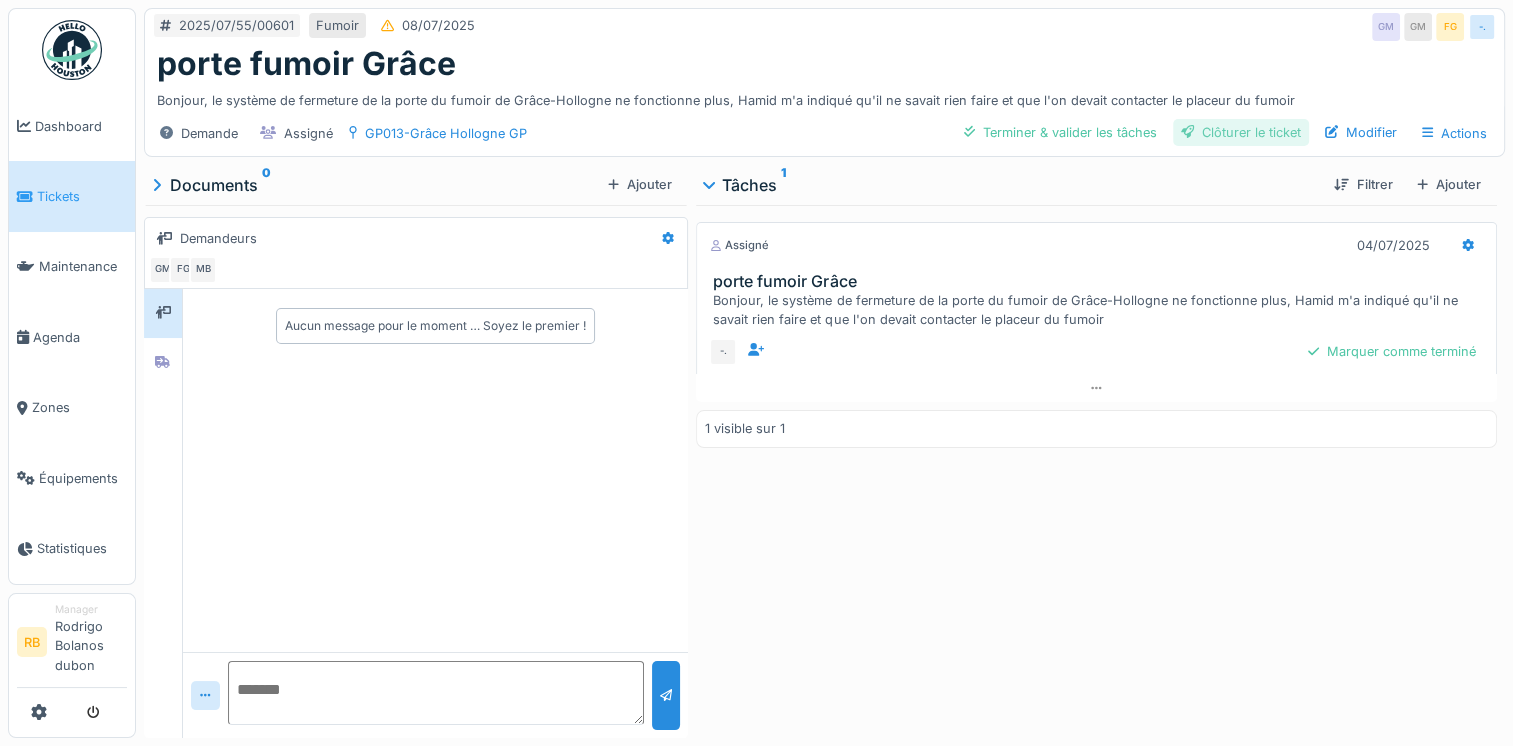 click on "Clôturer le ticket" at bounding box center [1241, 132] 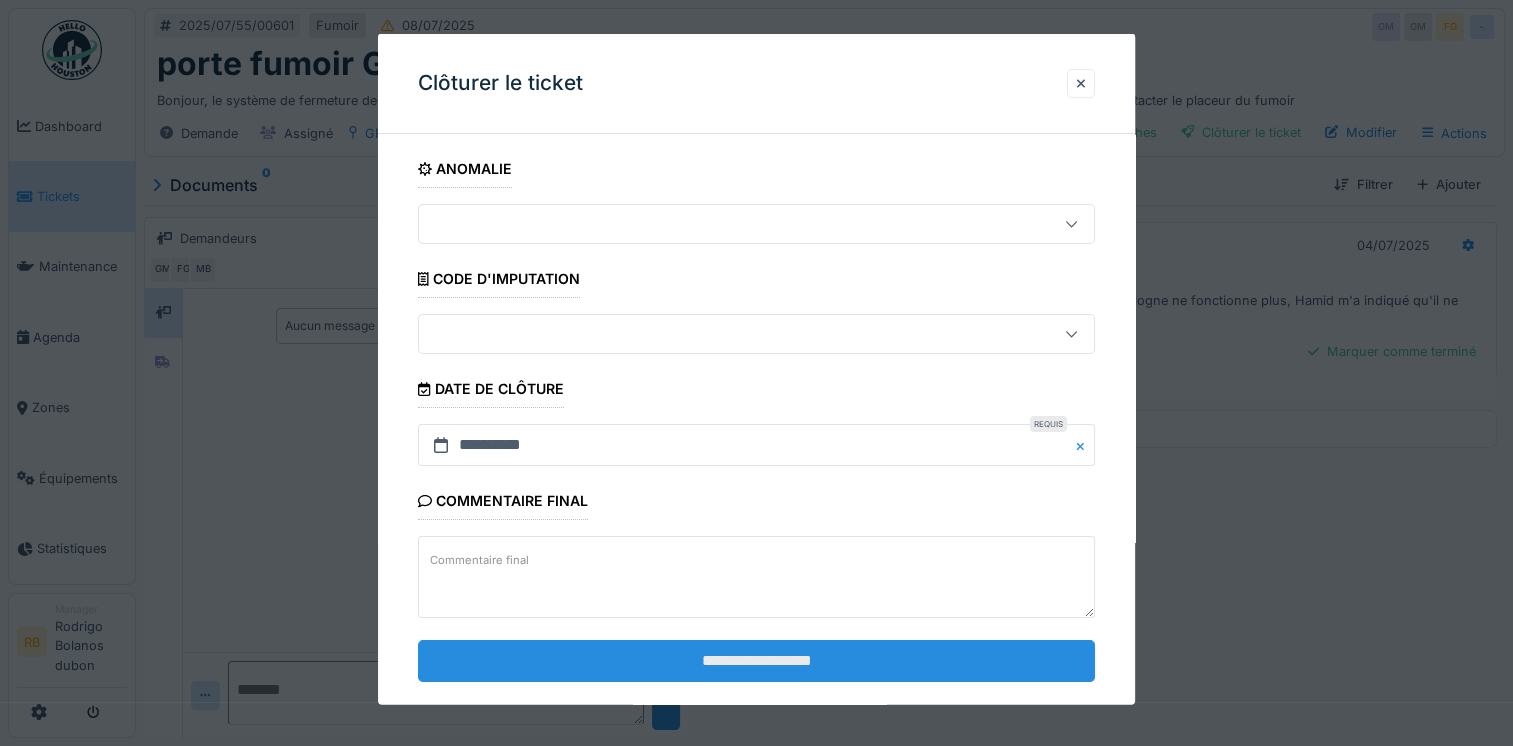 click on "**********" at bounding box center (756, 660) 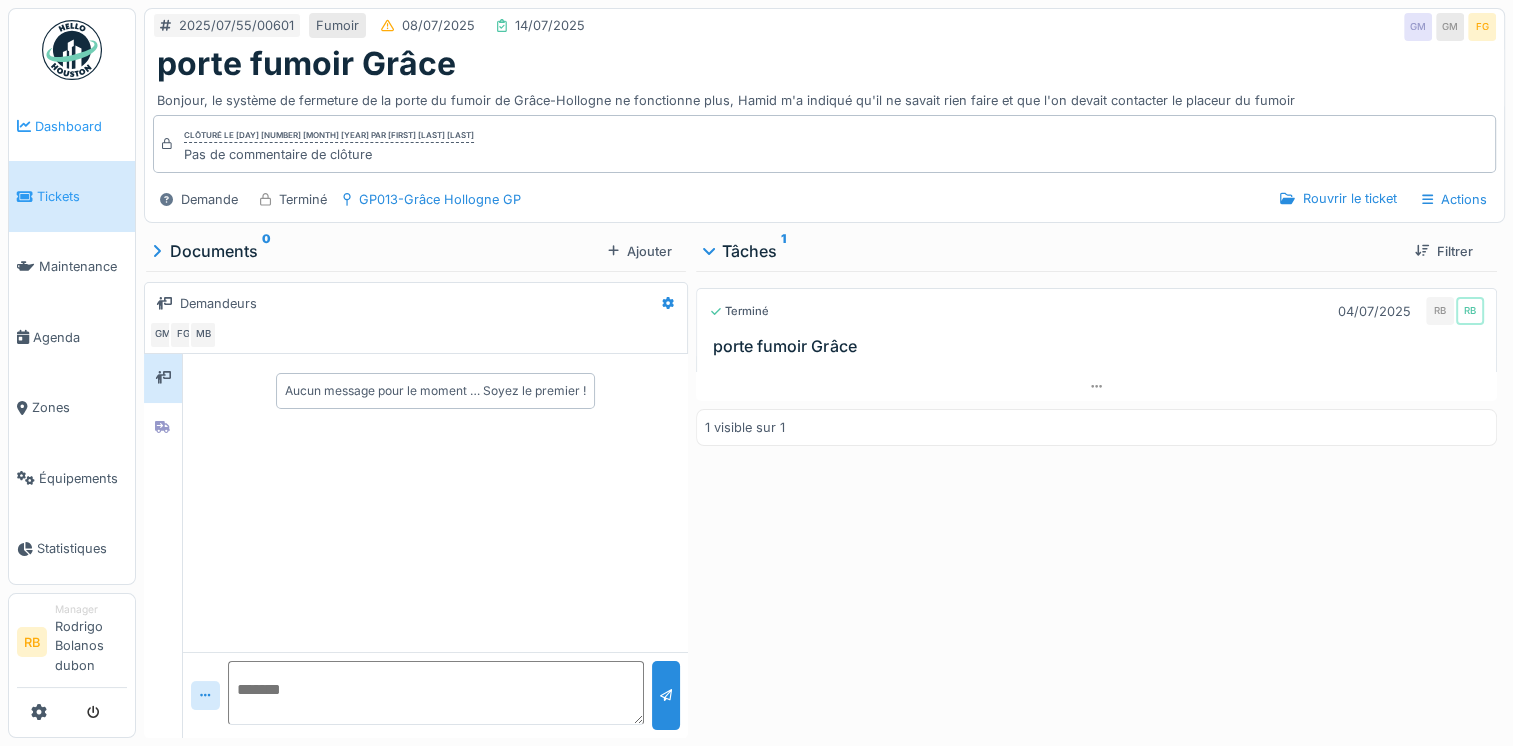 click on "Dashboard" at bounding box center (81, 126) 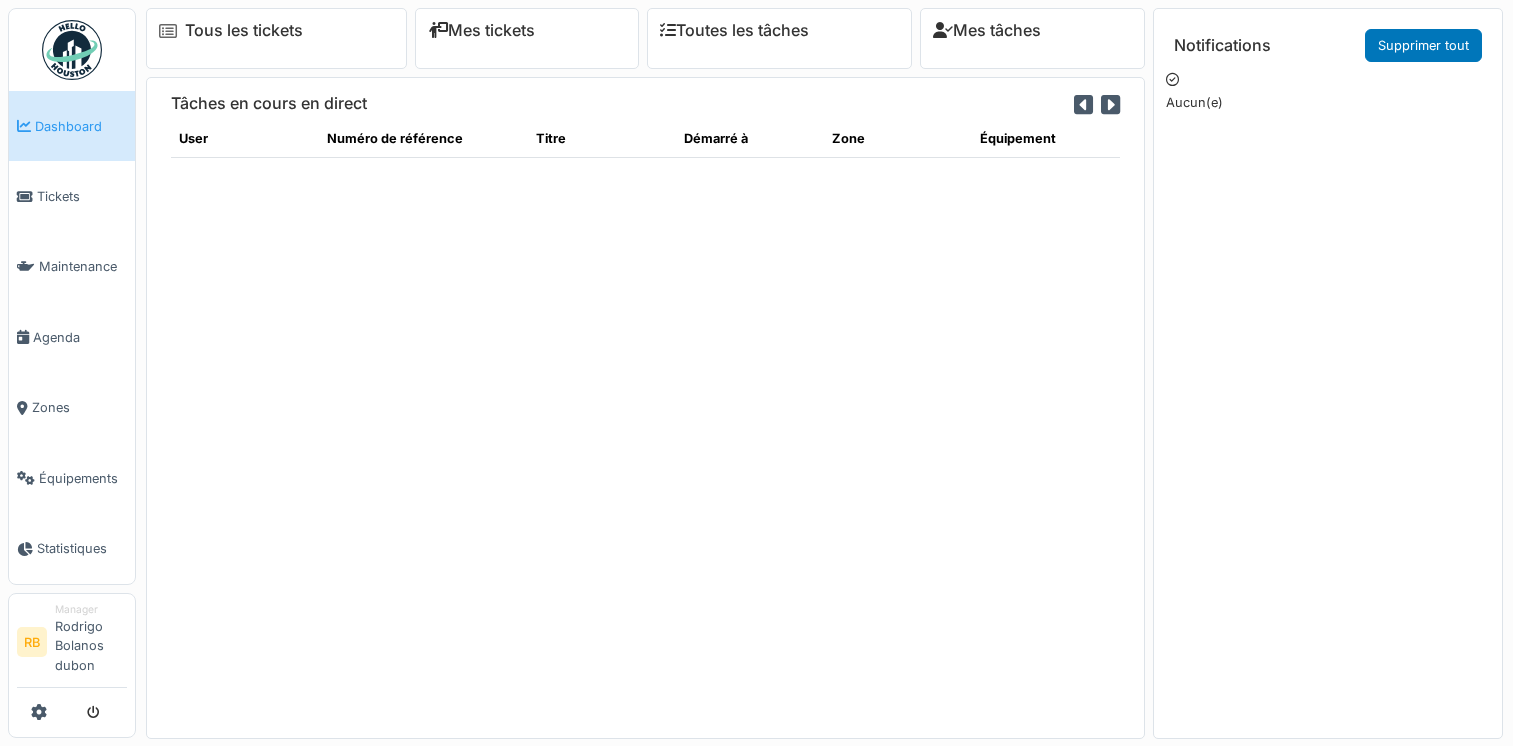 scroll, scrollTop: 0, scrollLeft: 0, axis: both 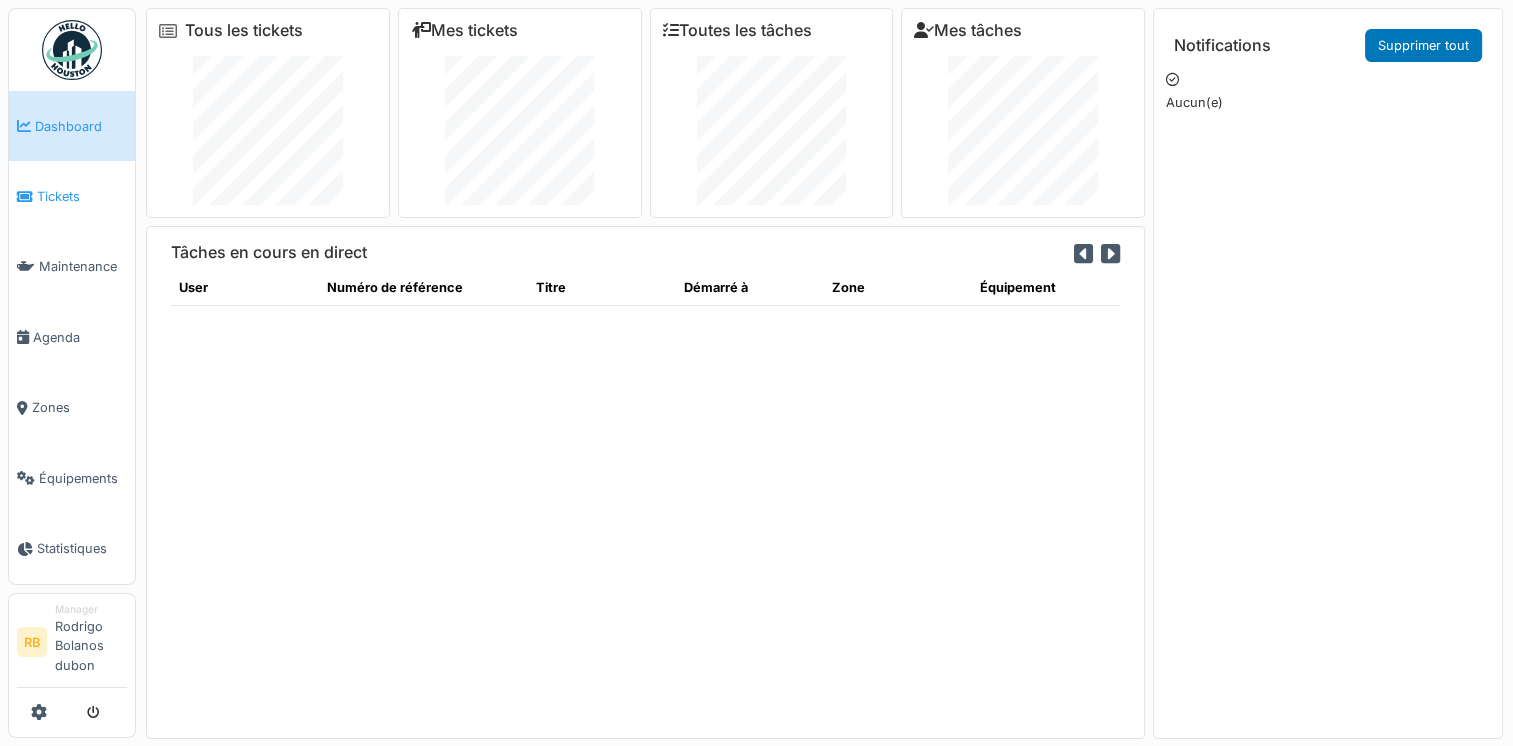 click on "Tickets" at bounding box center [72, 196] 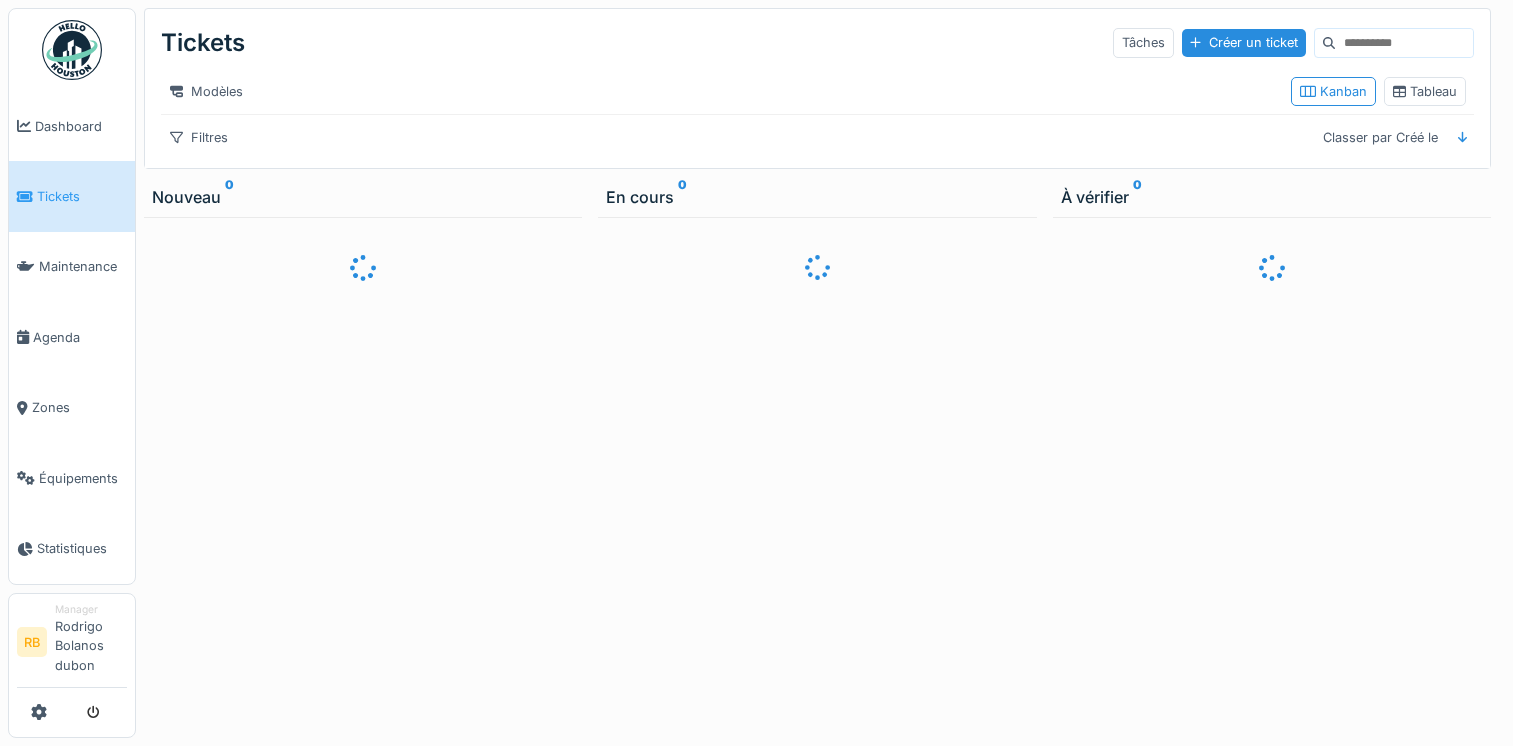 scroll, scrollTop: 0, scrollLeft: 0, axis: both 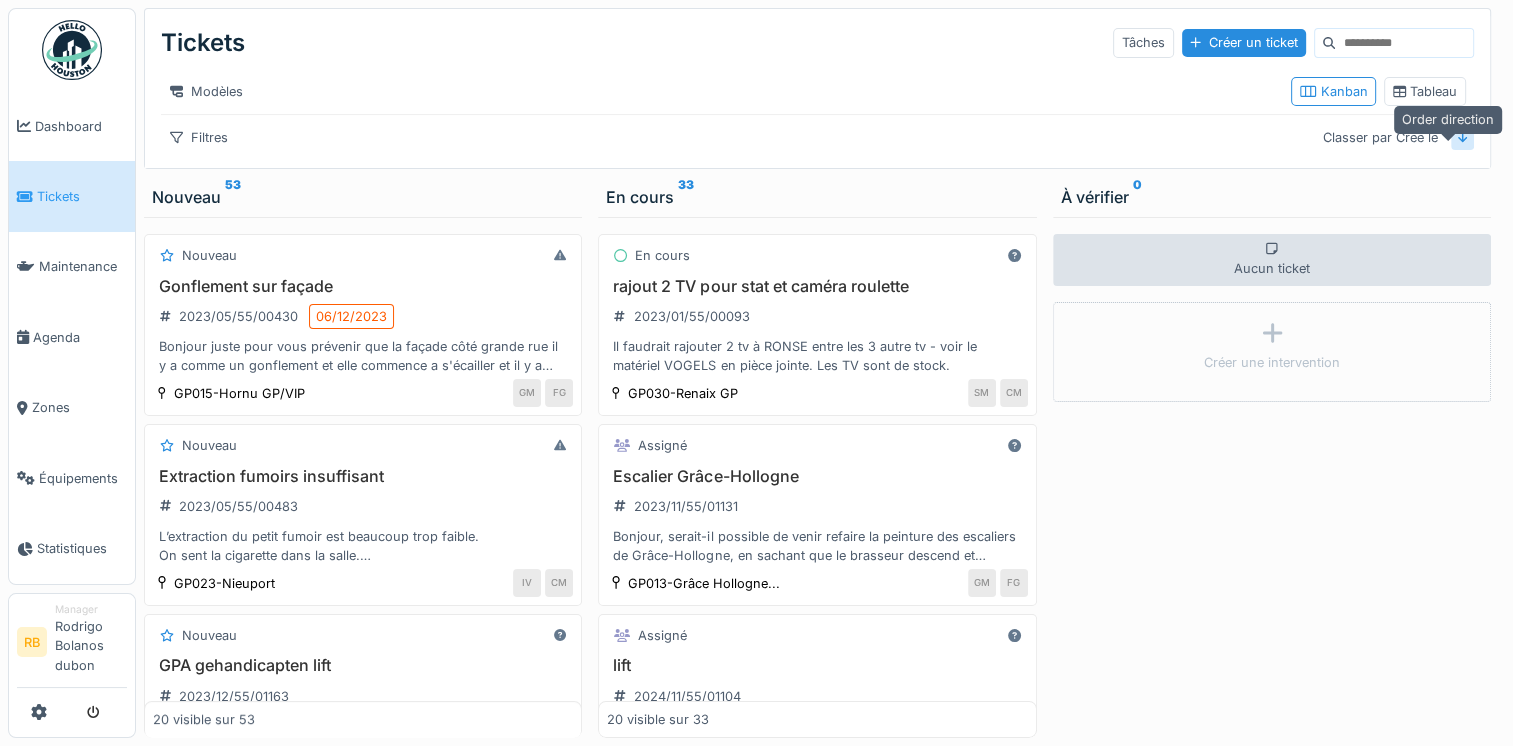 click at bounding box center [1463, 137] 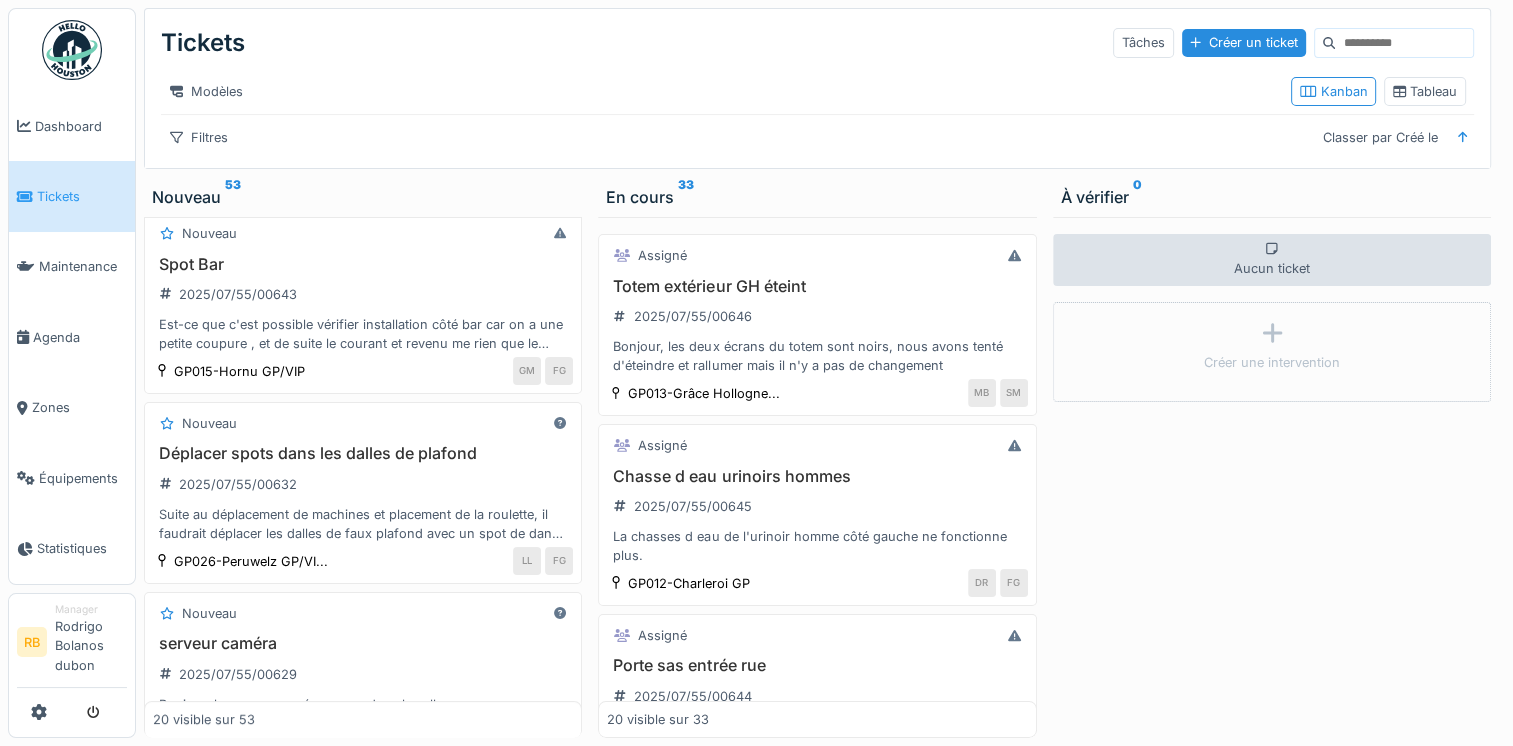 scroll, scrollTop: 0, scrollLeft: 0, axis: both 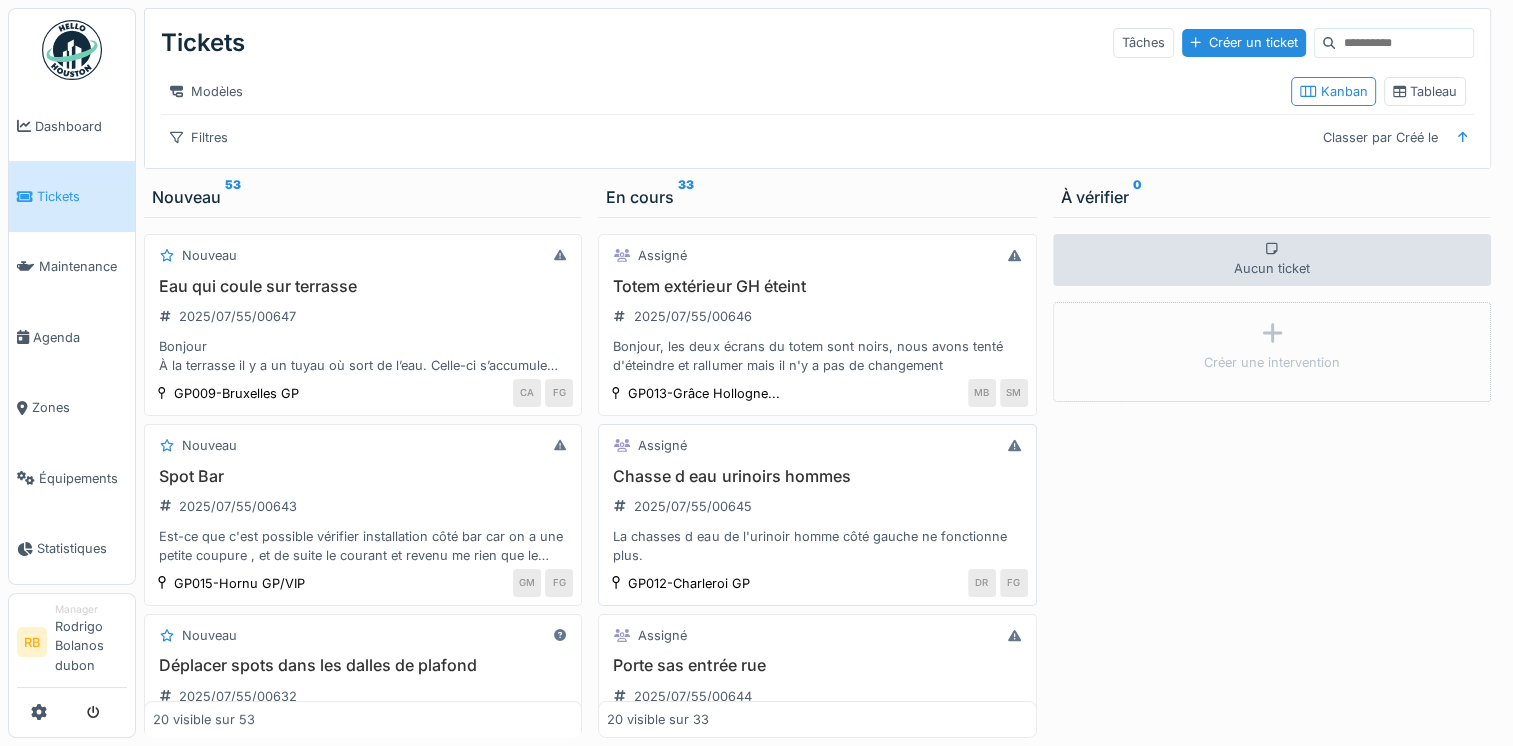 click on "Assigné Chasse d eau urinoirs hommes  [DATE]/[NUMBER]/[NUMBER]/[NUMBER] La chasses d eau de l'urinoir homme côté gauche ne fonctionne plus. GP012-[CITY] GP [INITIALS] [INITIALS]" at bounding box center [817, 515] 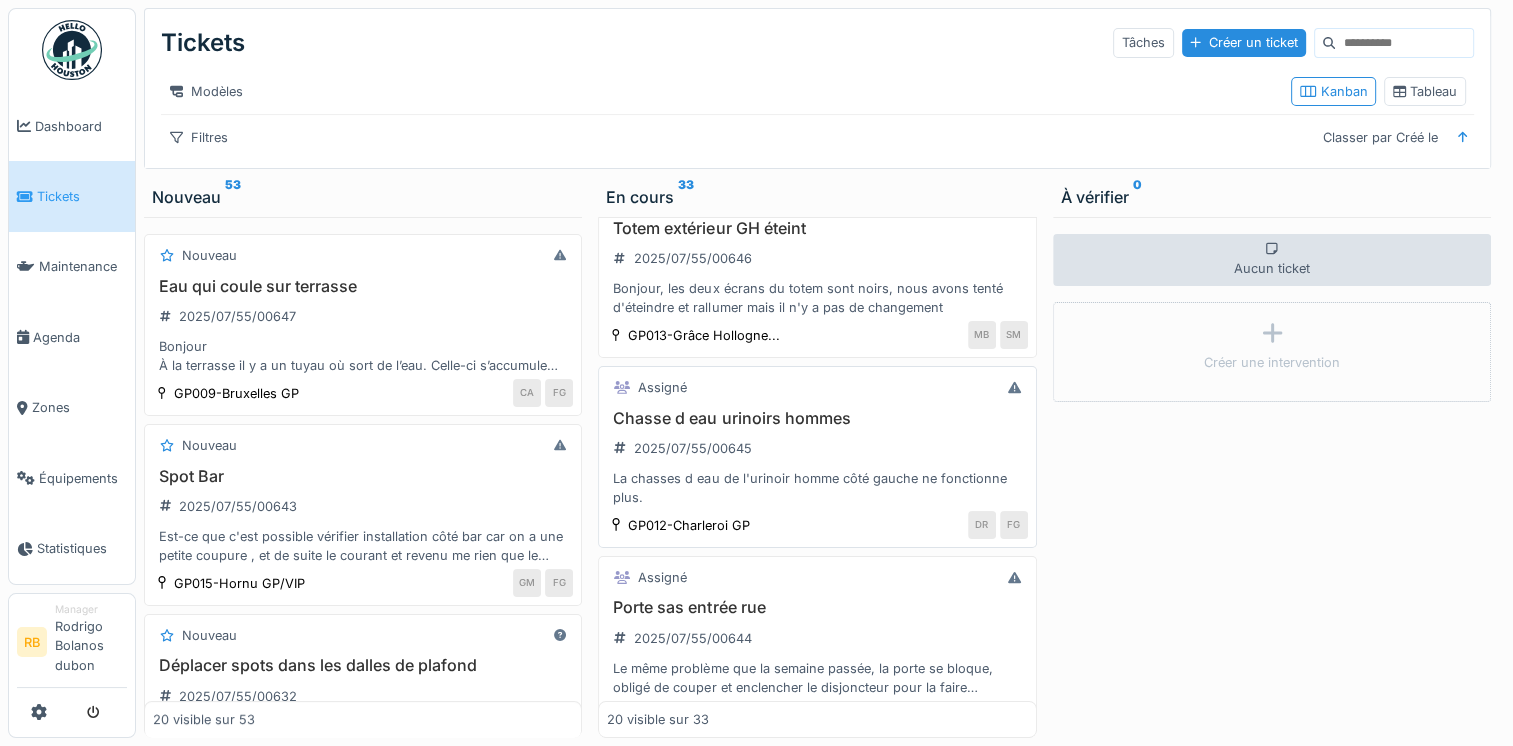 click on "Chasse d eau urinoirs hommes" at bounding box center [817, 418] 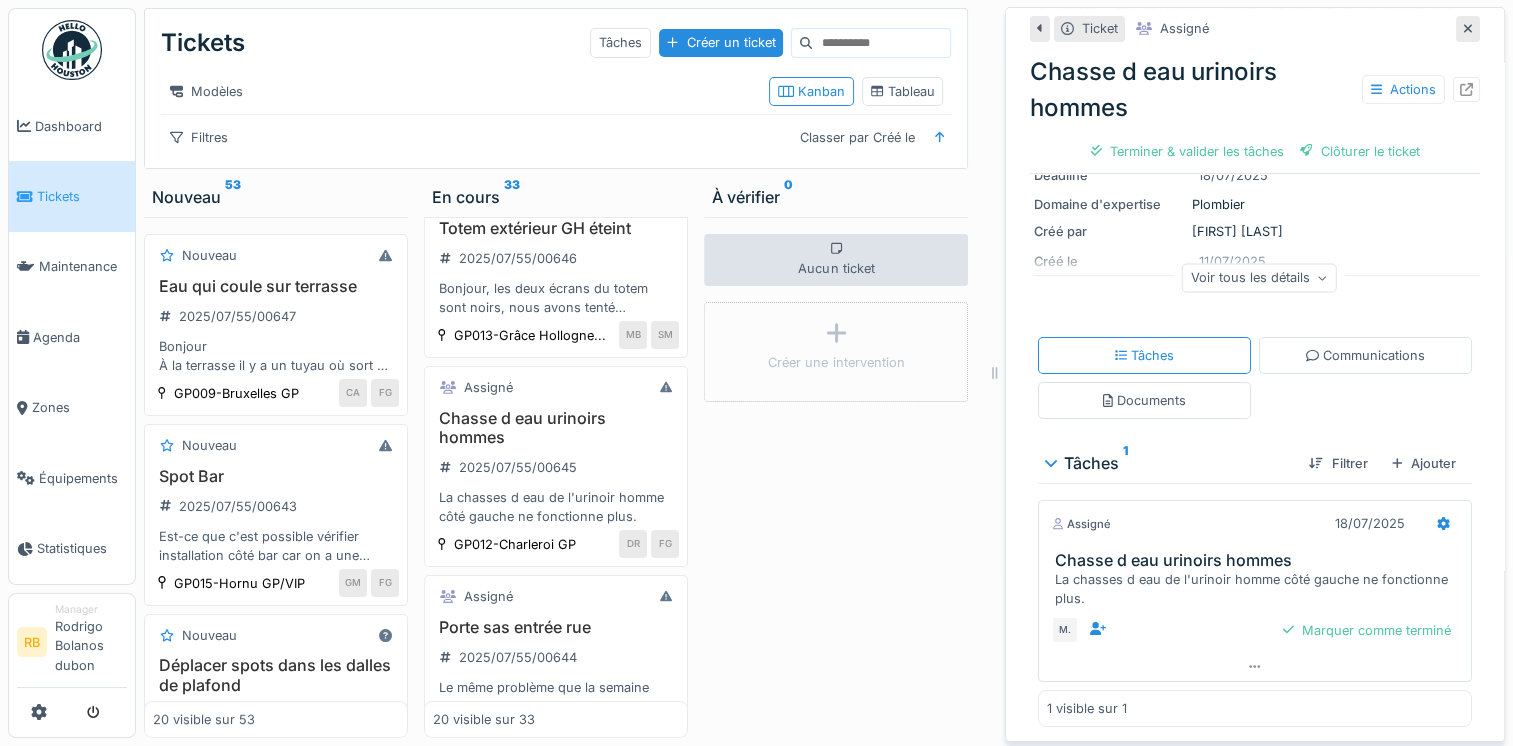 scroll, scrollTop: 0, scrollLeft: 0, axis: both 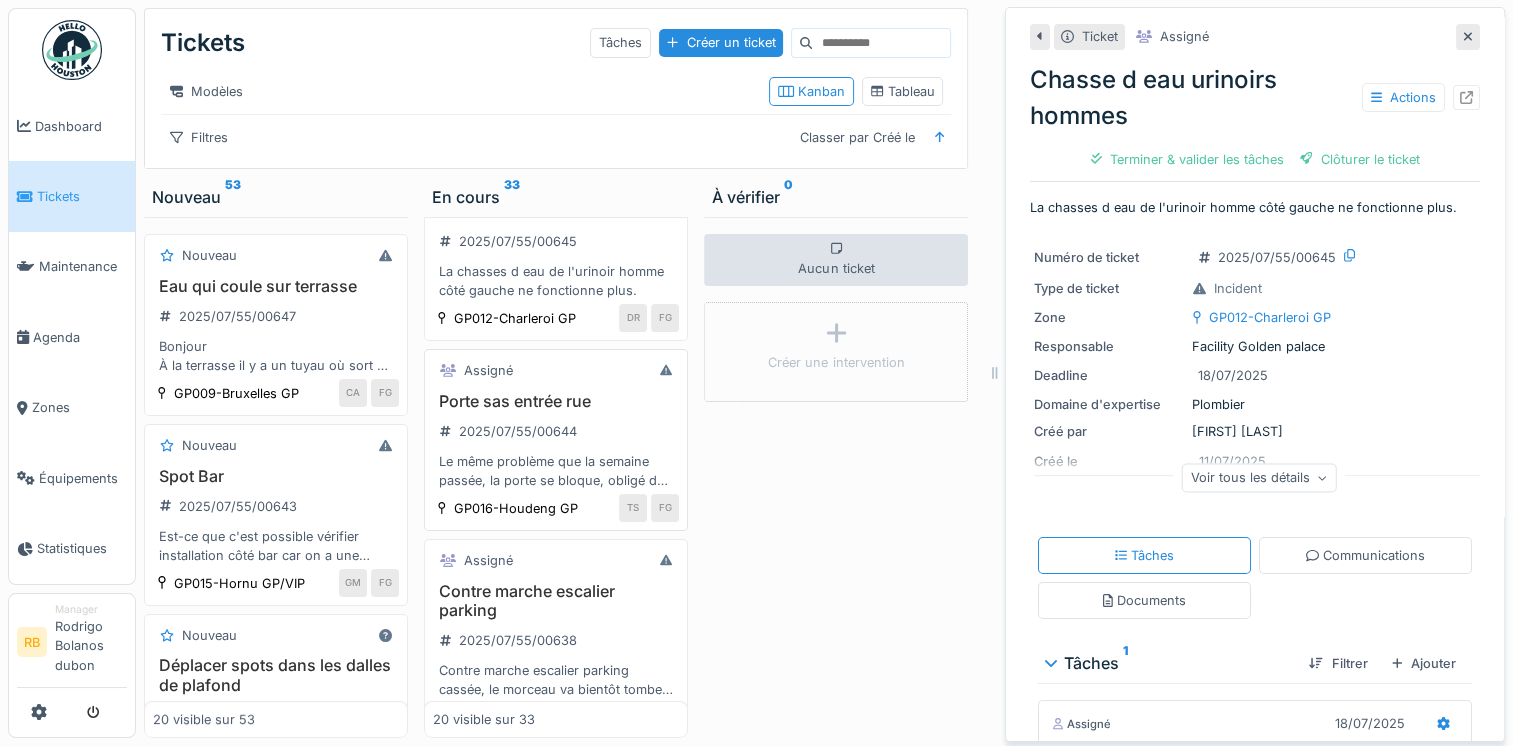 click on "Porte sas entrée rue 2025/07/55/00644 Le même problème que la semaine passée,  la porte se bloque, obligé de couper et enclencher le disjoncteur pour la faire fonctionner, plusieurs fois par jour." at bounding box center (556, 441) 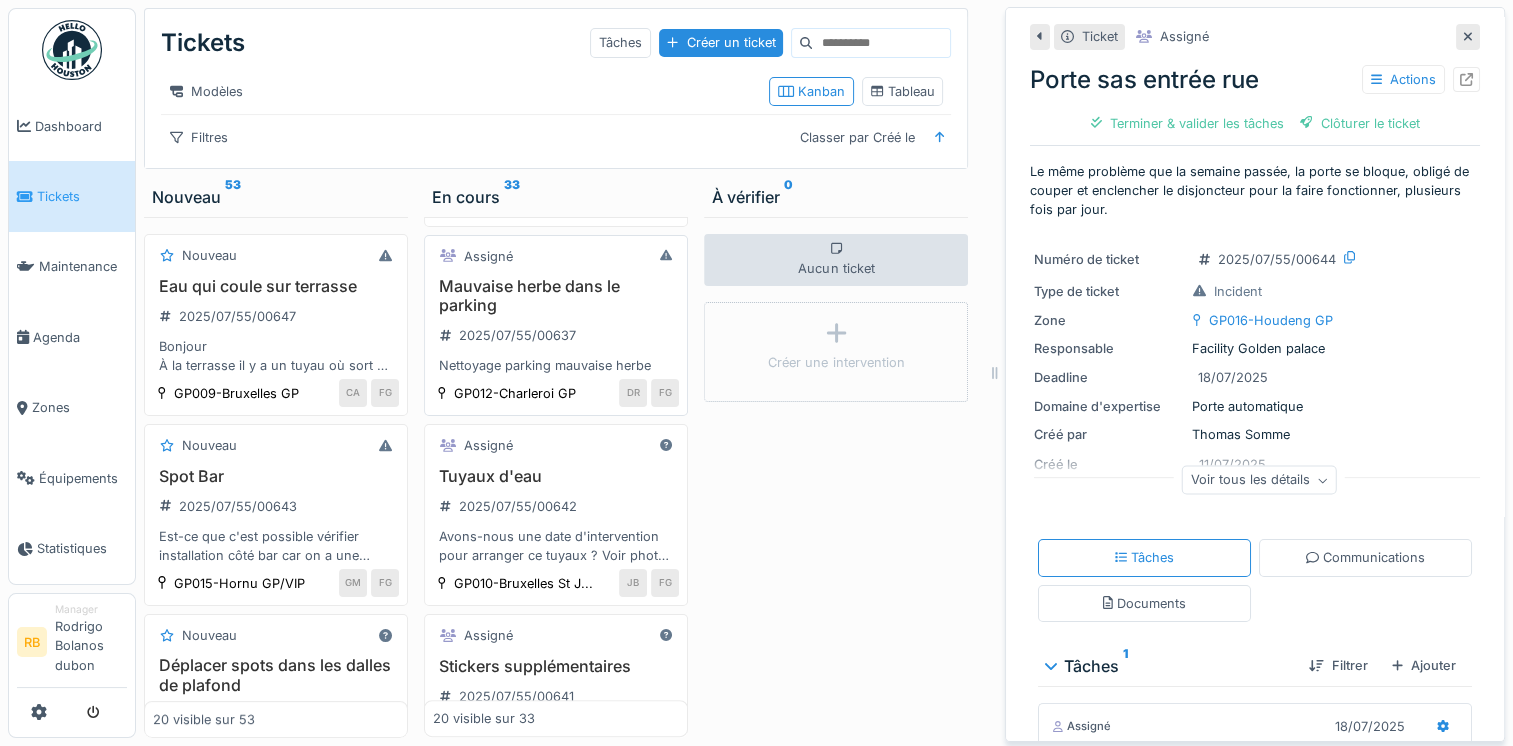 scroll, scrollTop: 796, scrollLeft: 0, axis: vertical 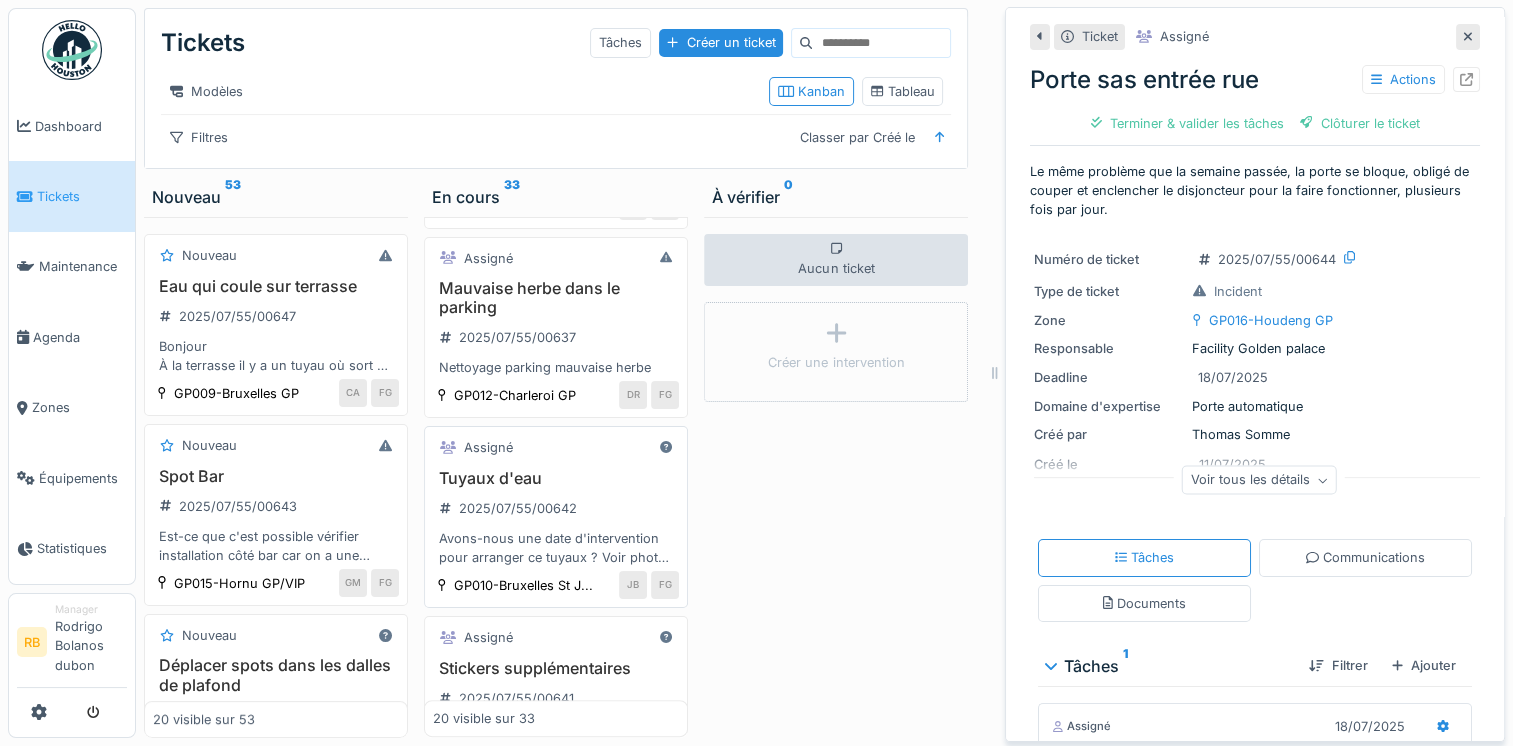 click on "Assigné Tuyaux d'eau  2025/07/55/00642 Avons-nous une date d'intervention pour arranger ce tuyaux ? Voir photos en annexe GP010-Bruxelles St J... JB FG" at bounding box center [556, 517] 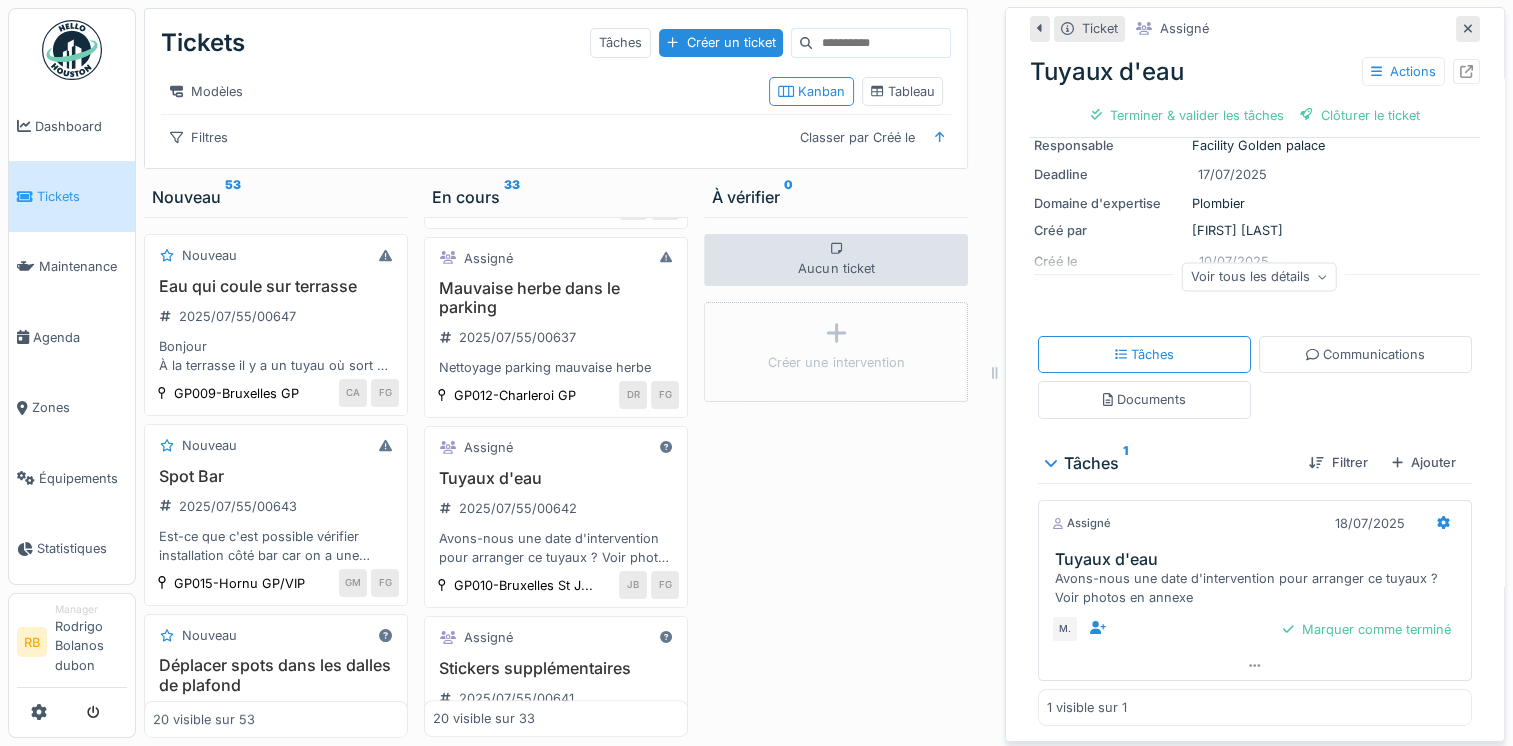 scroll, scrollTop: 153, scrollLeft: 0, axis: vertical 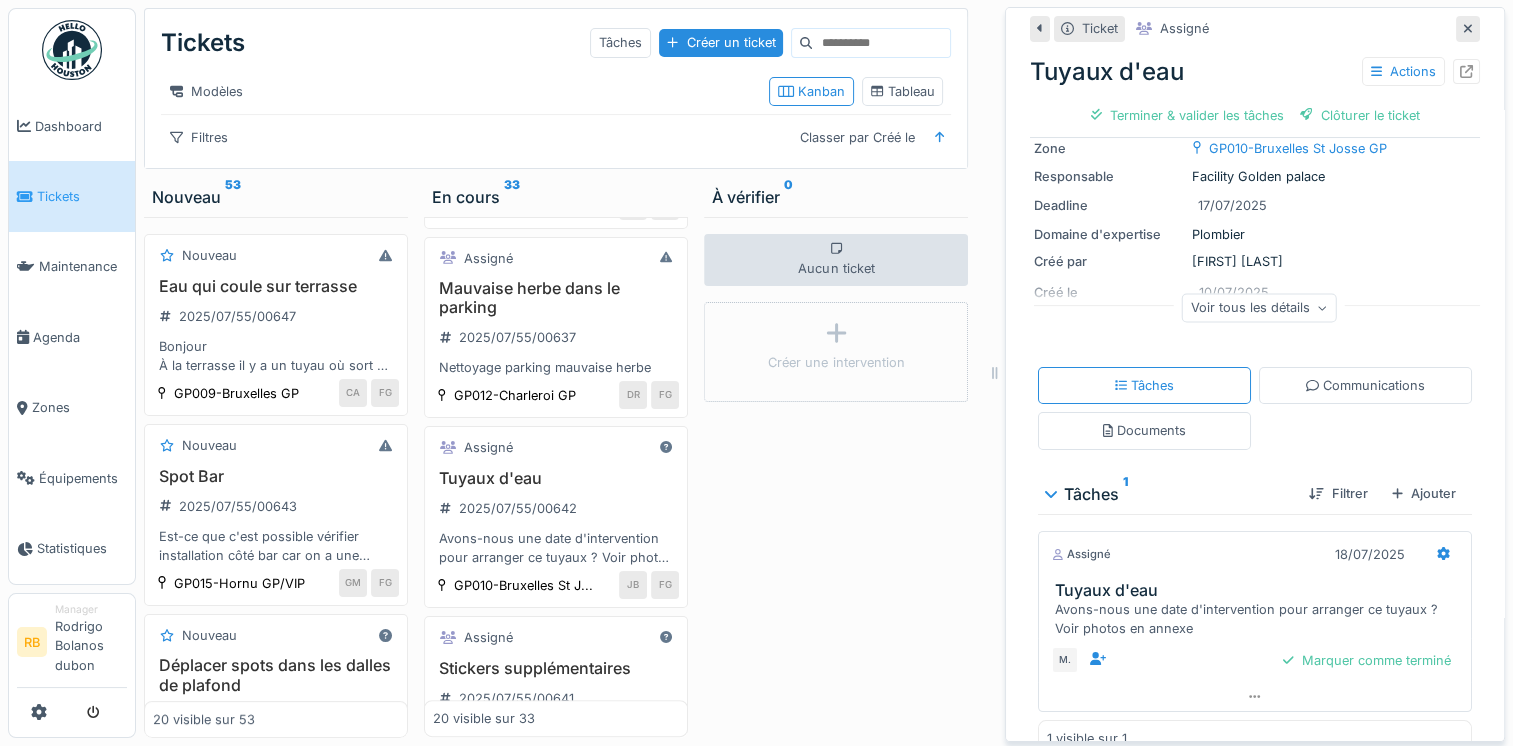 click on "Avons-nous une date d'intervention pour arranger ce tuyaux ? Voir photos en annexe" at bounding box center [1259, 619] 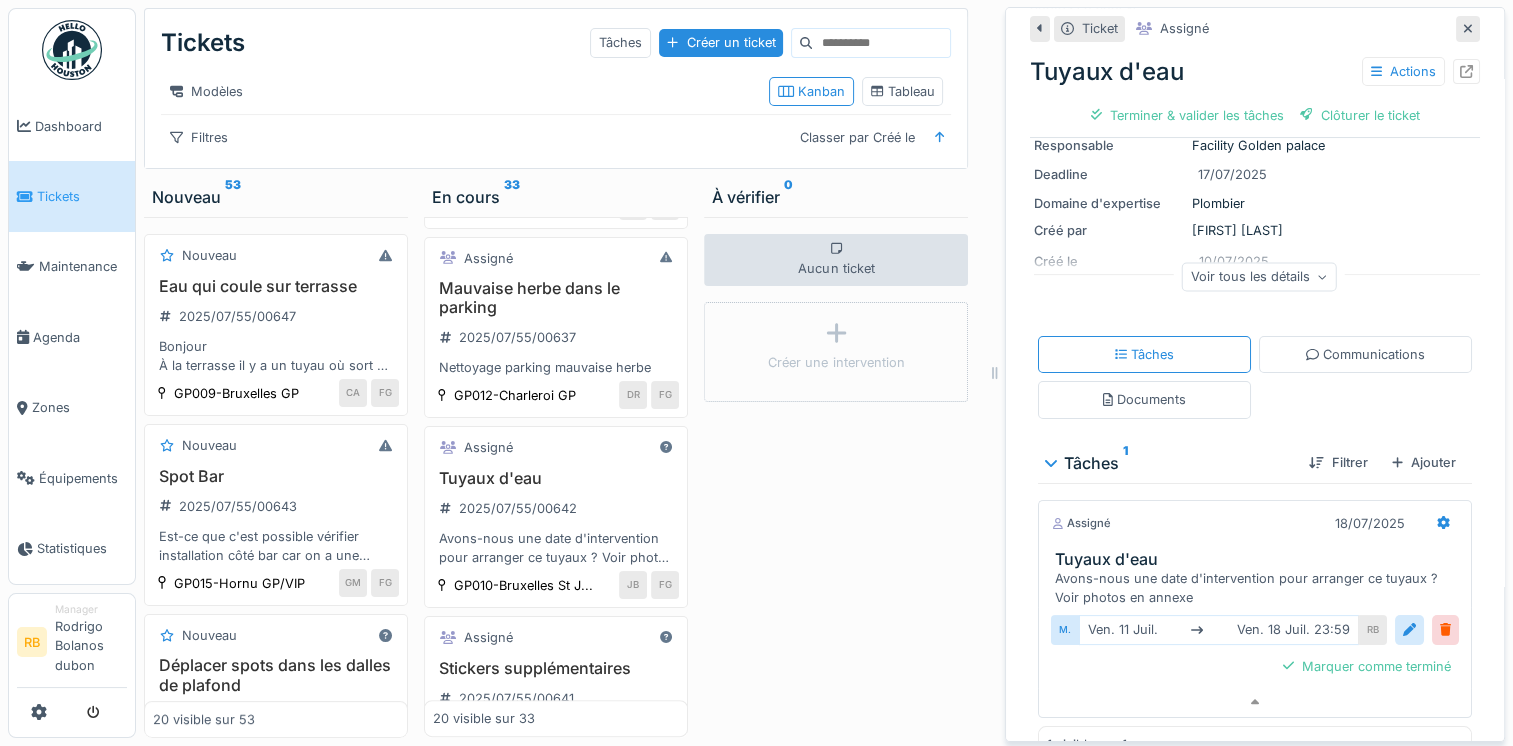 scroll, scrollTop: 0, scrollLeft: 0, axis: both 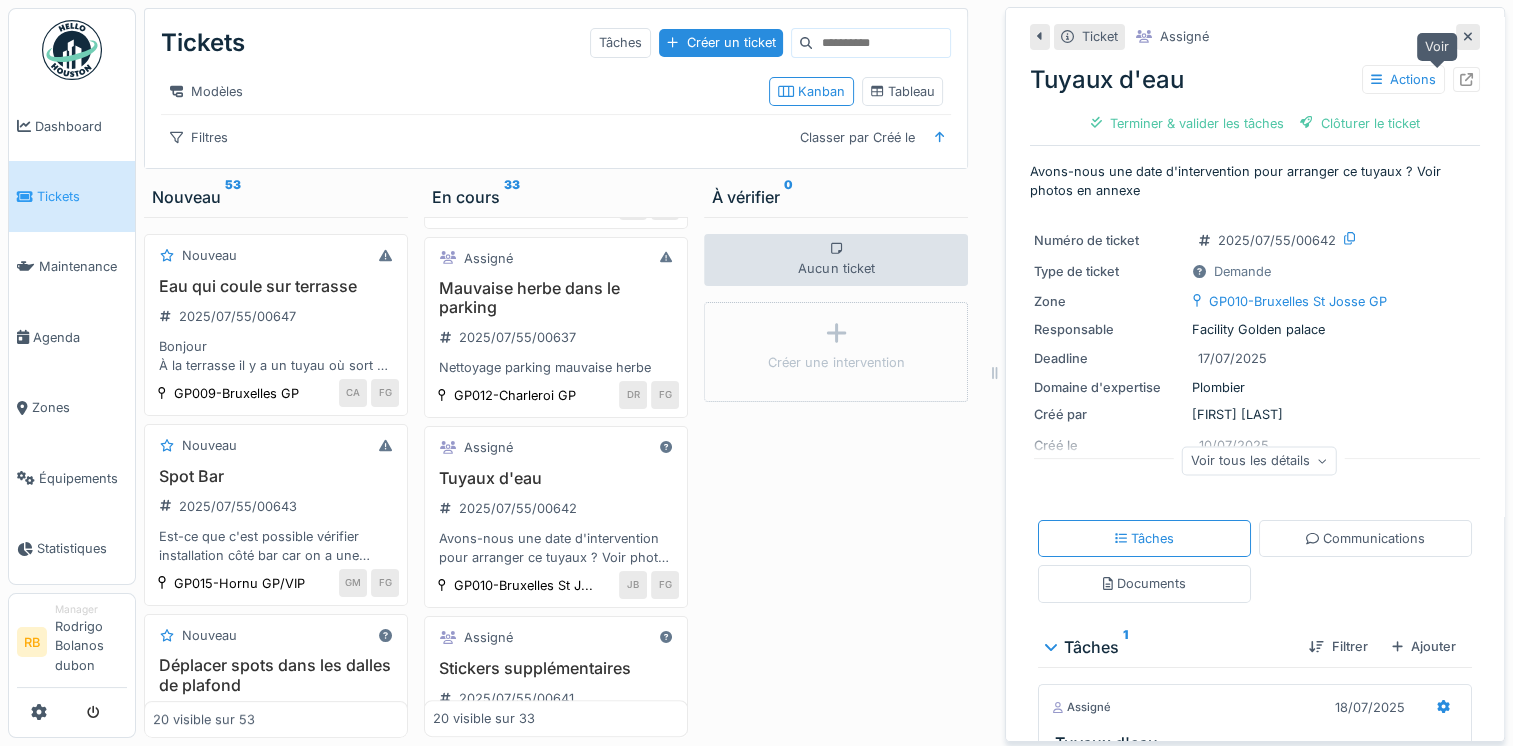 click 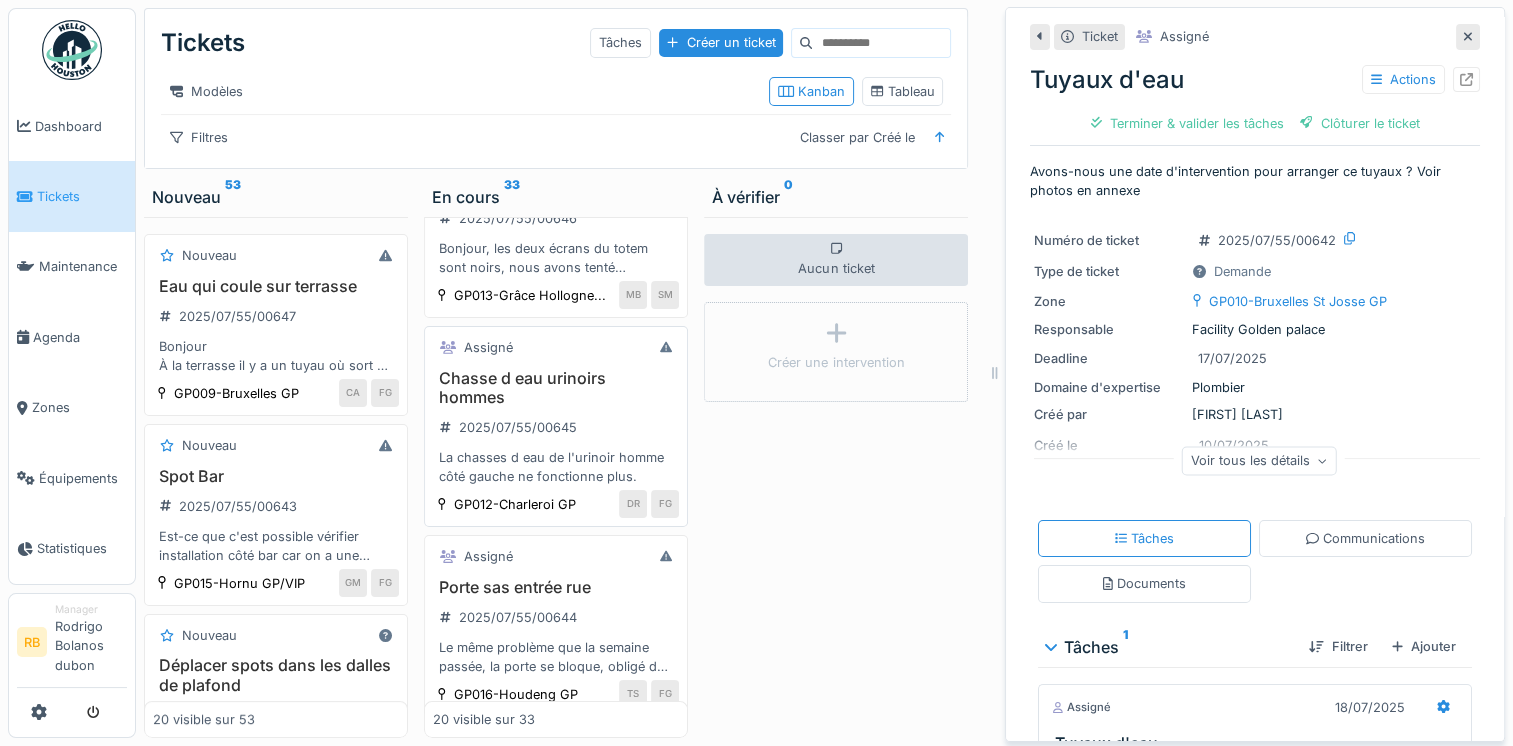 scroll, scrollTop: 0, scrollLeft: 0, axis: both 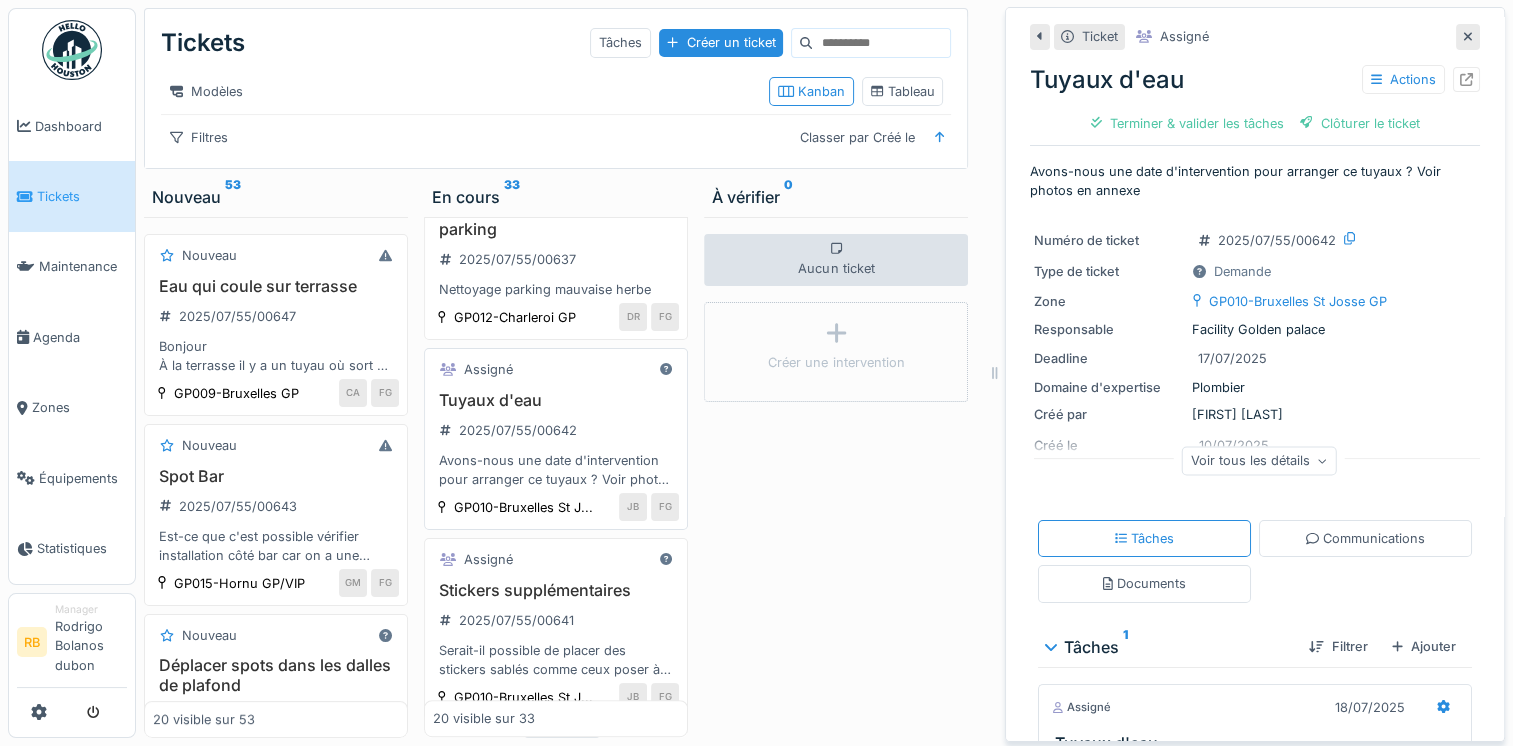click on "Tuyaux d'eau" at bounding box center [556, 400] 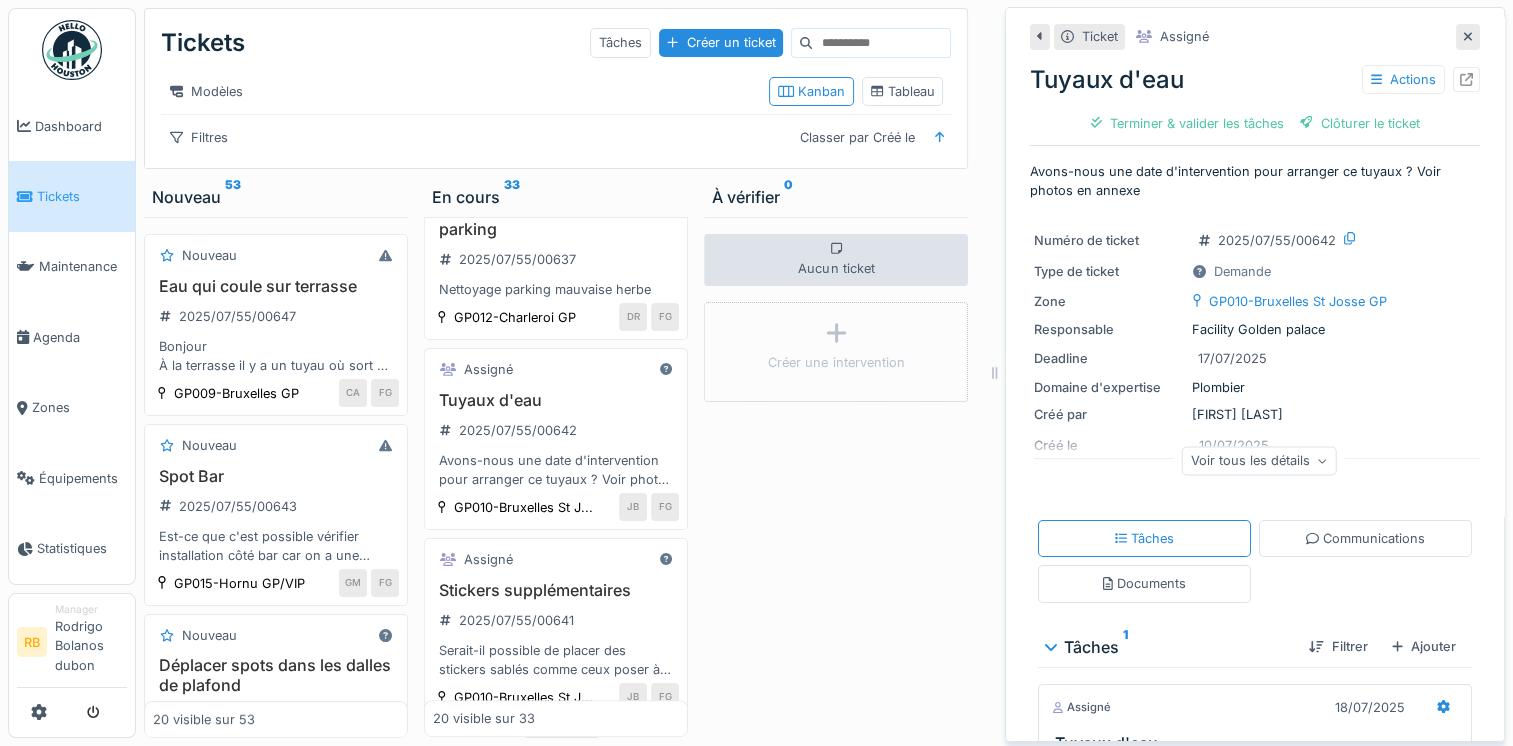 scroll, scrollTop: 220, scrollLeft: 0, axis: vertical 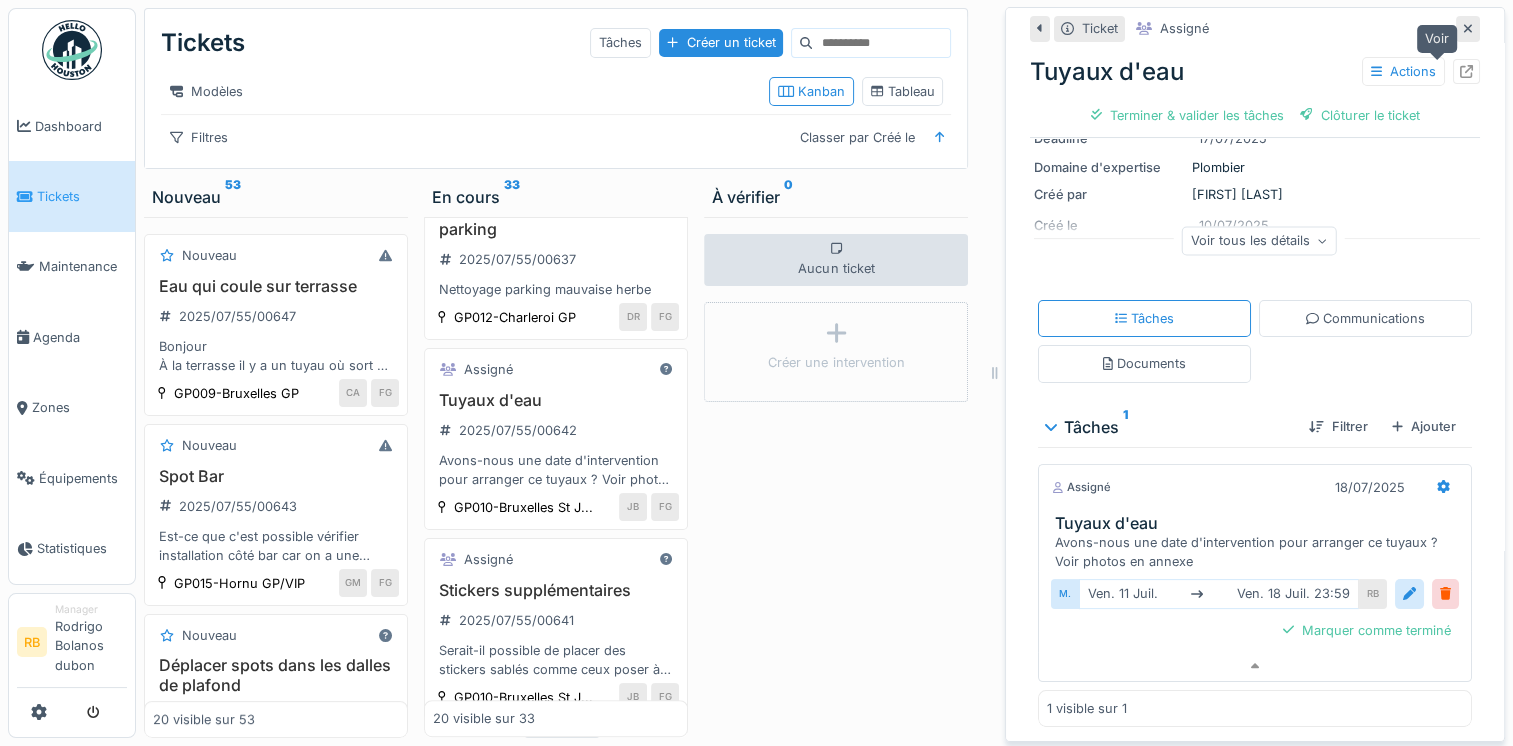 click at bounding box center (1466, 71) 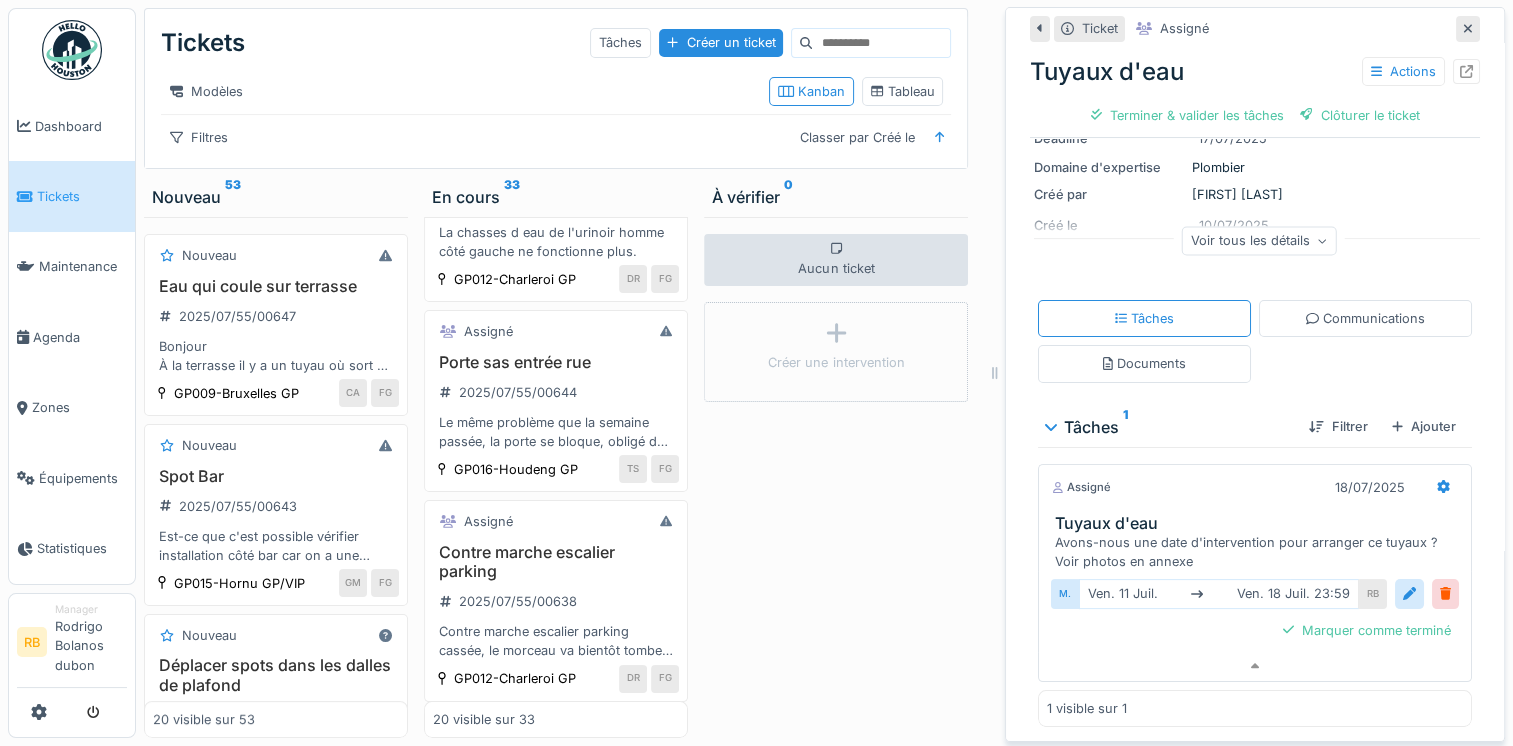 scroll, scrollTop: 0, scrollLeft: 0, axis: both 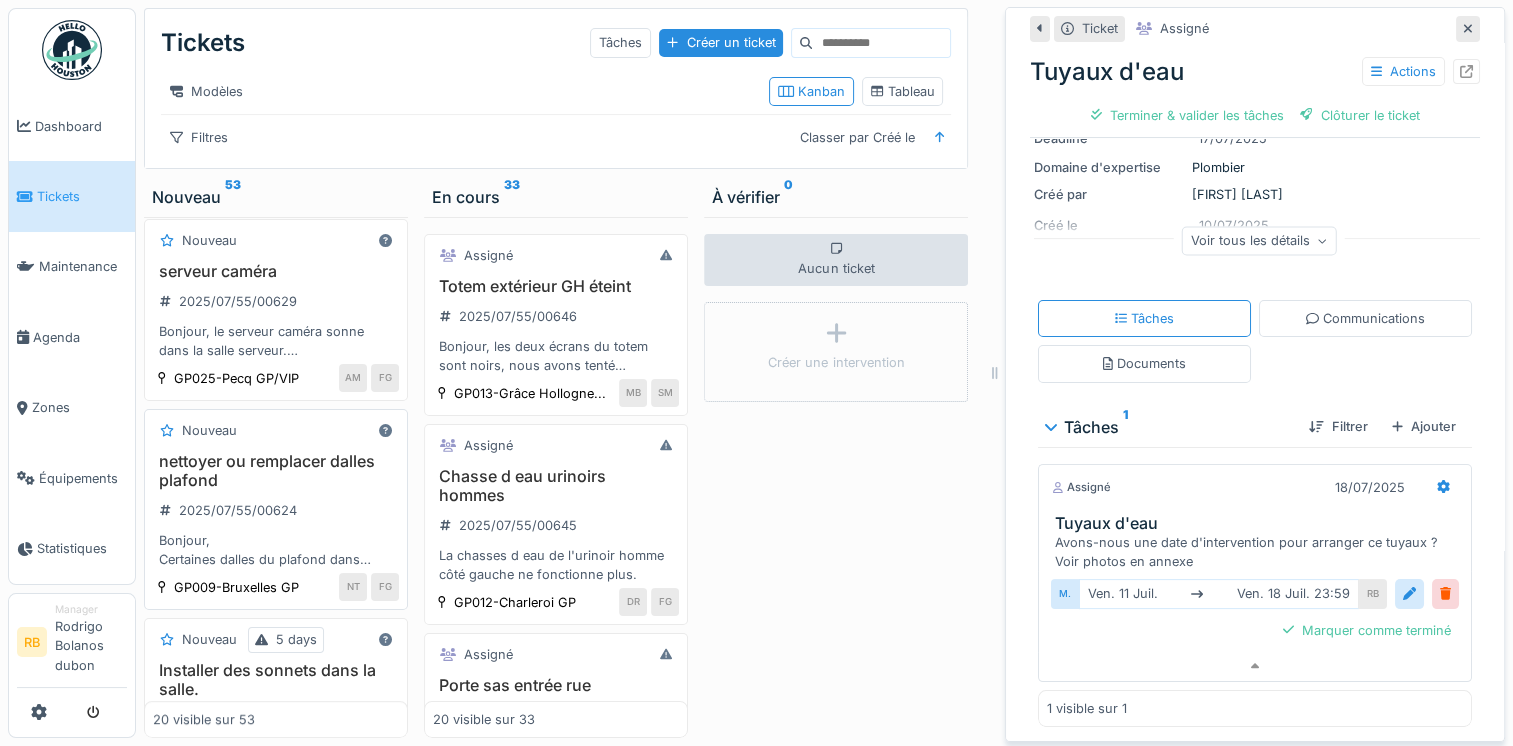 click on "Nouveau" at bounding box center [276, 430] 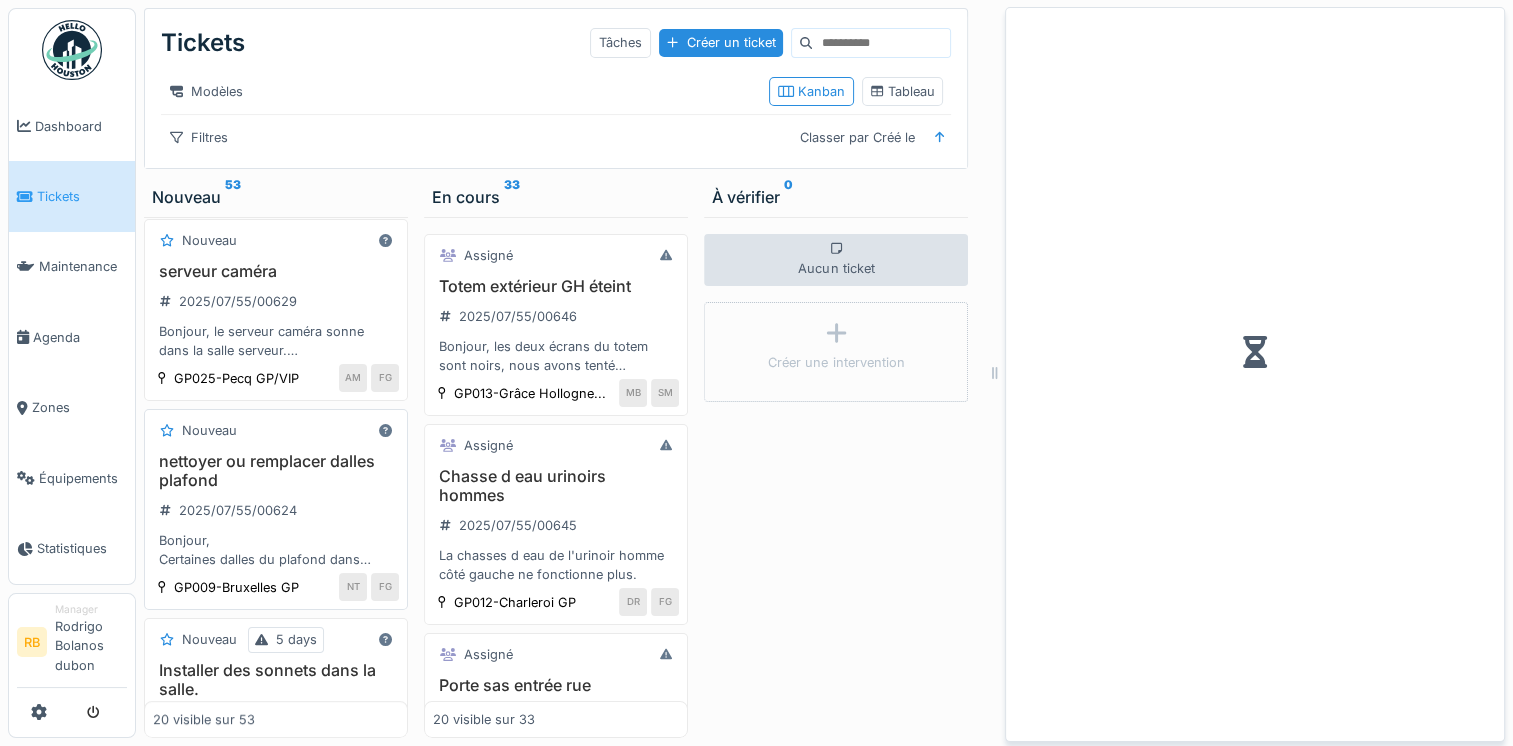 scroll, scrollTop: 0, scrollLeft: 0, axis: both 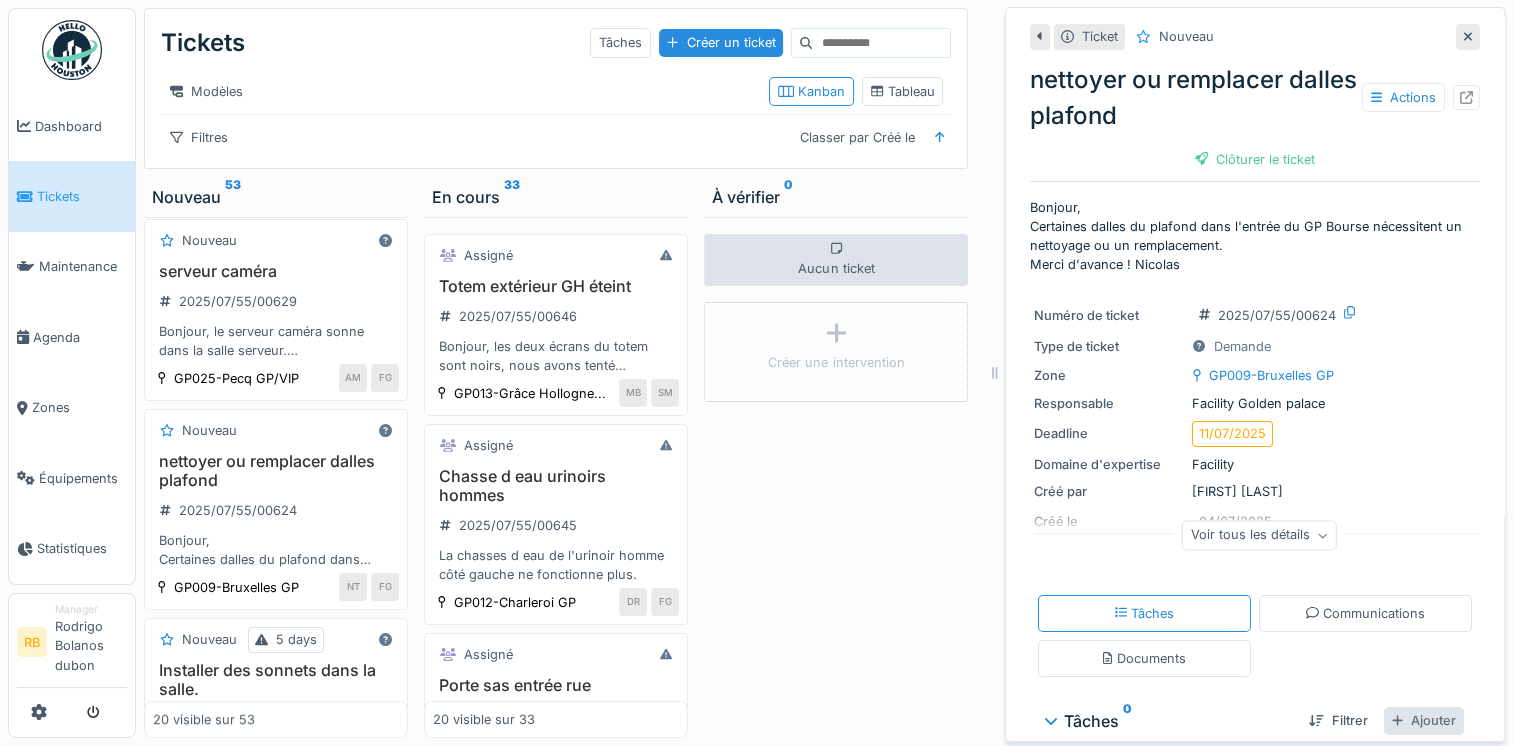 click on "Ajouter" at bounding box center (1424, 720) 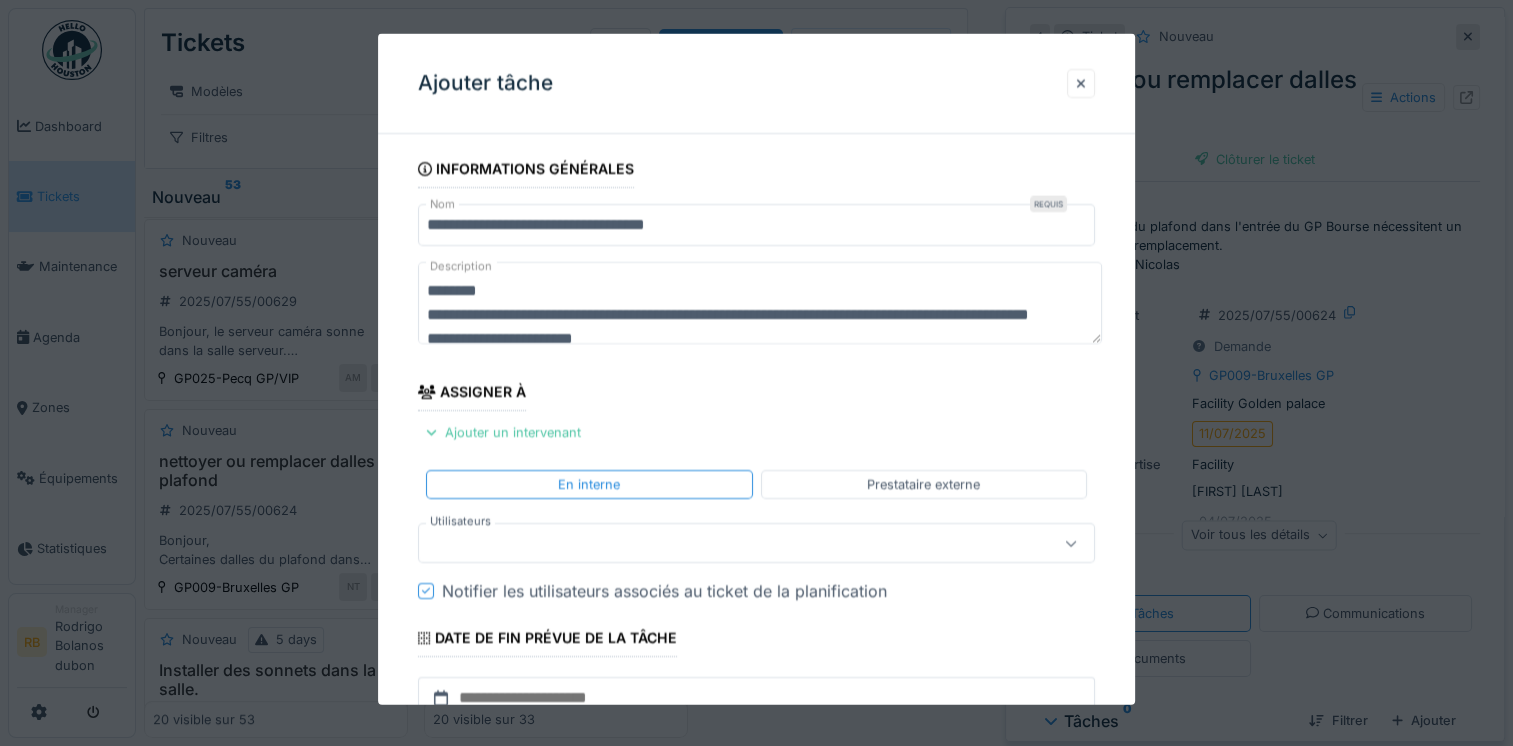 click at bounding box center (756, 543) 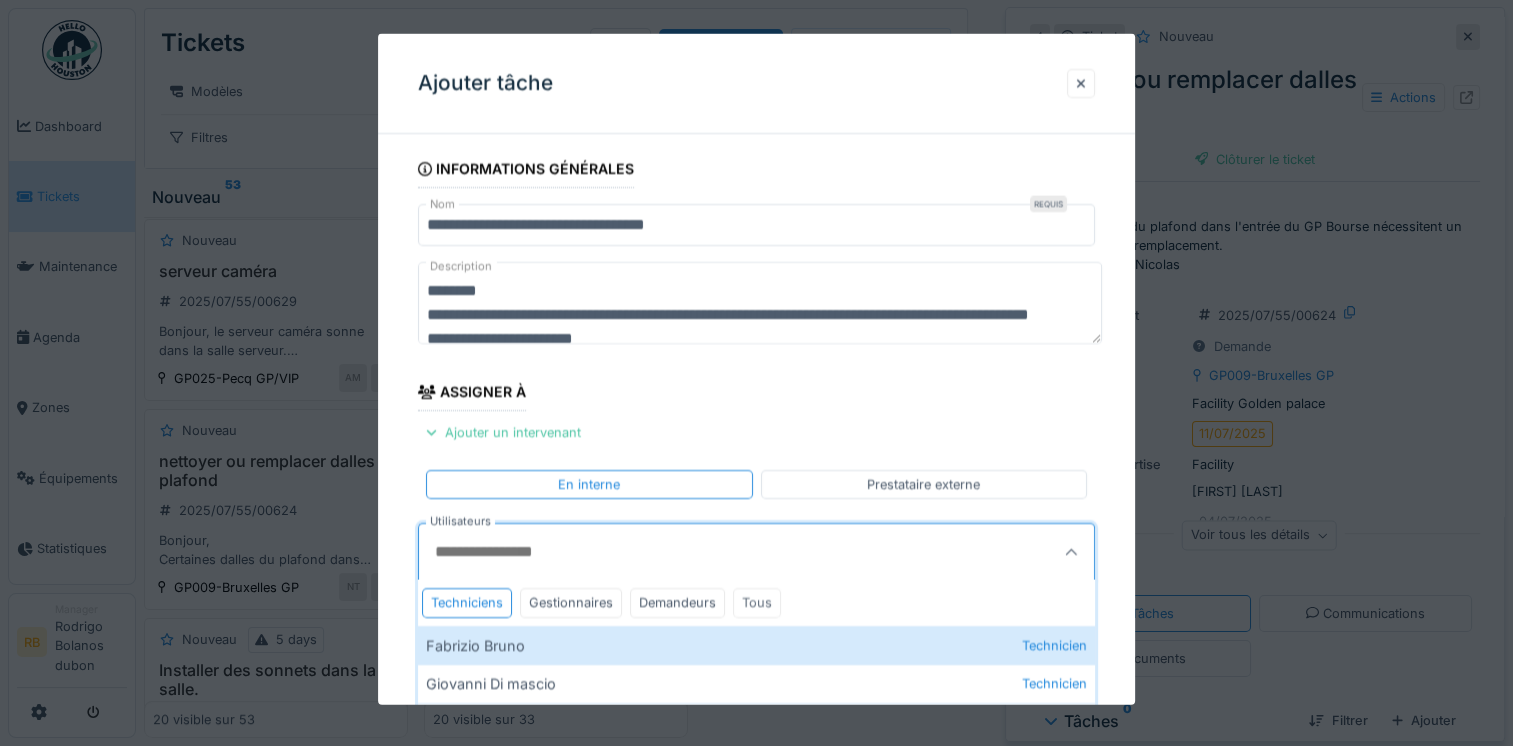 click on "Tous" at bounding box center (757, 602) 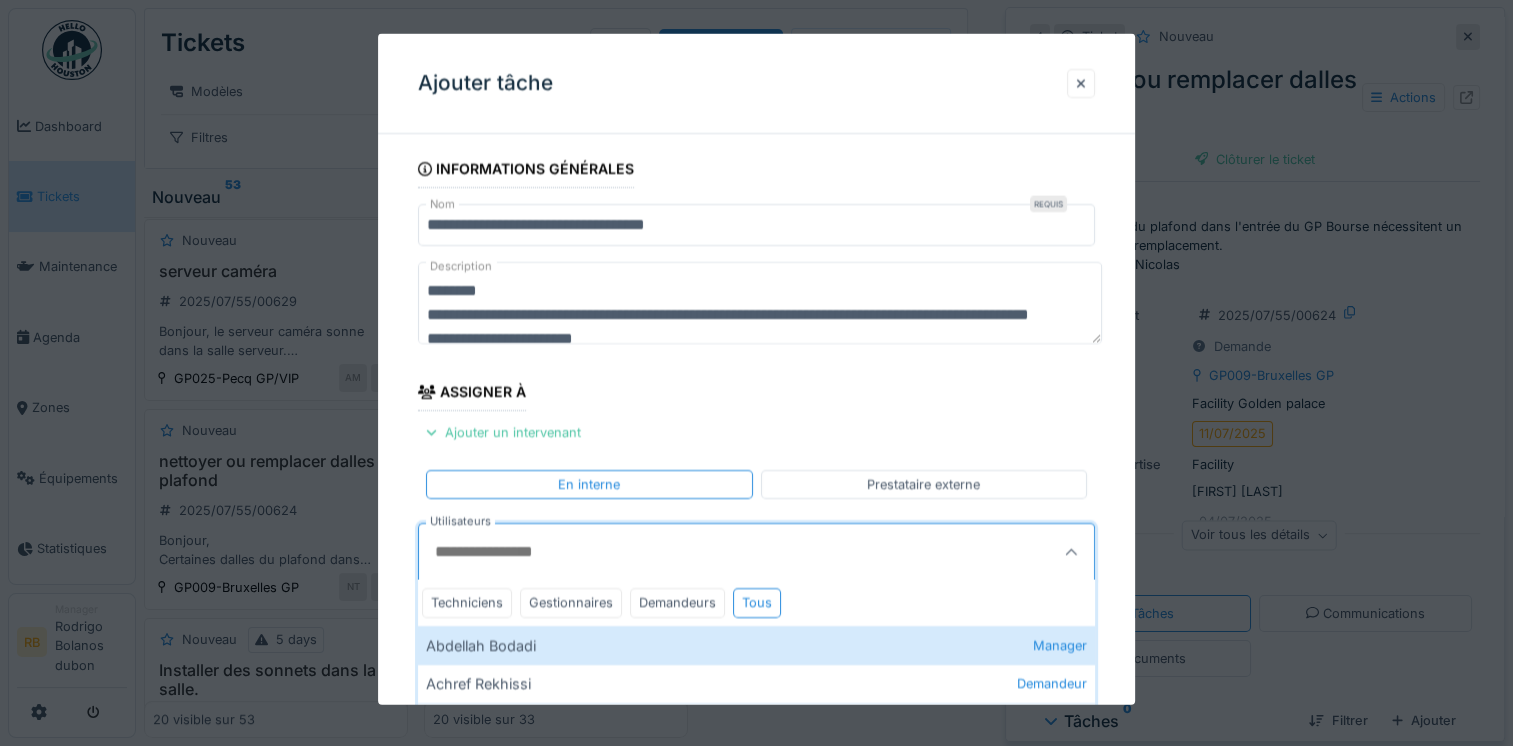 click on "Utilisateurs" at bounding box center [710, 552] 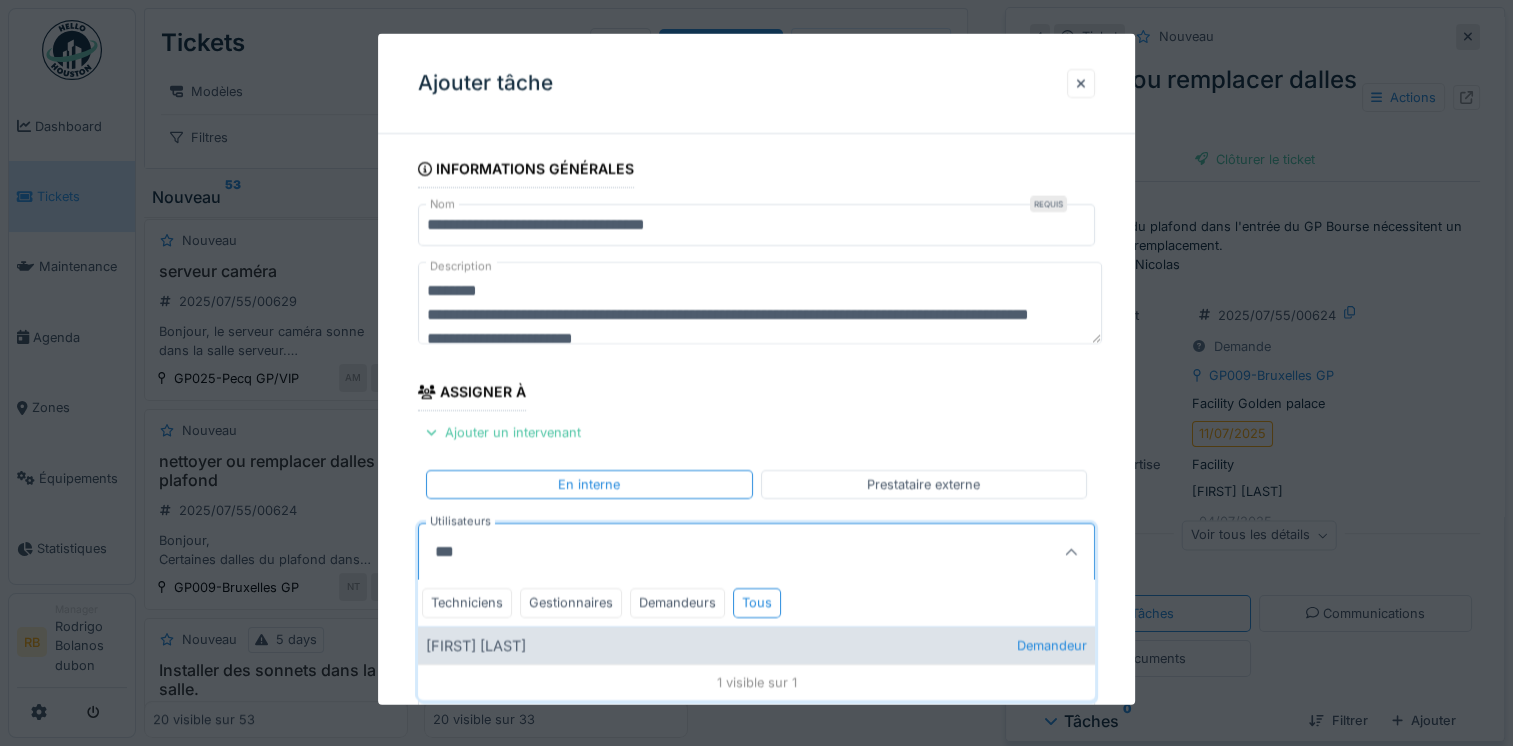 type on "***" 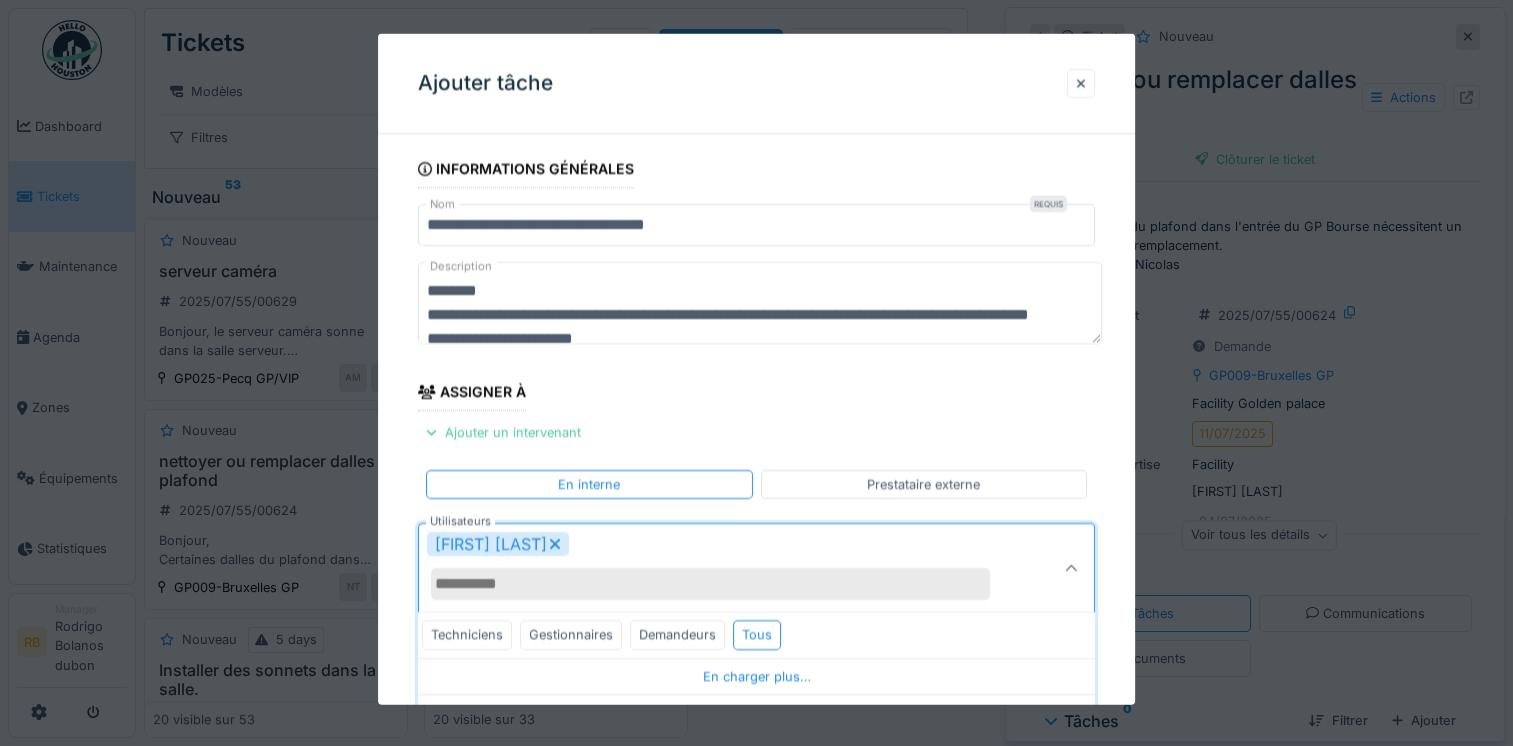 scroll, scrollTop: 168, scrollLeft: 0, axis: vertical 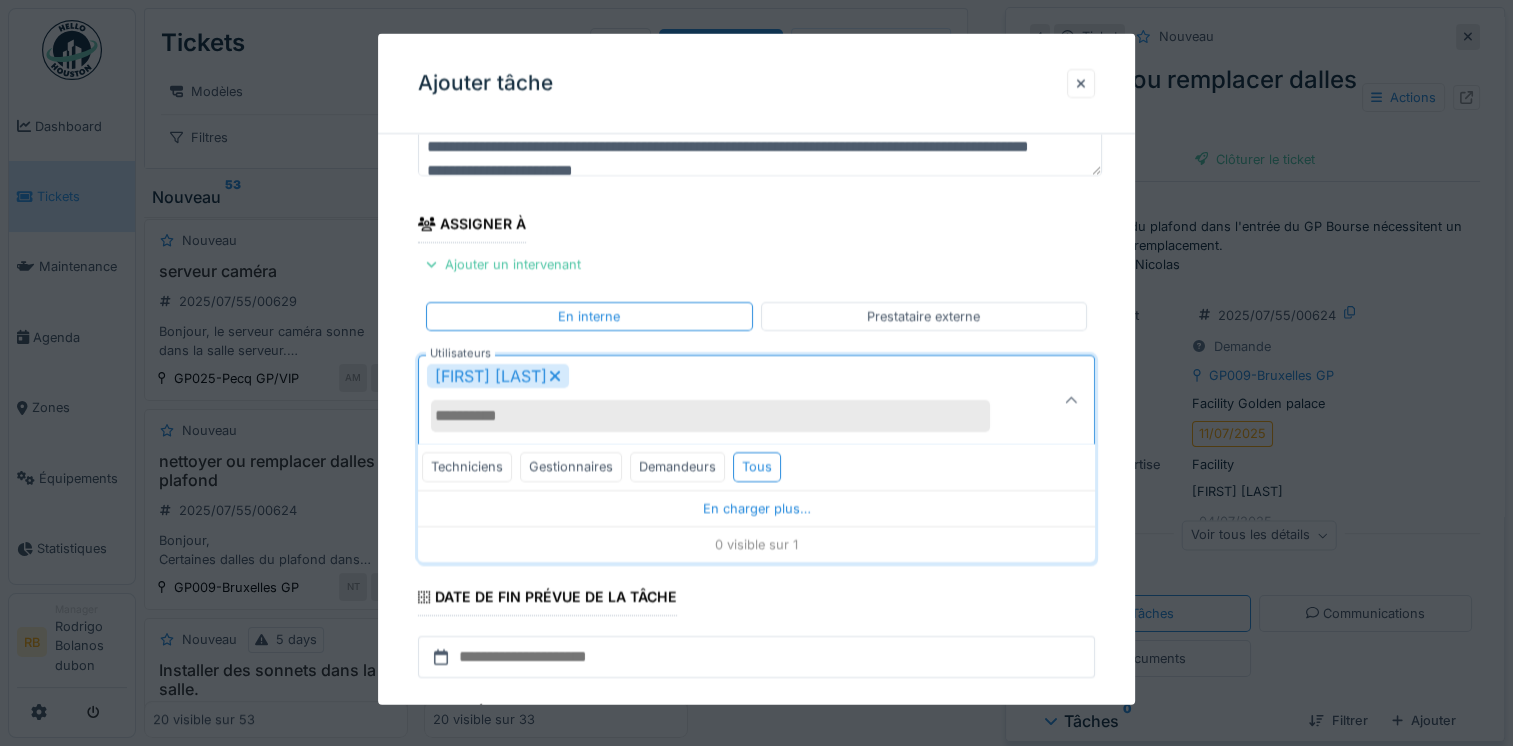 click on "**********" at bounding box center (756, 424) 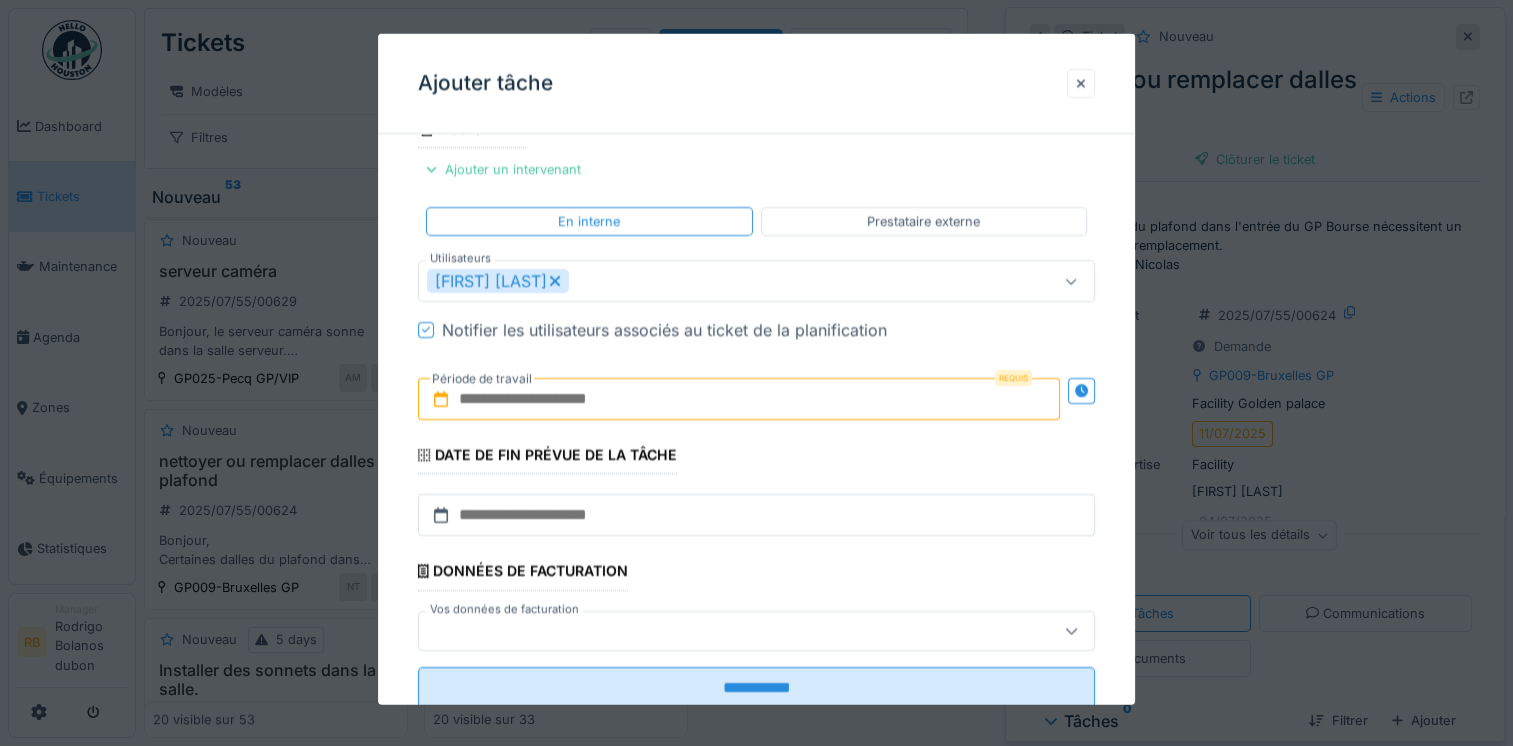 scroll, scrollTop: 264, scrollLeft: 0, axis: vertical 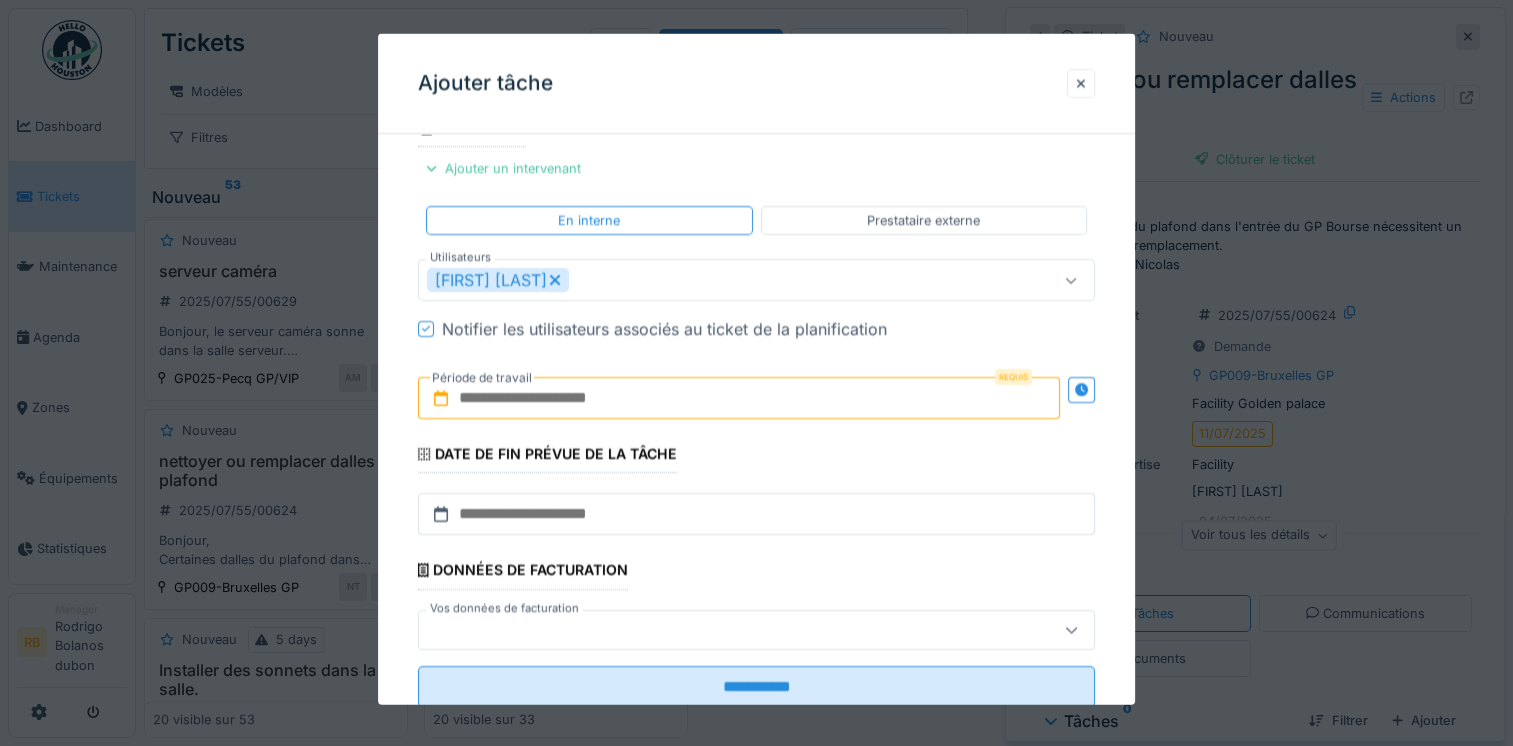 click at bounding box center [739, 398] 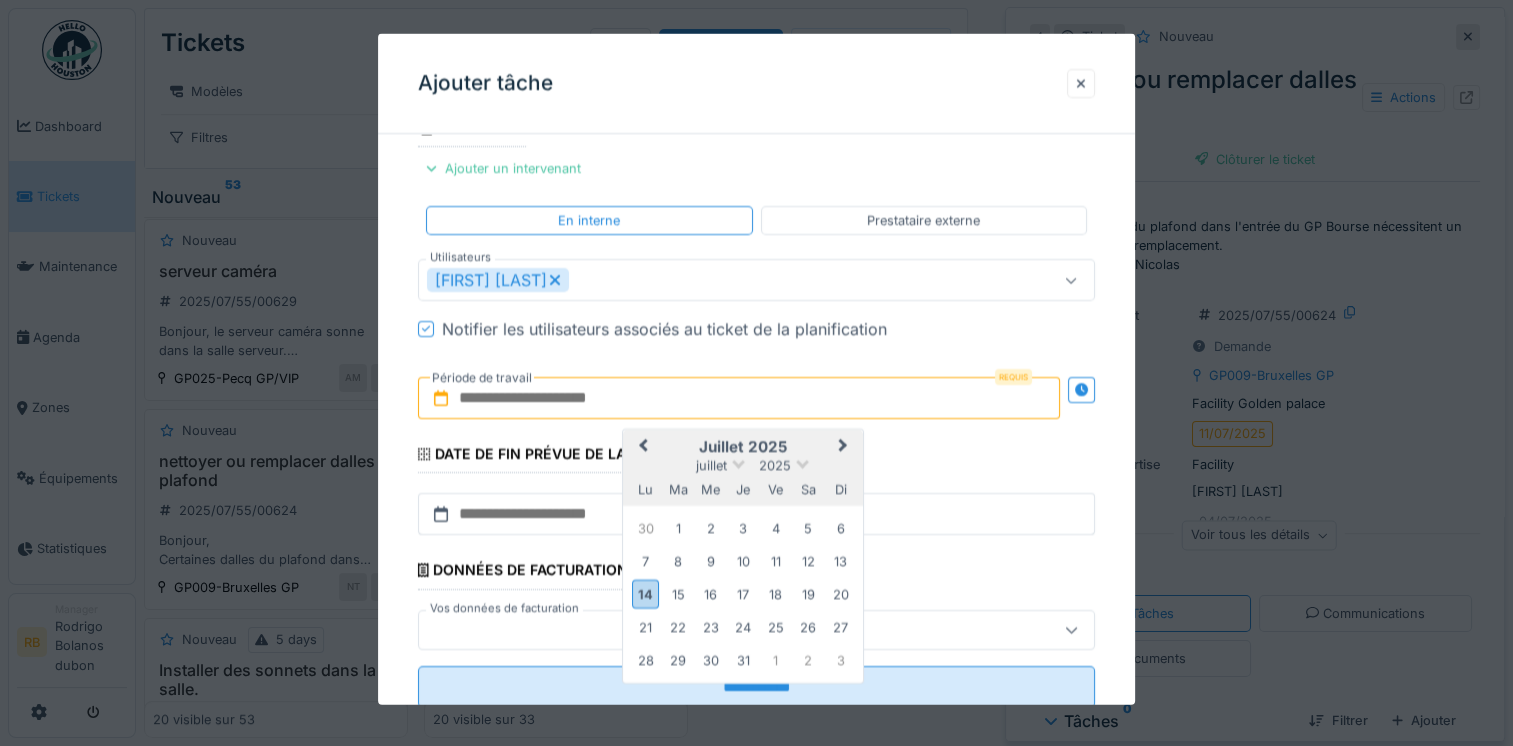 click on "juillet 2025" at bounding box center [743, 447] 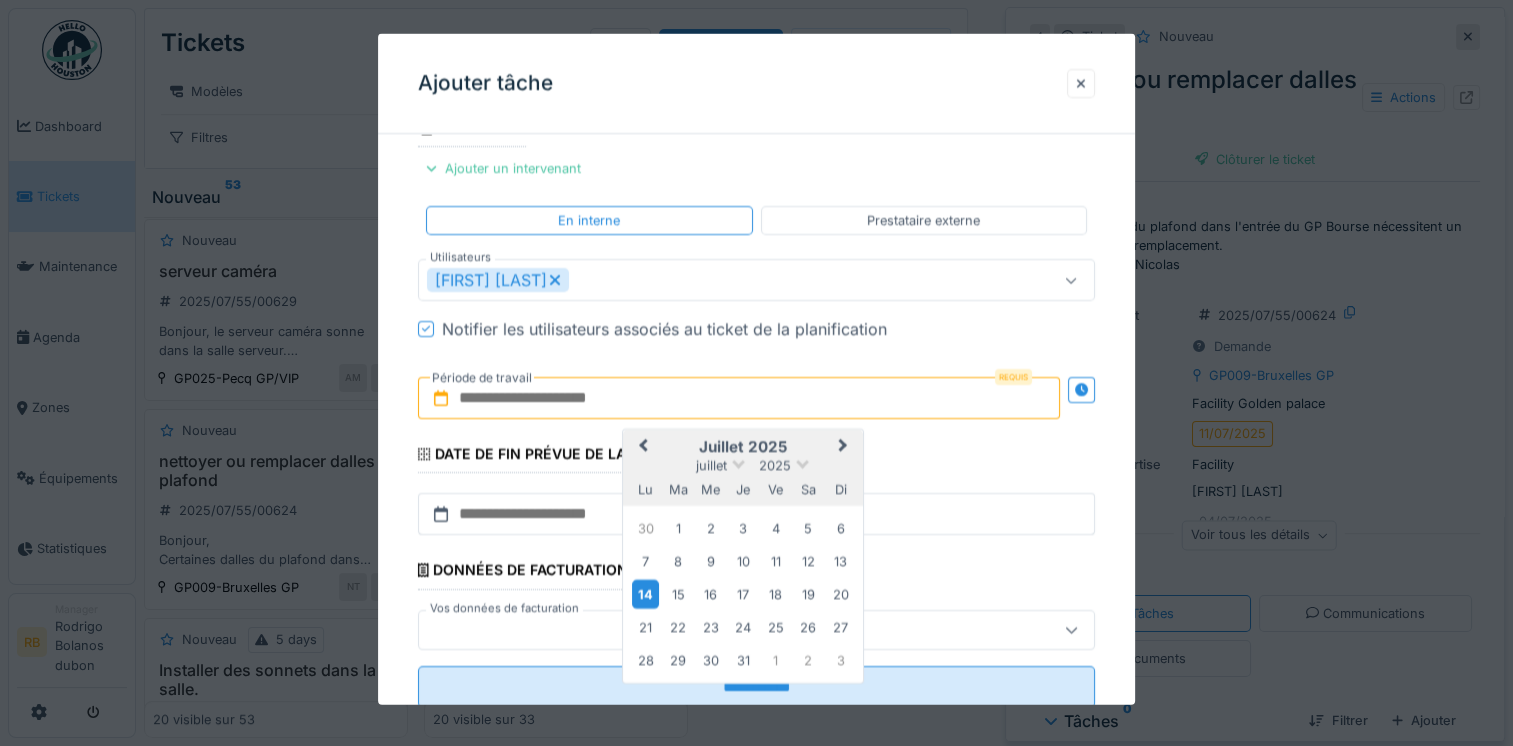 click on "14" at bounding box center [645, 593] 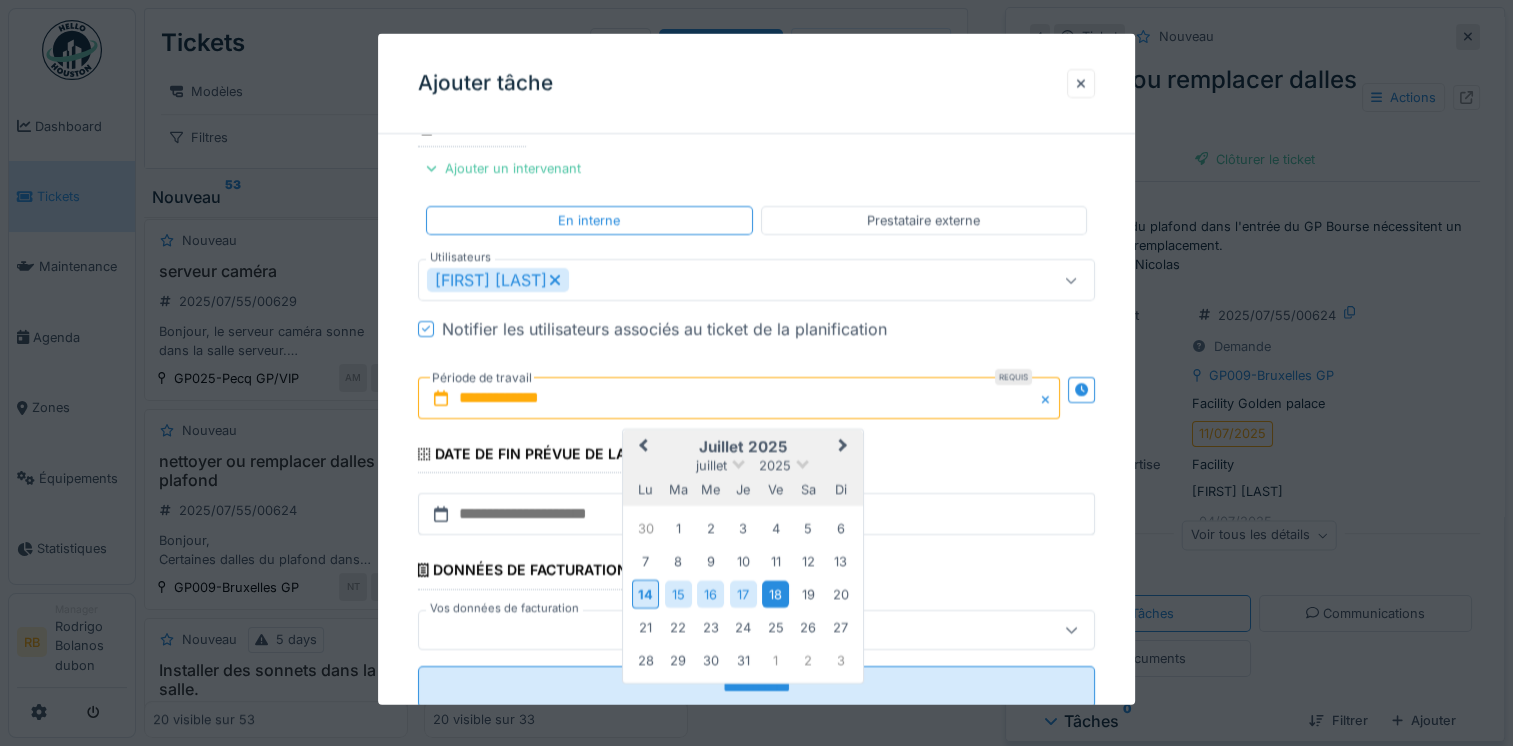click on "18" at bounding box center (775, 593) 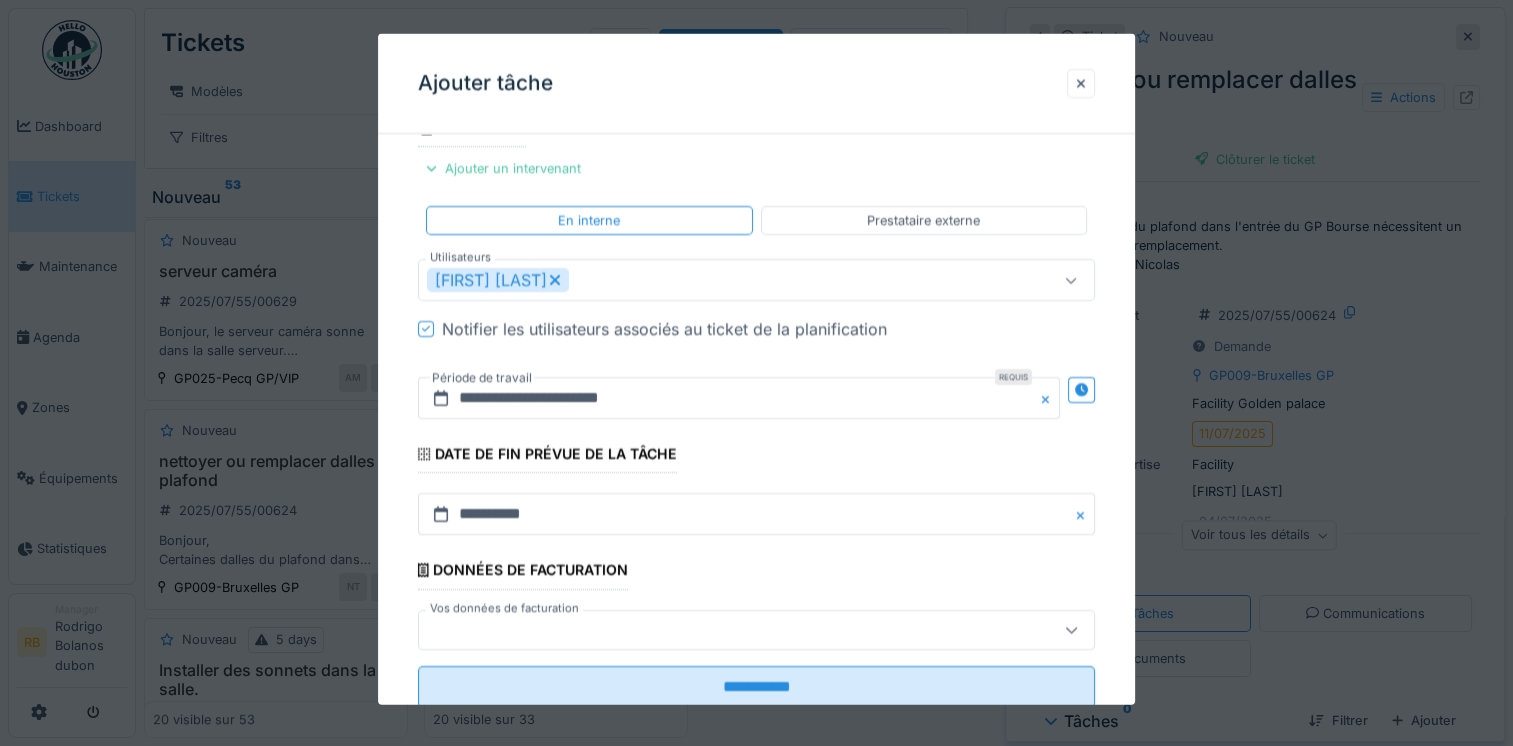 scroll, scrollTop: 318, scrollLeft: 0, axis: vertical 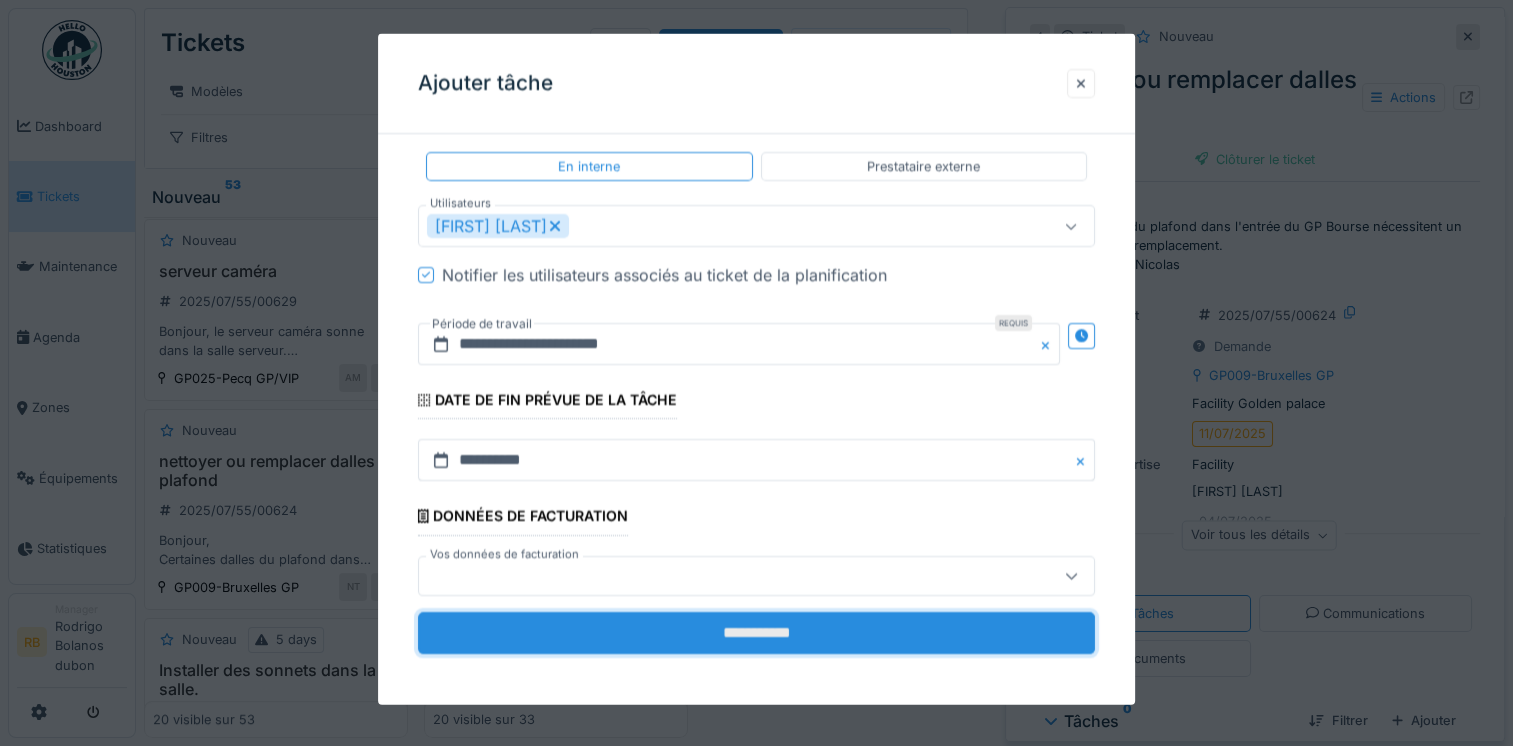click on "**********" at bounding box center [756, 632] 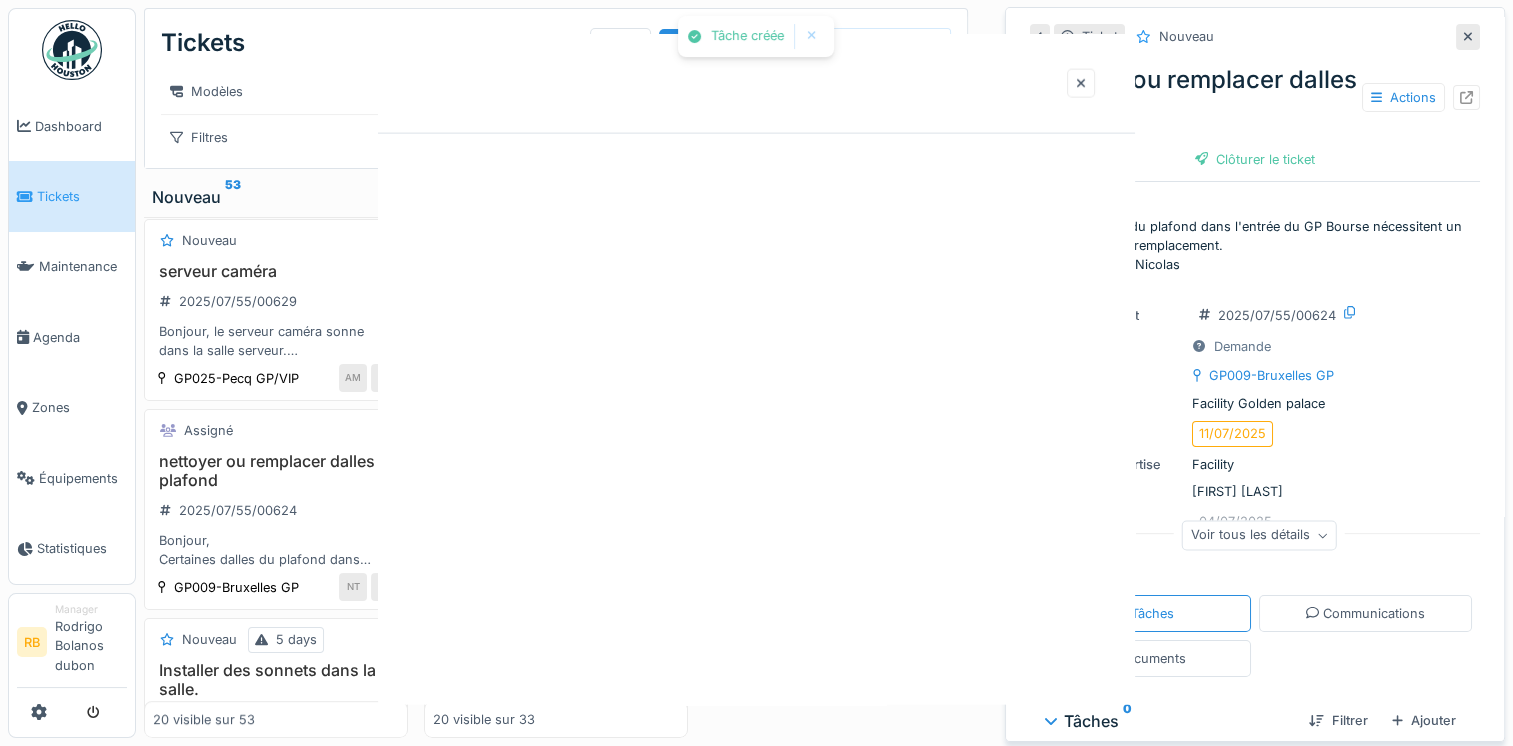 scroll, scrollTop: 0, scrollLeft: 0, axis: both 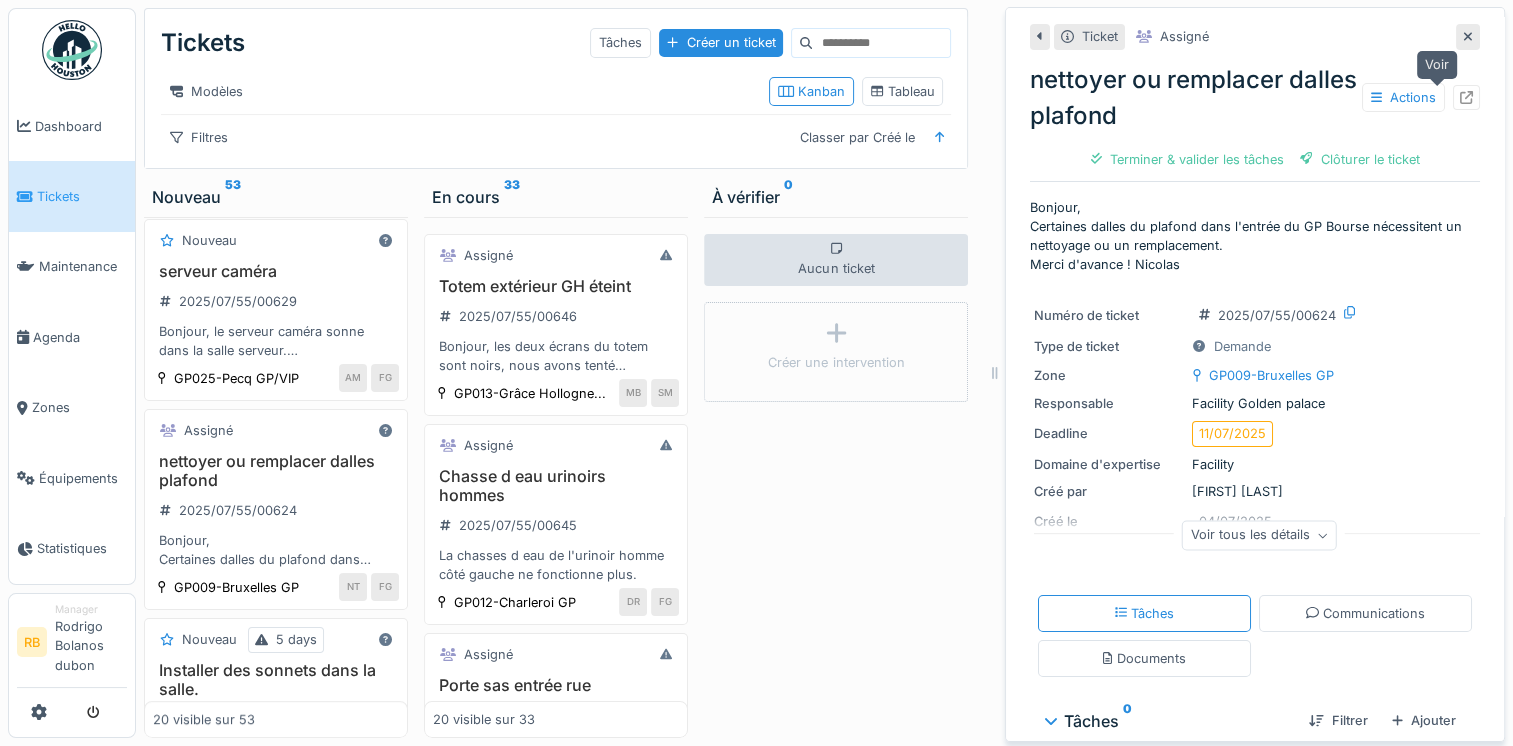click 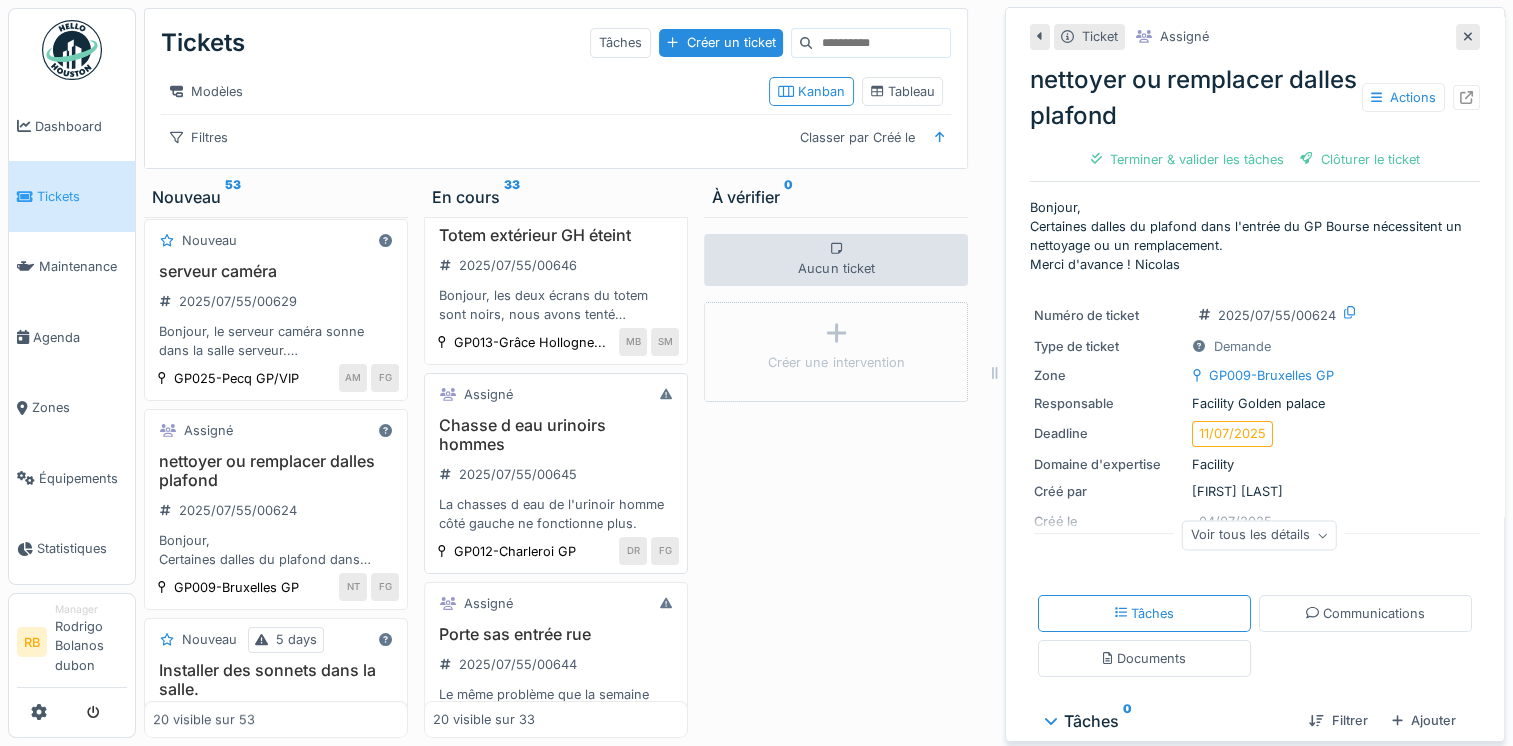 scroll, scrollTop: 50, scrollLeft: 0, axis: vertical 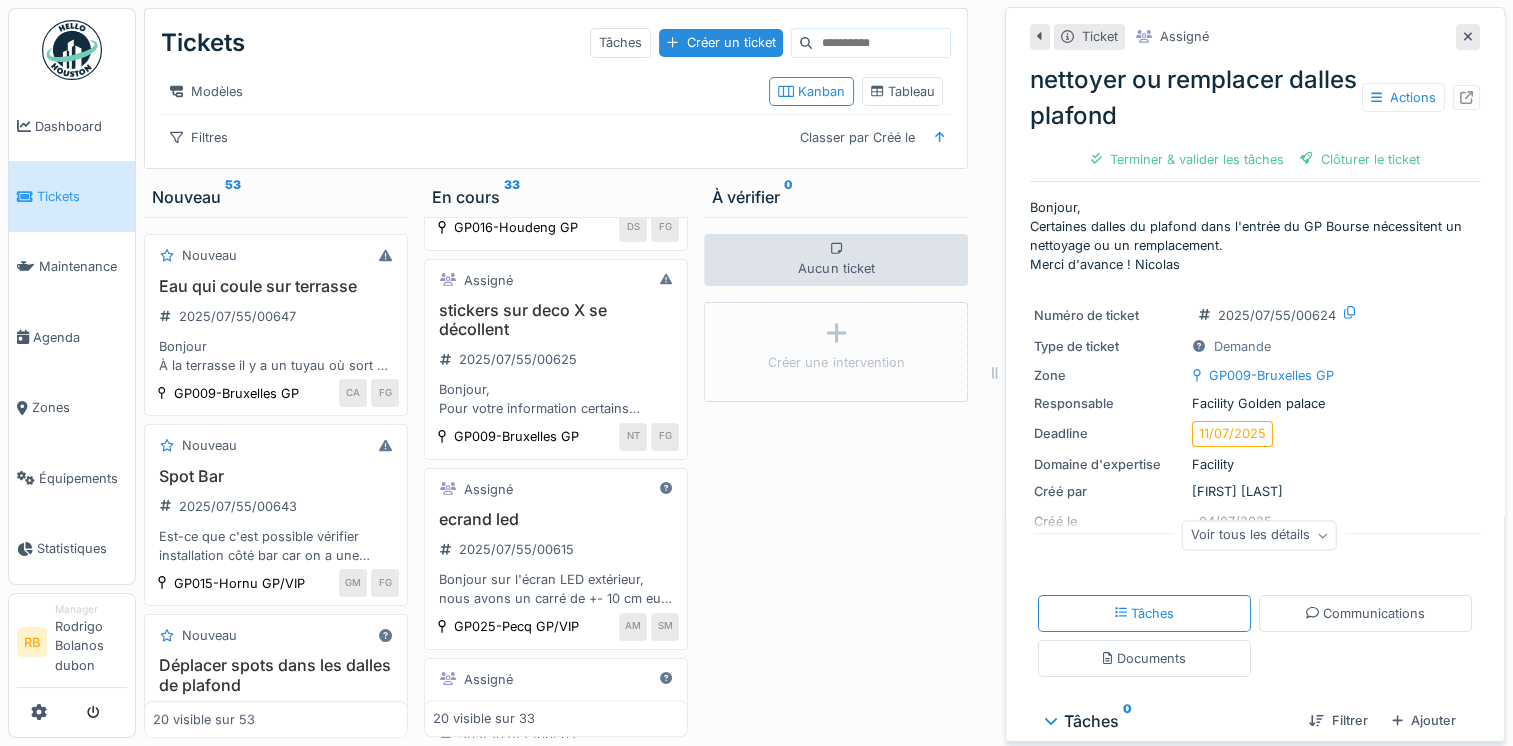 click on "En cours 33" at bounding box center [556, 197] 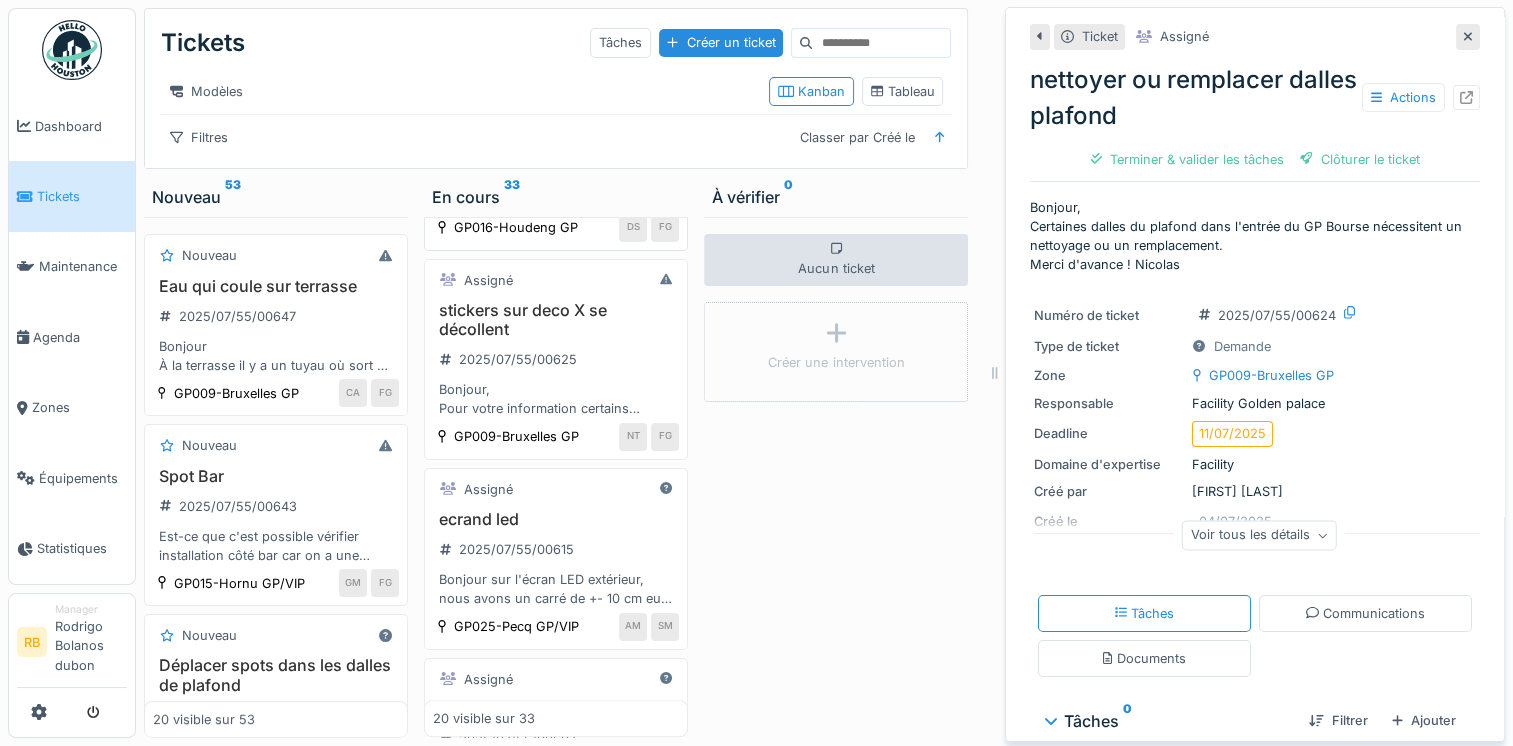 click on "Moteur barrière parking houdeng 2025/07/55/00626 Bonjour, la barrière du parking ne se ferme plus, le petit moteur du bras tremble.
Serait-il possible d'avoir une intervention ?" at bounding box center [556, 151] 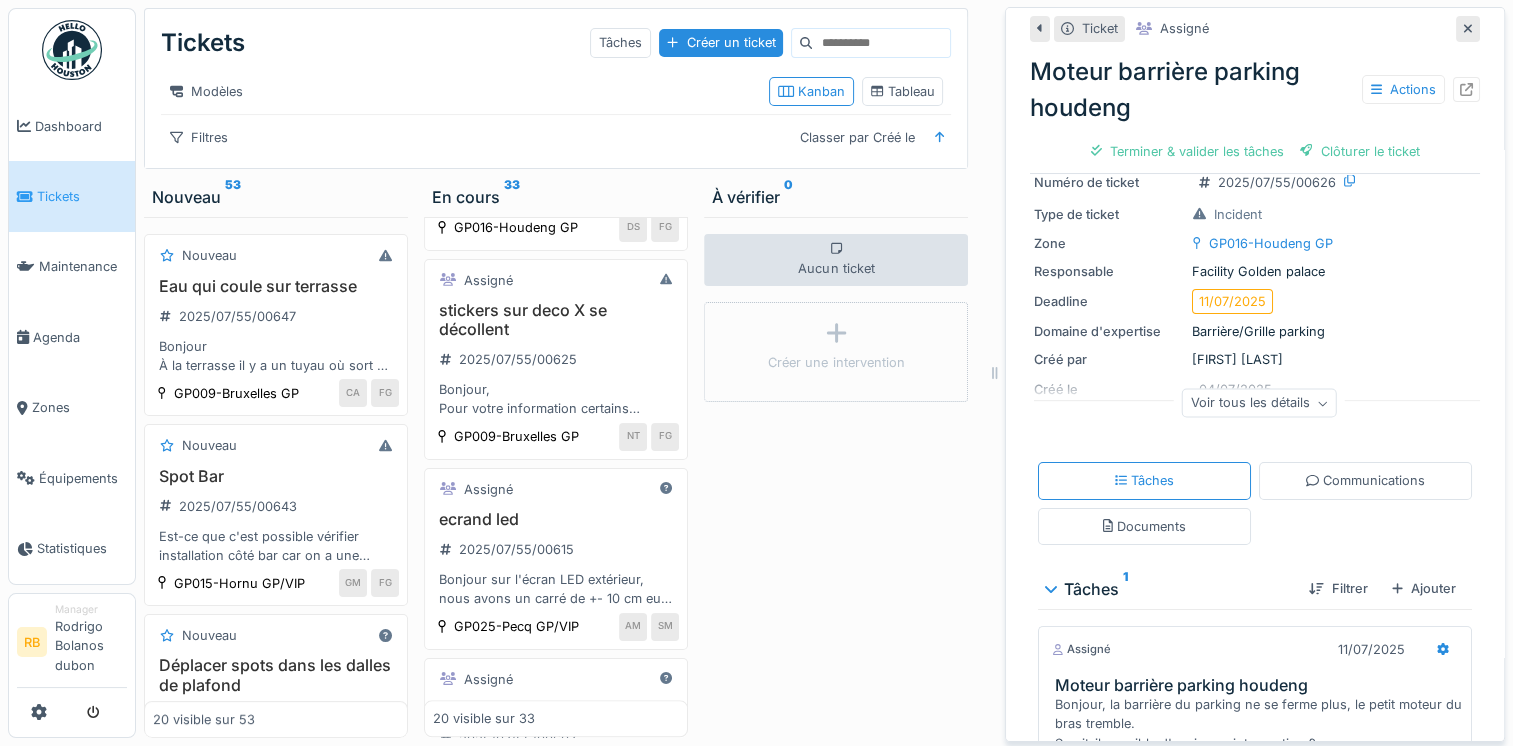 scroll, scrollTop: 107, scrollLeft: 0, axis: vertical 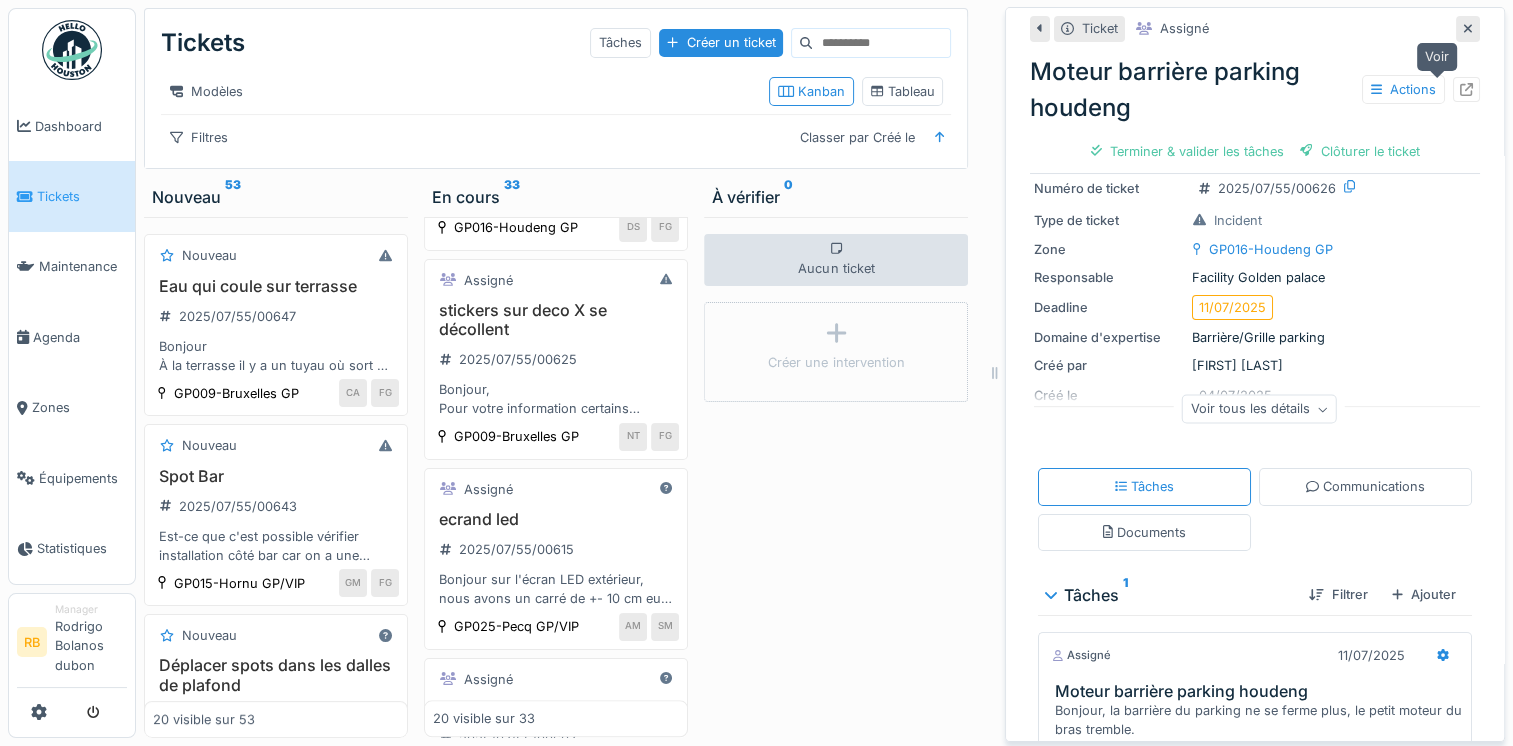 click 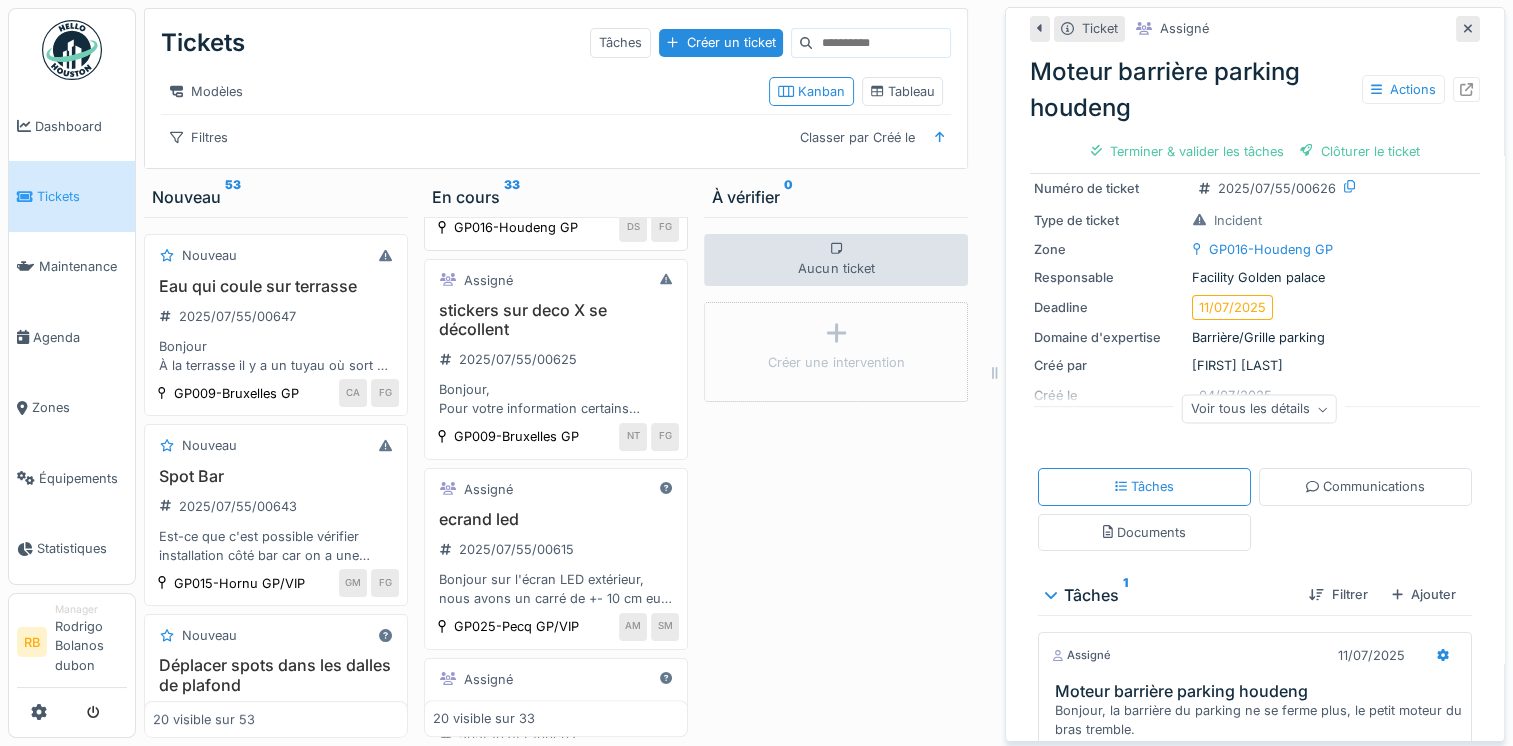 click on "Moteur barrière parking houdeng 2025/07/55/00626 Bonjour, la barrière du parking ne se ferme plus, le petit moteur du bras tremble.
Serait-il possible d'avoir une intervention ?" at bounding box center (556, 151) 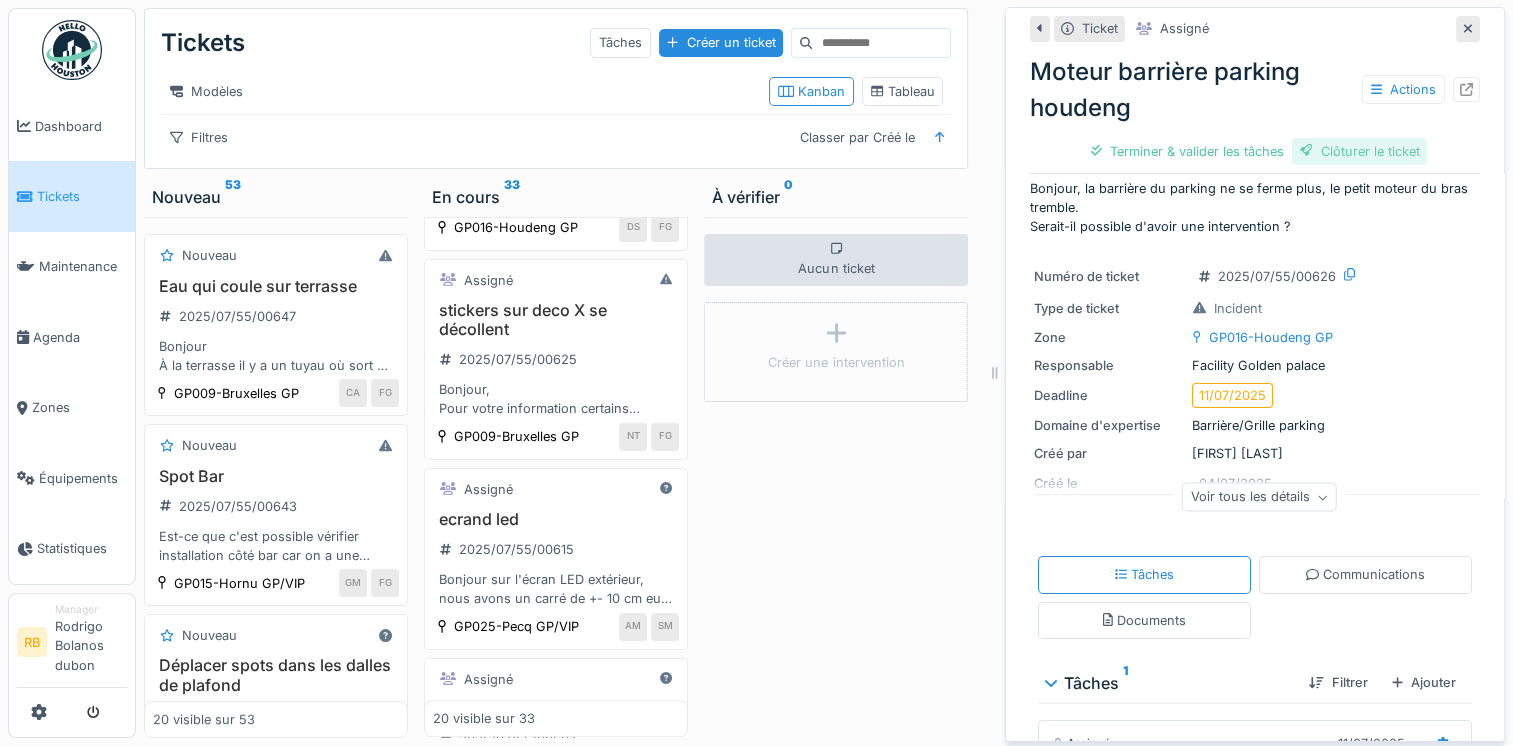 scroll, scrollTop: 8, scrollLeft: 0, axis: vertical 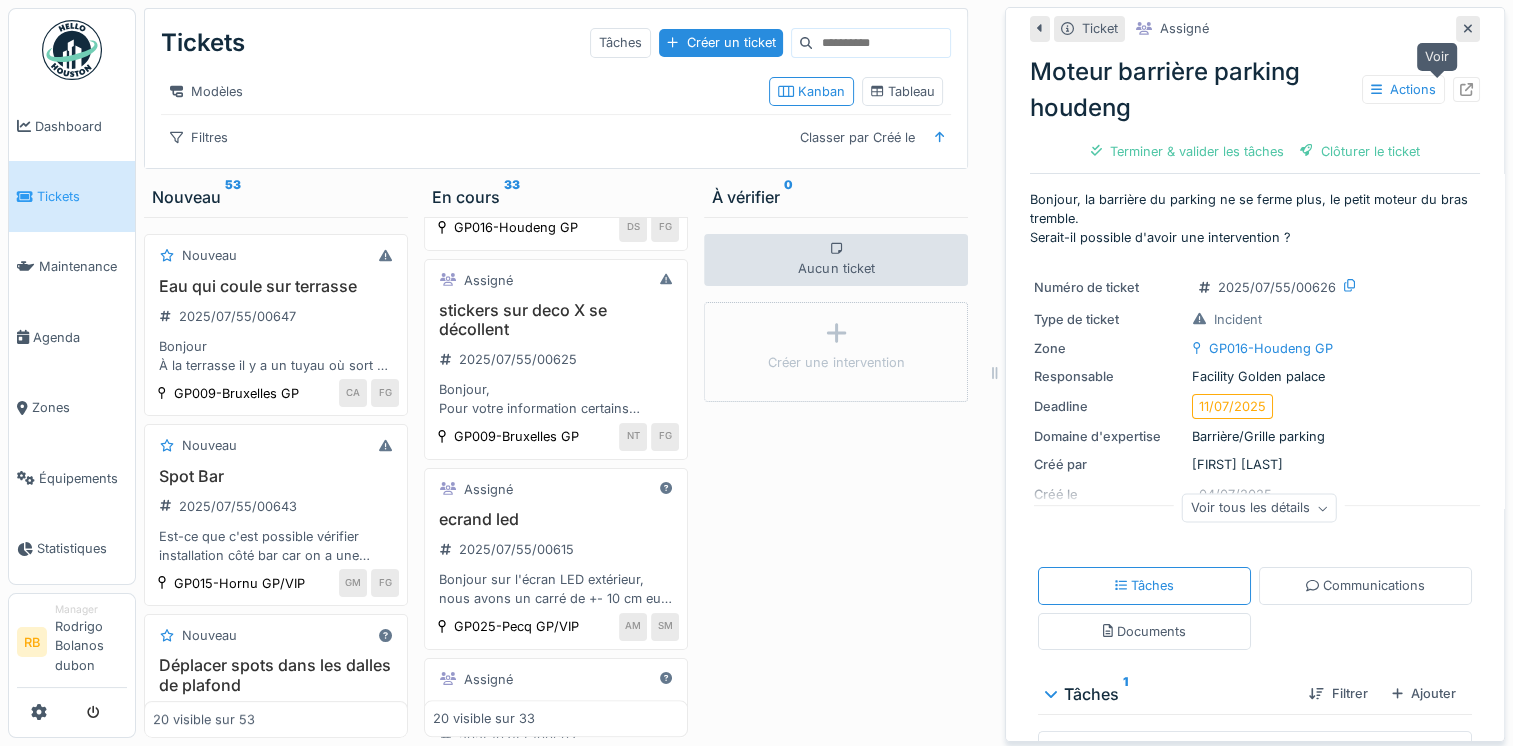 click 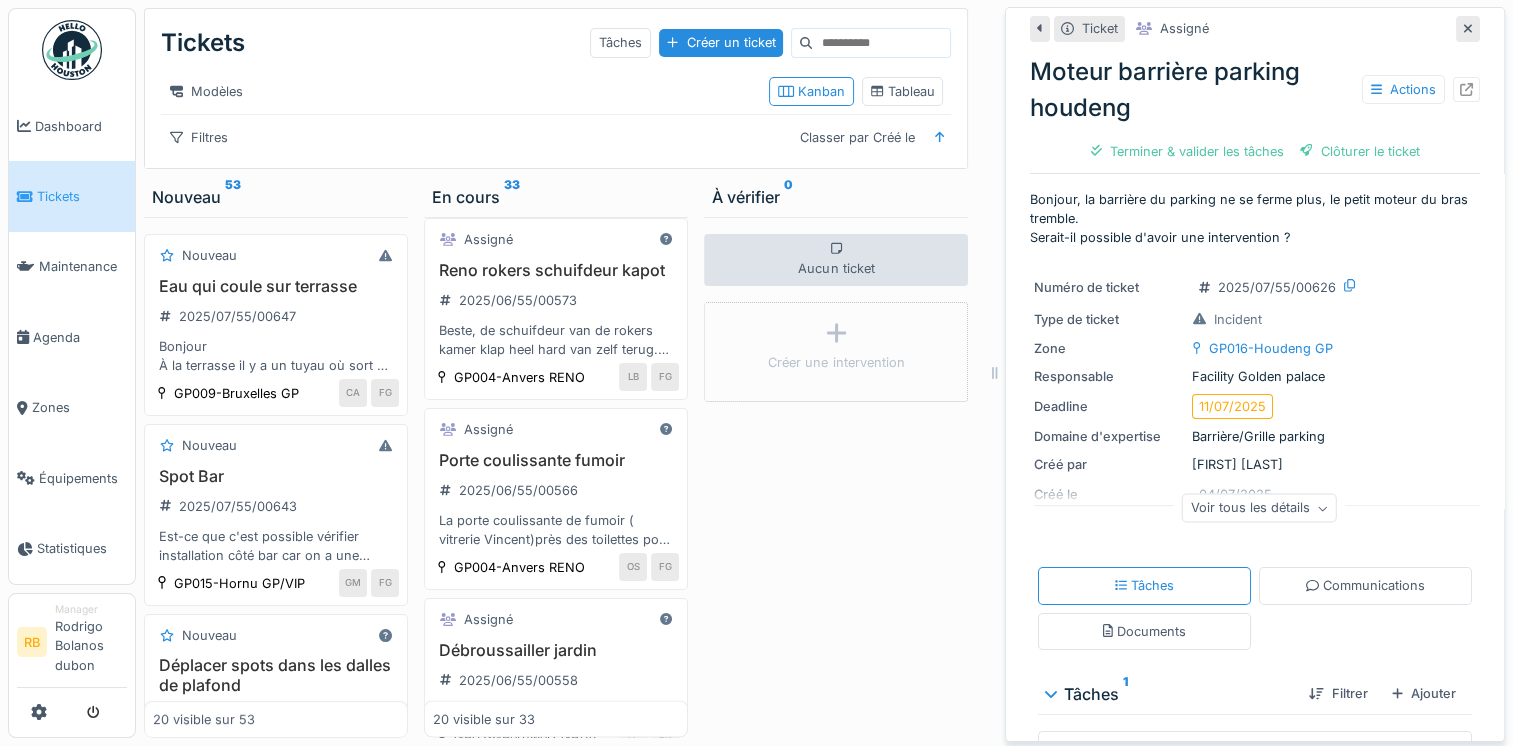 scroll, scrollTop: 3360, scrollLeft: 0, axis: vertical 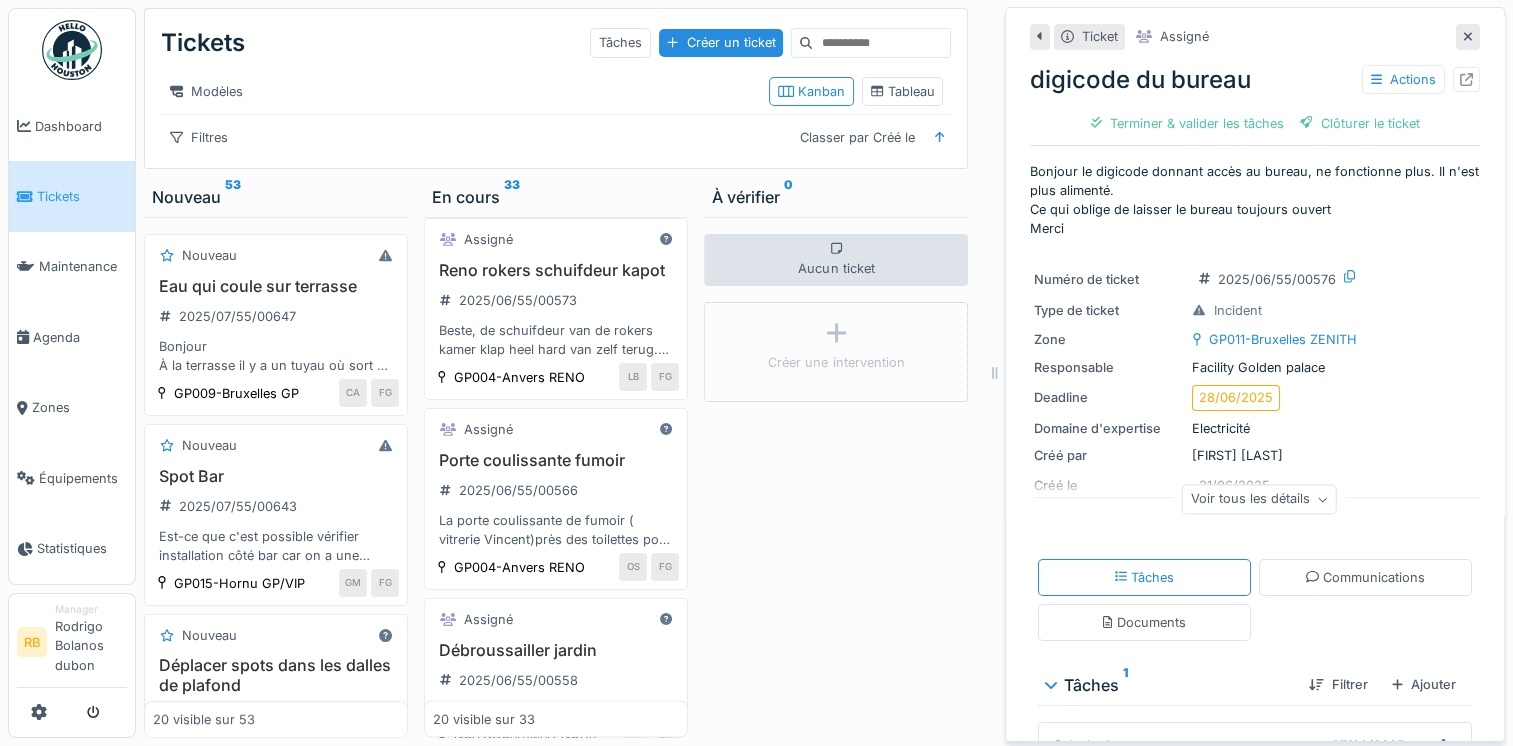 click on "Bonjour le digicode donnant accès au bureau, ne fonctionne plus. Il n'est plus alimenté.
Ce qui oblige de laisser le bureau toujours ouvert
Merci" at bounding box center (1255, 200) 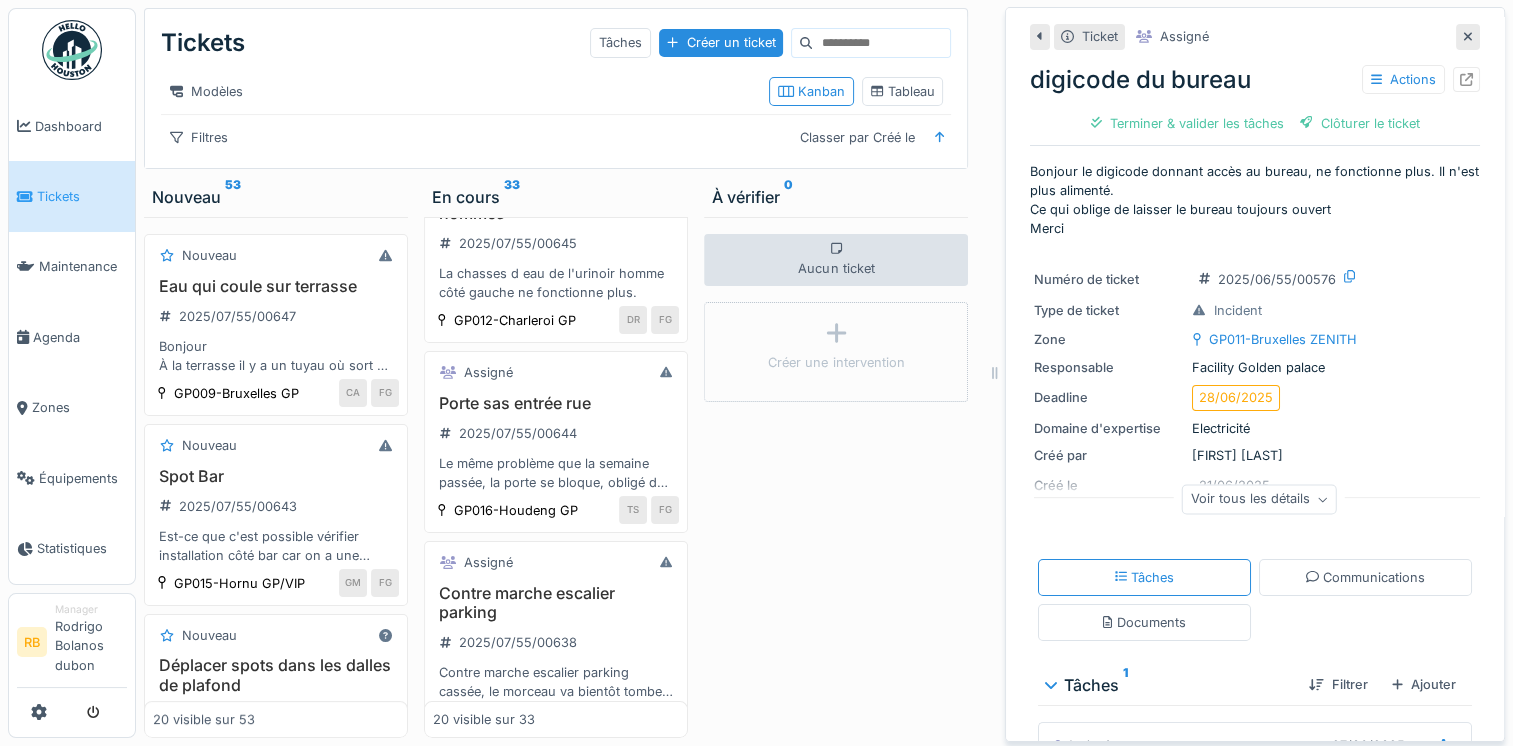 scroll, scrollTop: 0, scrollLeft: 0, axis: both 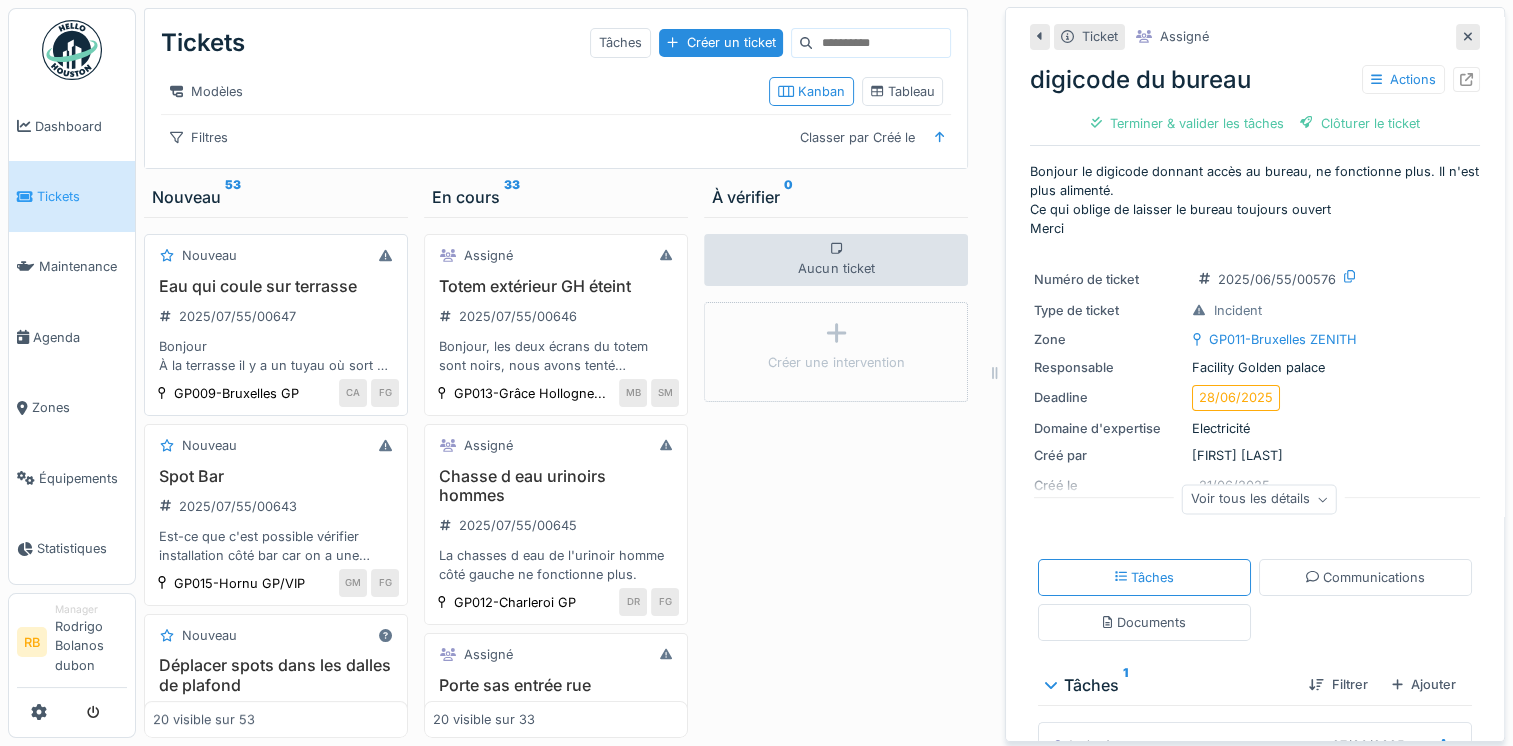 click on "Eau qui coule sur terrasse" at bounding box center [276, 286] 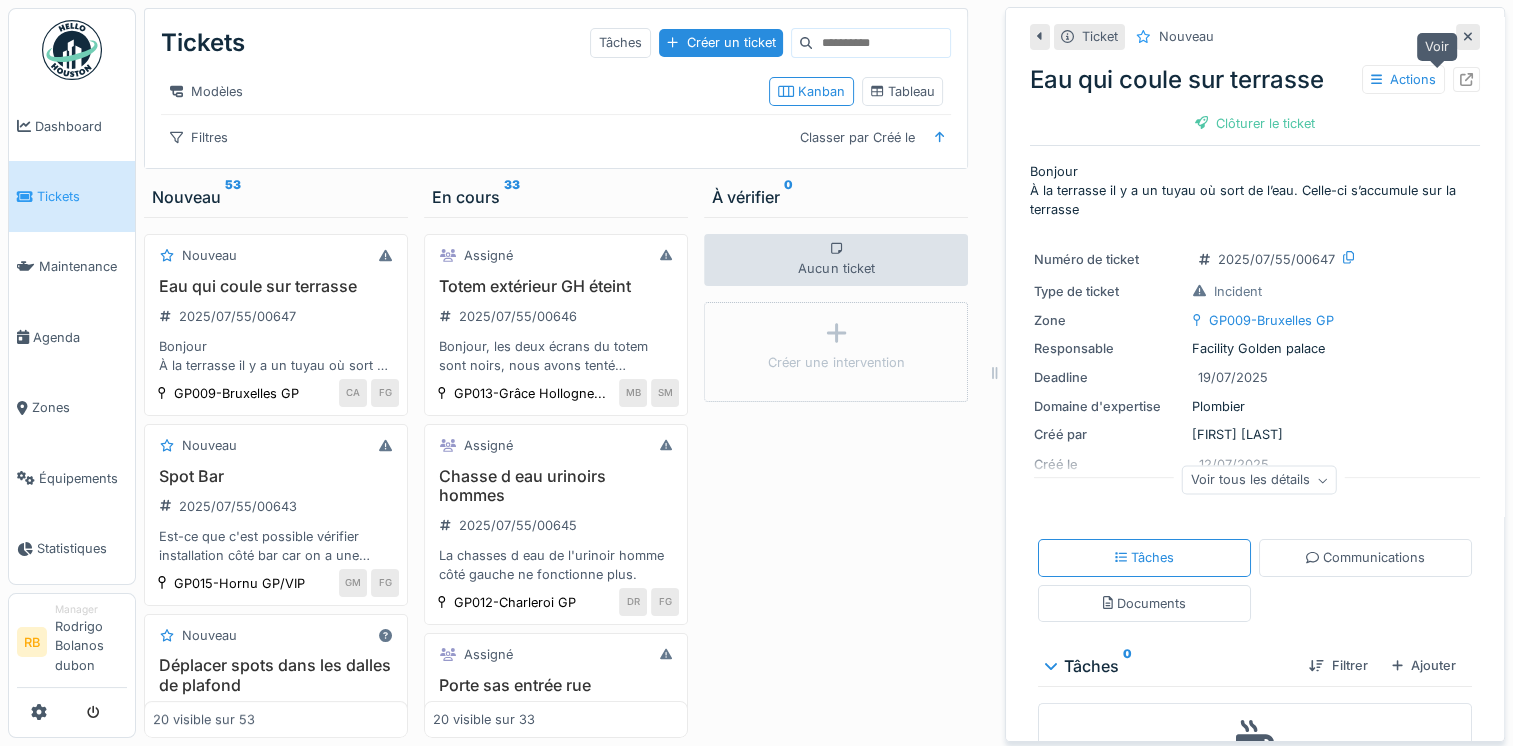 click at bounding box center [1466, 79] 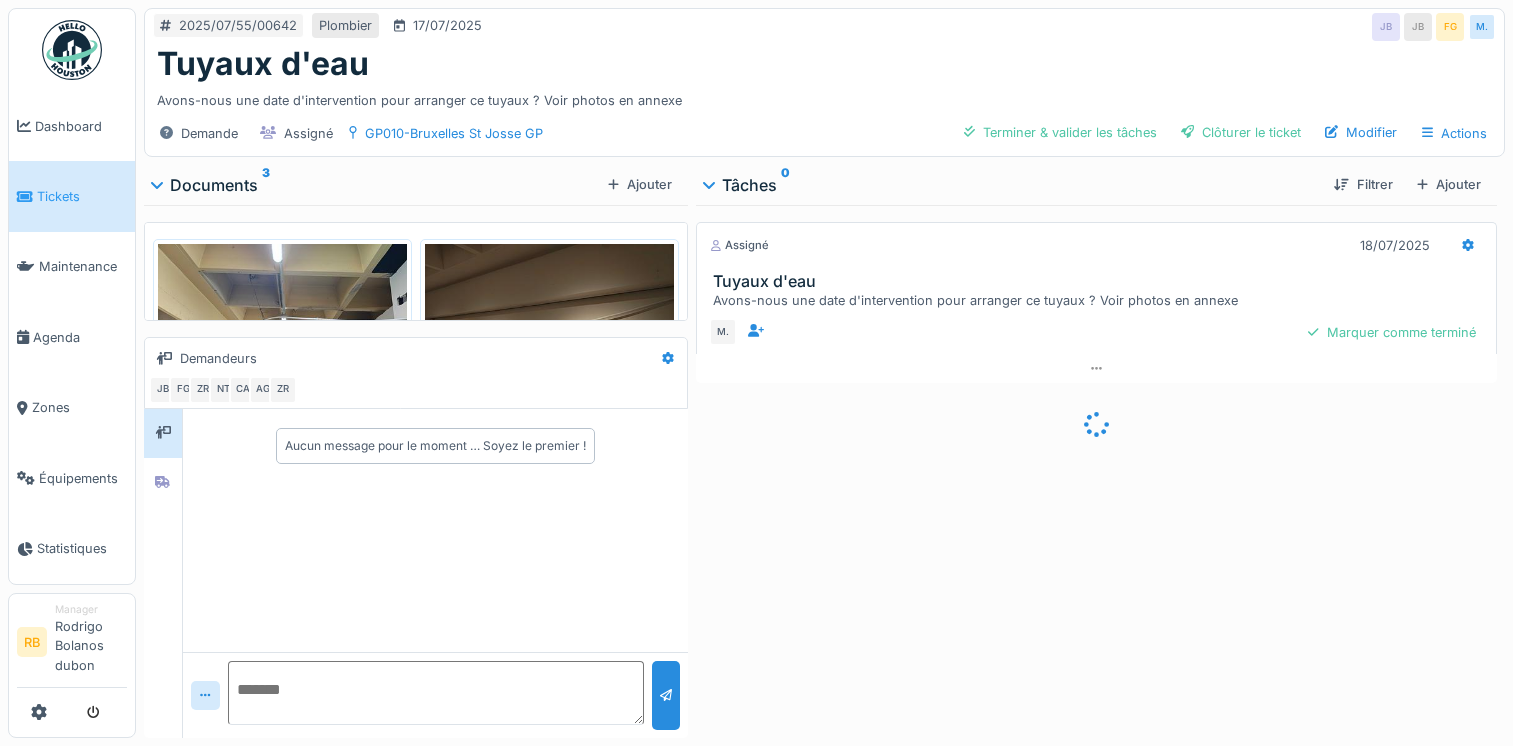 scroll, scrollTop: 0, scrollLeft: 0, axis: both 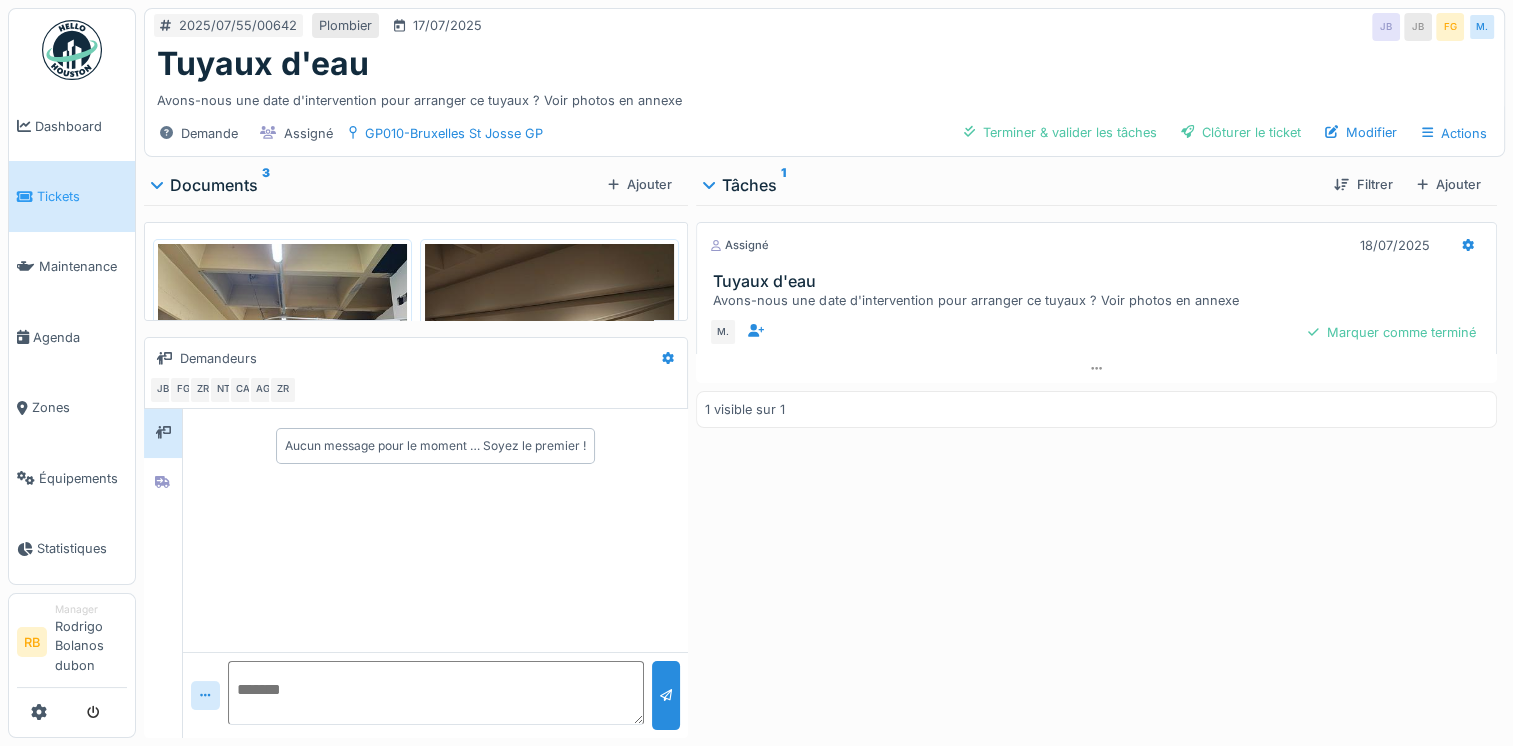 click at bounding box center [282, 337] 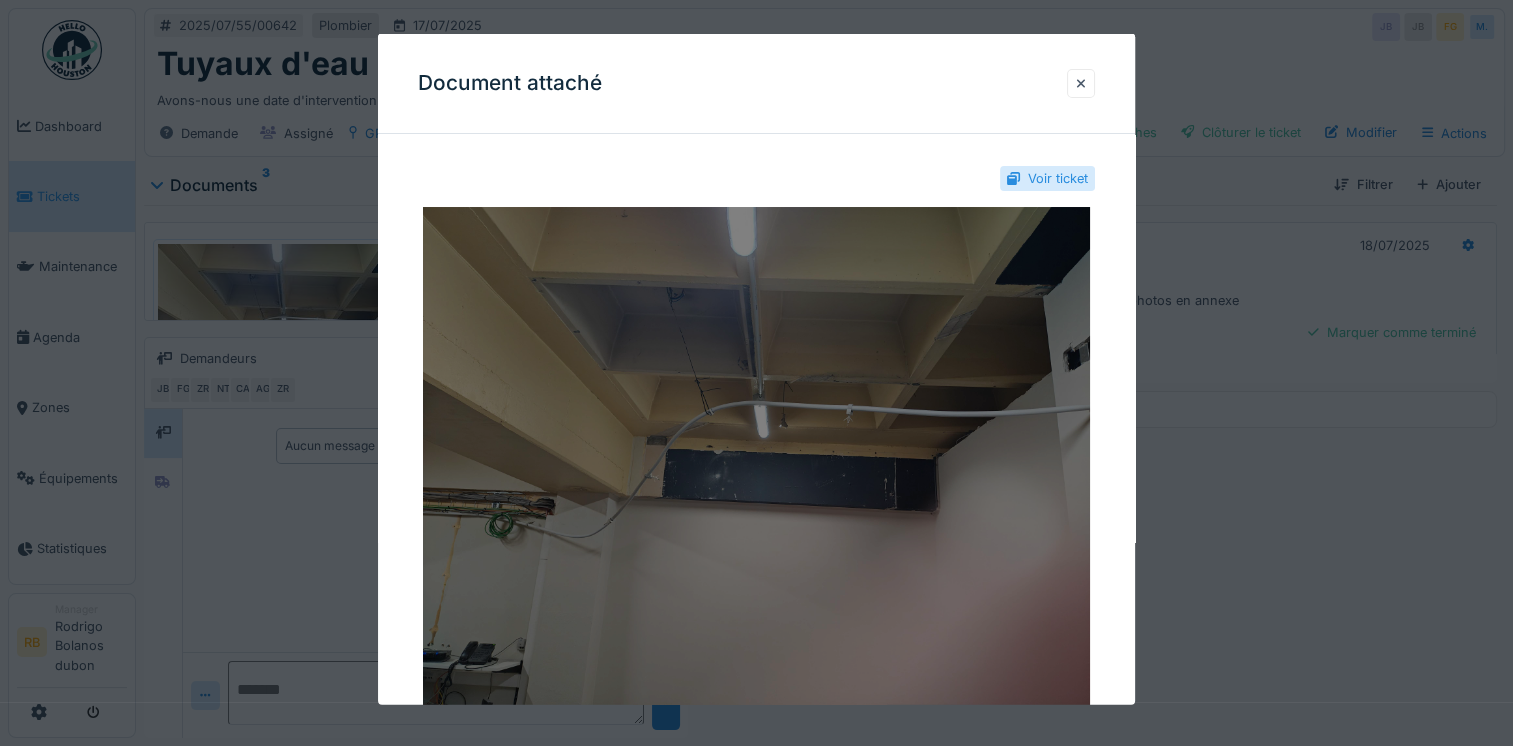 scroll, scrollTop: 58, scrollLeft: 0, axis: vertical 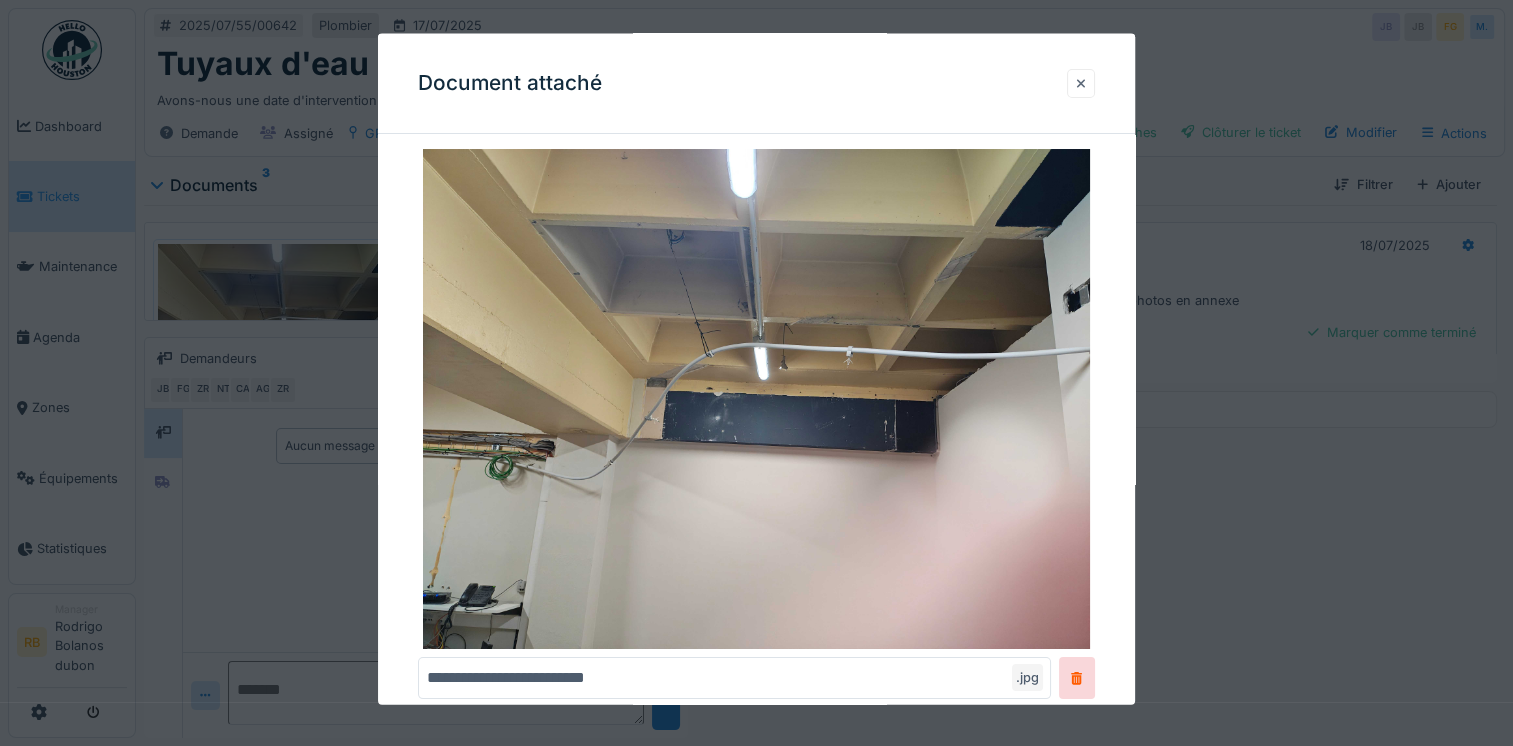 click at bounding box center (1081, 82) 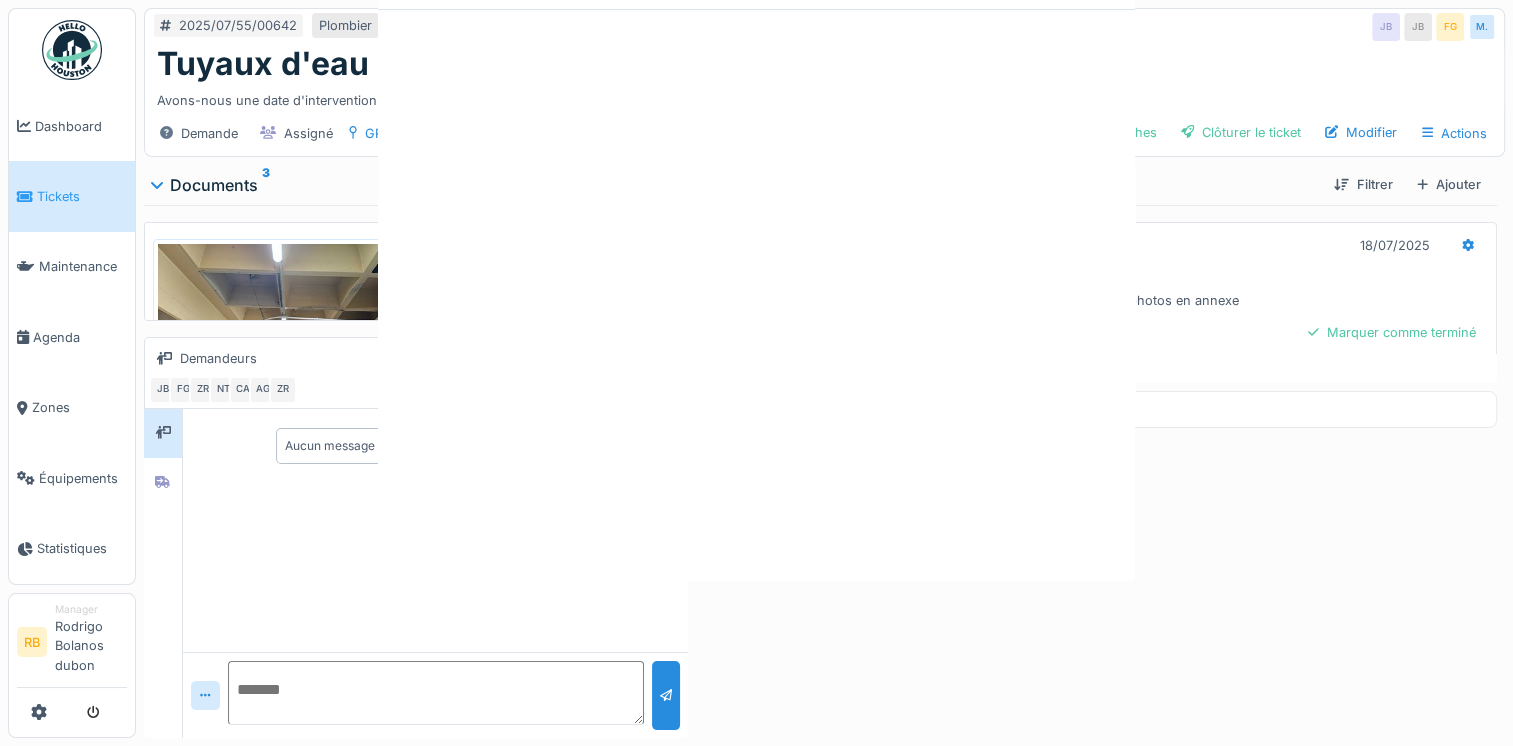 scroll, scrollTop: 0, scrollLeft: 0, axis: both 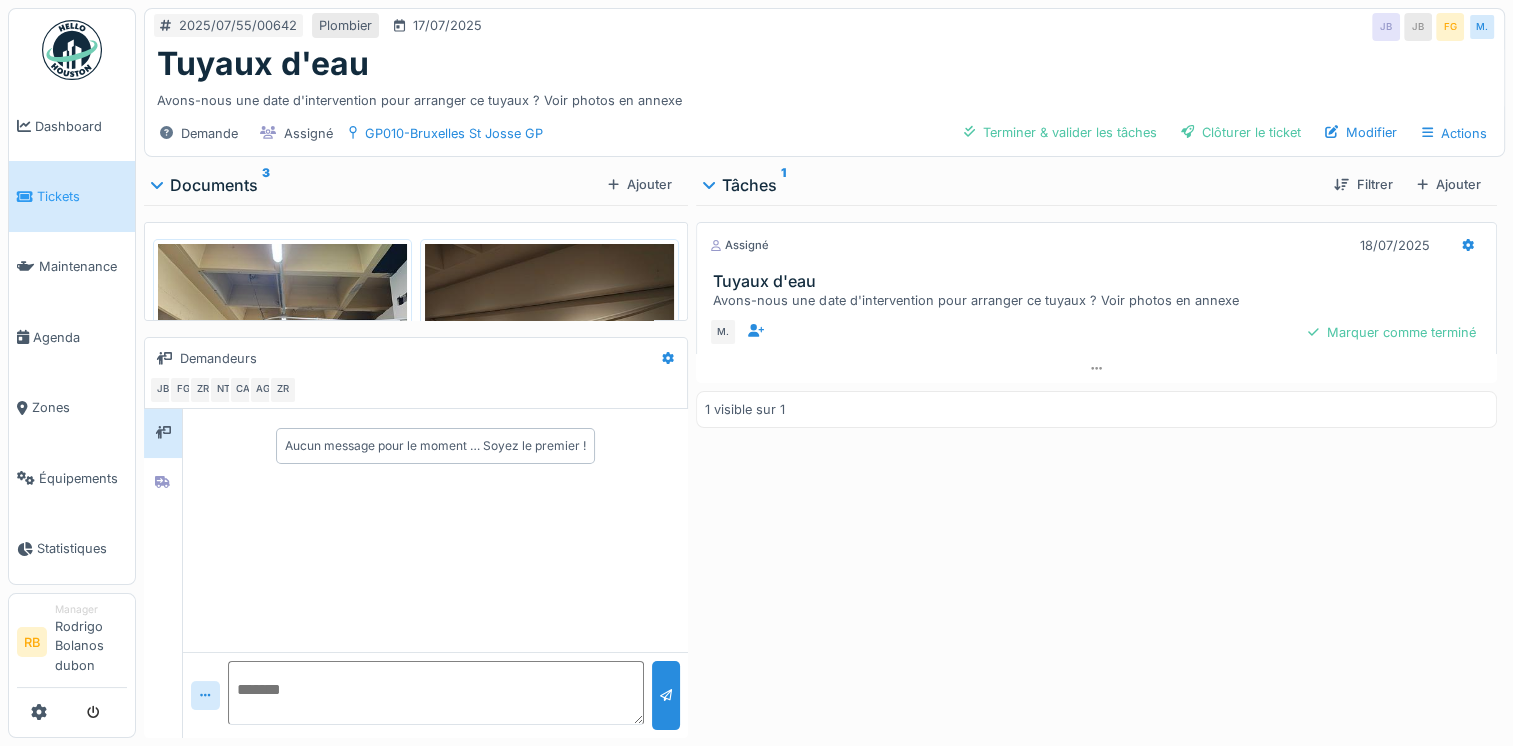 click at bounding box center [549, 337] 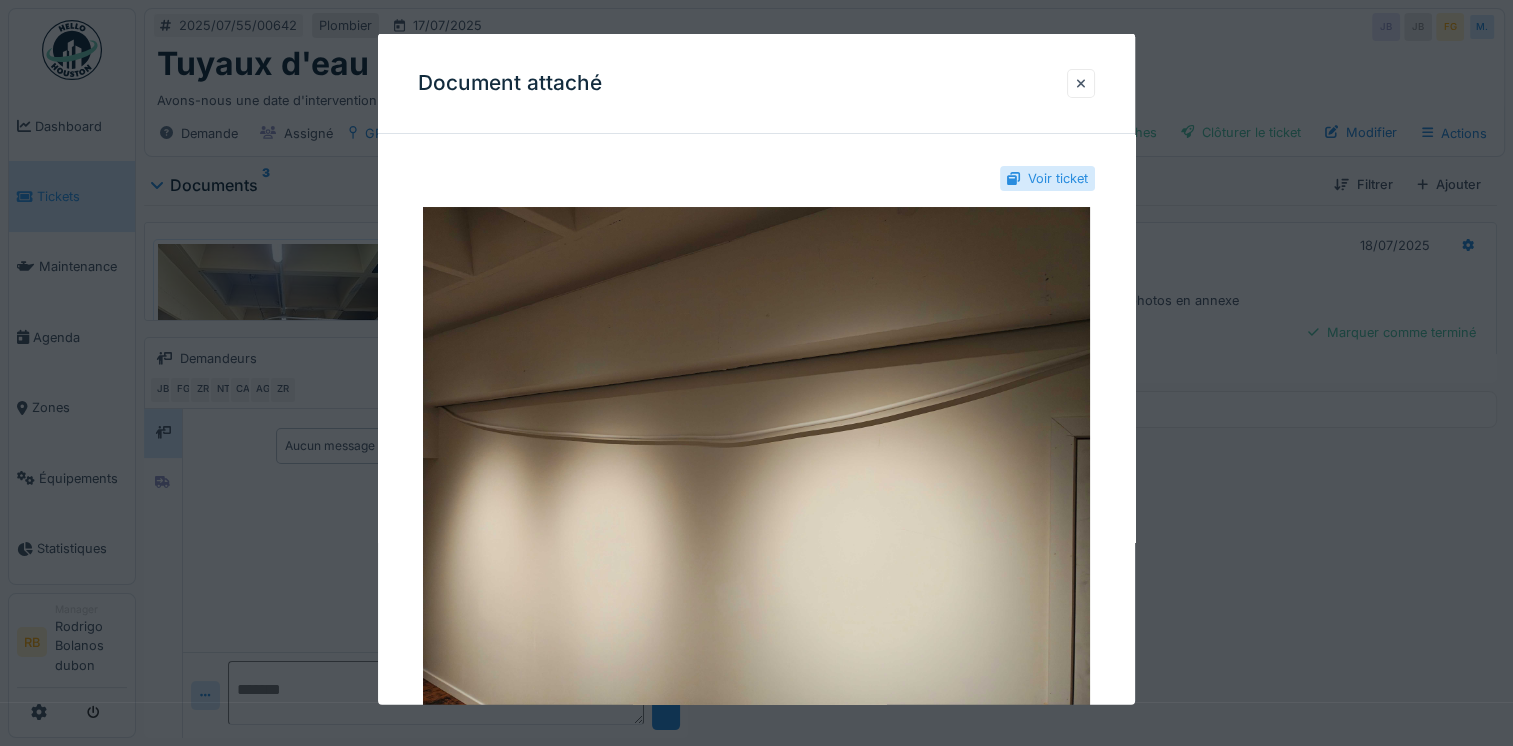 scroll, scrollTop: 15, scrollLeft: 0, axis: vertical 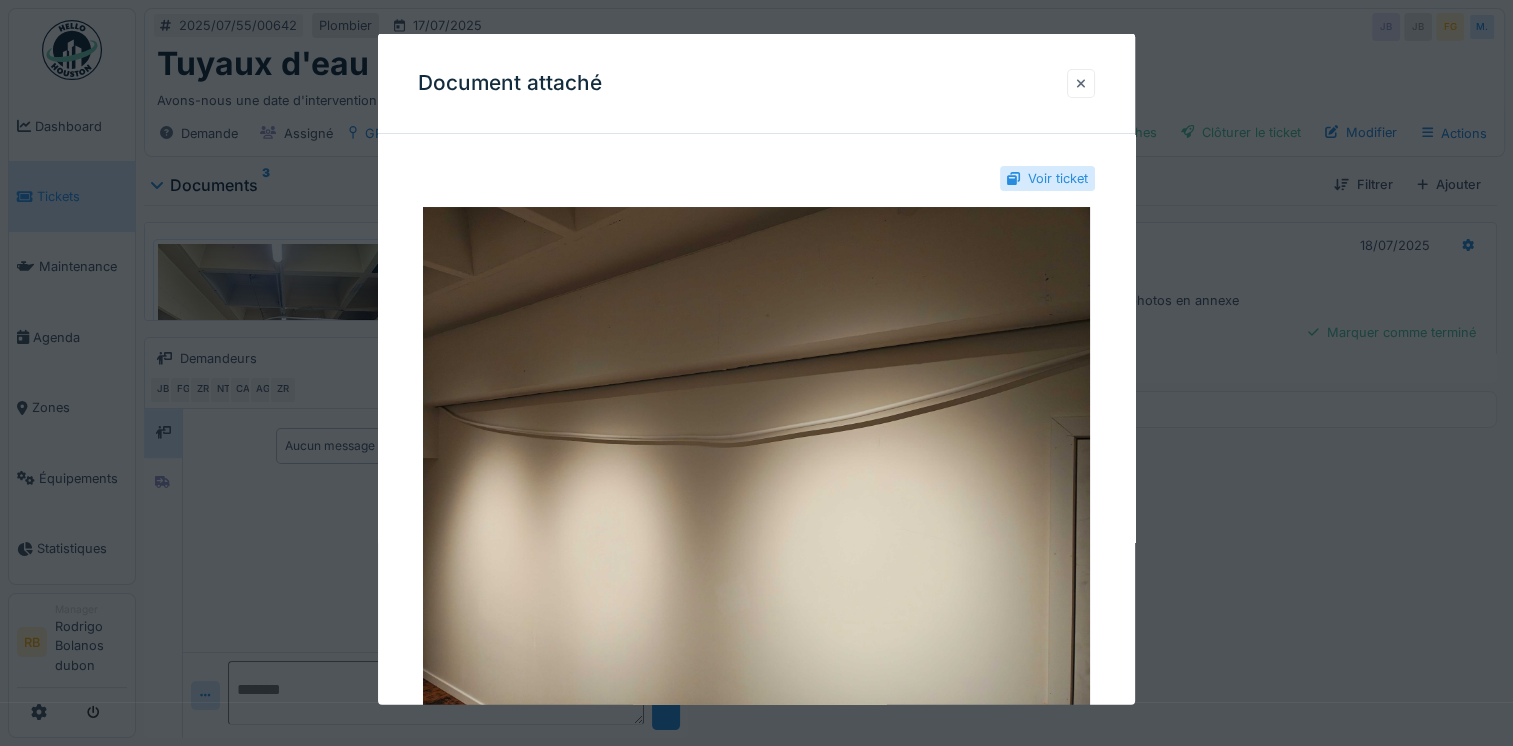 click at bounding box center [1081, 82] 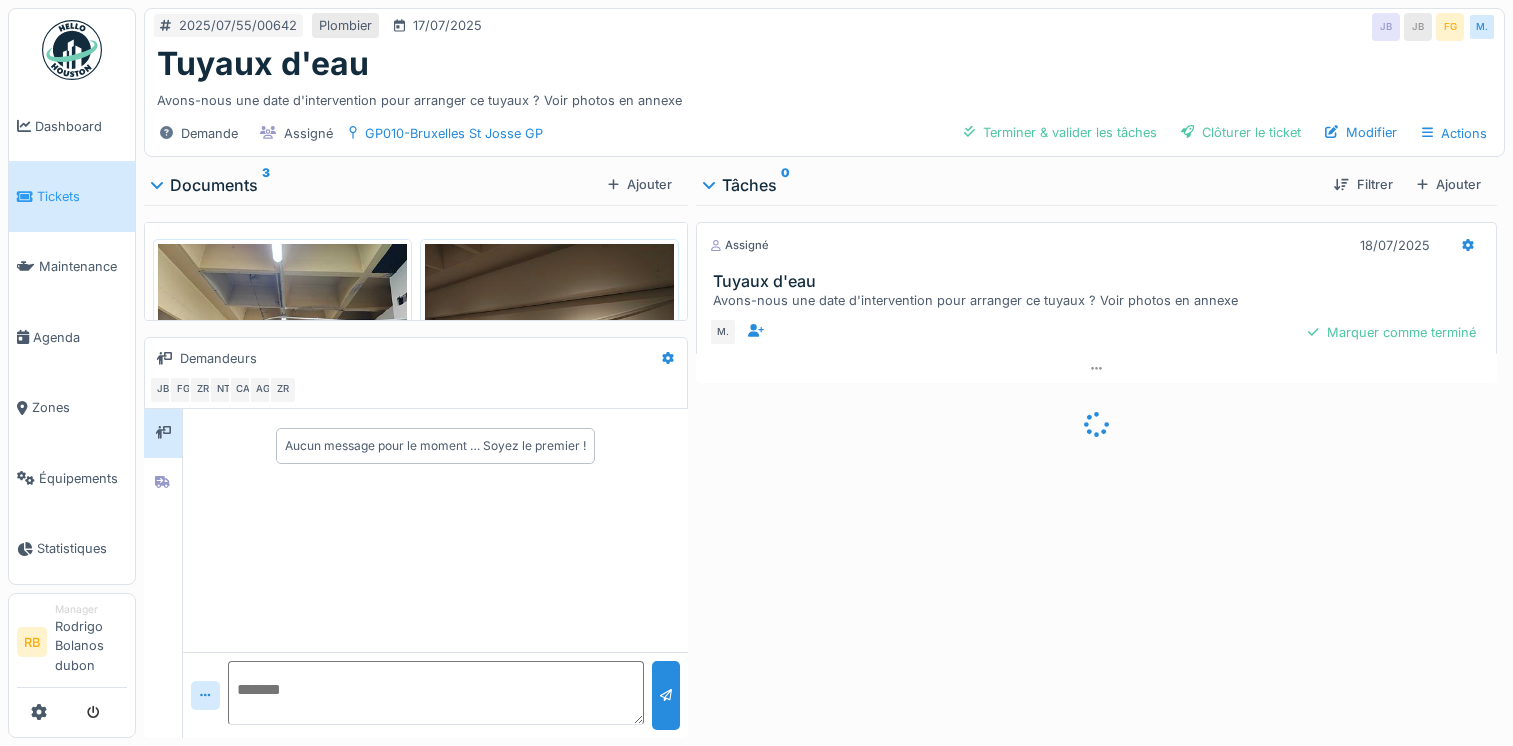 scroll, scrollTop: 0, scrollLeft: 0, axis: both 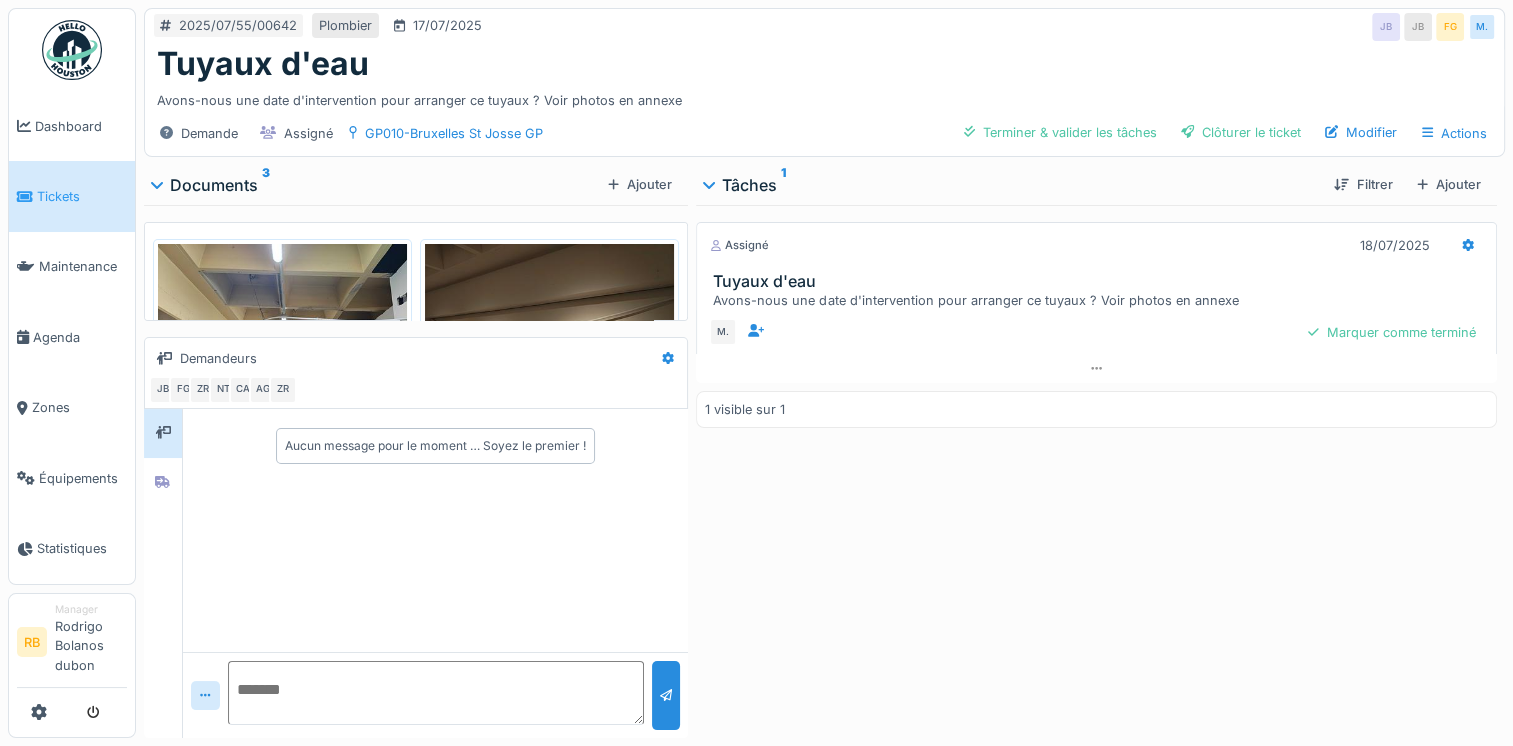 click on "Aucun message pour le moment … Soyez le premier !" at bounding box center [435, 446] 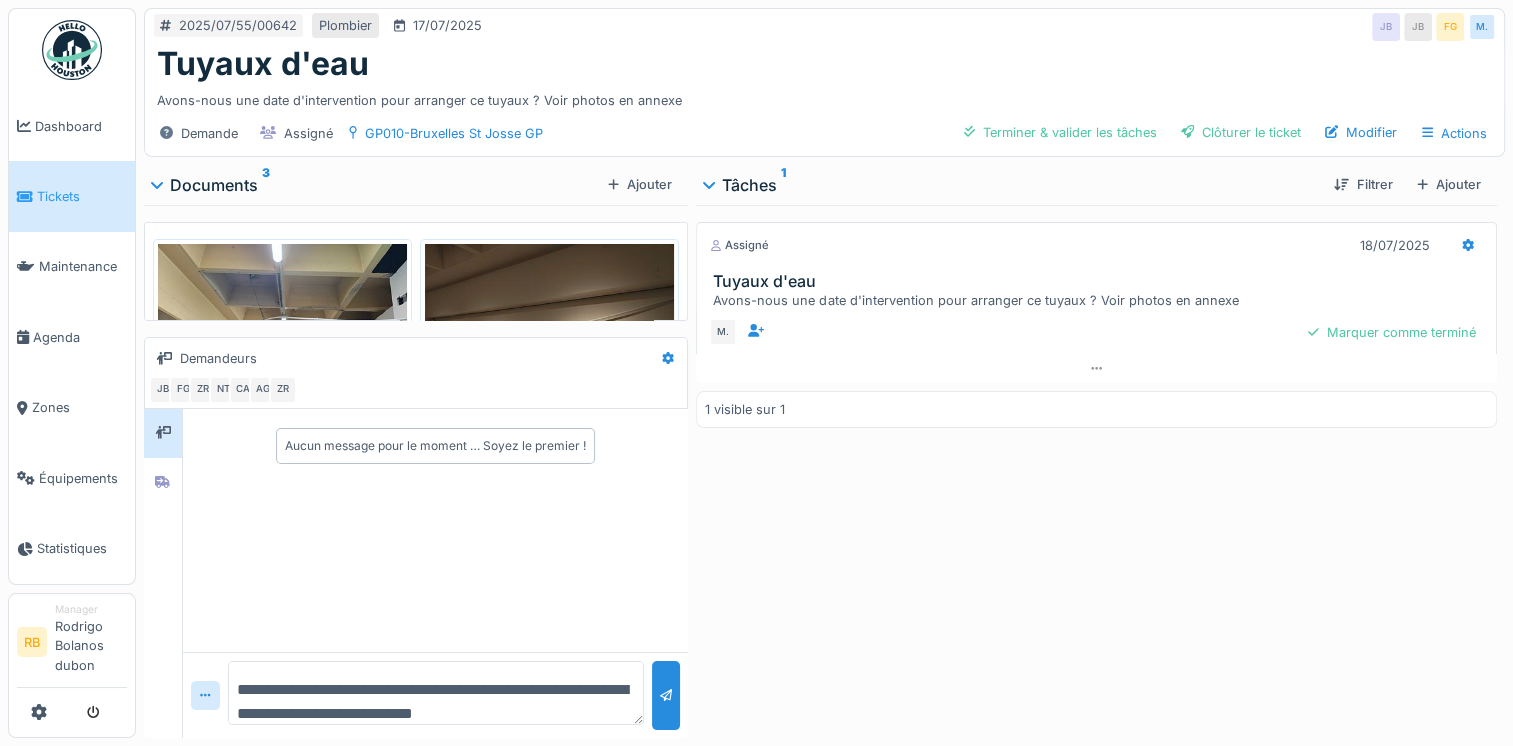 click on "**********" at bounding box center [435, 693] 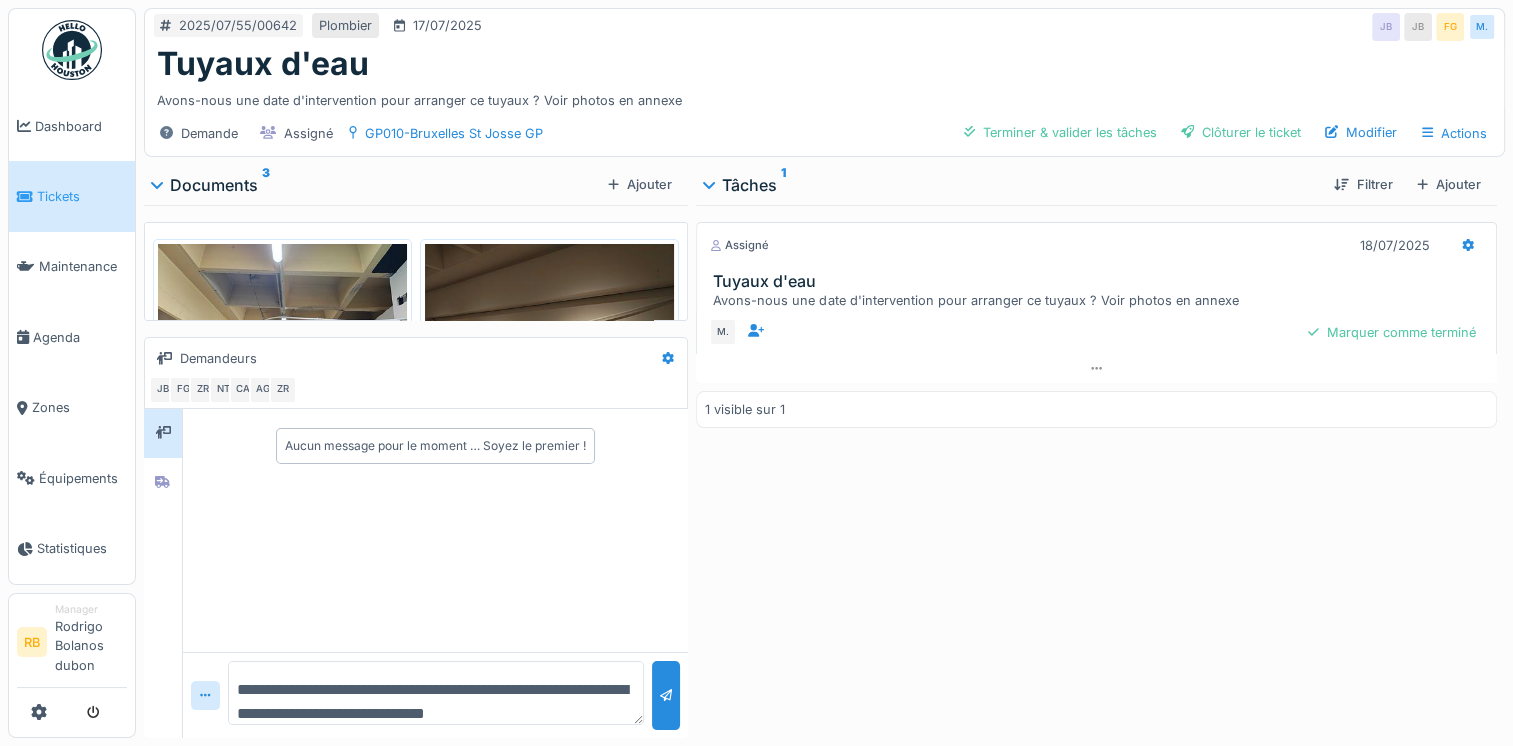 click on "**********" at bounding box center [435, 693] 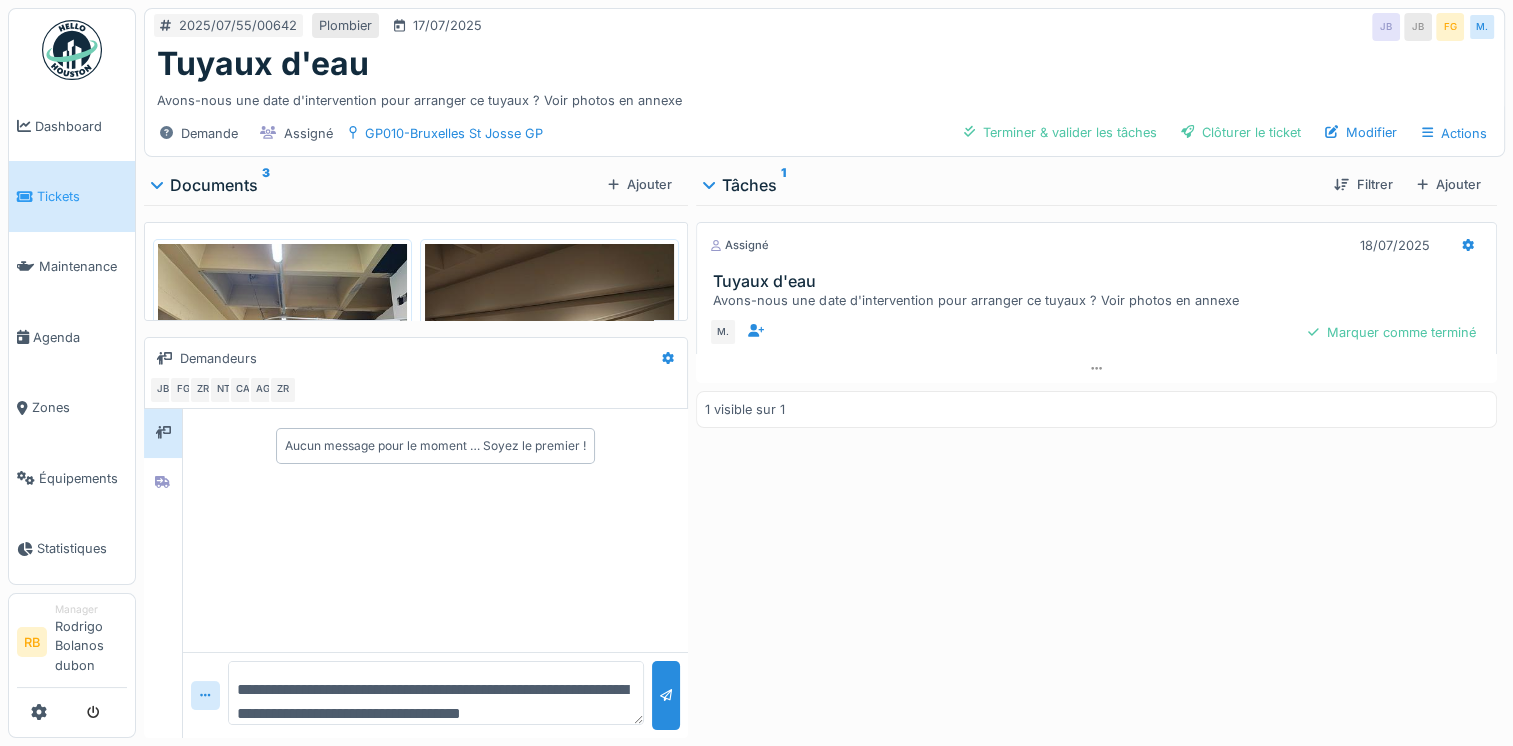 click on "**********" at bounding box center [435, 693] 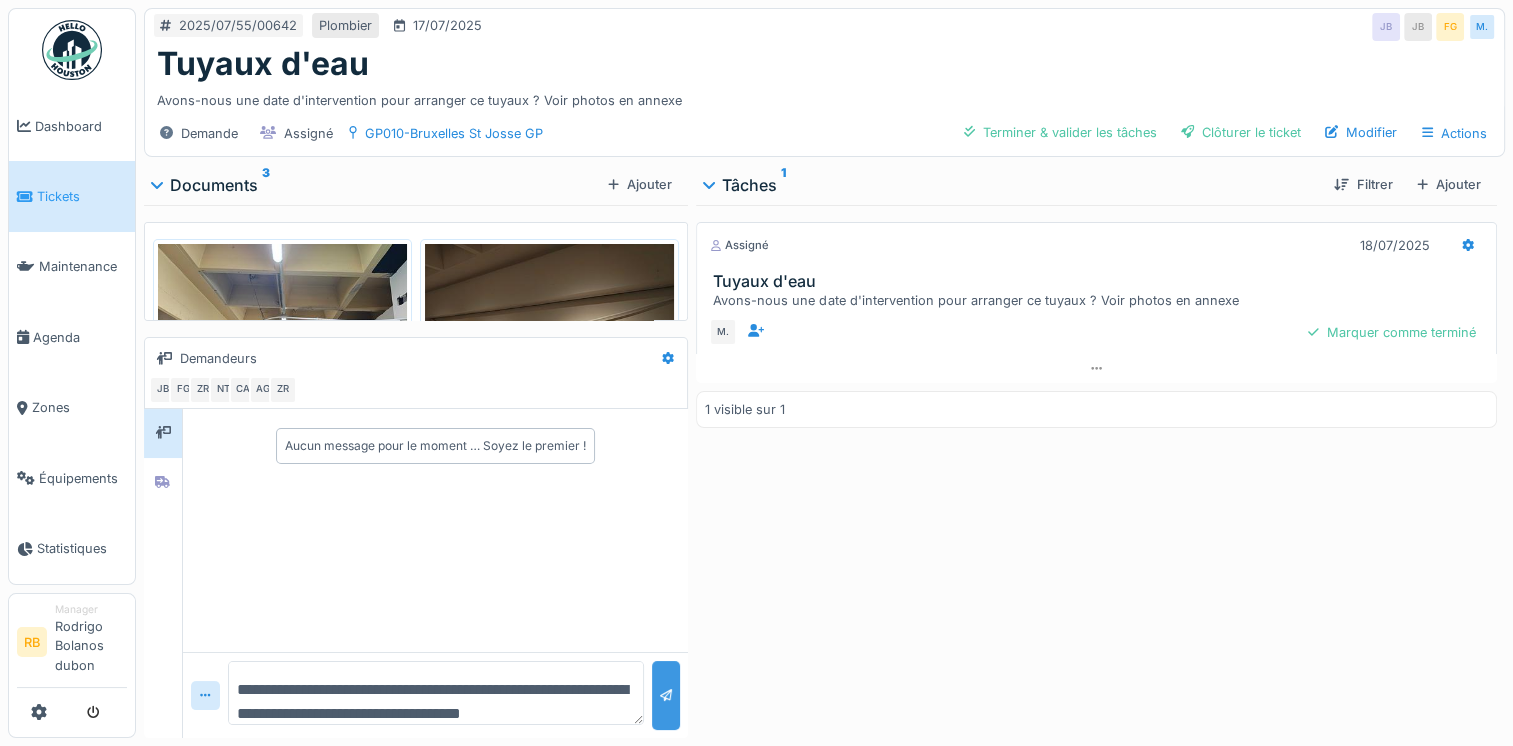 type on "**********" 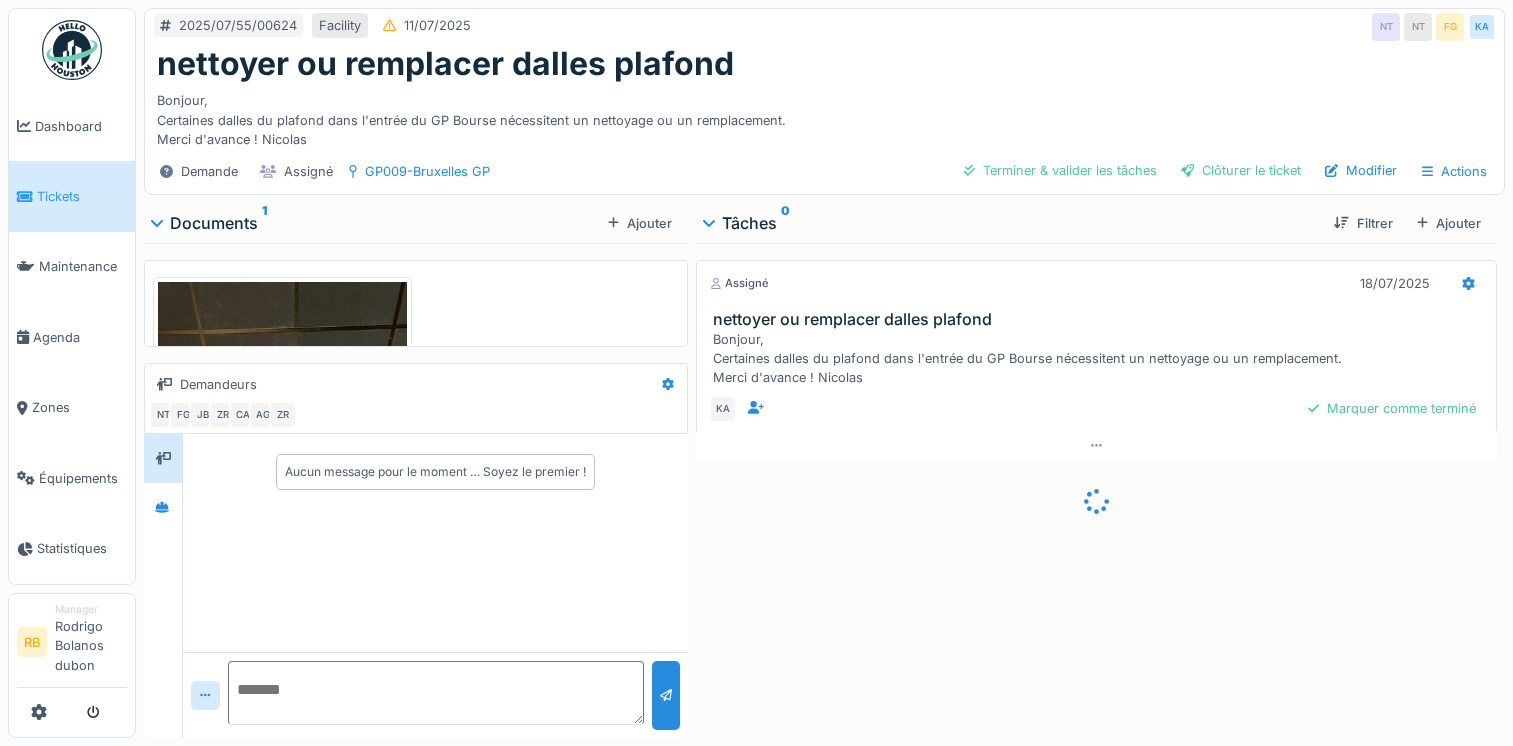 scroll, scrollTop: 0, scrollLeft: 0, axis: both 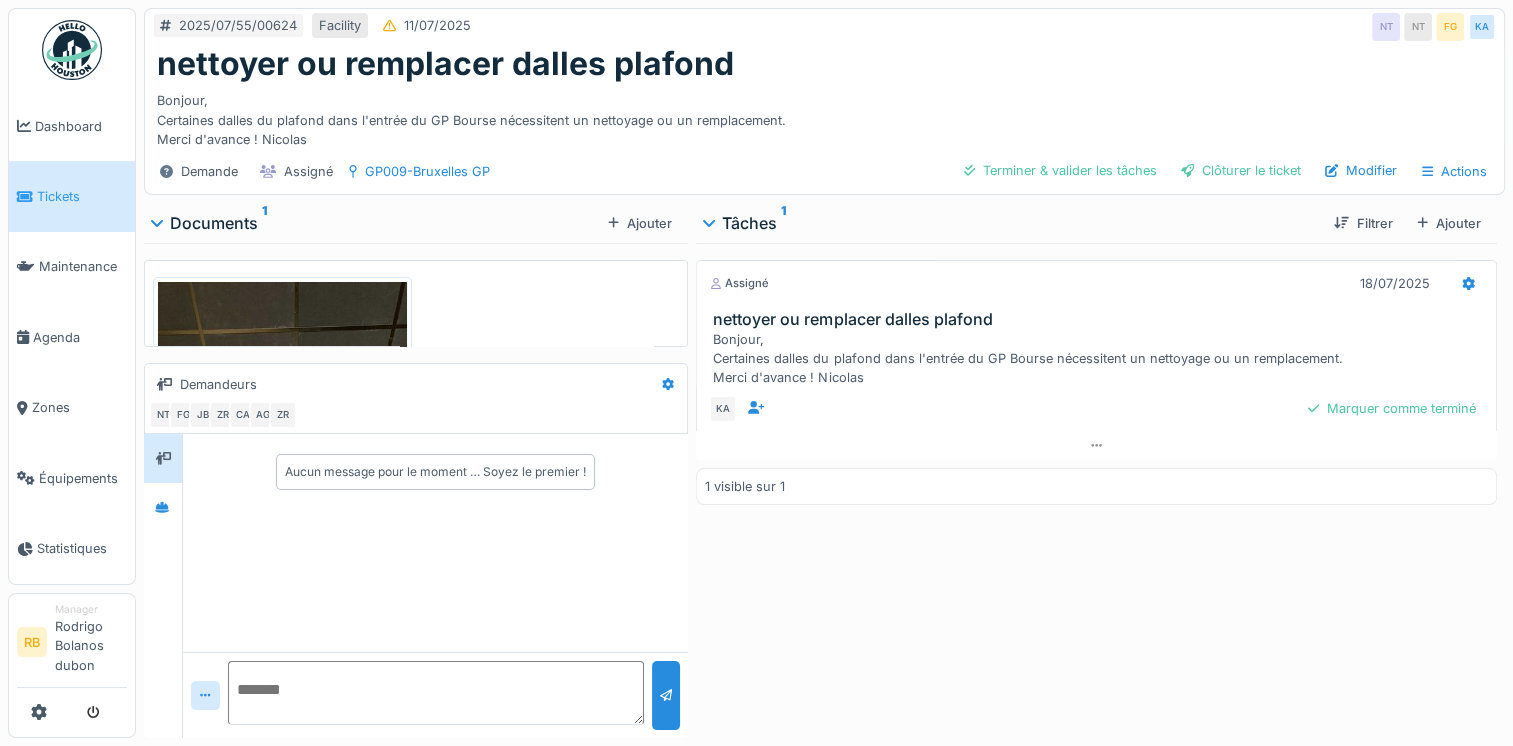 click at bounding box center (282, 448) 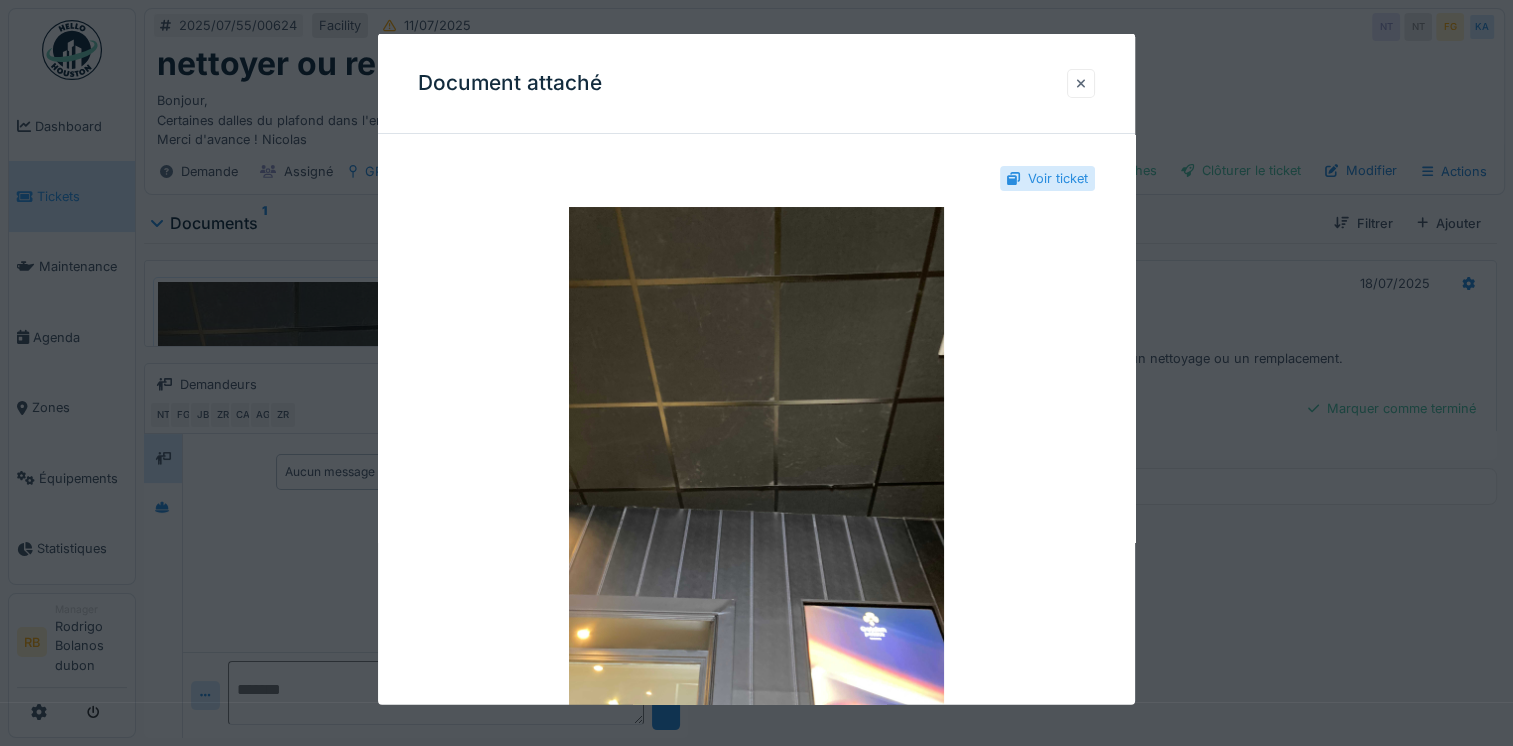 click at bounding box center [1081, 82] 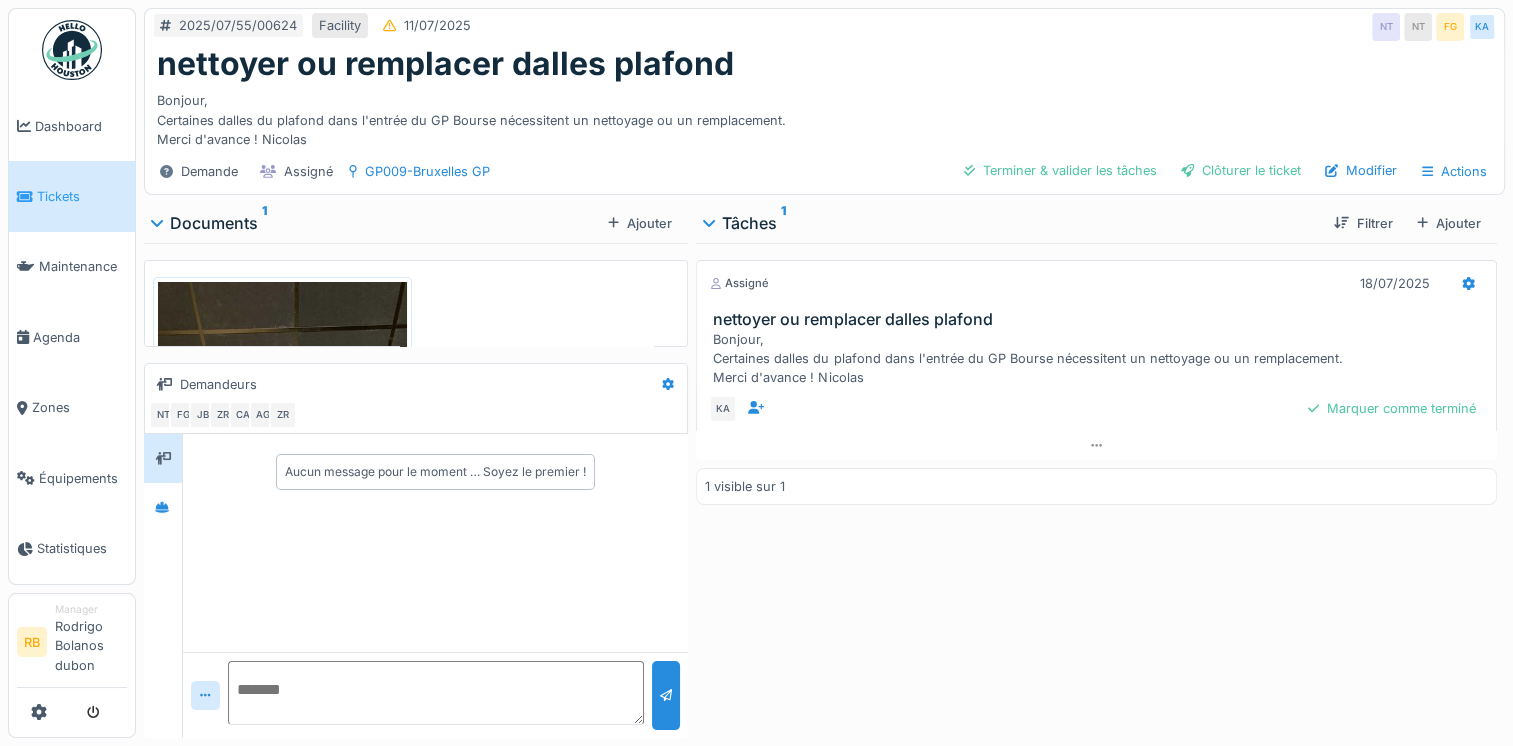 click at bounding box center [435, 693] 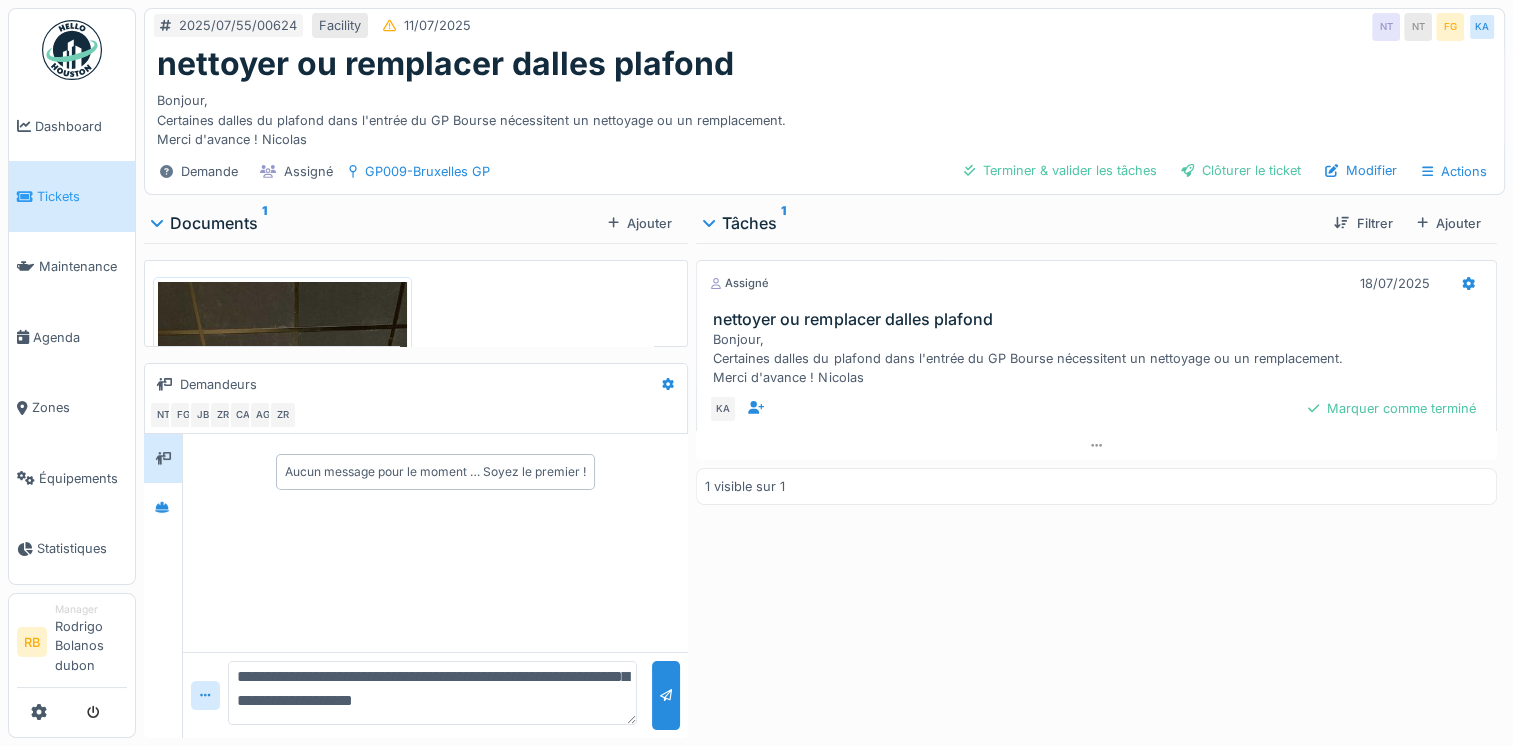 scroll, scrollTop: 29, scrollLeft: 0, axis: vertical 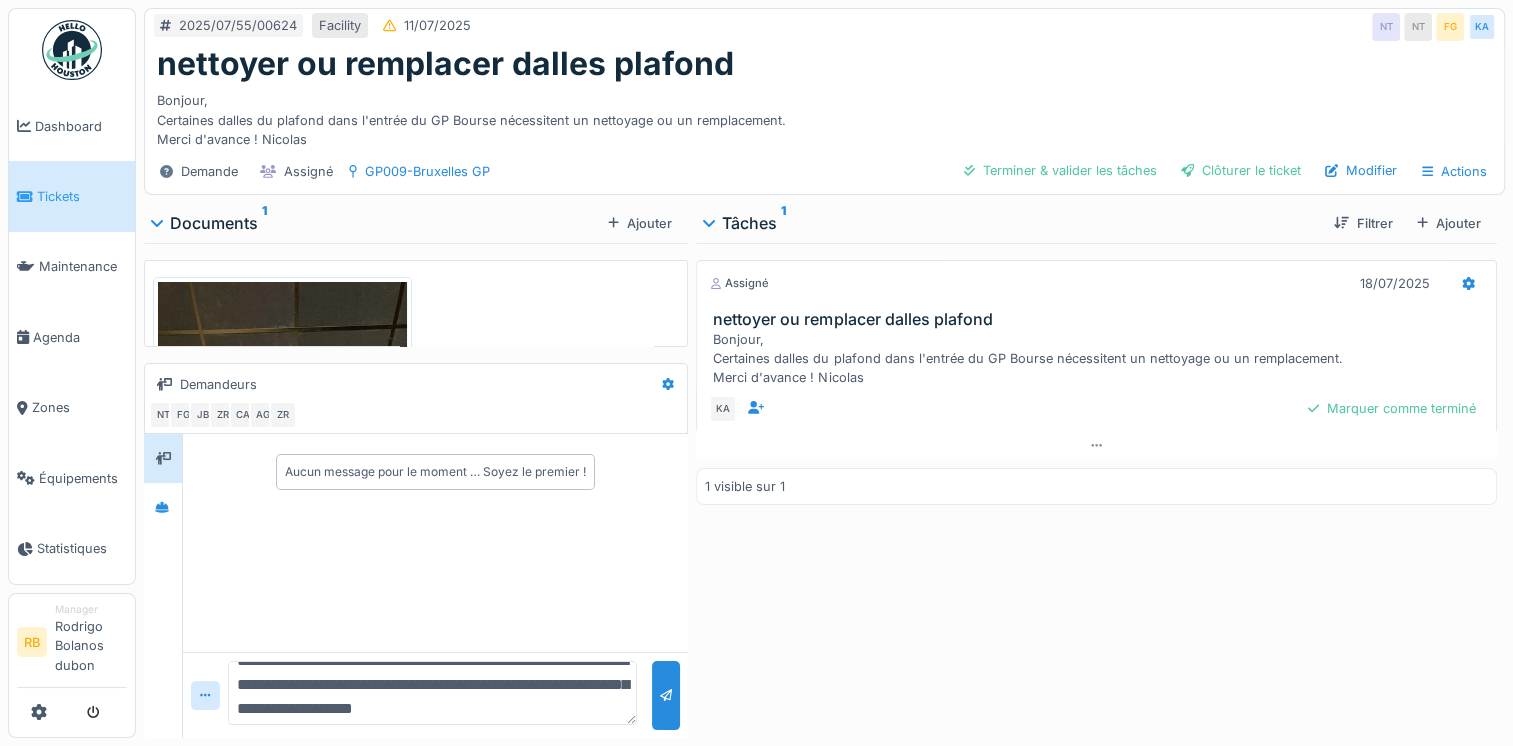click on "**********" at bounding box center [432, 693] 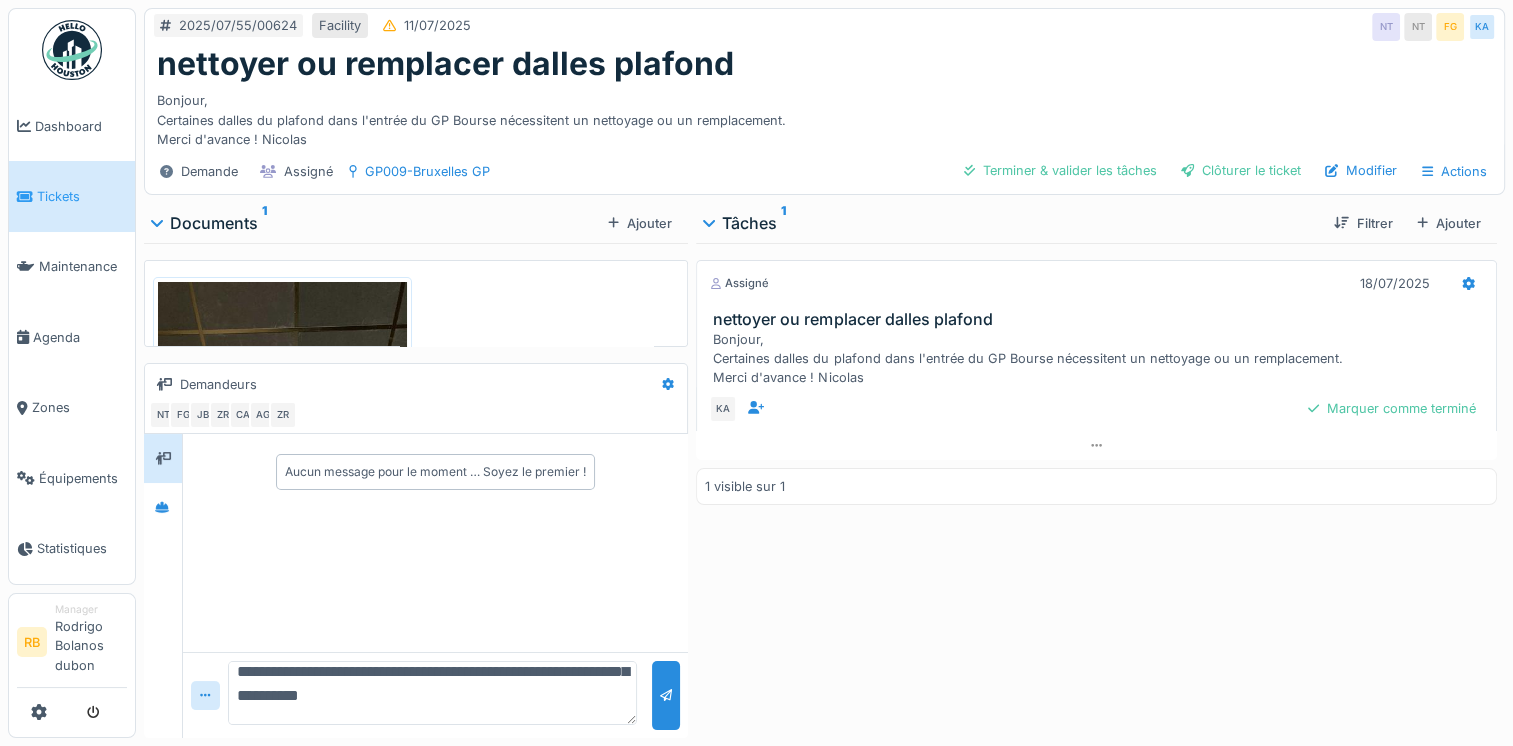 scroll, scrollTop: 46, scrollLeft: 0, axis: vertical 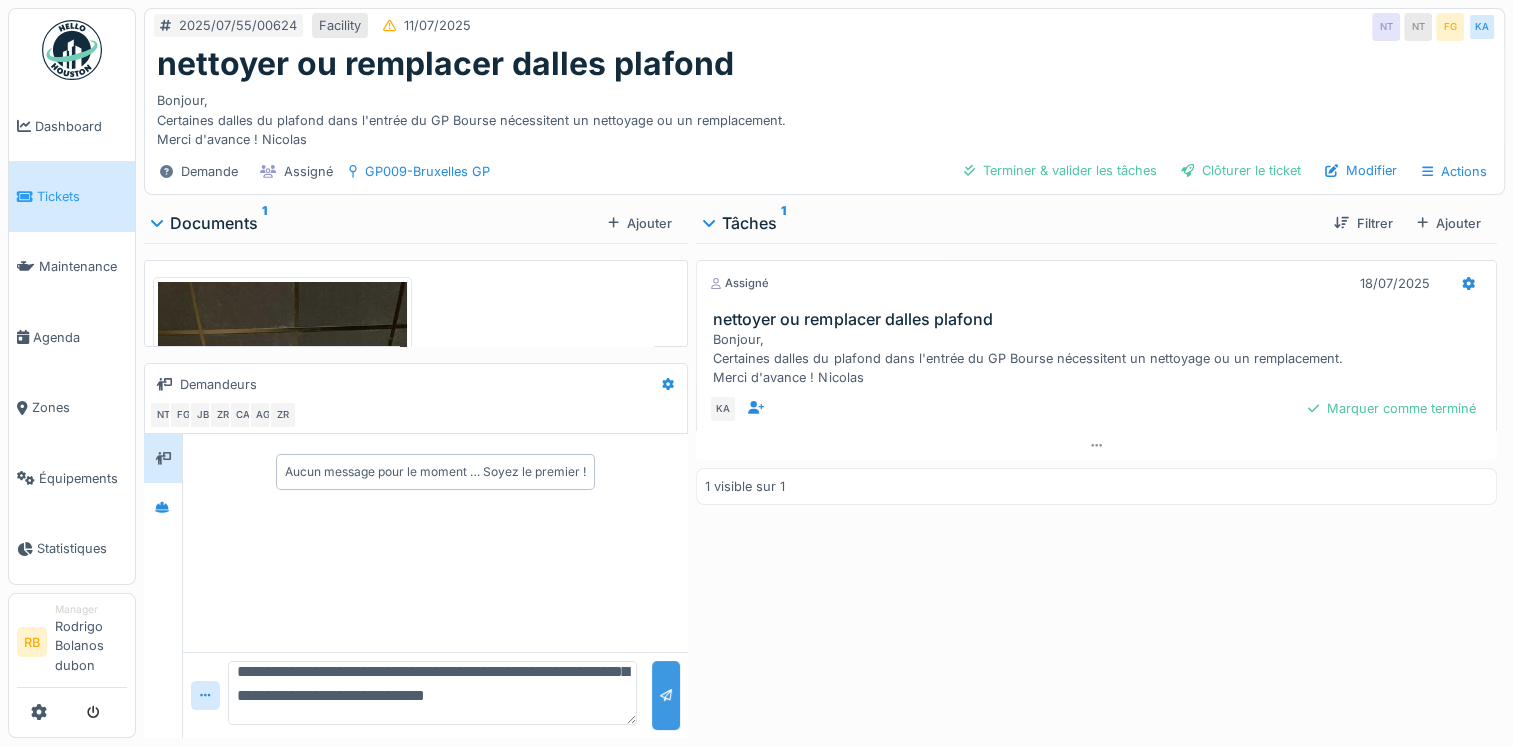 type on "**********" 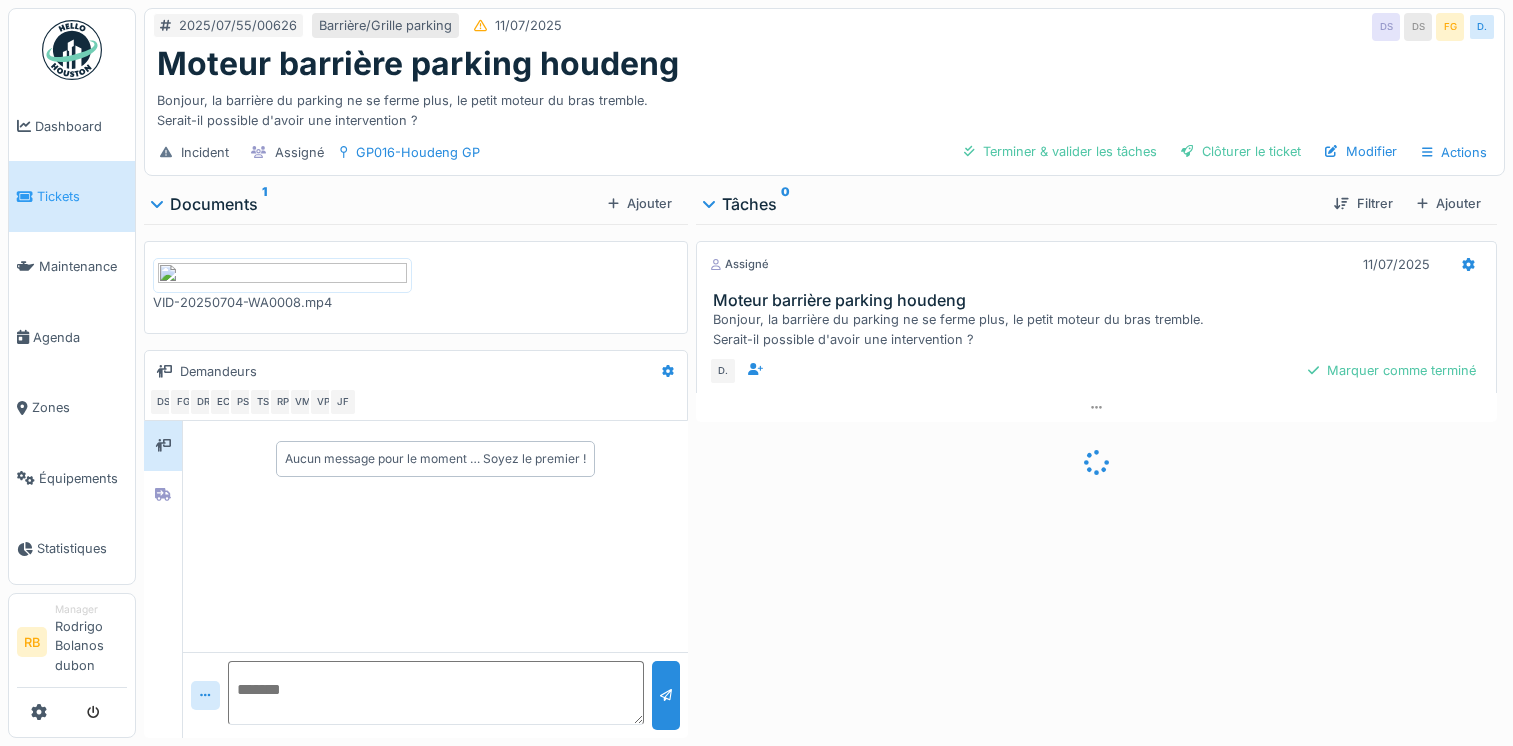 scroll, scrollTop: 0, scrollLeft: 0, axis: both 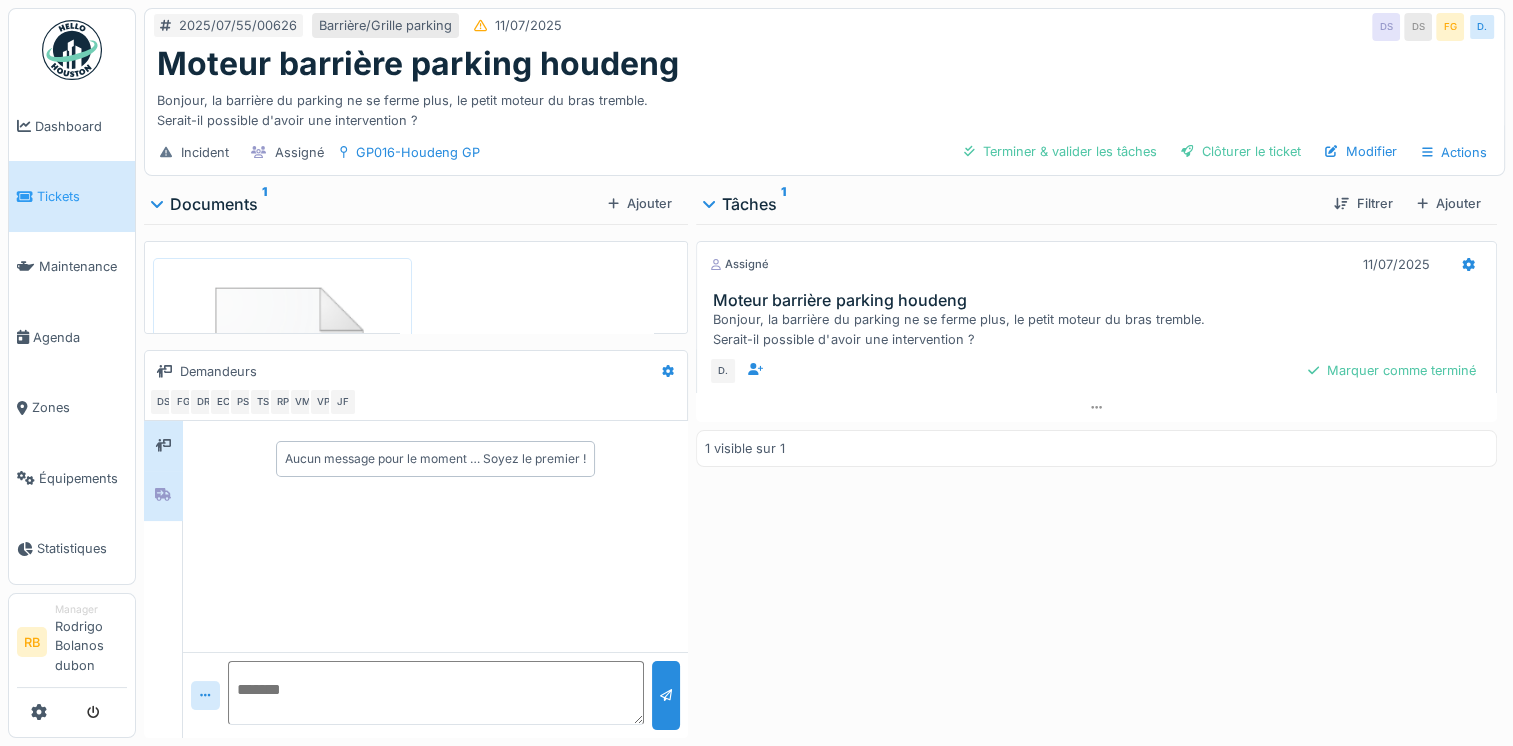 click at bounding box center [163, 495] 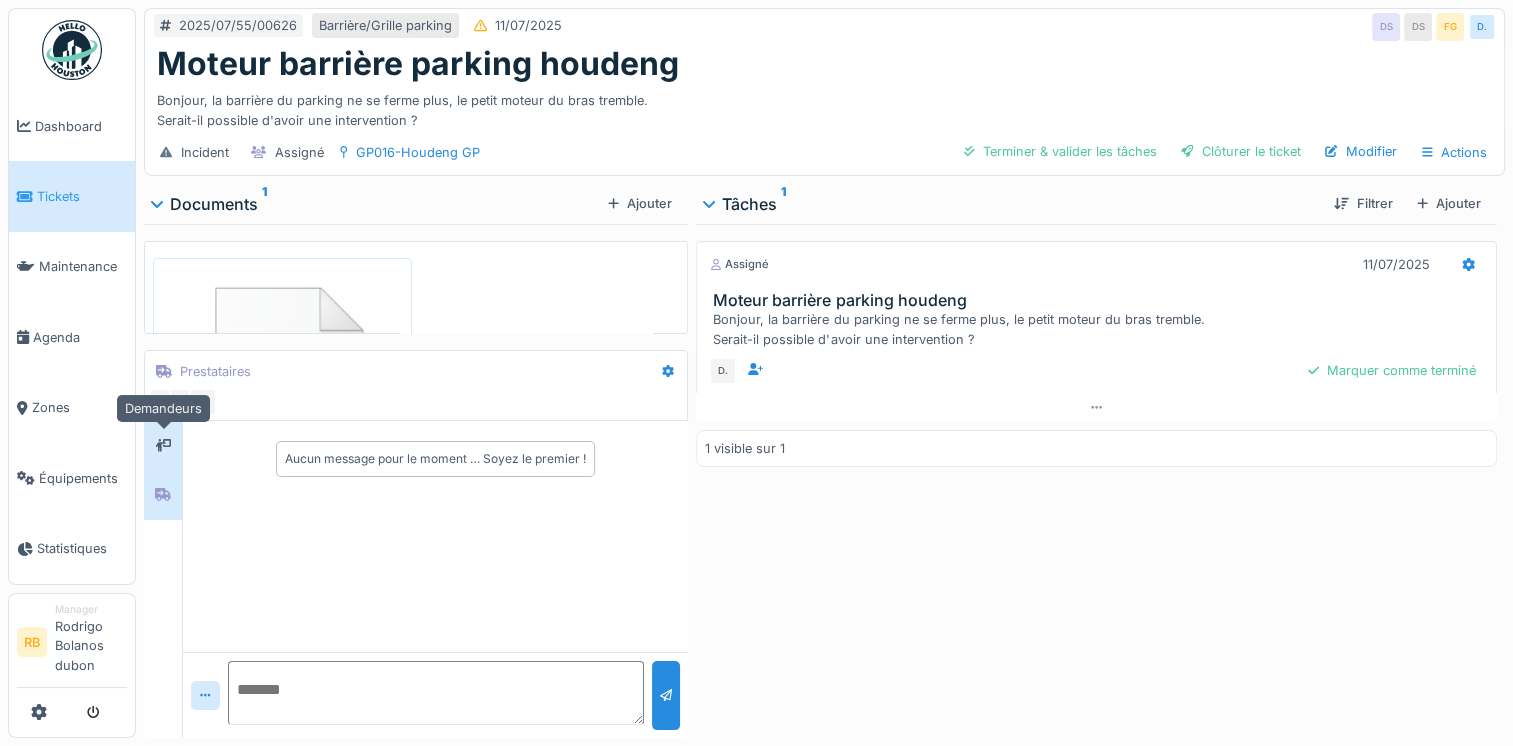 click at bounding box center (163, 445) 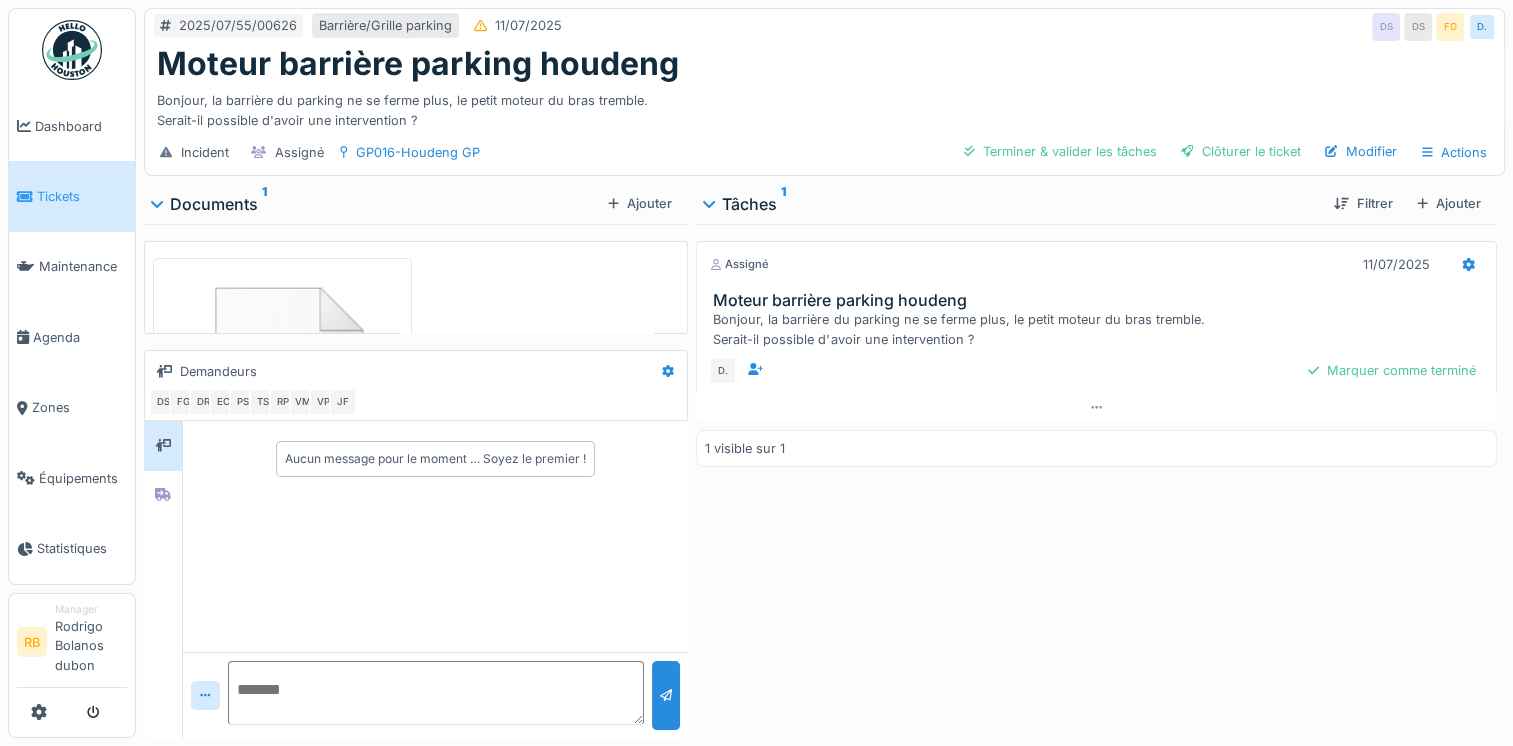 click at bounding box center (435, 693) 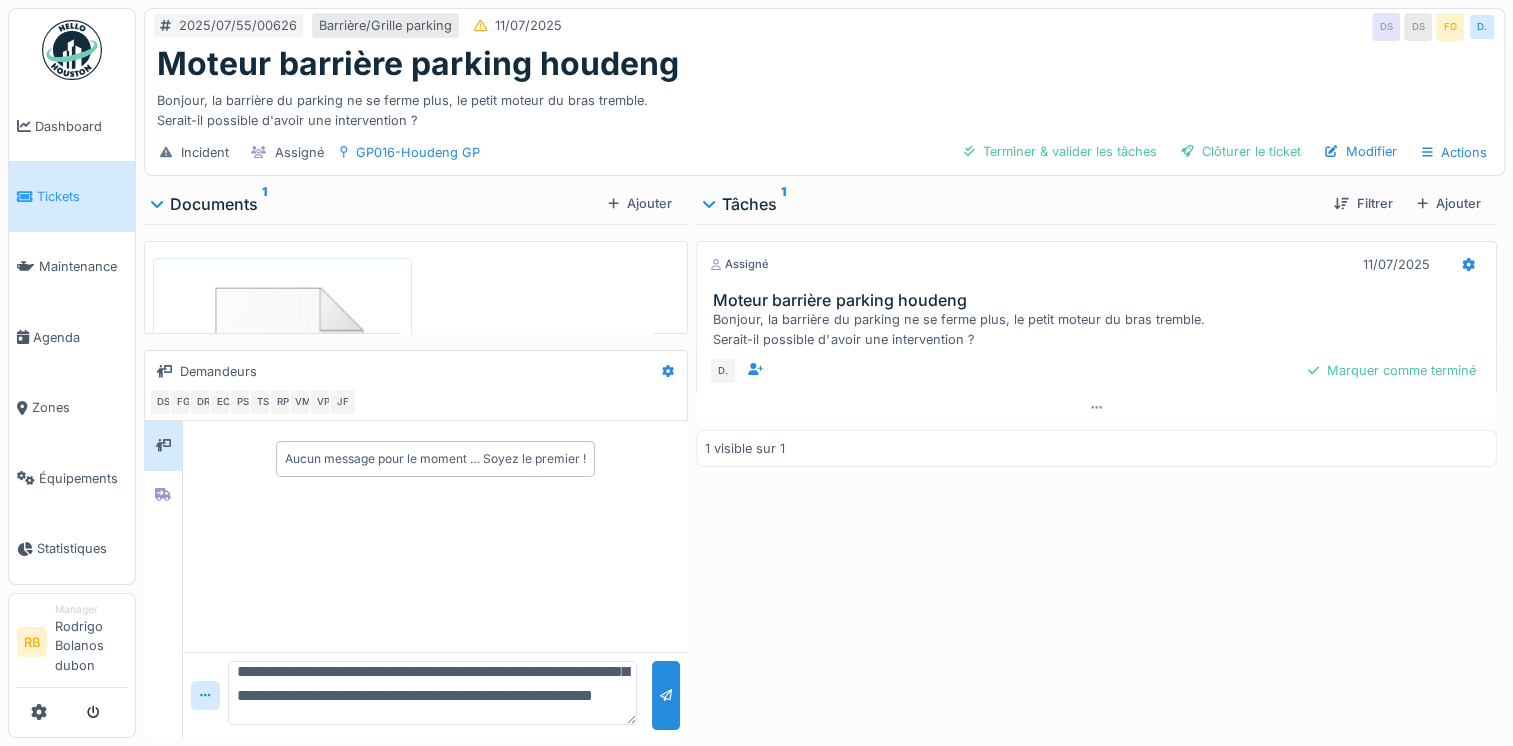 scroll, scrollTop: 104, scrollLeft: 0, axis: vertical 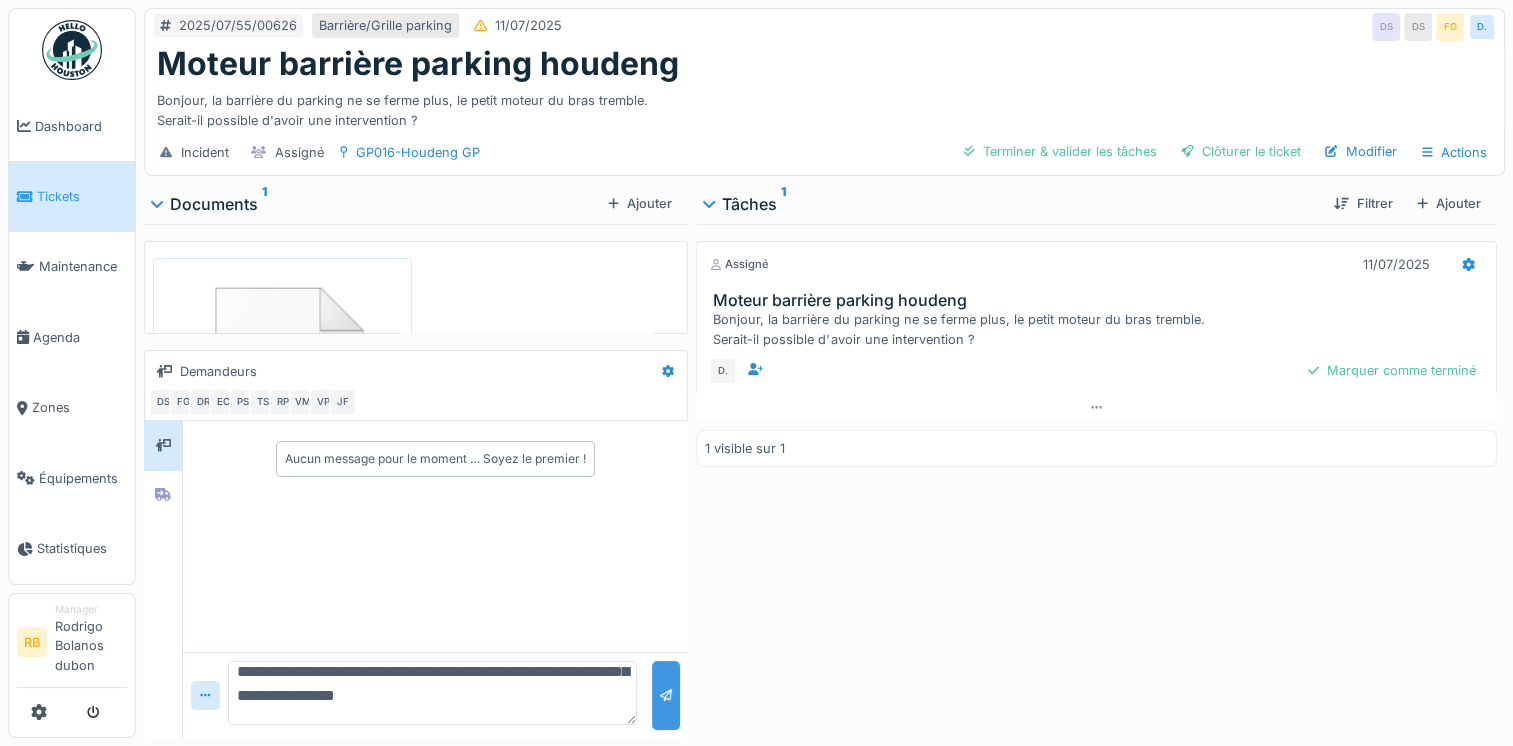 type on "**********" 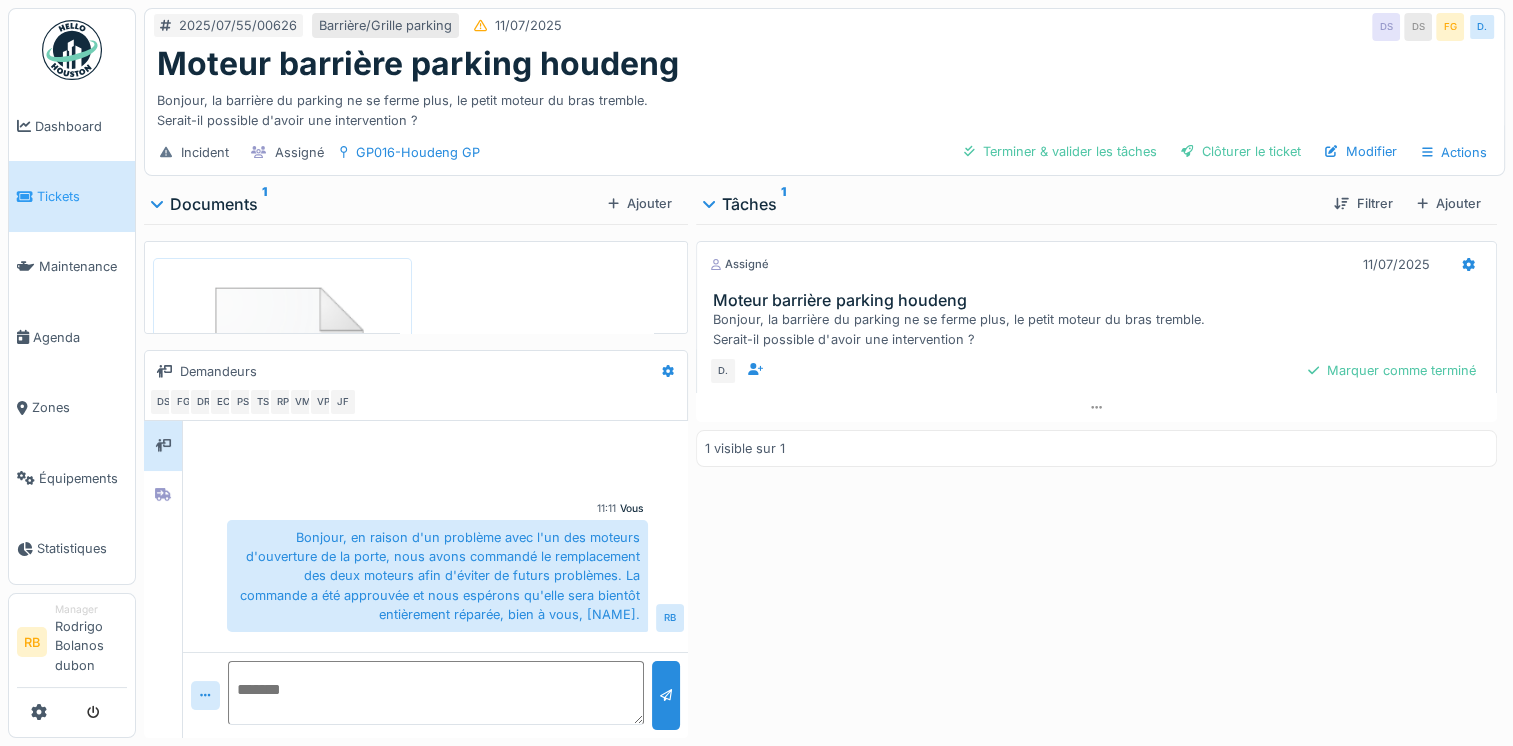 scroll, scrollTop: 15, scrollLeft: 0, axis: vertical 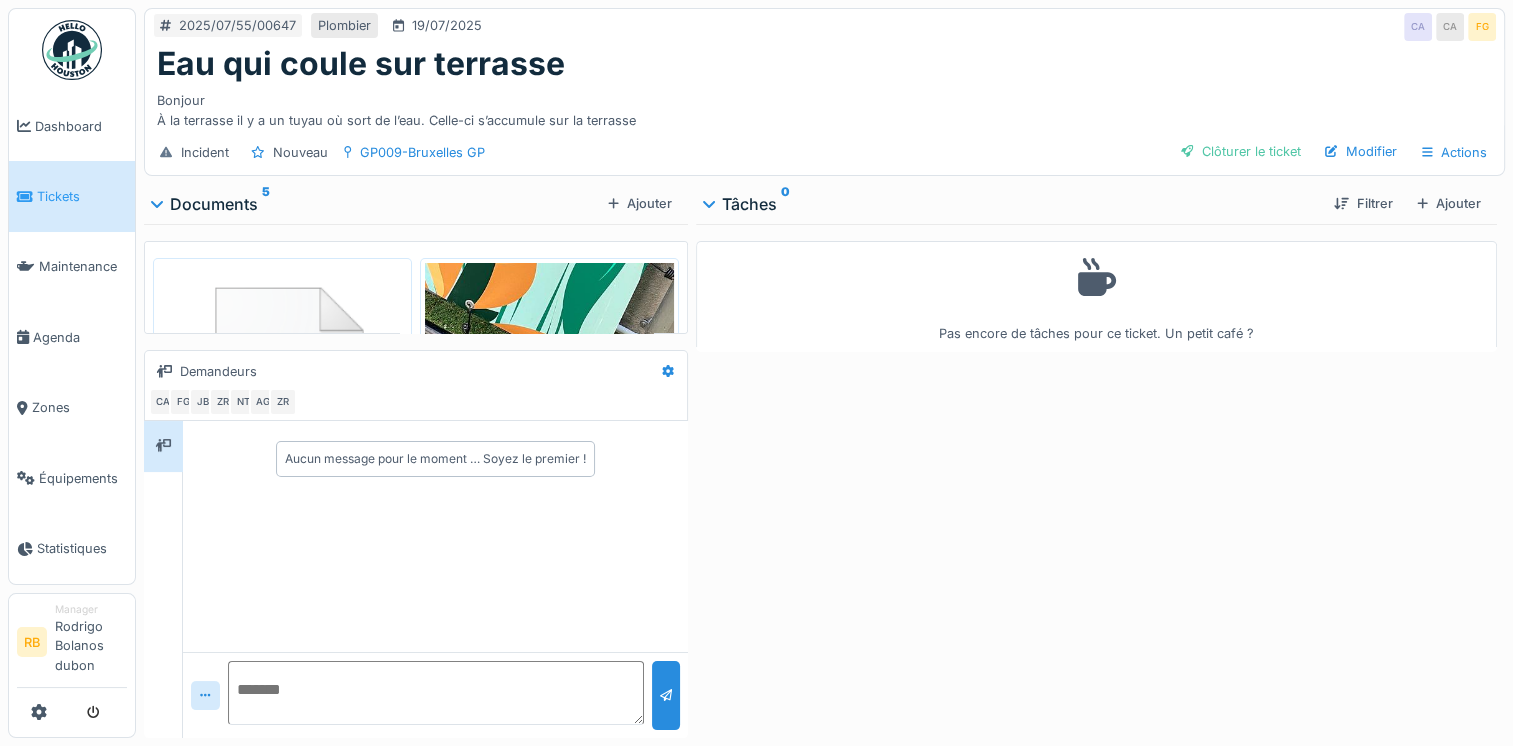 click at bounding box center [549, 429] 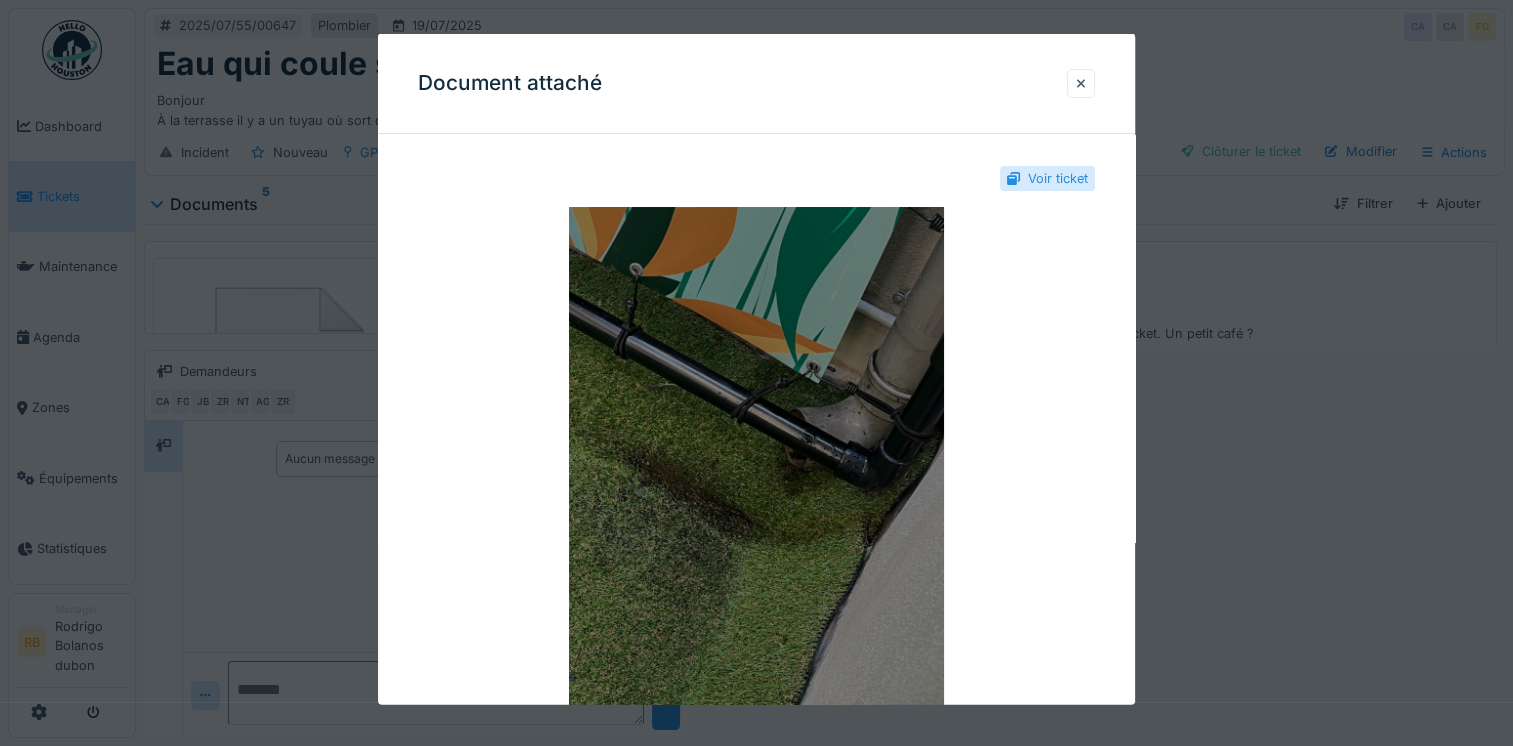scroll, scrollTop: 39, scrollLeft: 0, axis: vertical 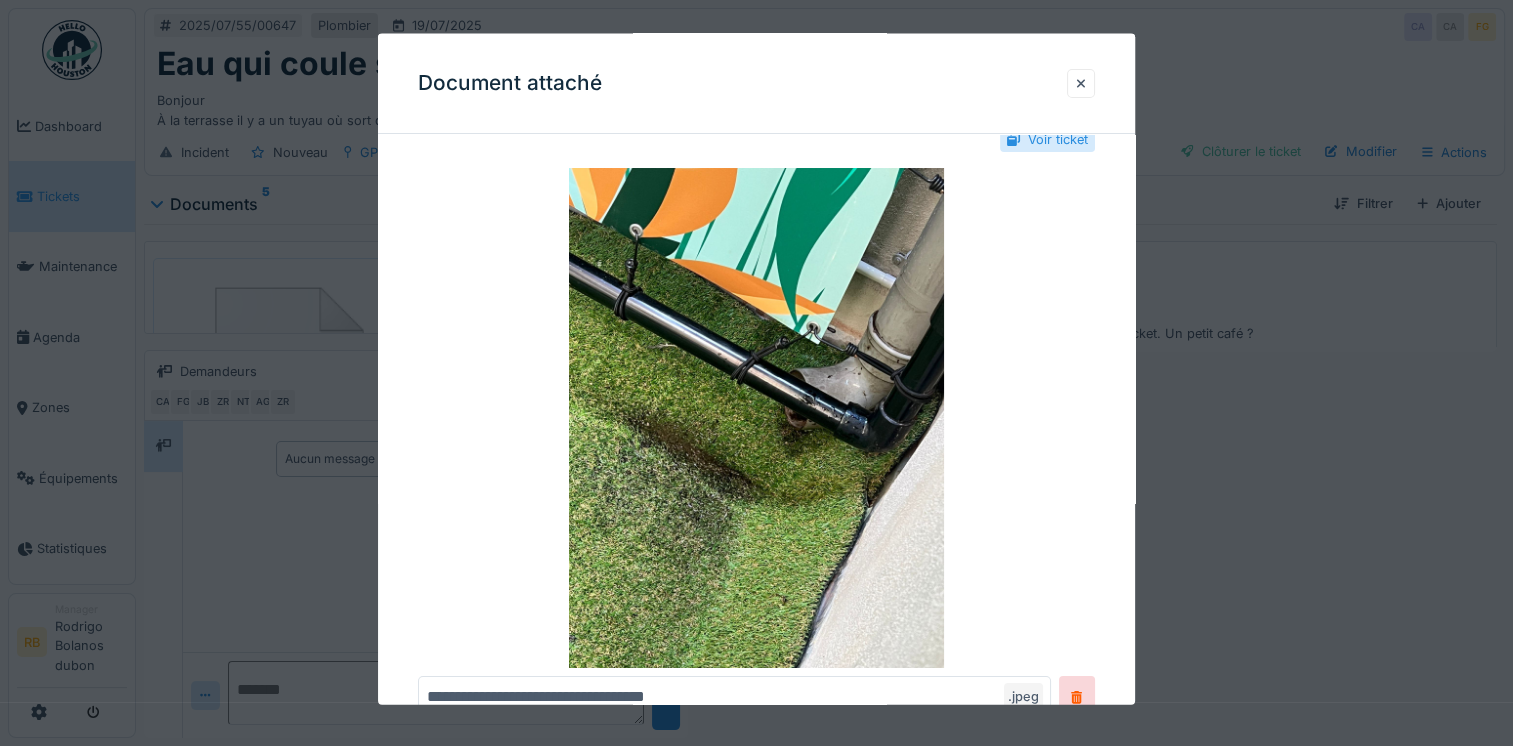 click on "Document attaché" at bounding box center (756, 84) 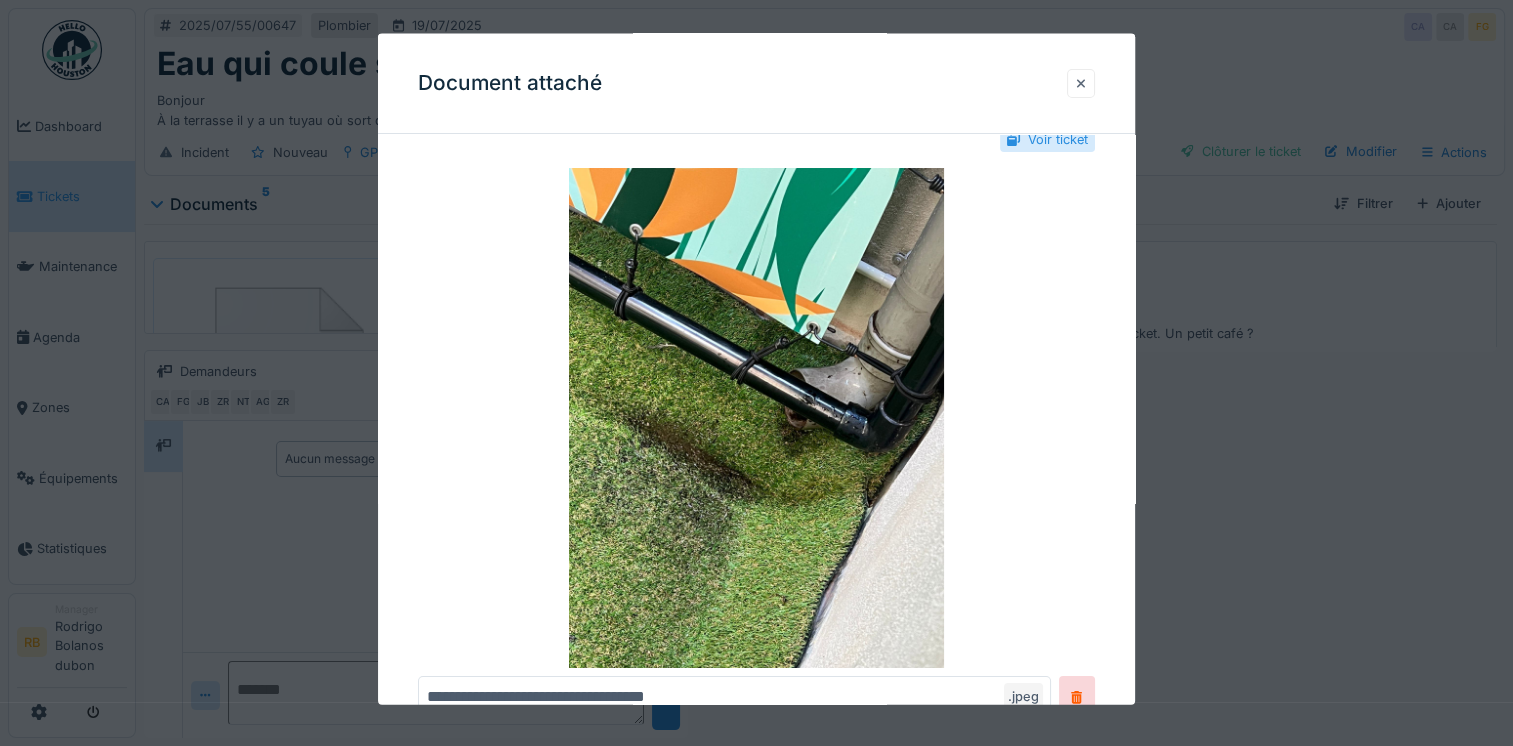 click at bounding box center [1081, 82] 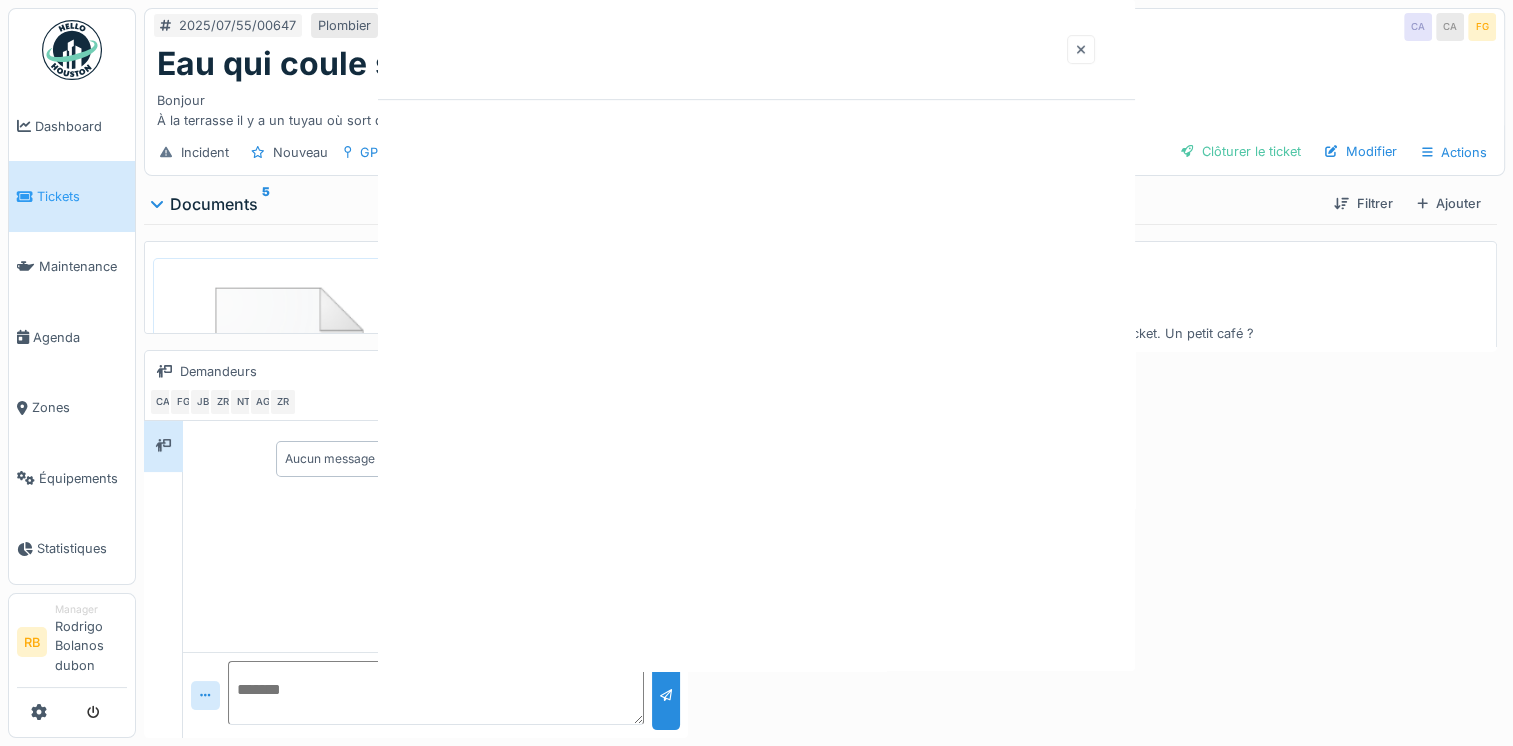 scroll, scrollTop: 0, scrollLeft: 0, axis: both 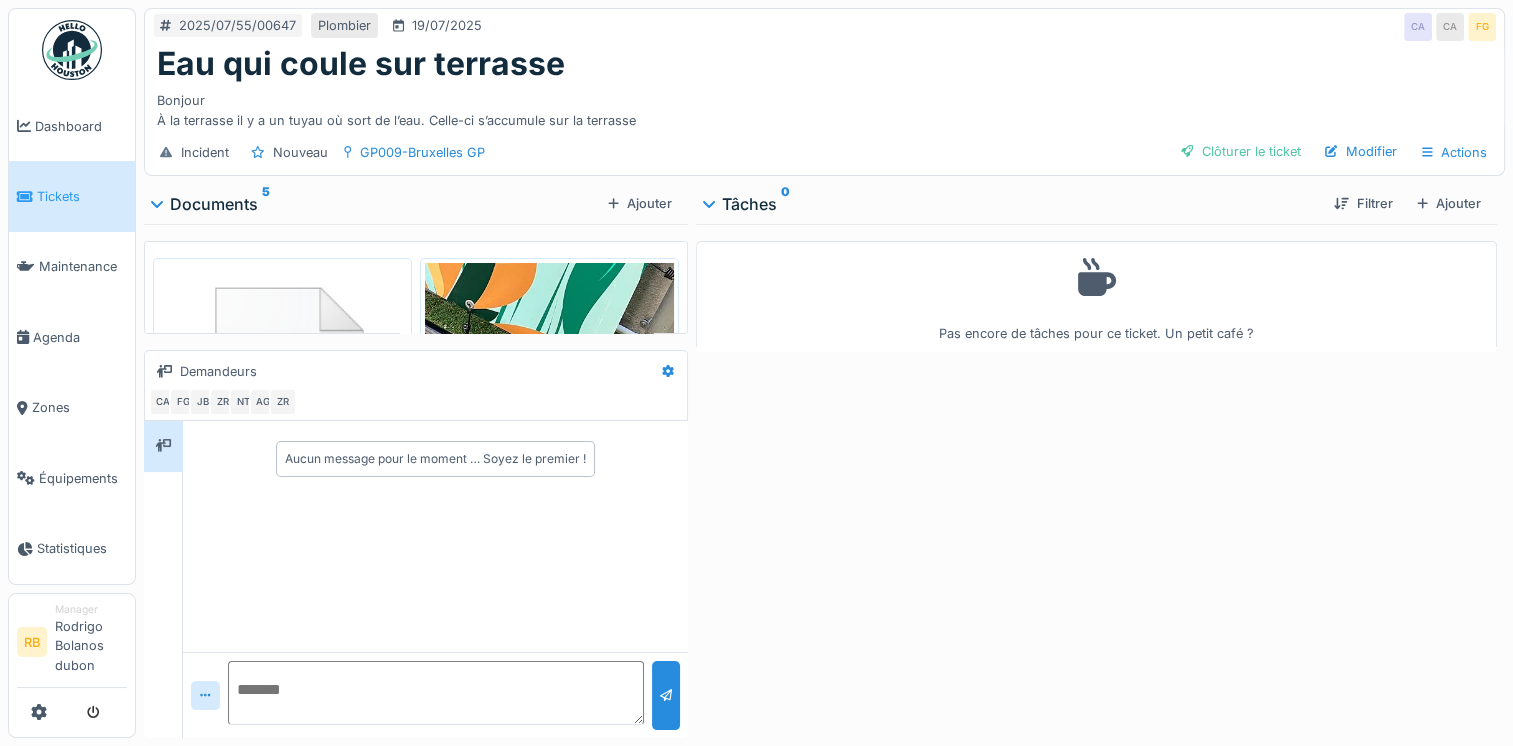 click at bounding box center [549, 429] 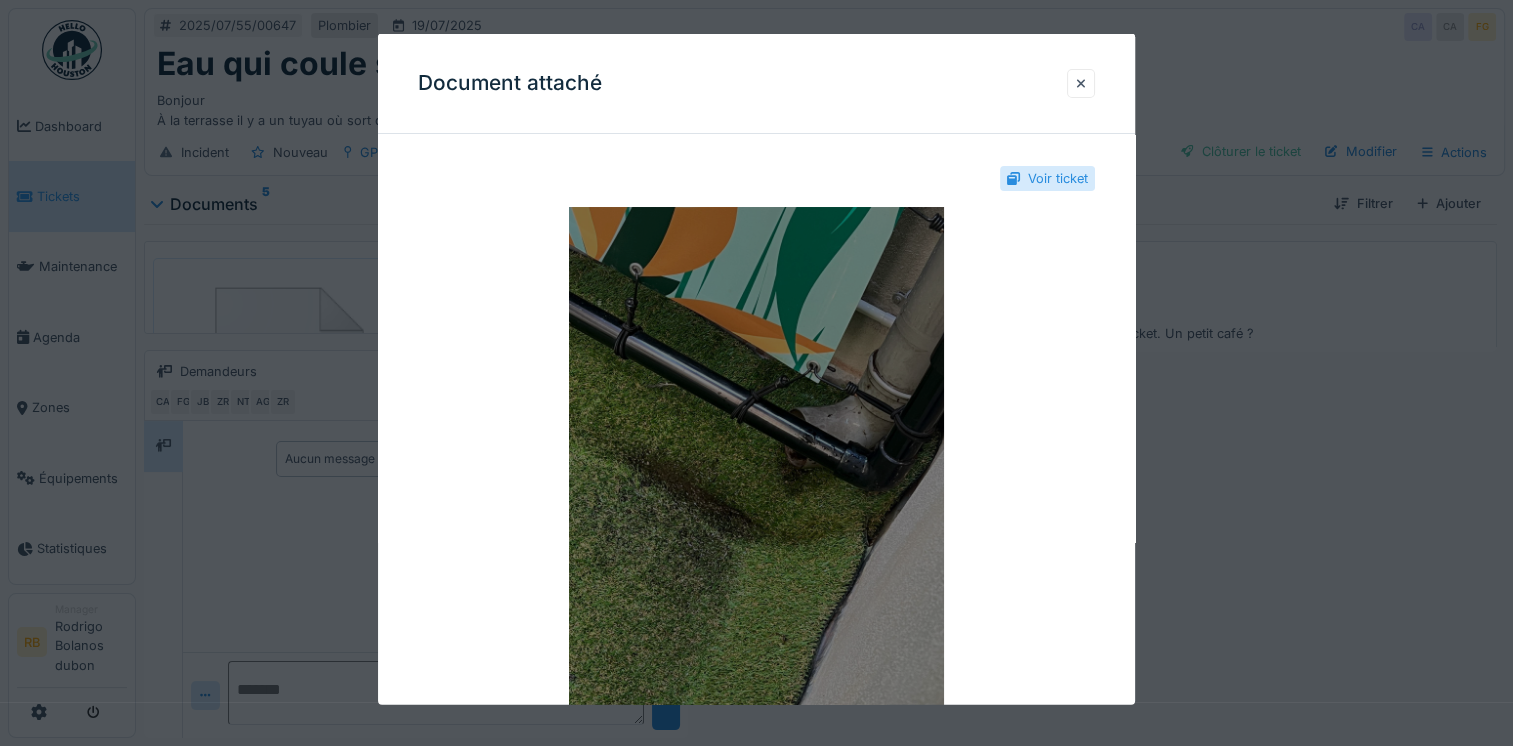 scroll, scrollTop: 70, scrollLeft: 0, axis: vertical 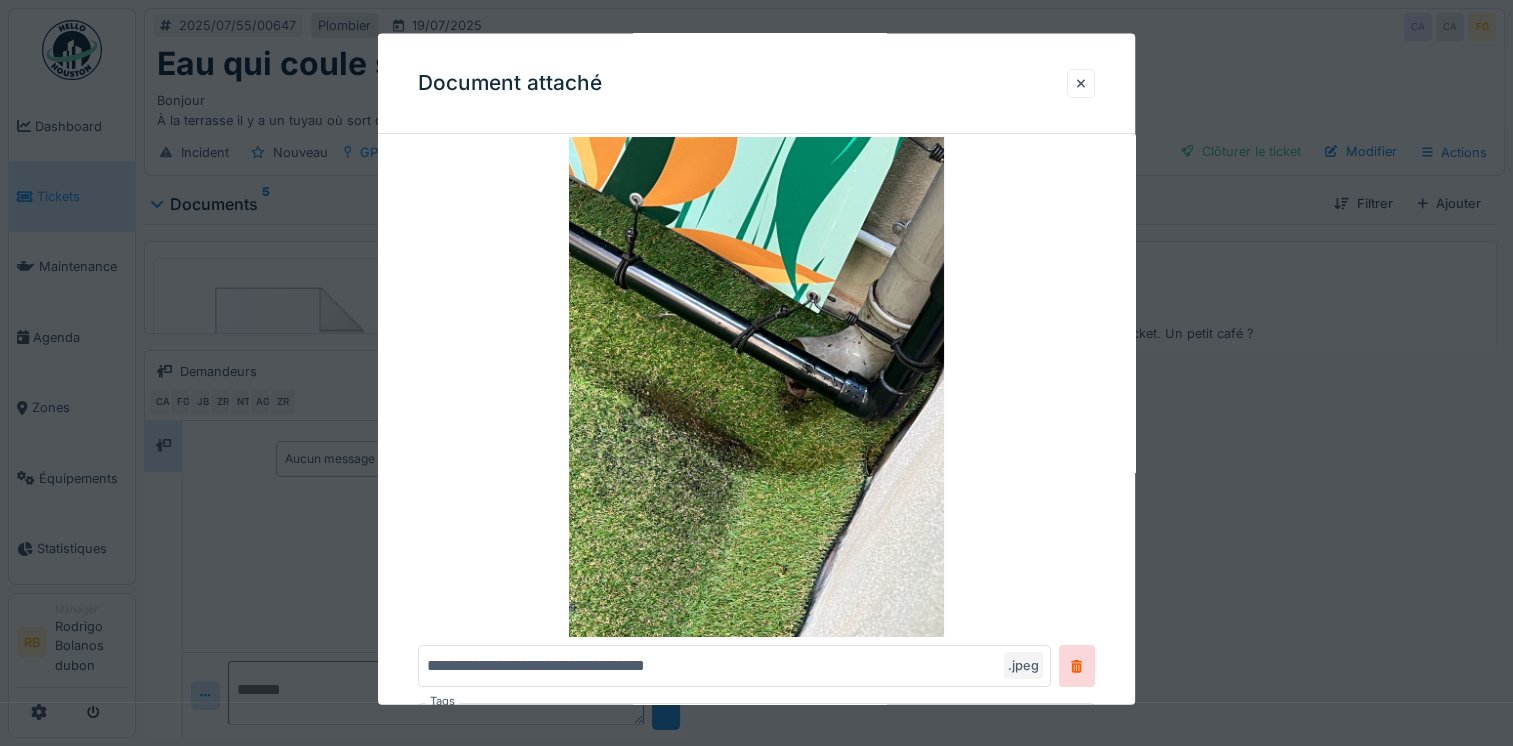 click at bounding box center [756, 373] 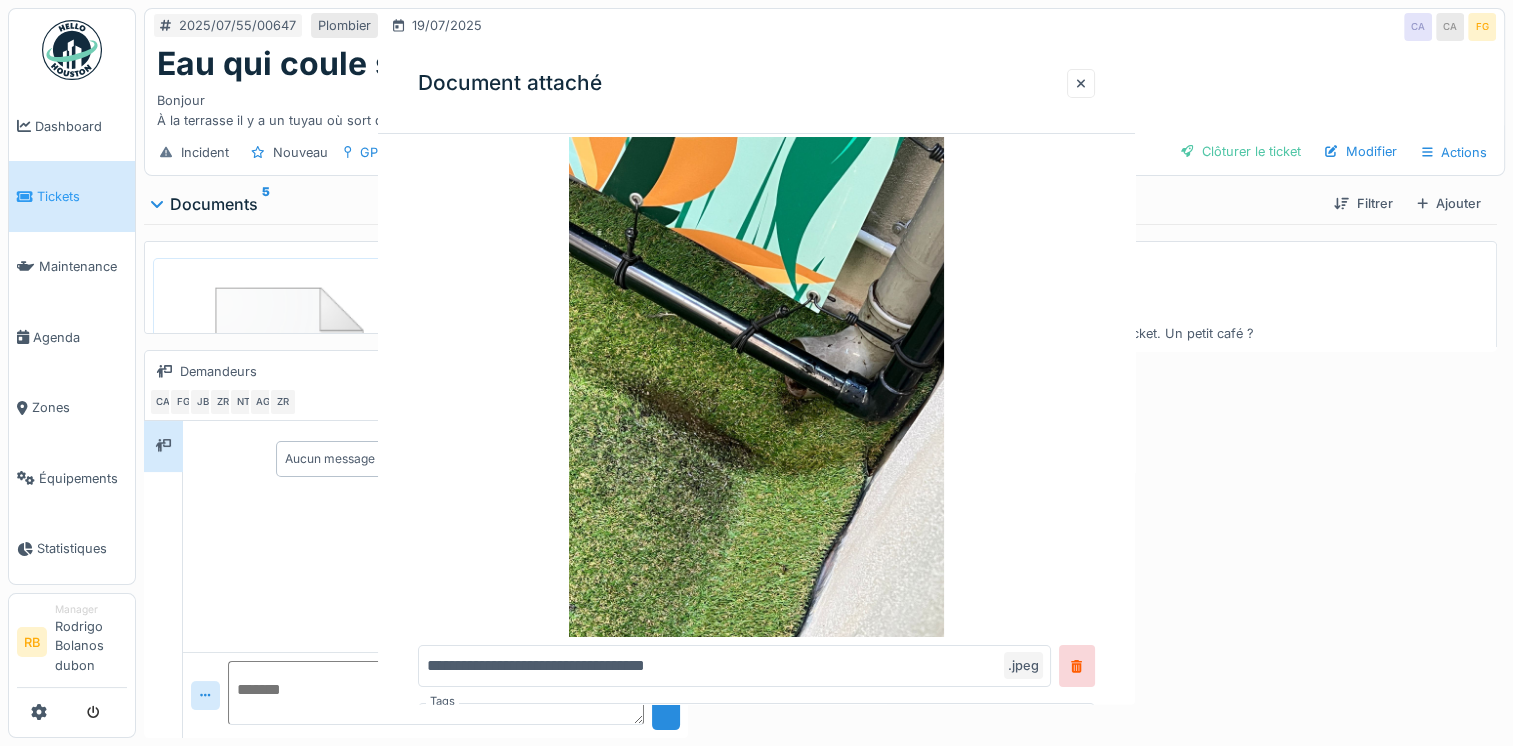 scroll, scrollTop: 0, scrollLeft: 0, axis: both 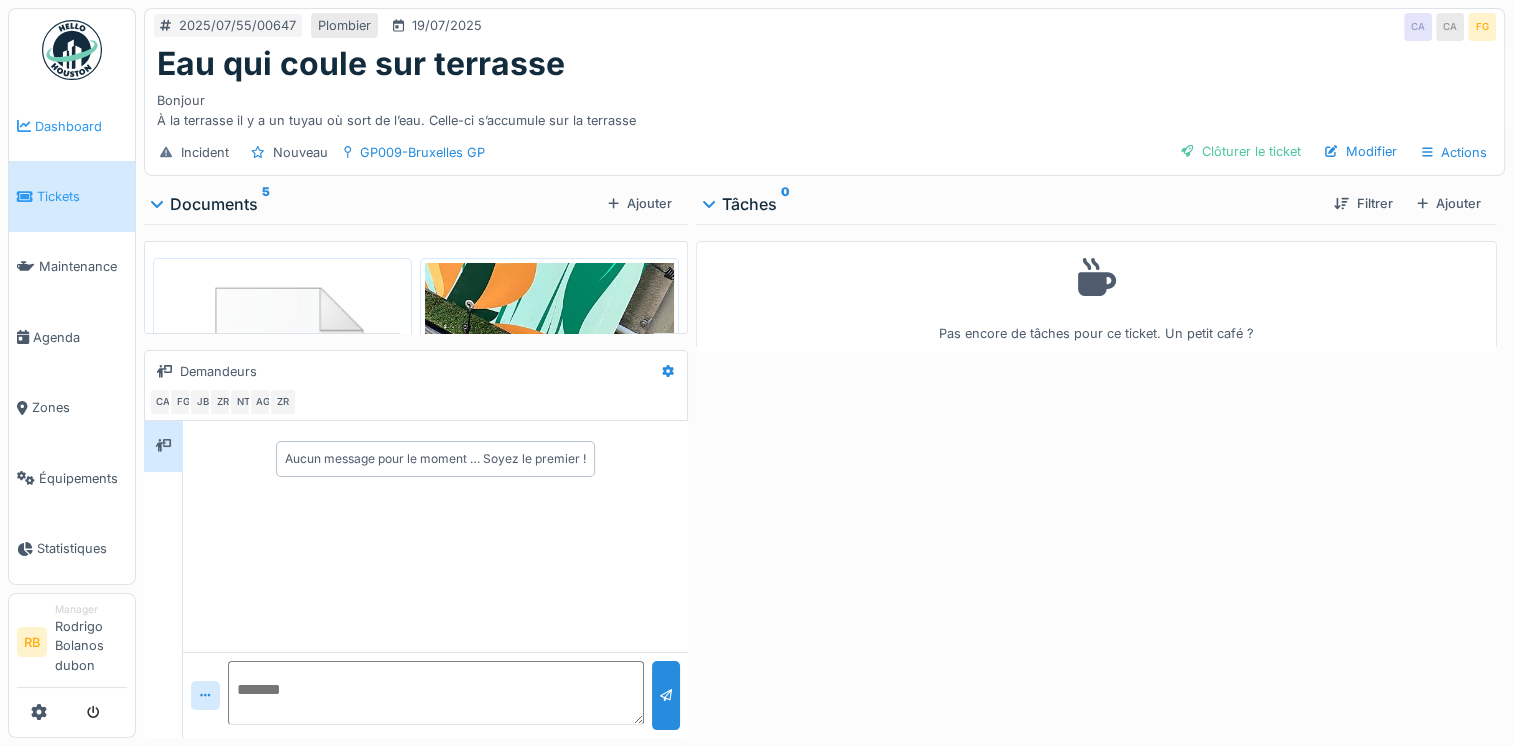 click on "Dashboard" at bounding box center (81, 126) 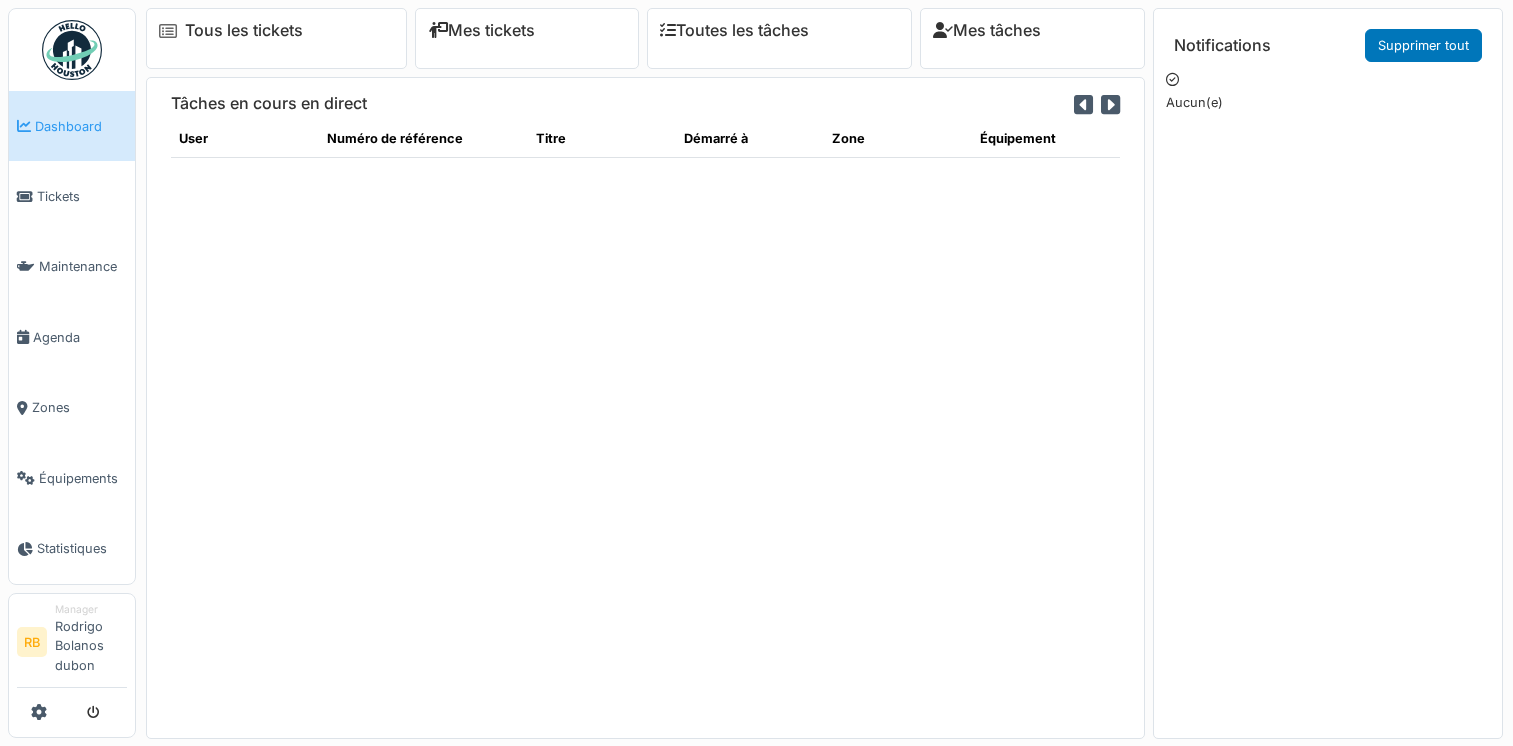 scroll, scrollTop: 0, scrollLeft: 0, axis: both 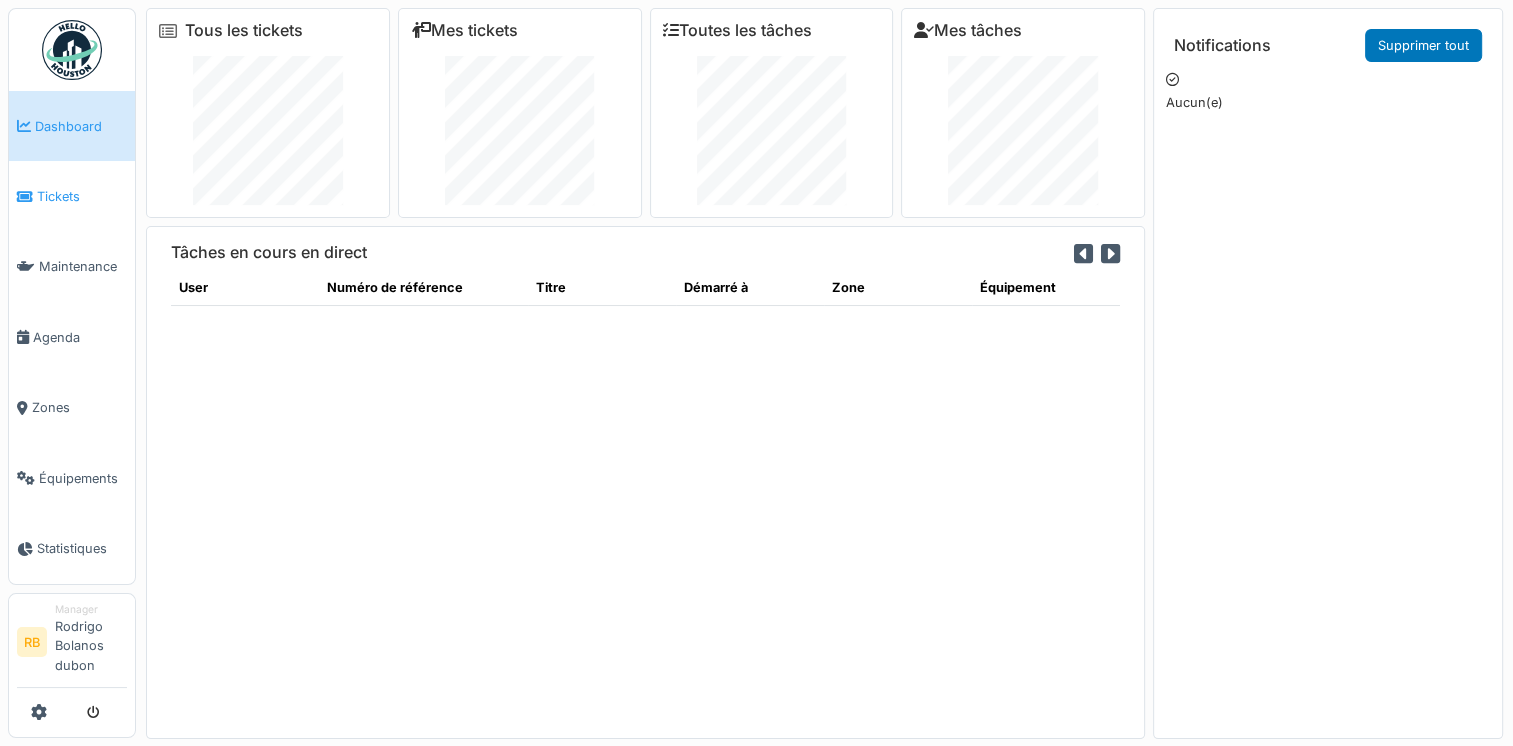 click on "Tickets" at bounding box center (82, 196) 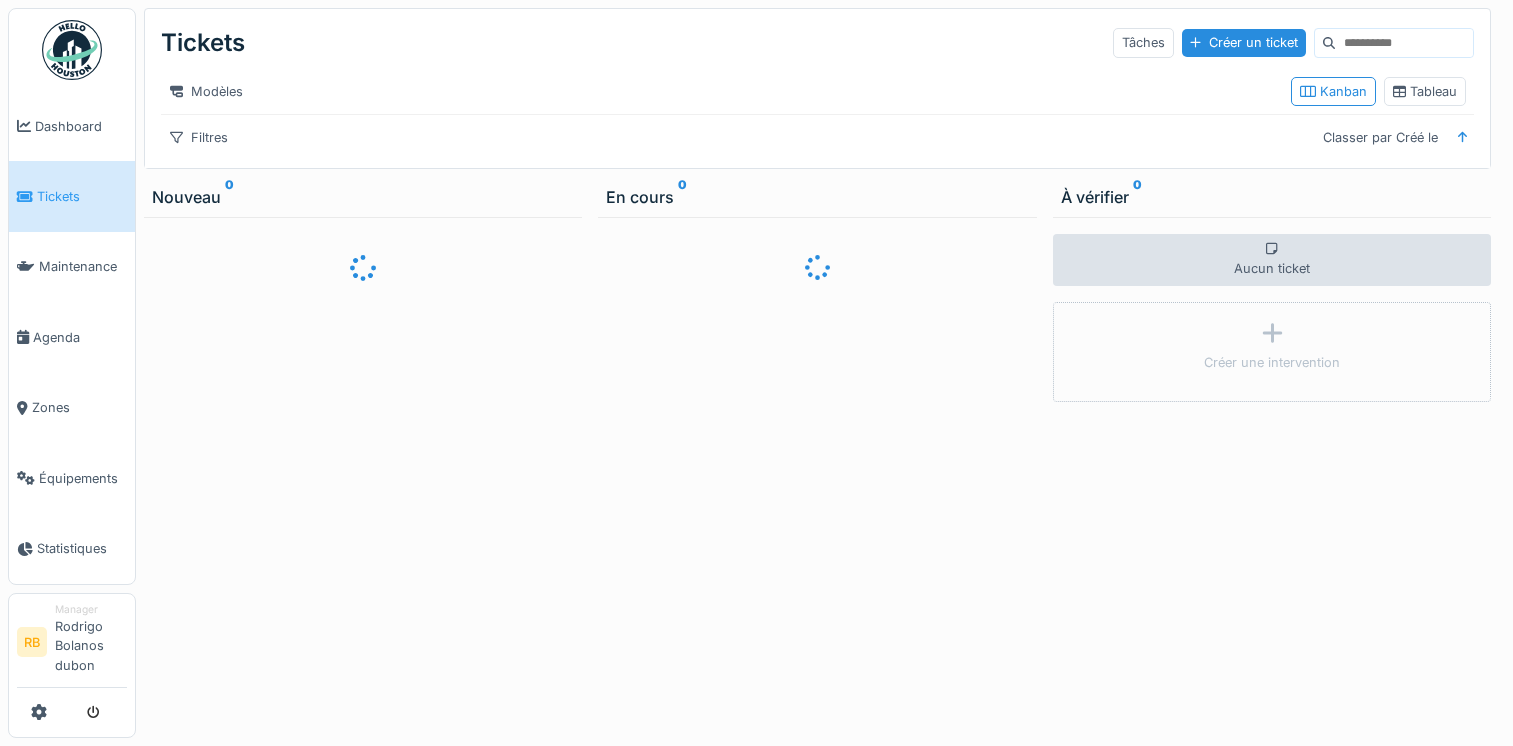 scroll, scrollTop: 0, scrollLeft: 0, axis: both 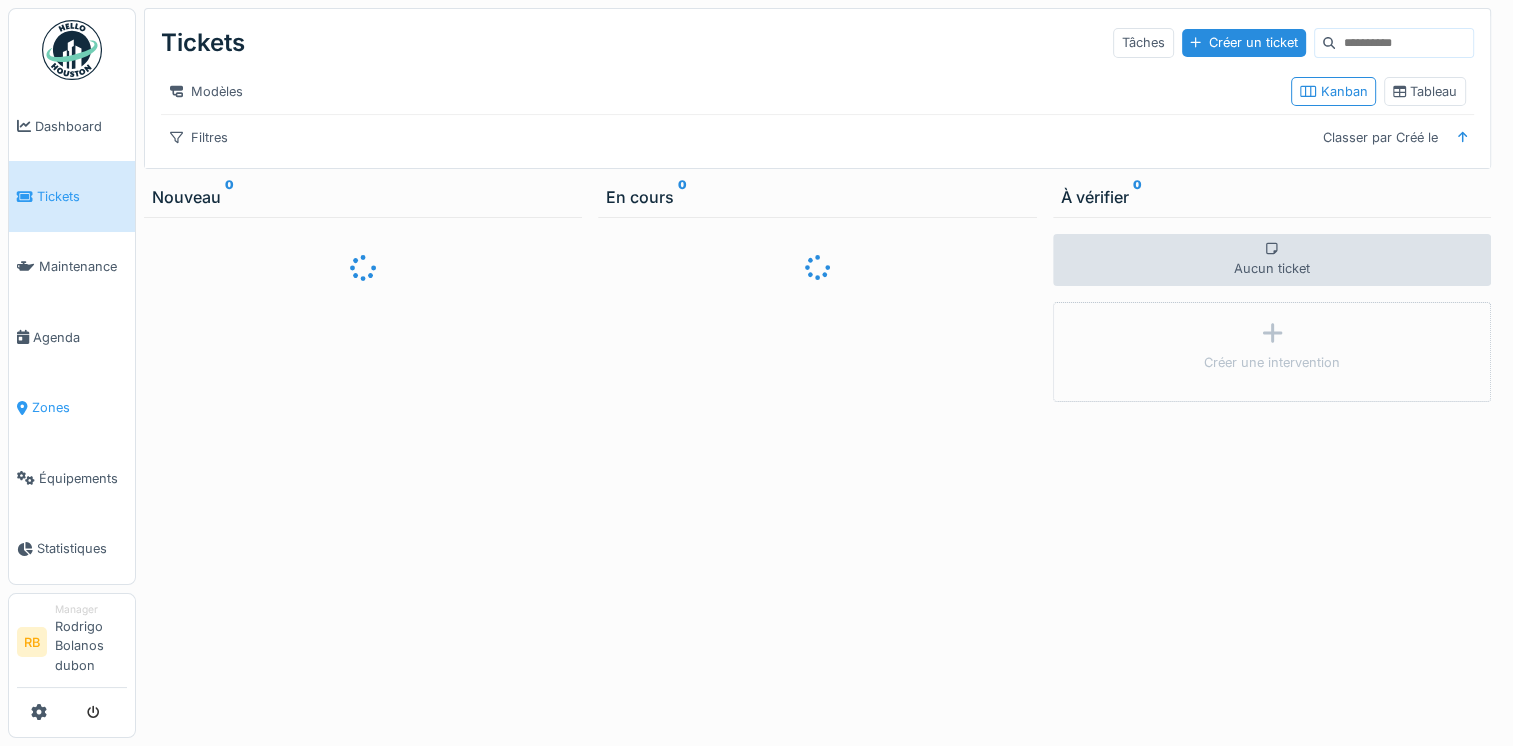 click on "Zones" at bounding box center (79, 407) 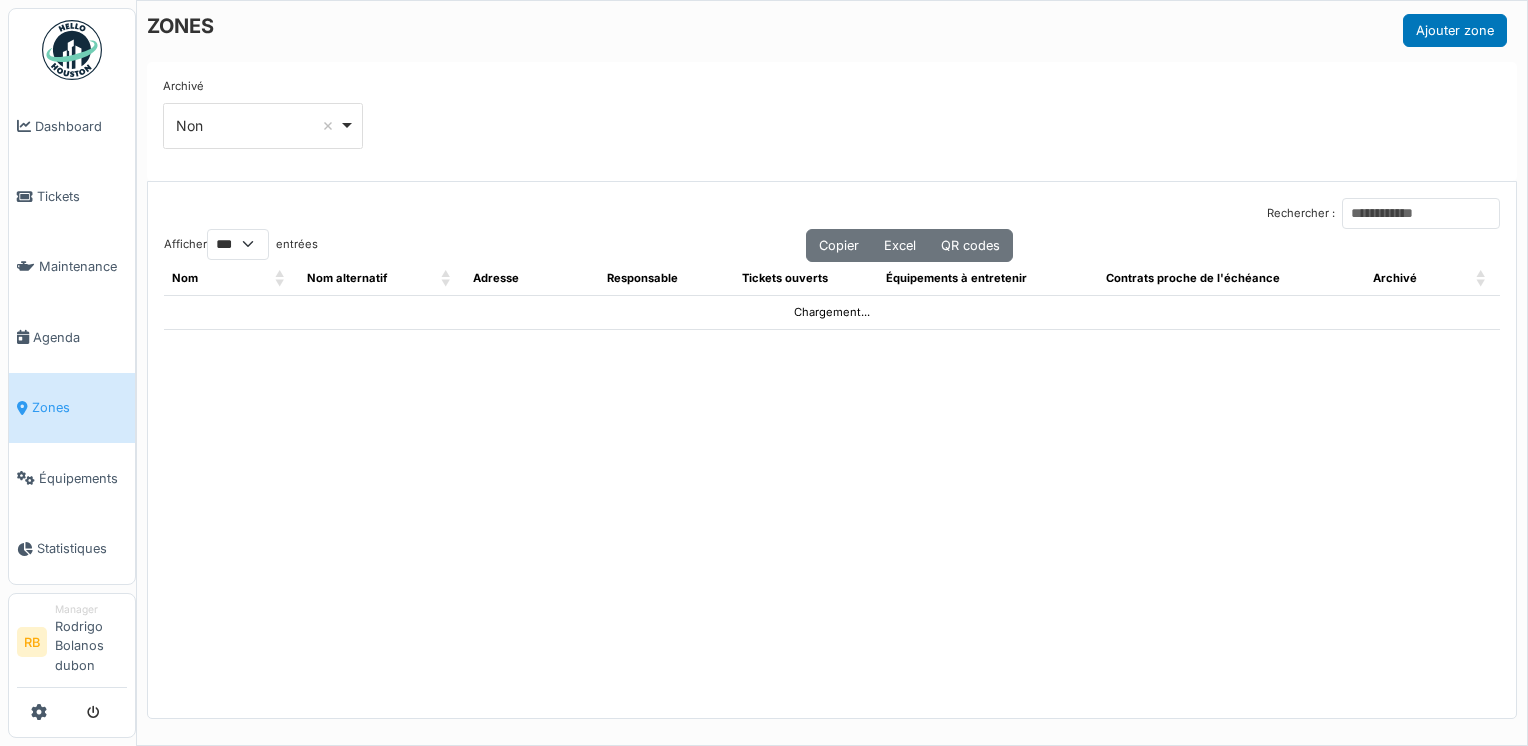 select on "***" 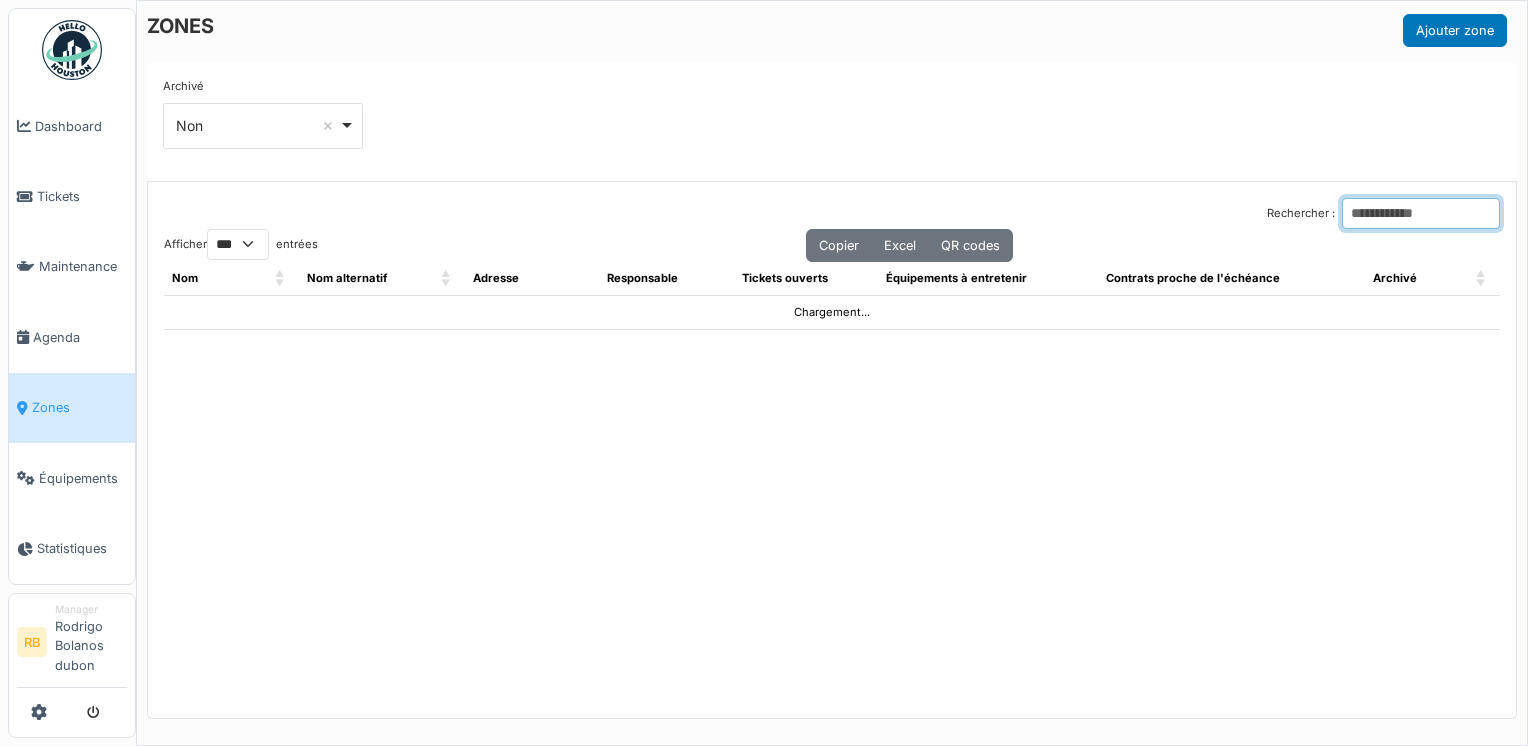 click on "Rechercher :" at bounding box center [1421, 213] 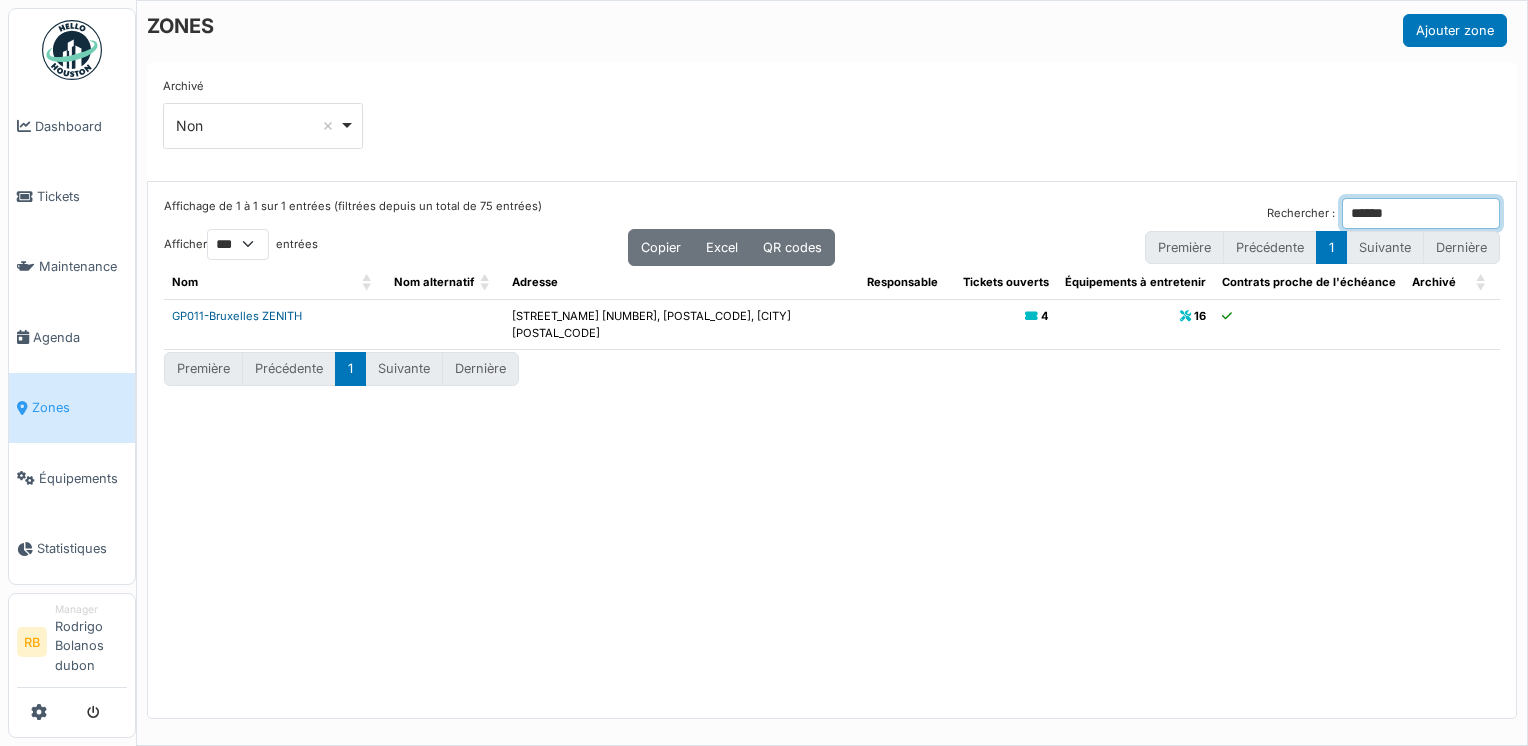 type on "******" 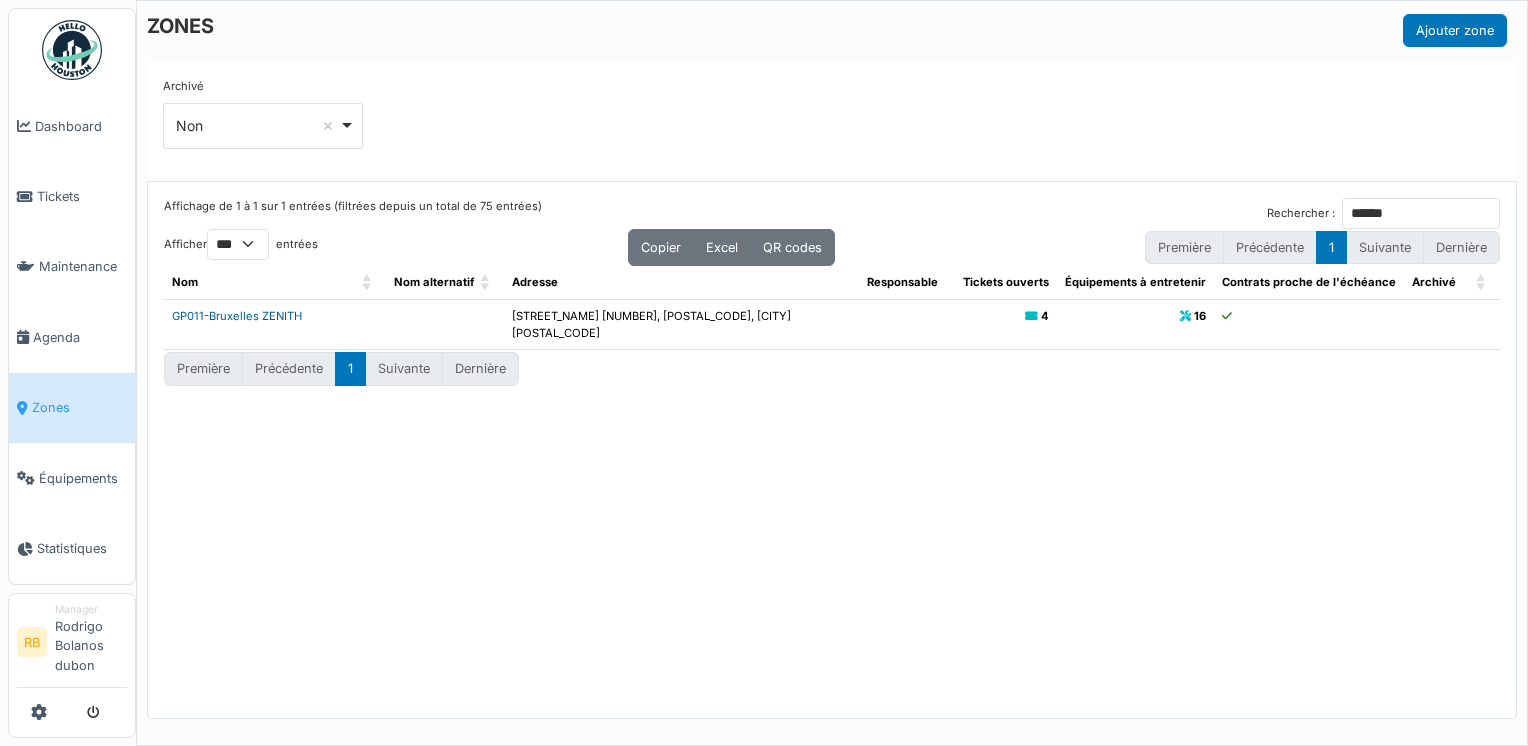 click on "GP011-Bruxelles ZENITH" at bounding box center (237, 316) 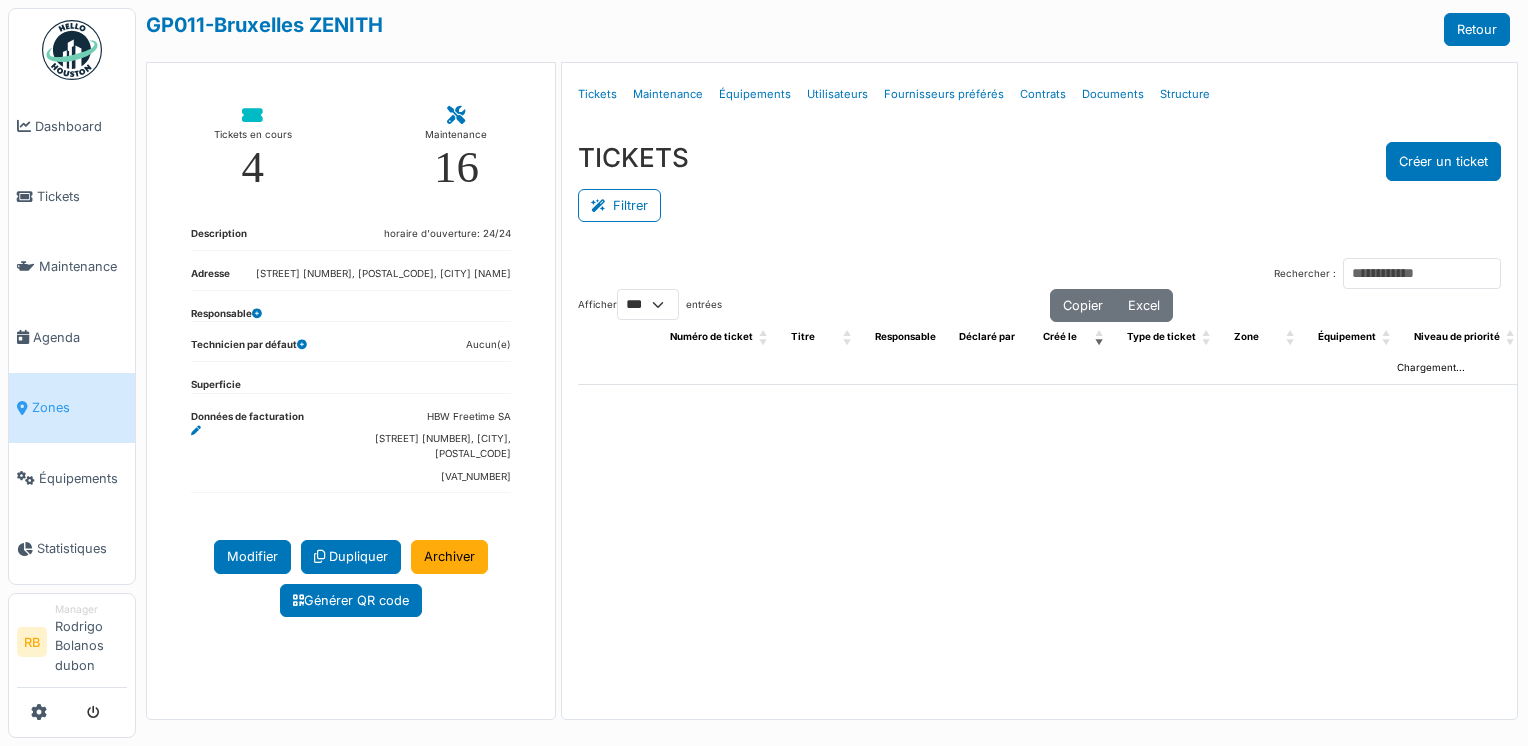 select on "***" 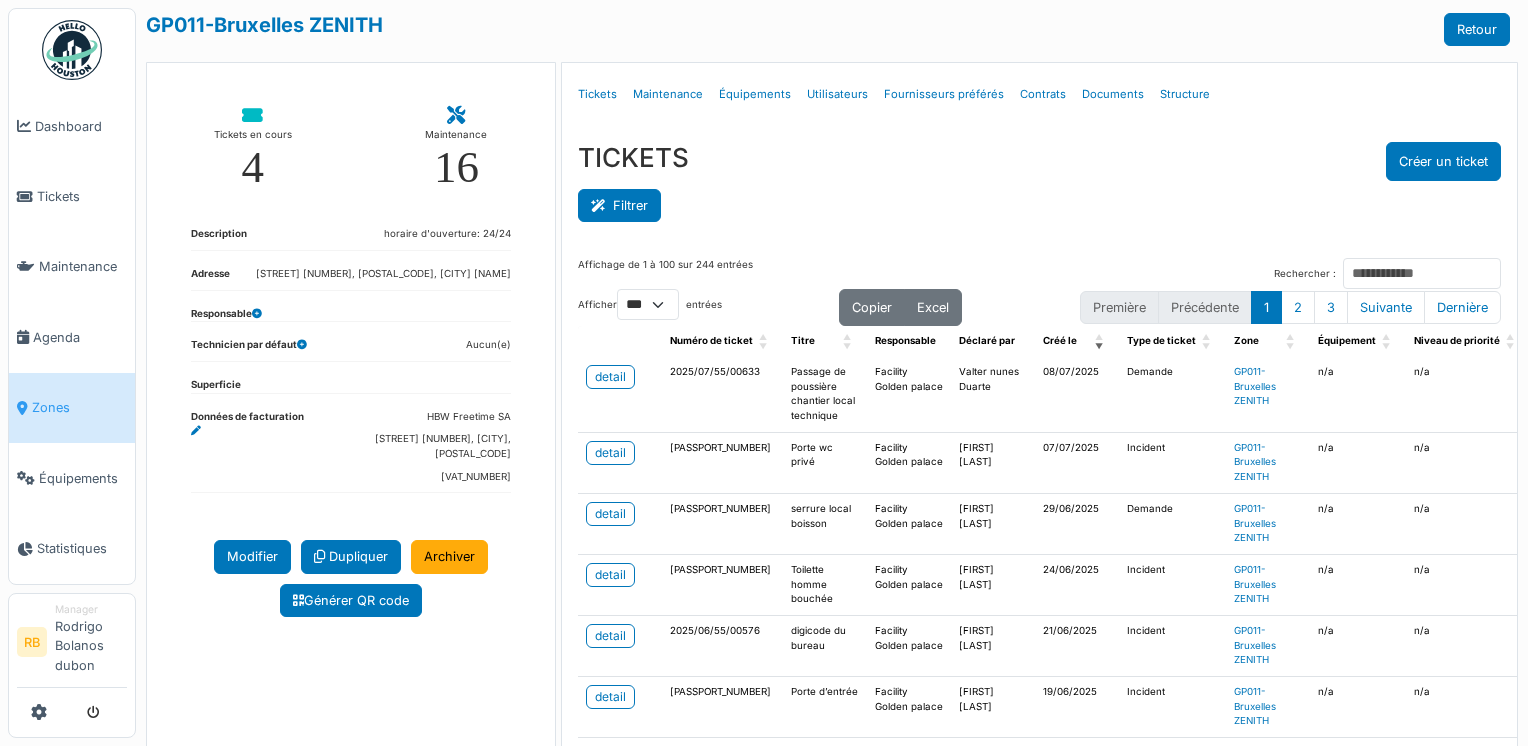 click on "Filtrer" at bounding box center [619, 205] 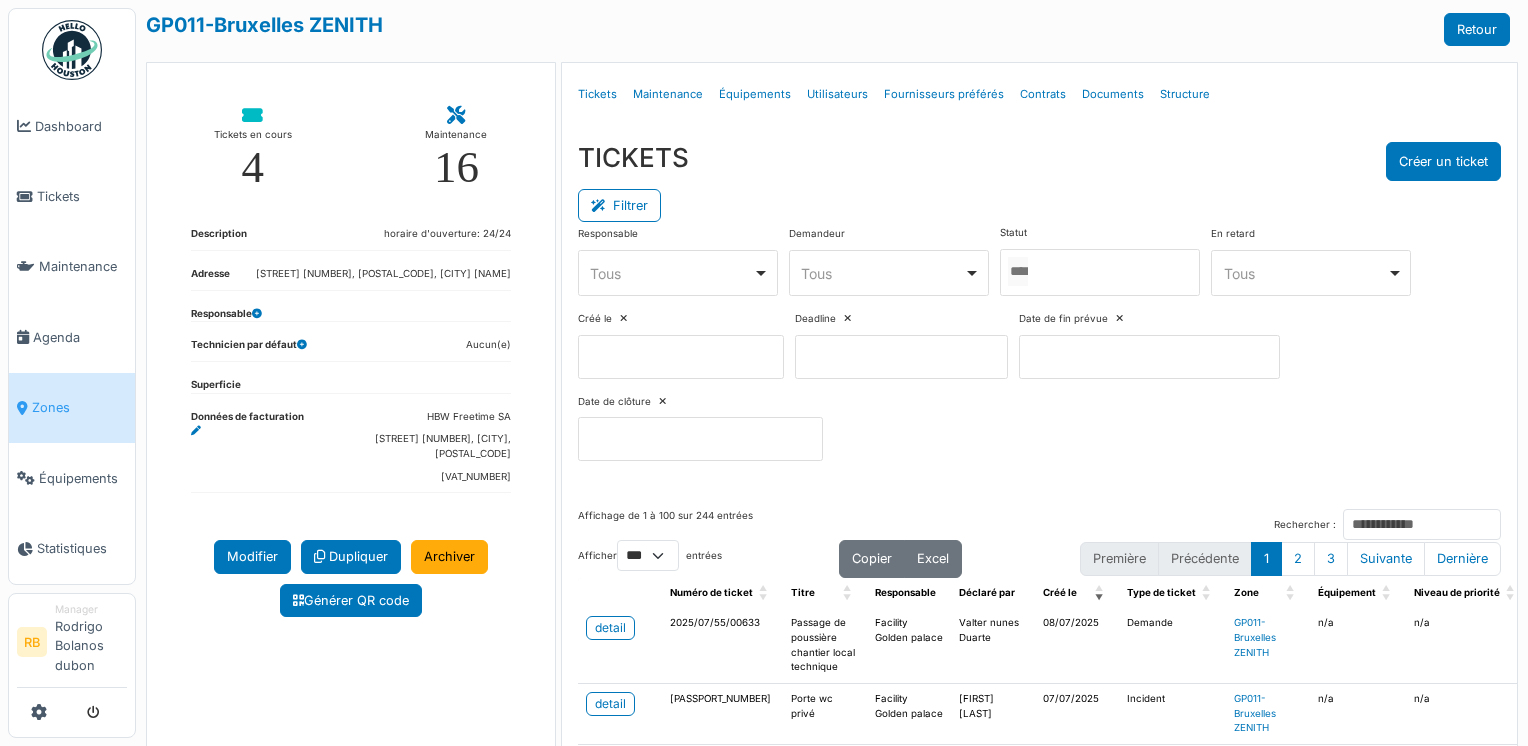 click at bounding box center [1100, 272] 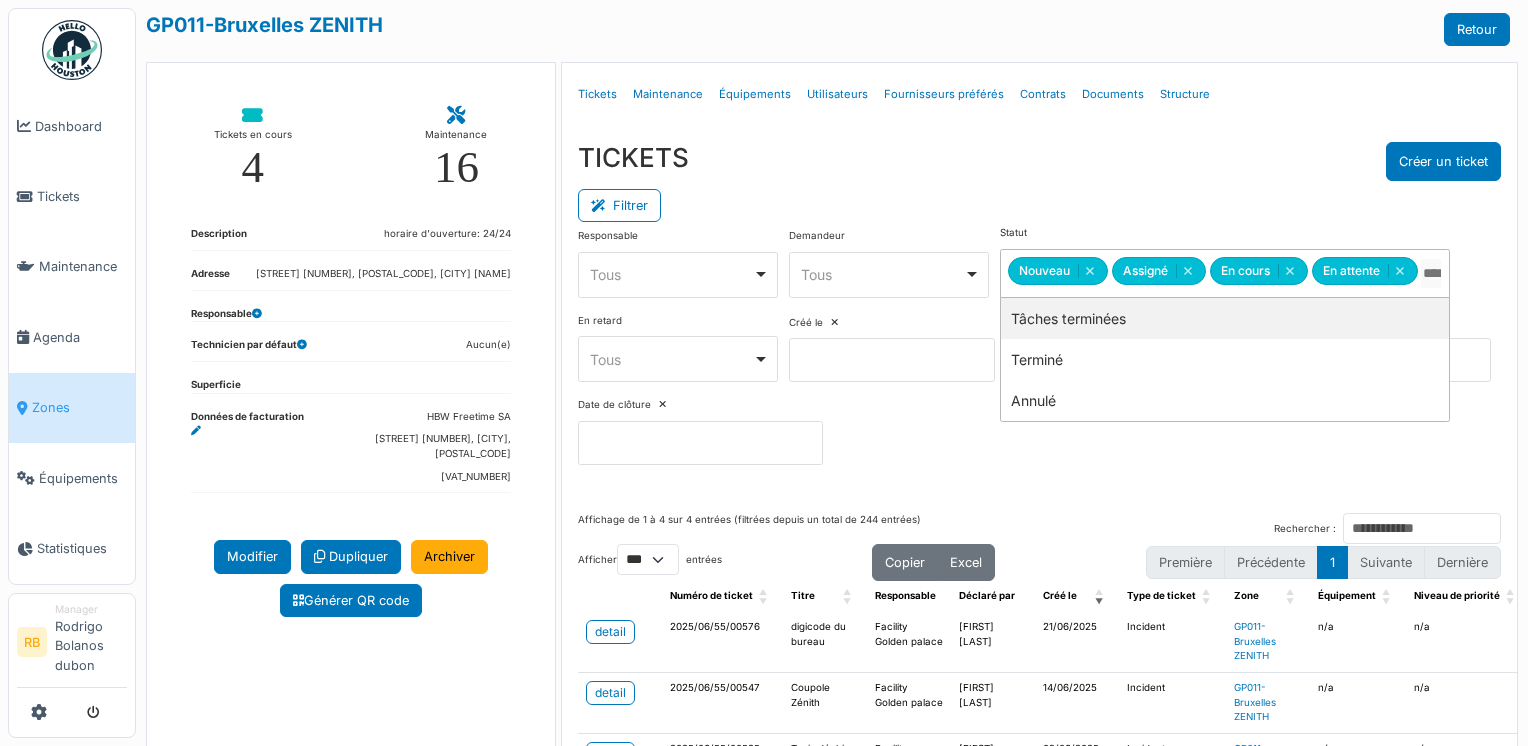 click on "TICKETS
Créer un ticket" at bounding box center (1040, 161) 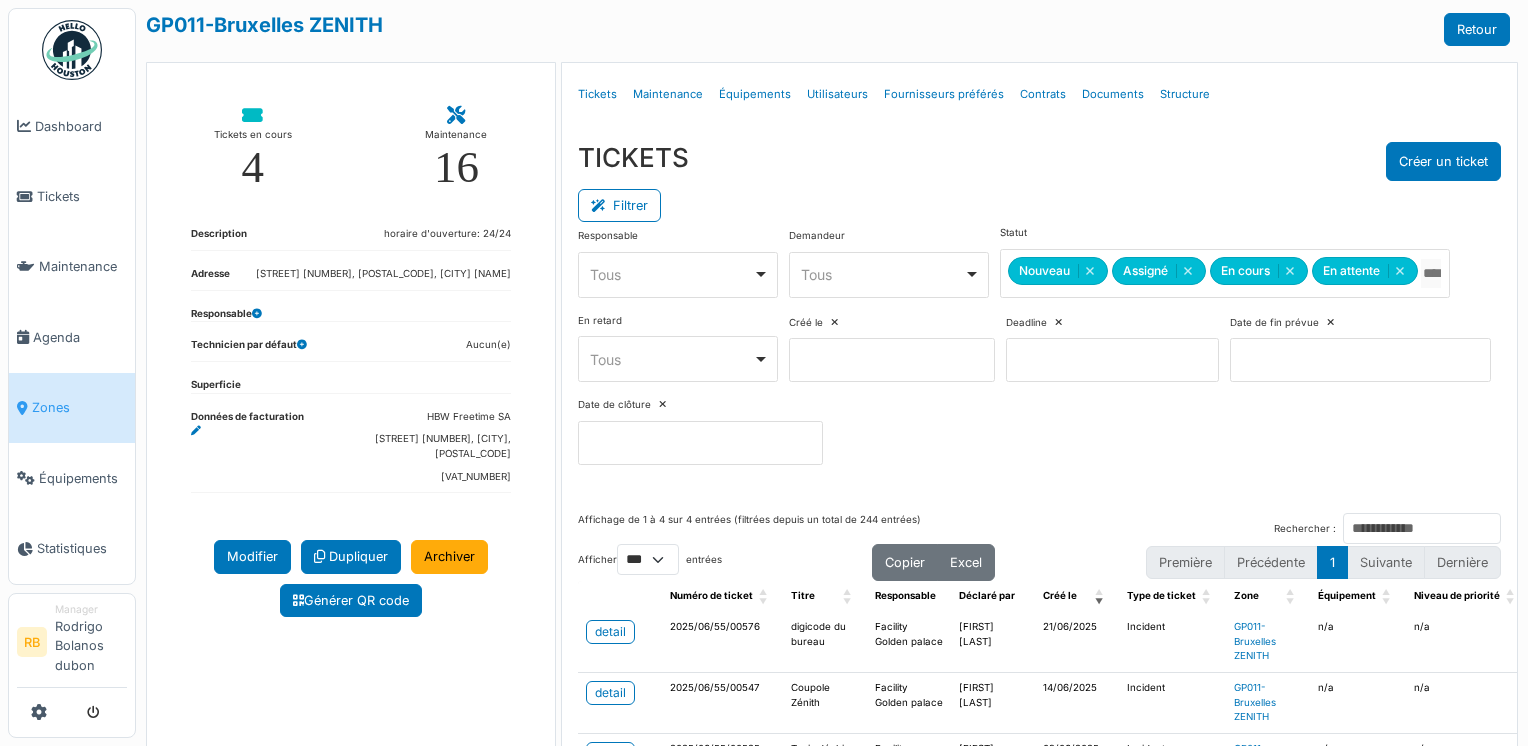 scroll, scrollTop: 173, scrollLeft: 0, axis: vertical 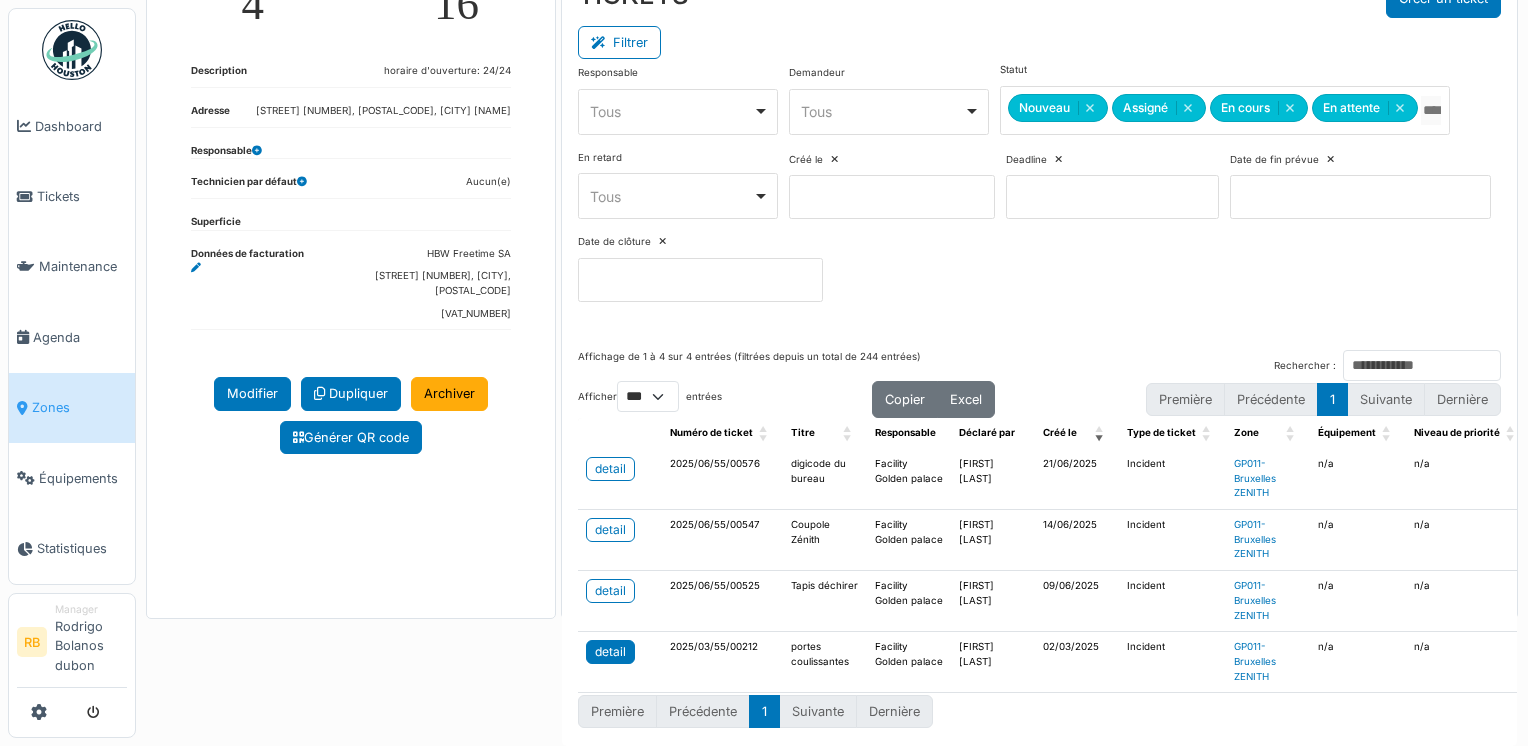 click on "detail" at bounding box center [610, 652] 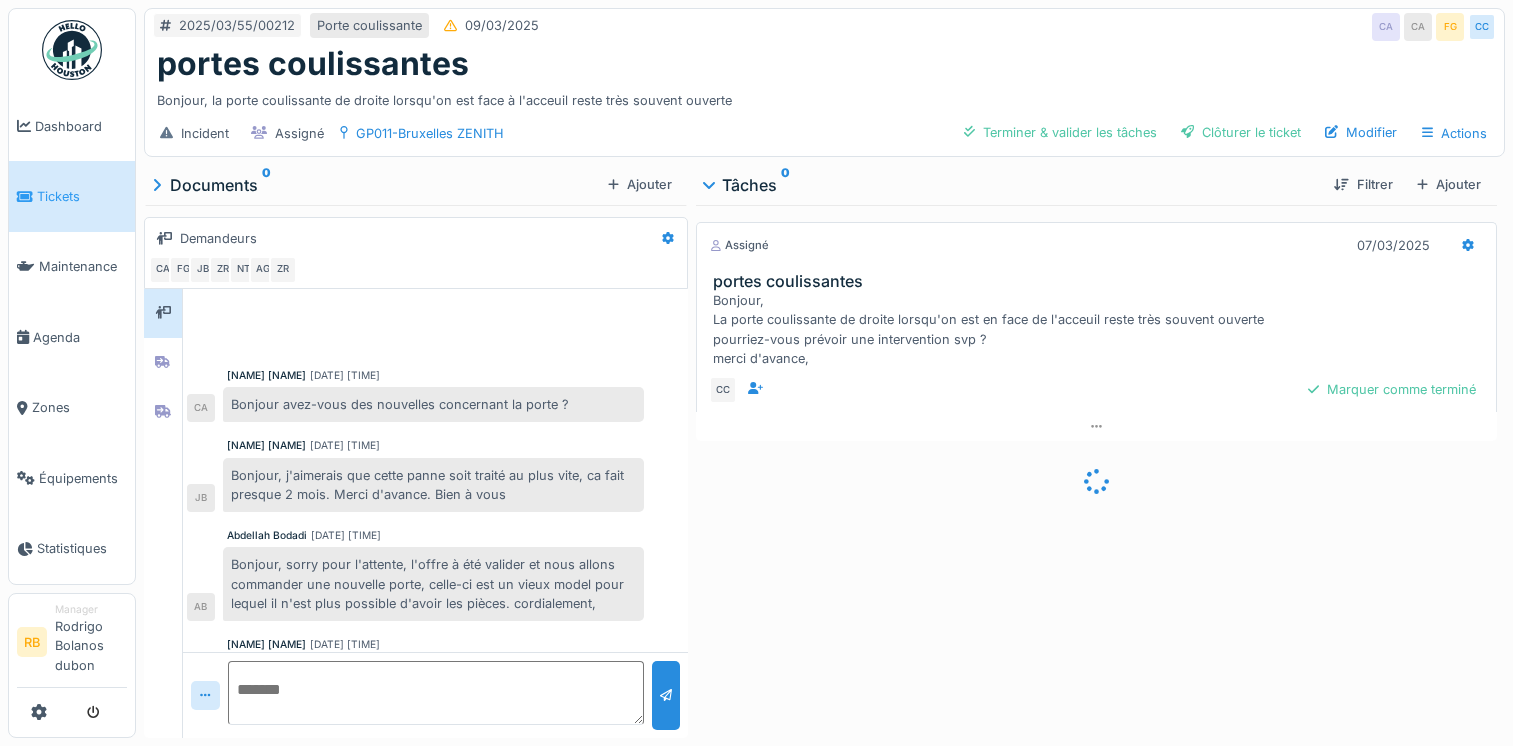 scroll, scrollTop: 0, scrollLeft: 0, axis: both 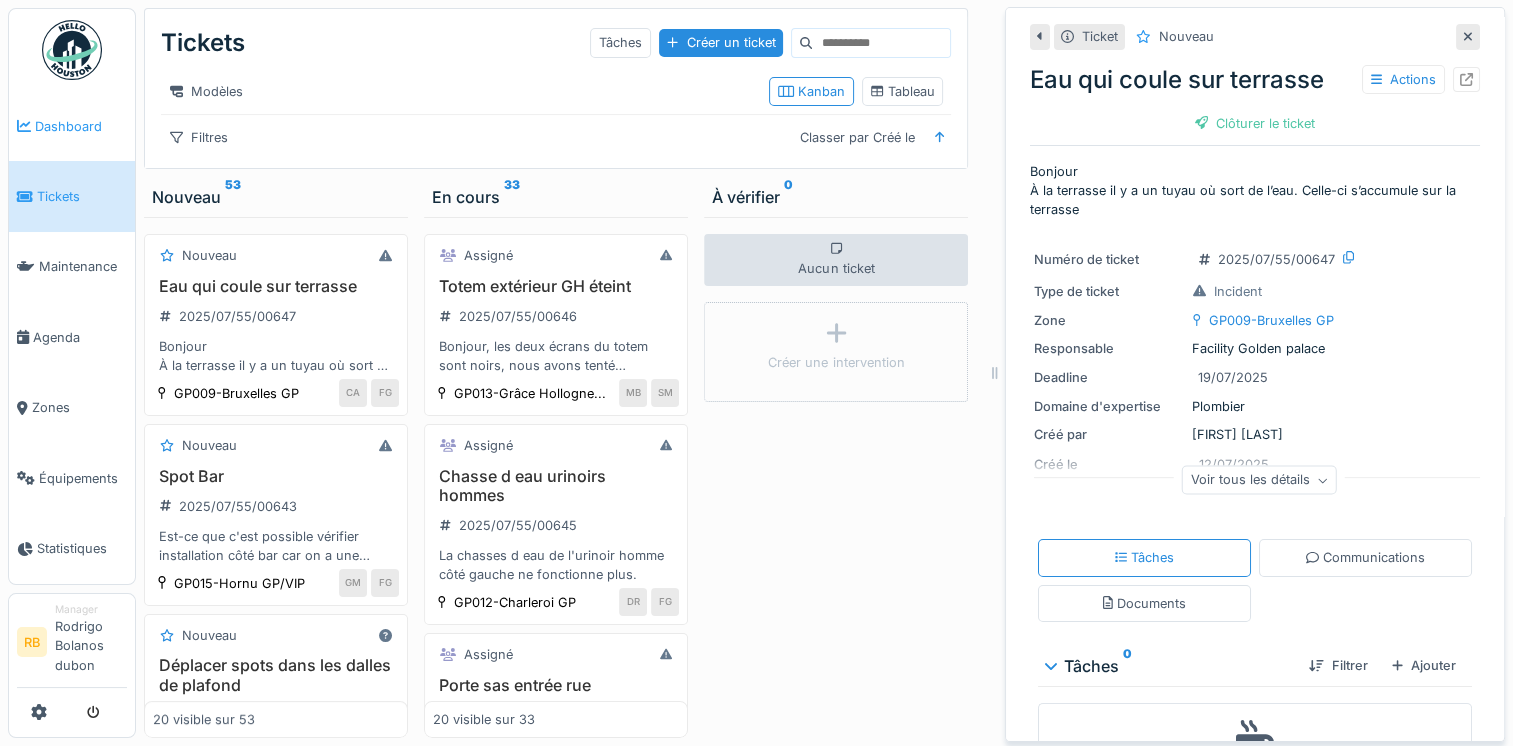 click on "Dashboard" at bounding box center (72, 126) 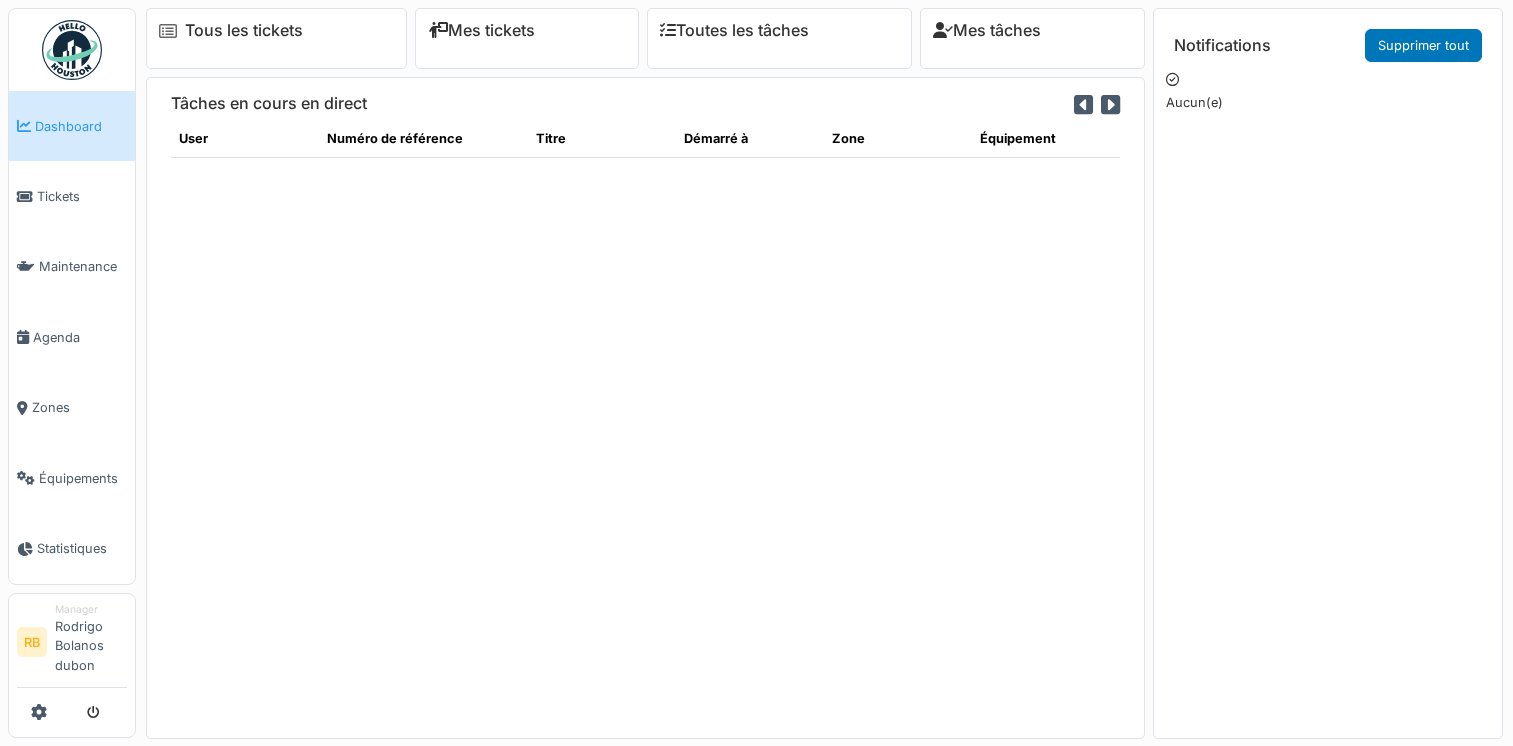 scroll, scrollTop: 0, scrollLeft: 0, axis: both 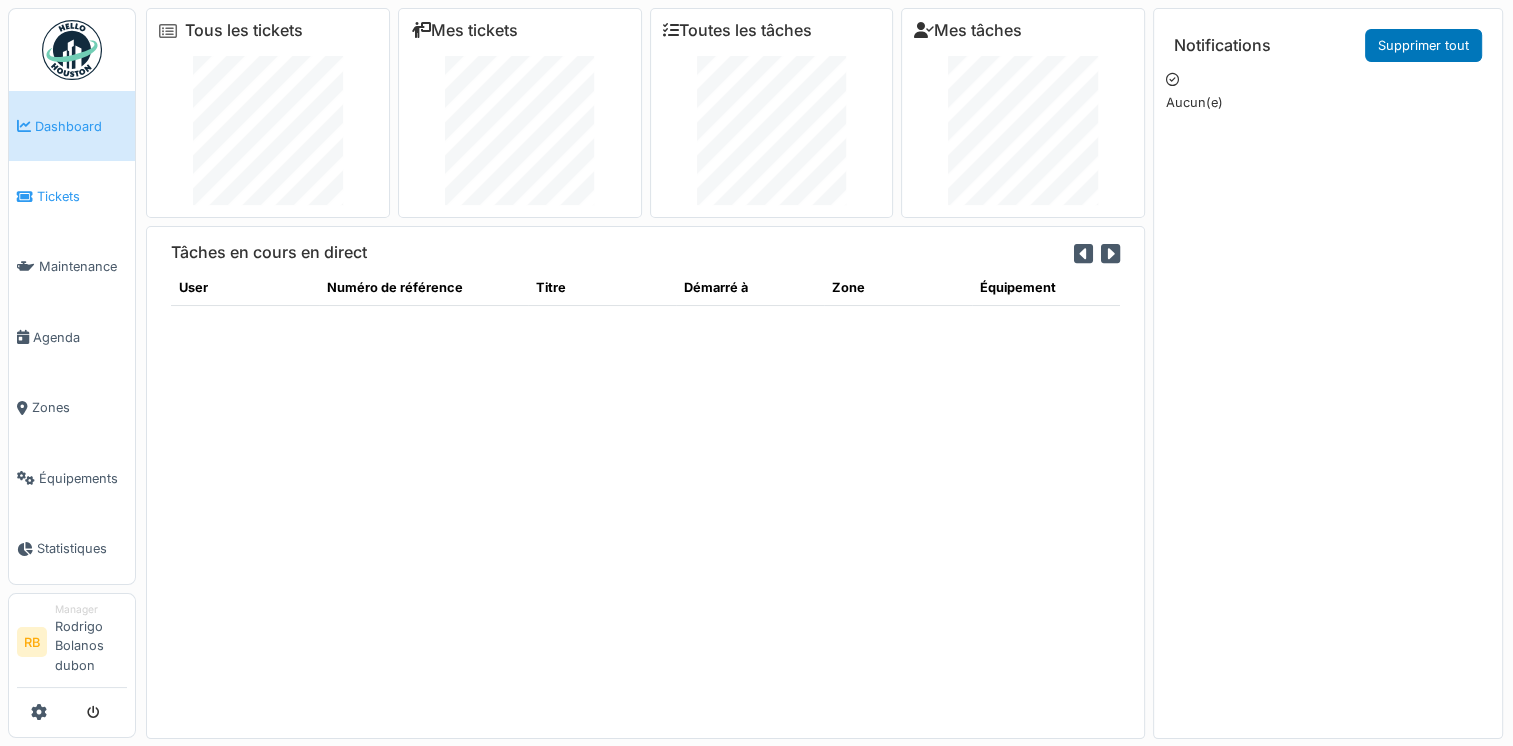 click on "Tickets" at bounding box center [72, 196] 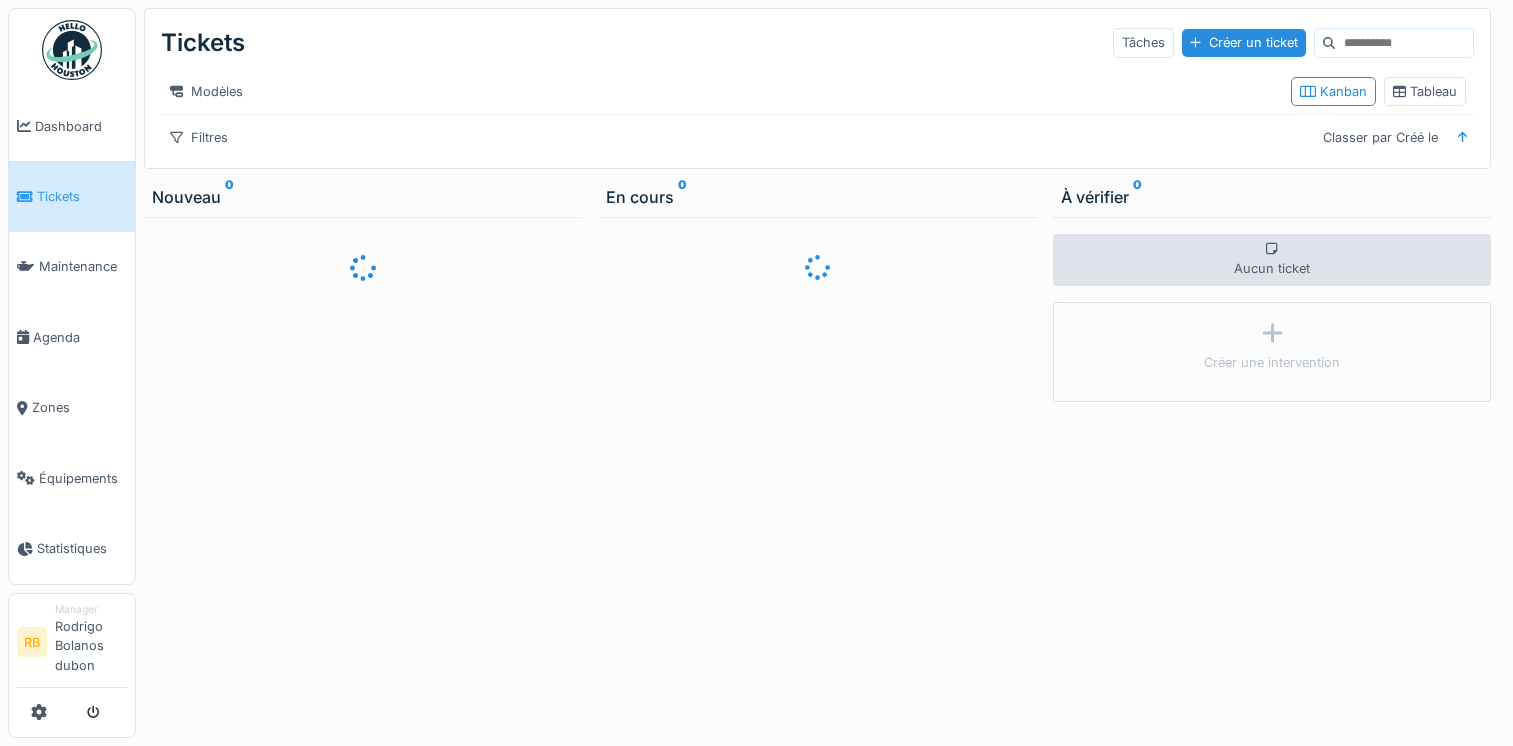 scroll, scrollTop: 0, scrollLeft: 0, axis: both 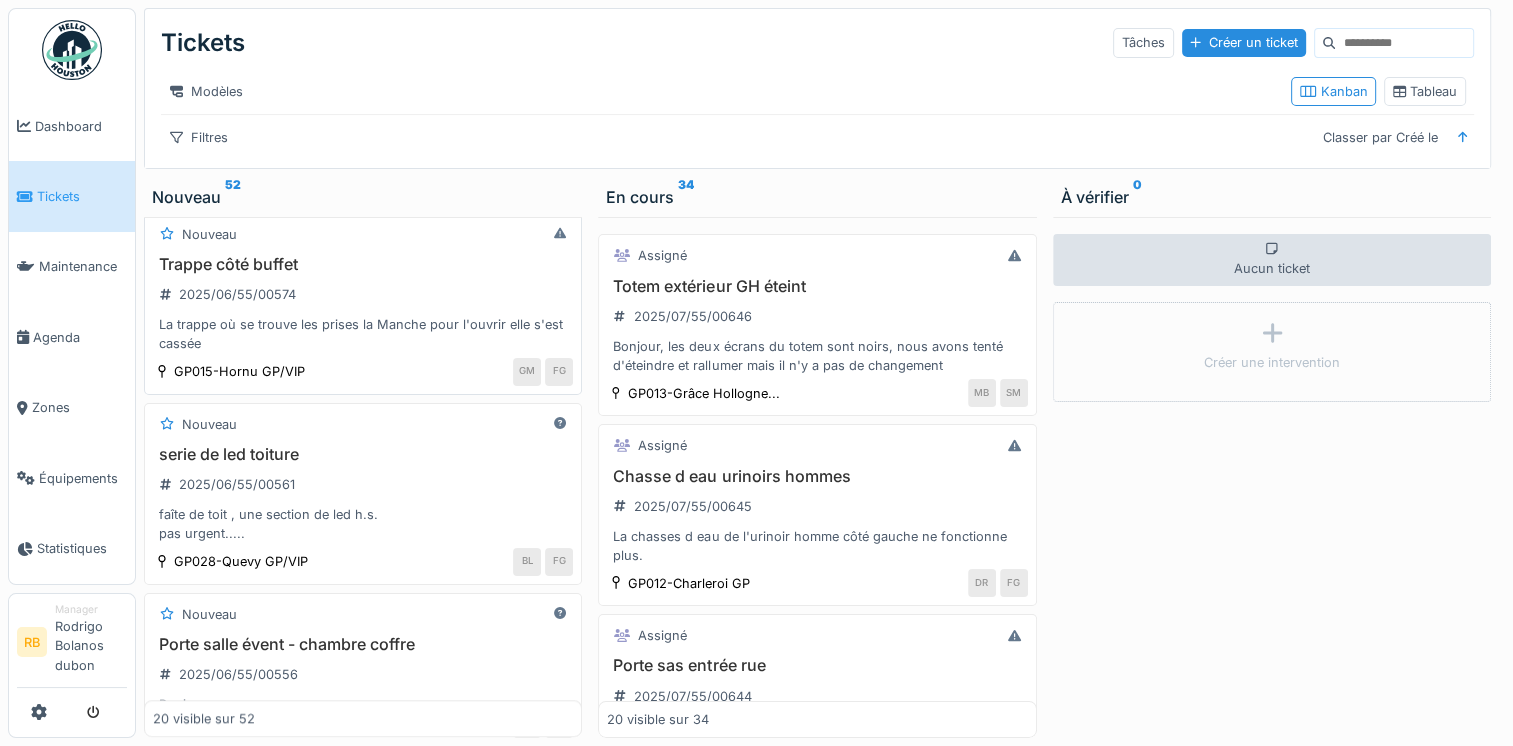 click on "Trappe côté buffet 2025/06/55/00574 La trappe où se trouve les prises la Manche pour l'ouvrir elle s'est cassée" at bounding box center (363, 304) 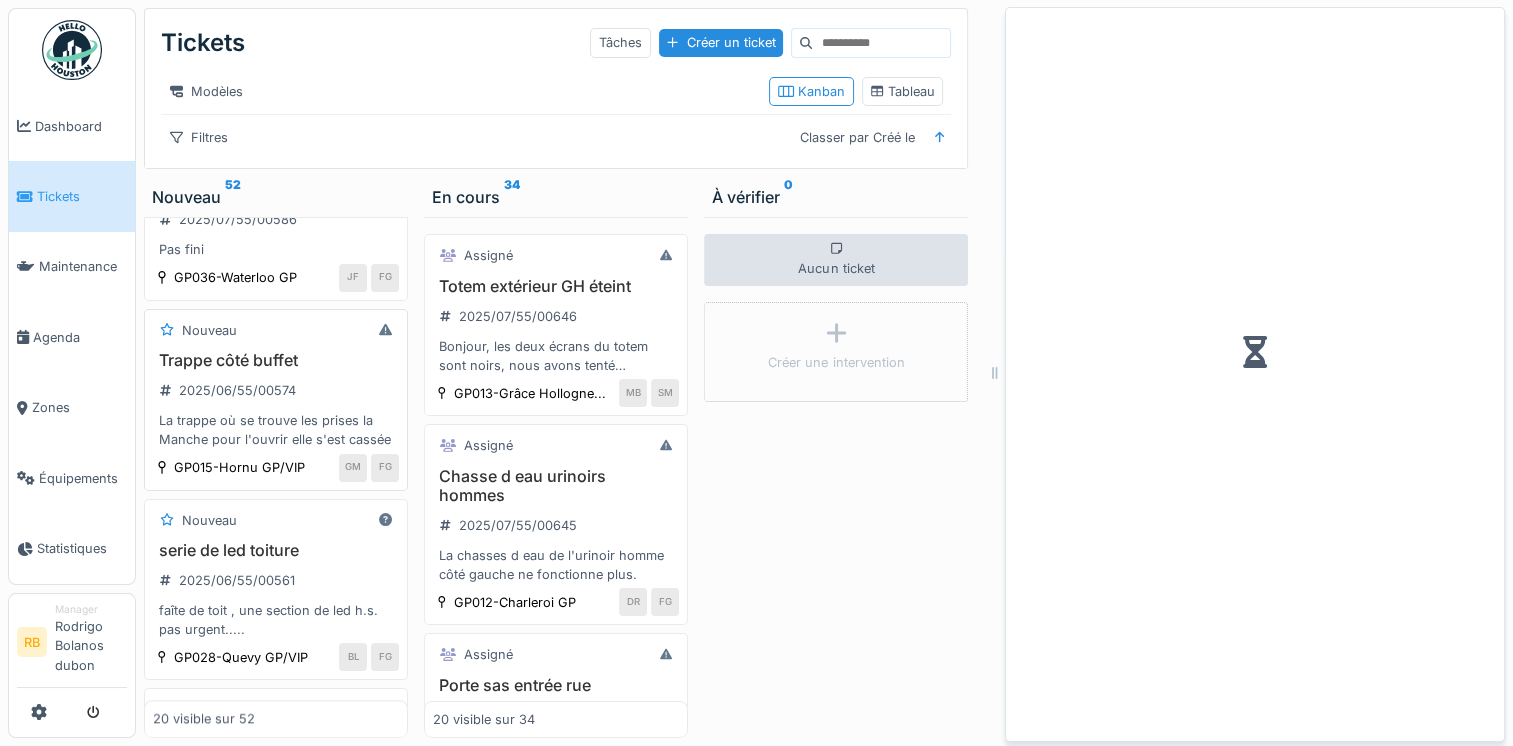 scroll, scrollTop: 1912, scrollLeft: 0, axis: vertical 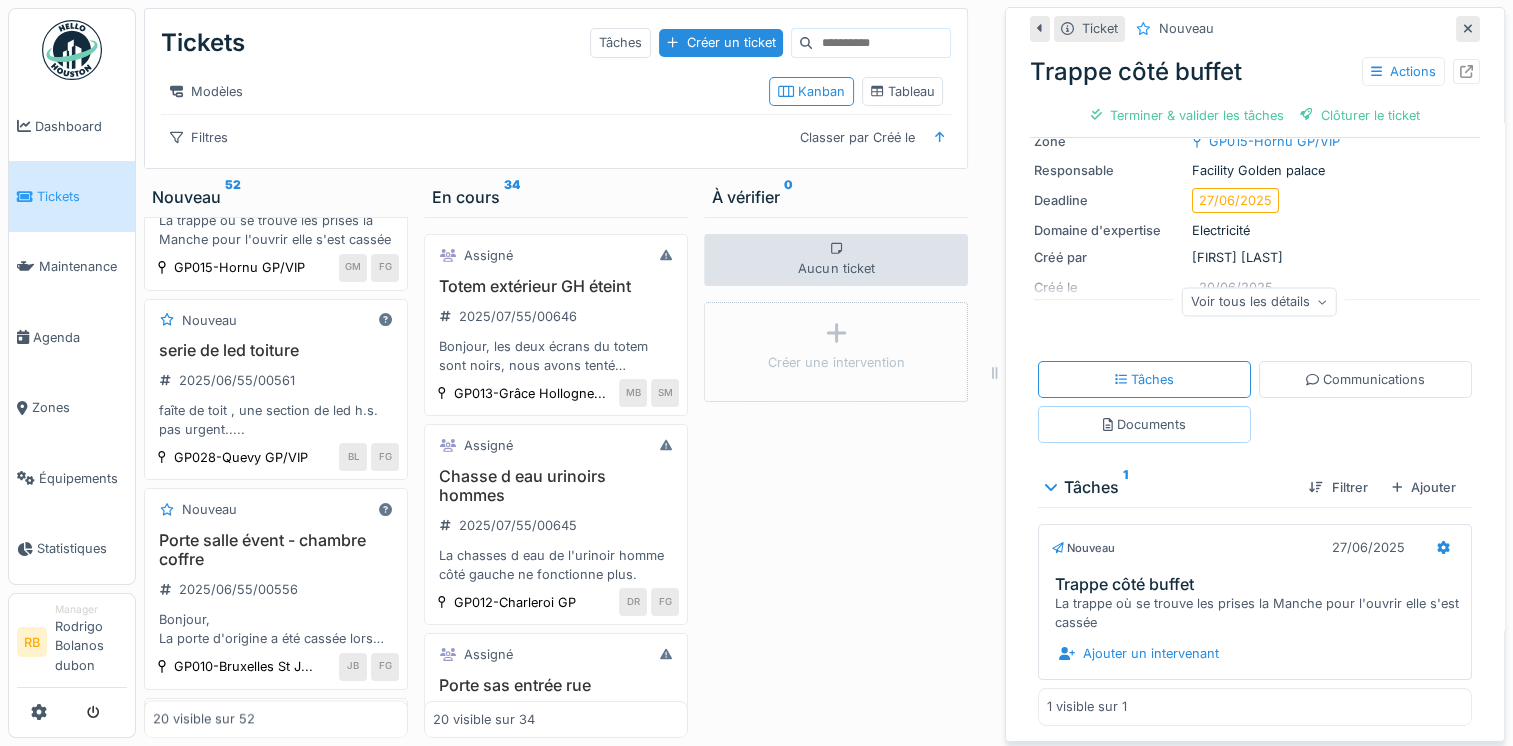 click on "Documents" at bounding box center (1144, 424) 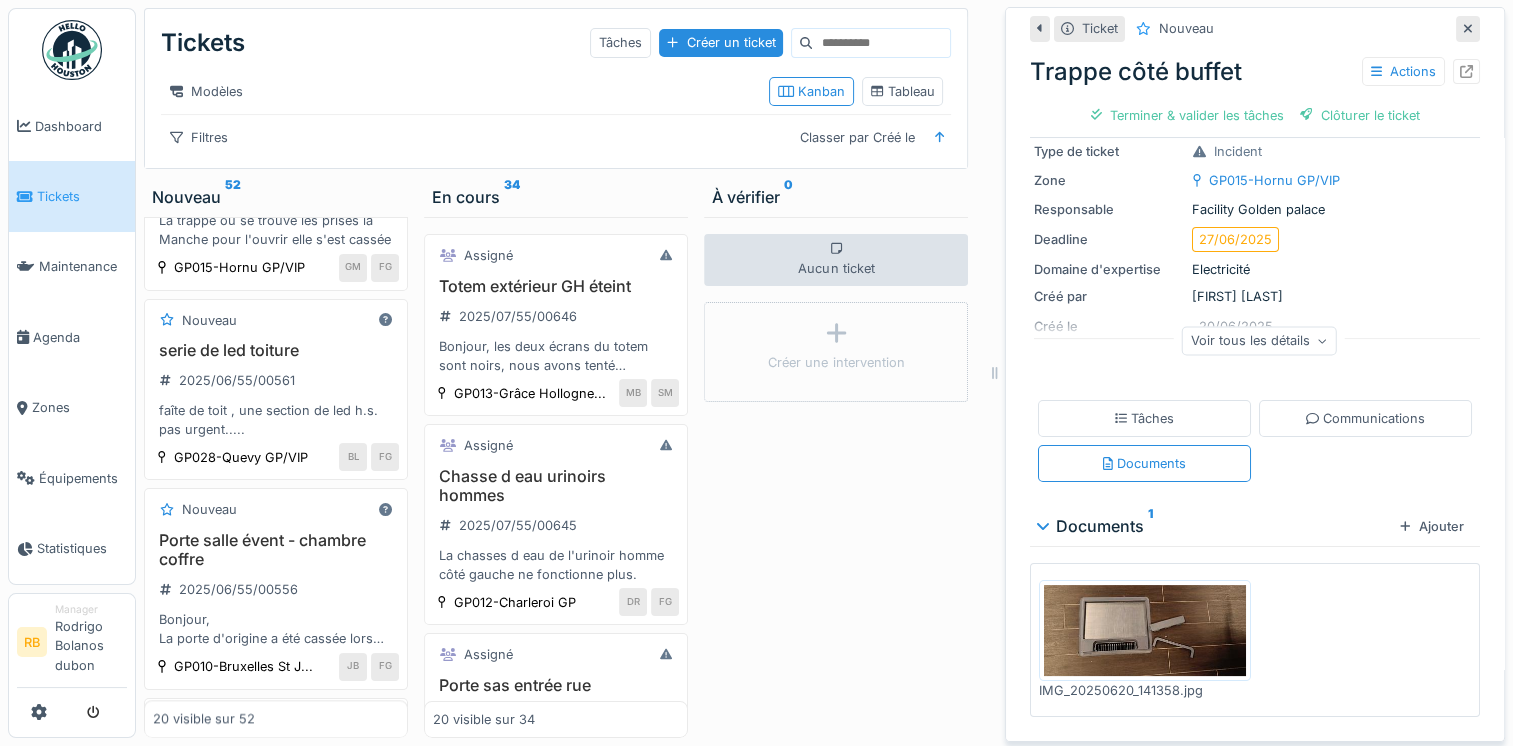 scroll, scrollTop: 15, scrollLeft: 0, axis: vertical 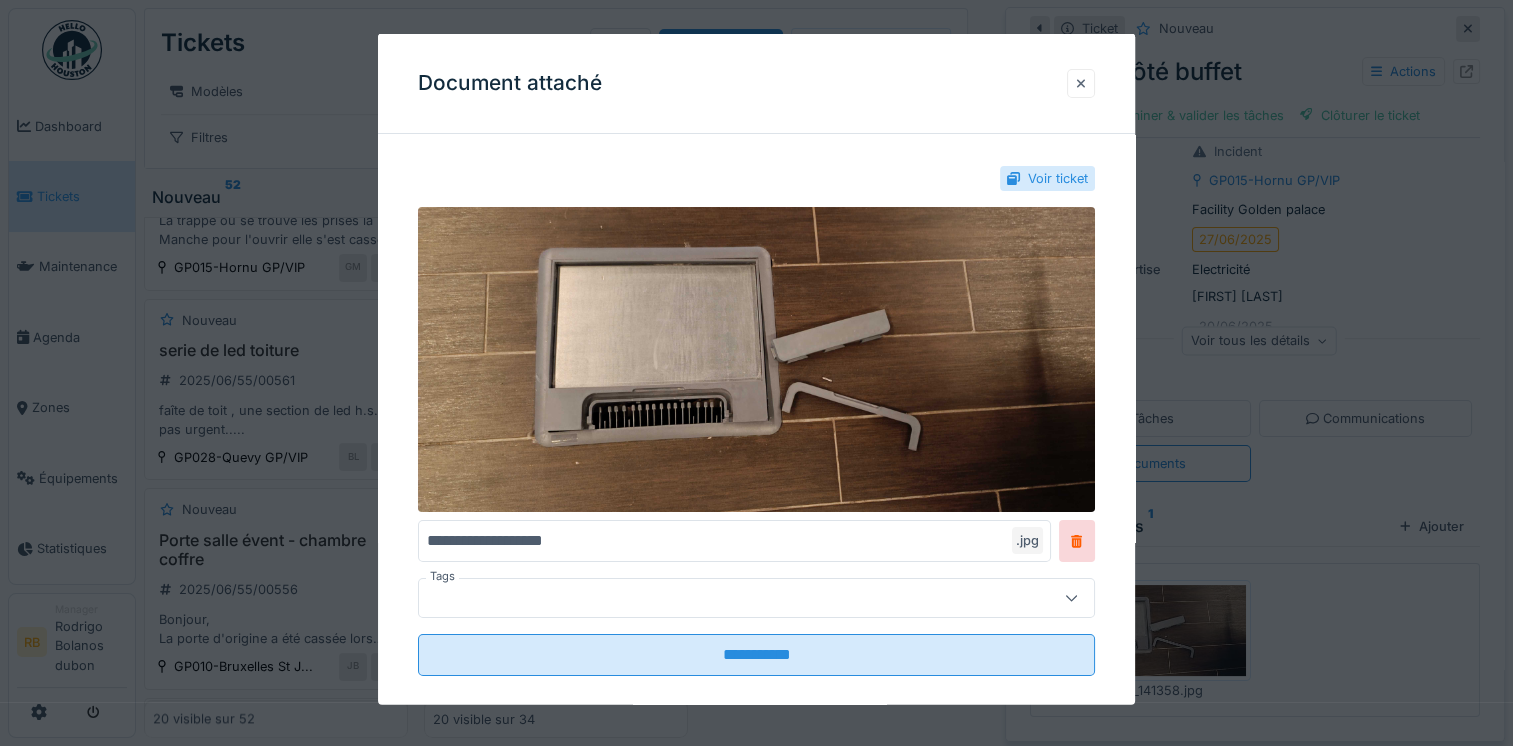 click at bounding box center (1081, 82) 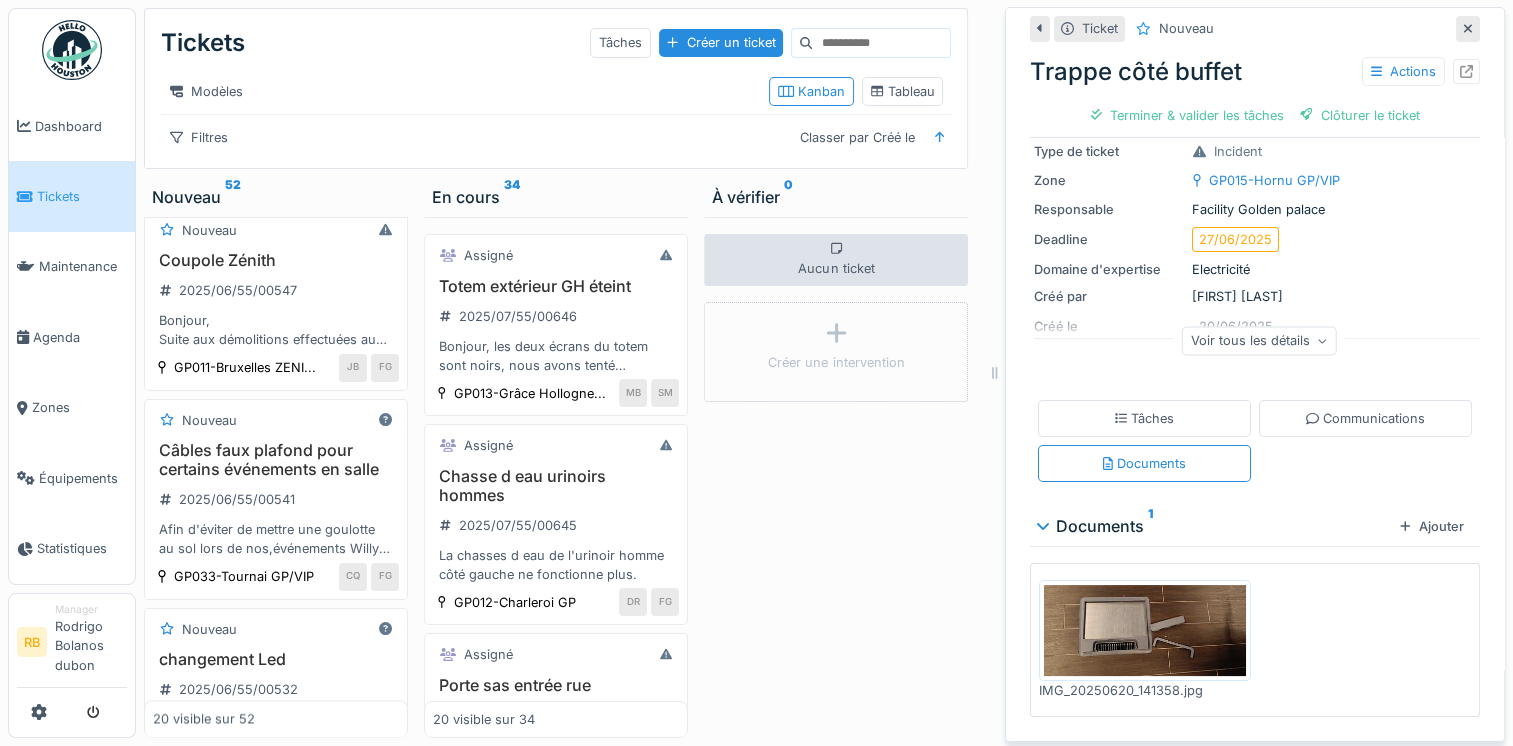 scroll, scrollTop: 2404, scrollLeft: 0, axis: vertical 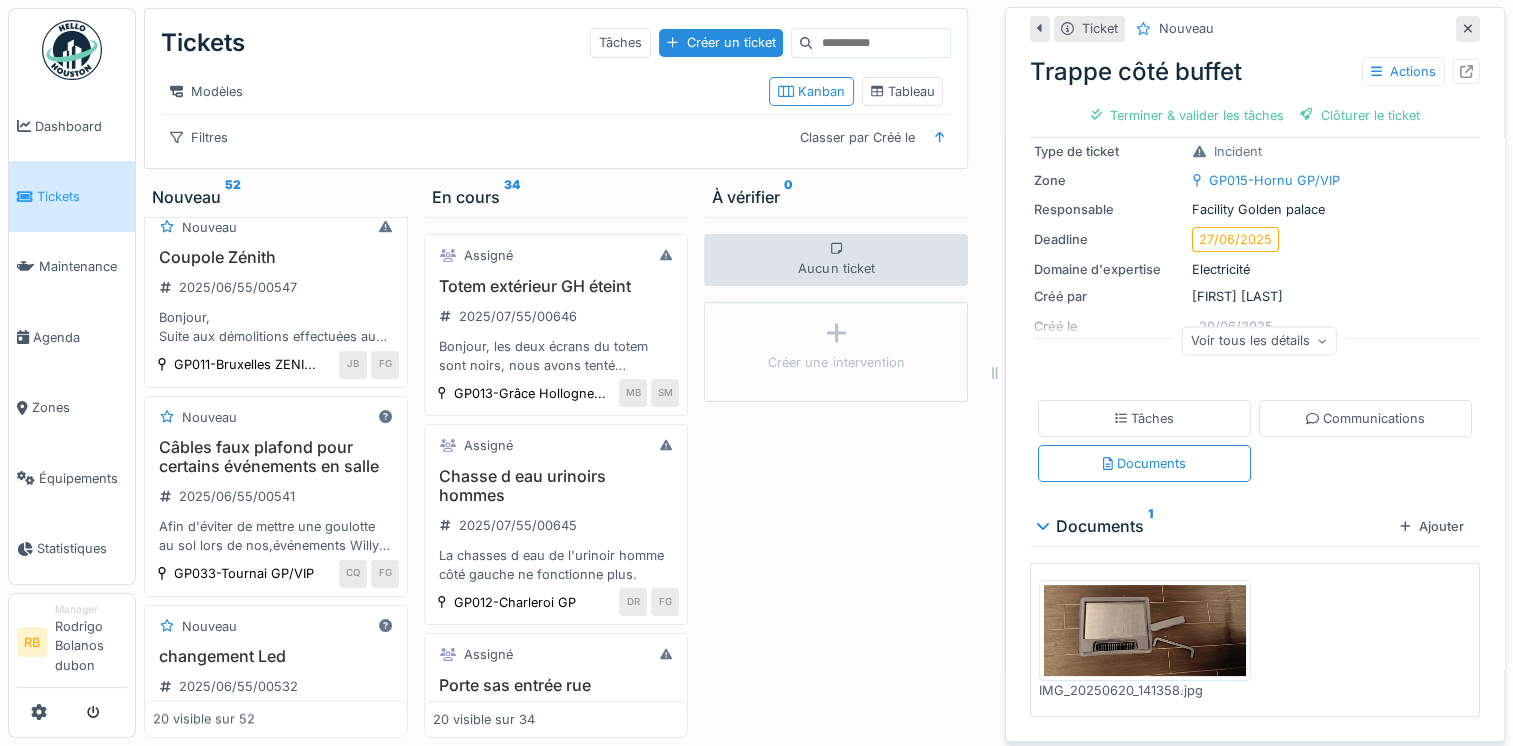 click at bounding box center (1145, 630) 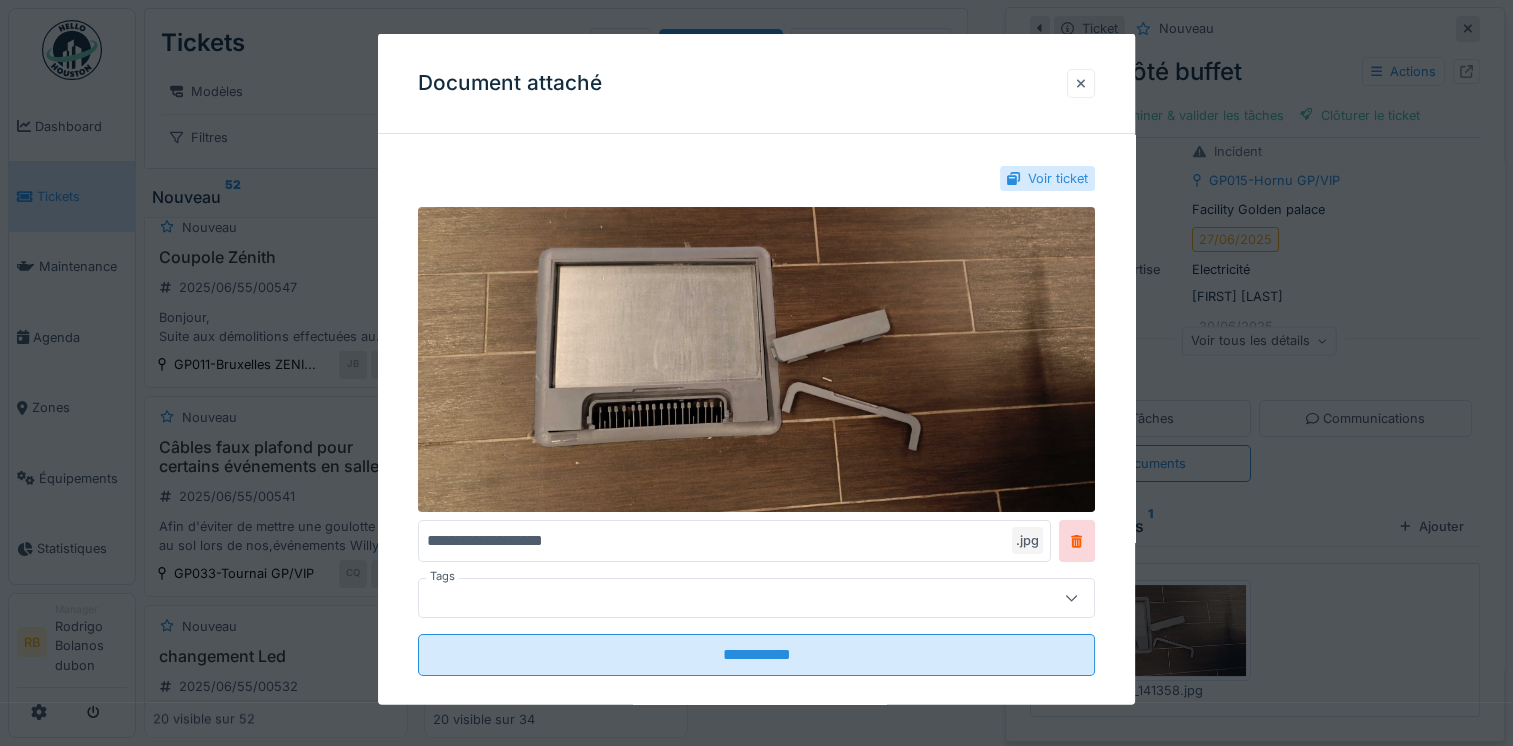 click at bounding box center (1081, 82) 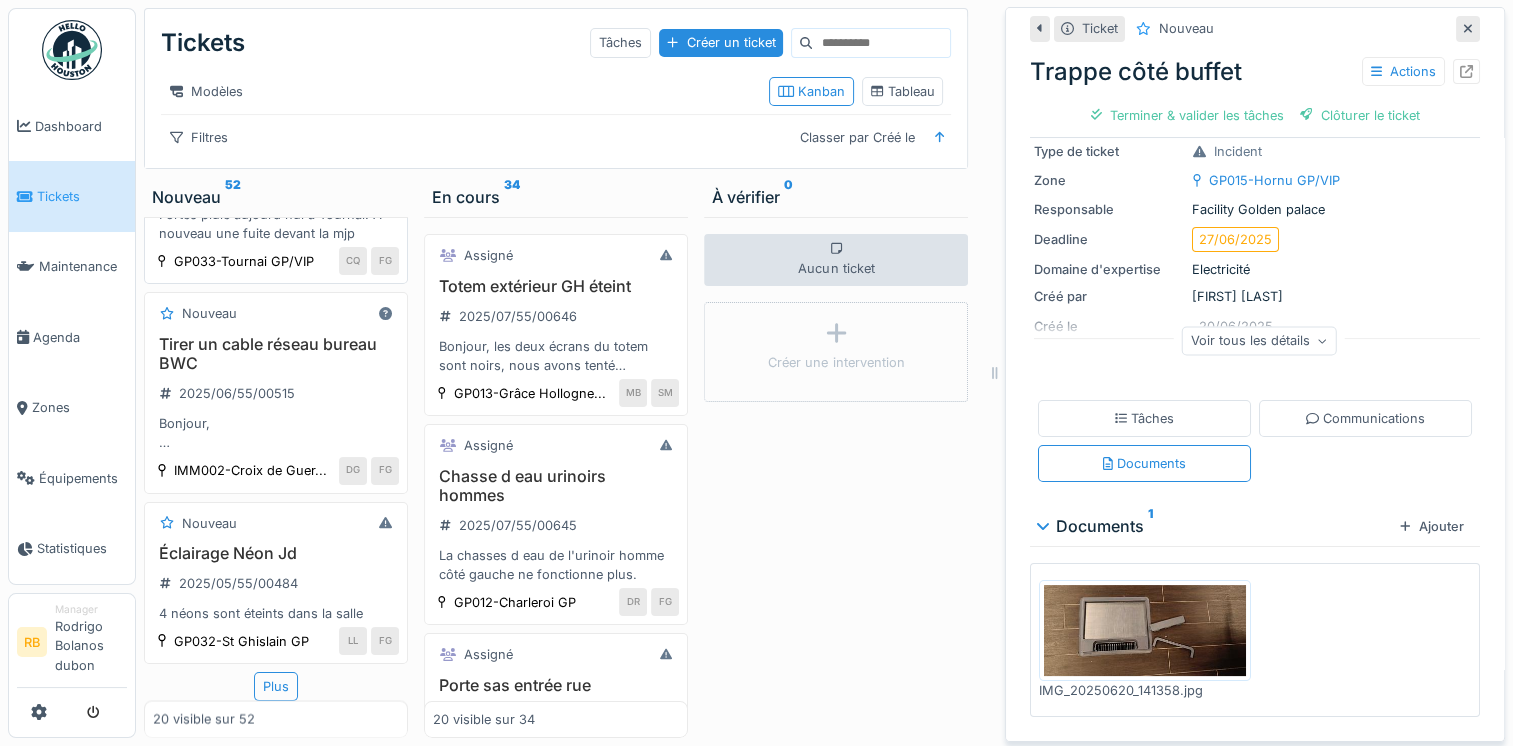 scroll, scrollTop: 3600, scrollLeft: 0, axis: vertical 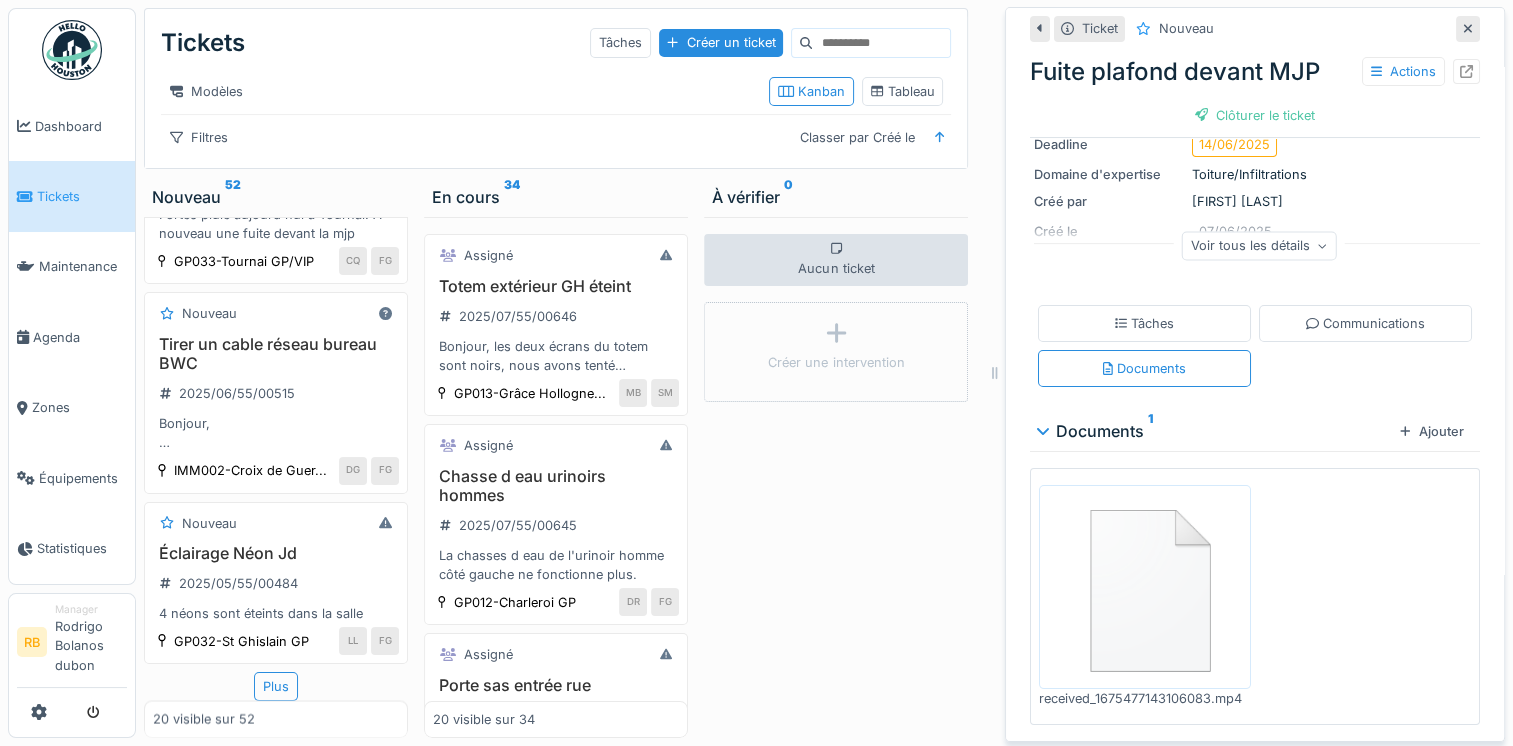 click at bounding box center (1145, 586) 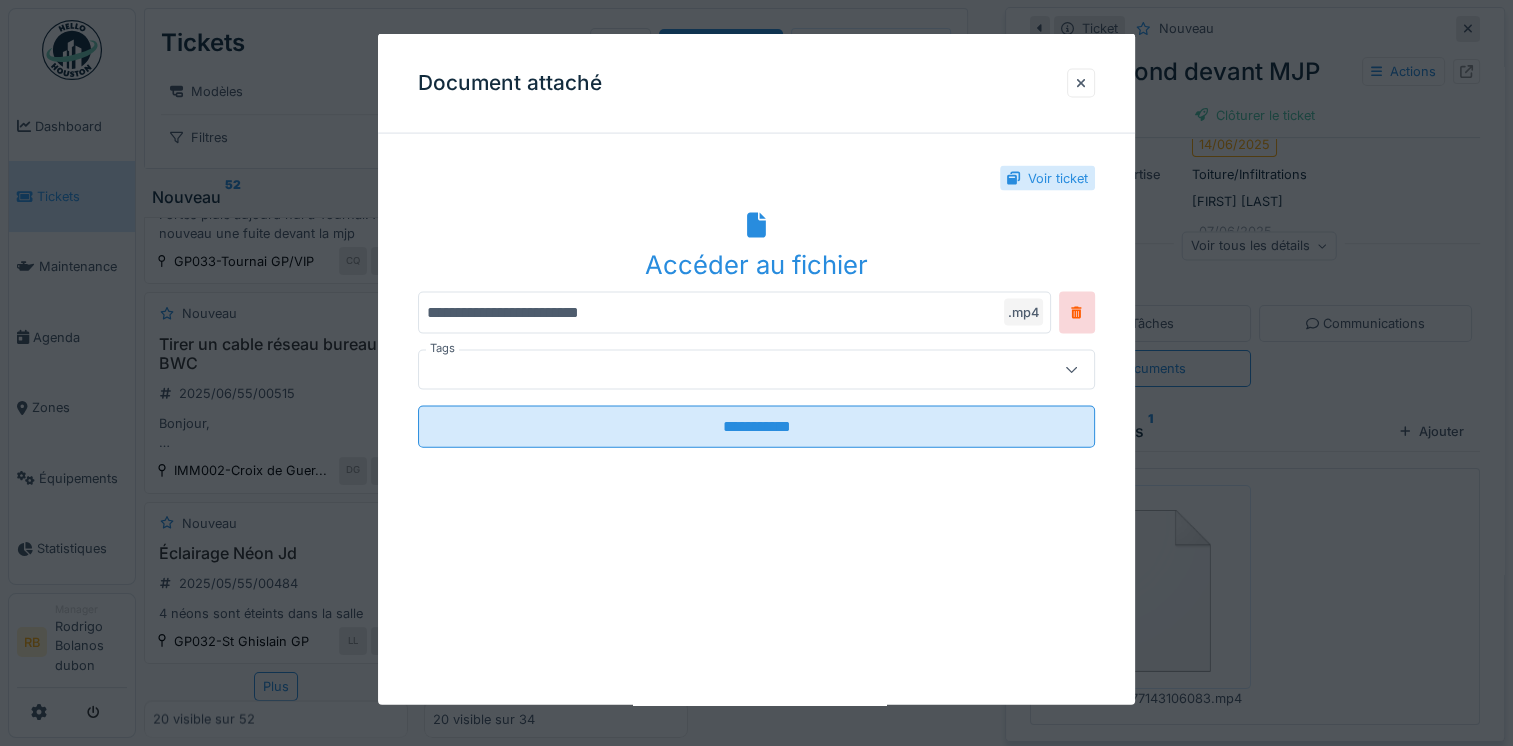 click on "Accéder au fichier" at bounding box center (756, 245) 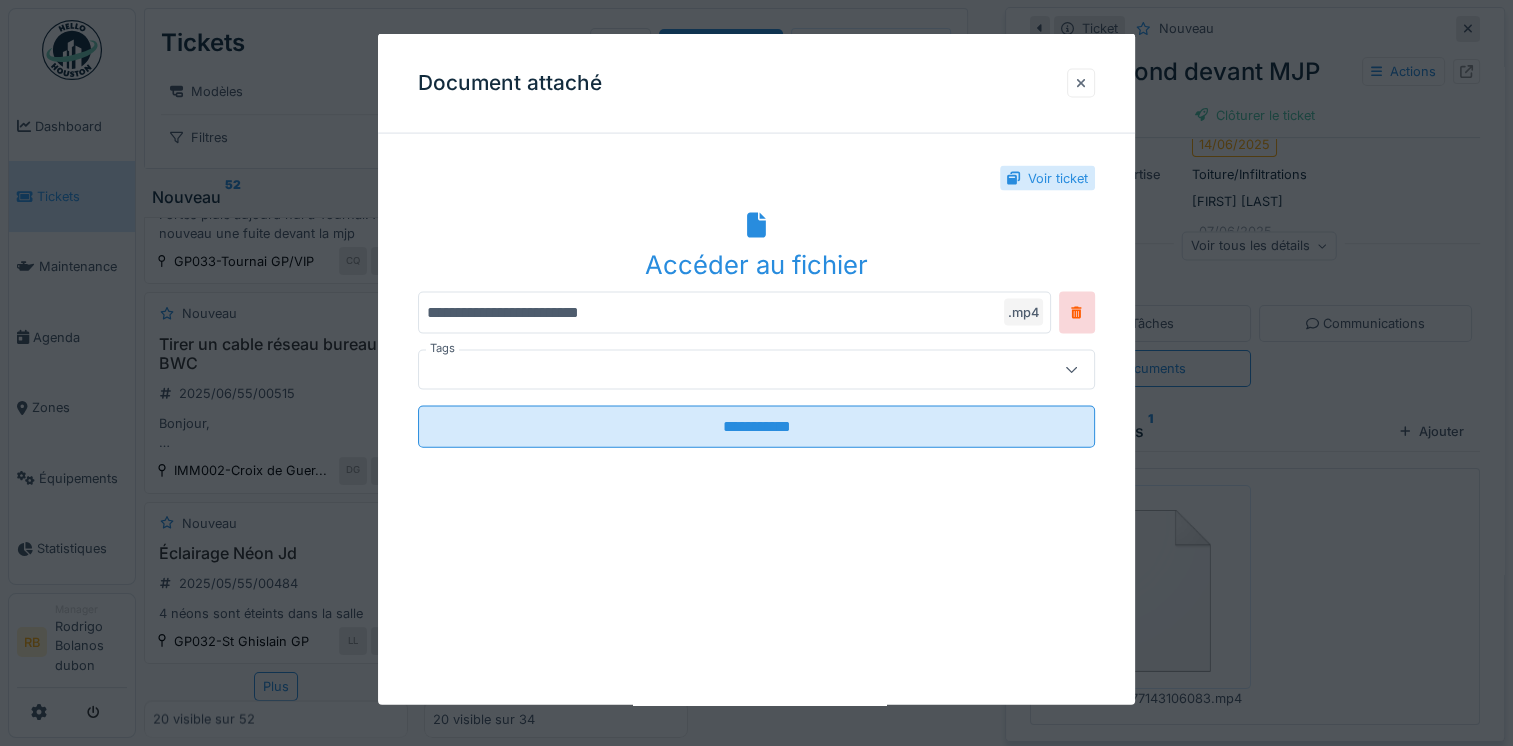 click at bounding box center (1081, 82) 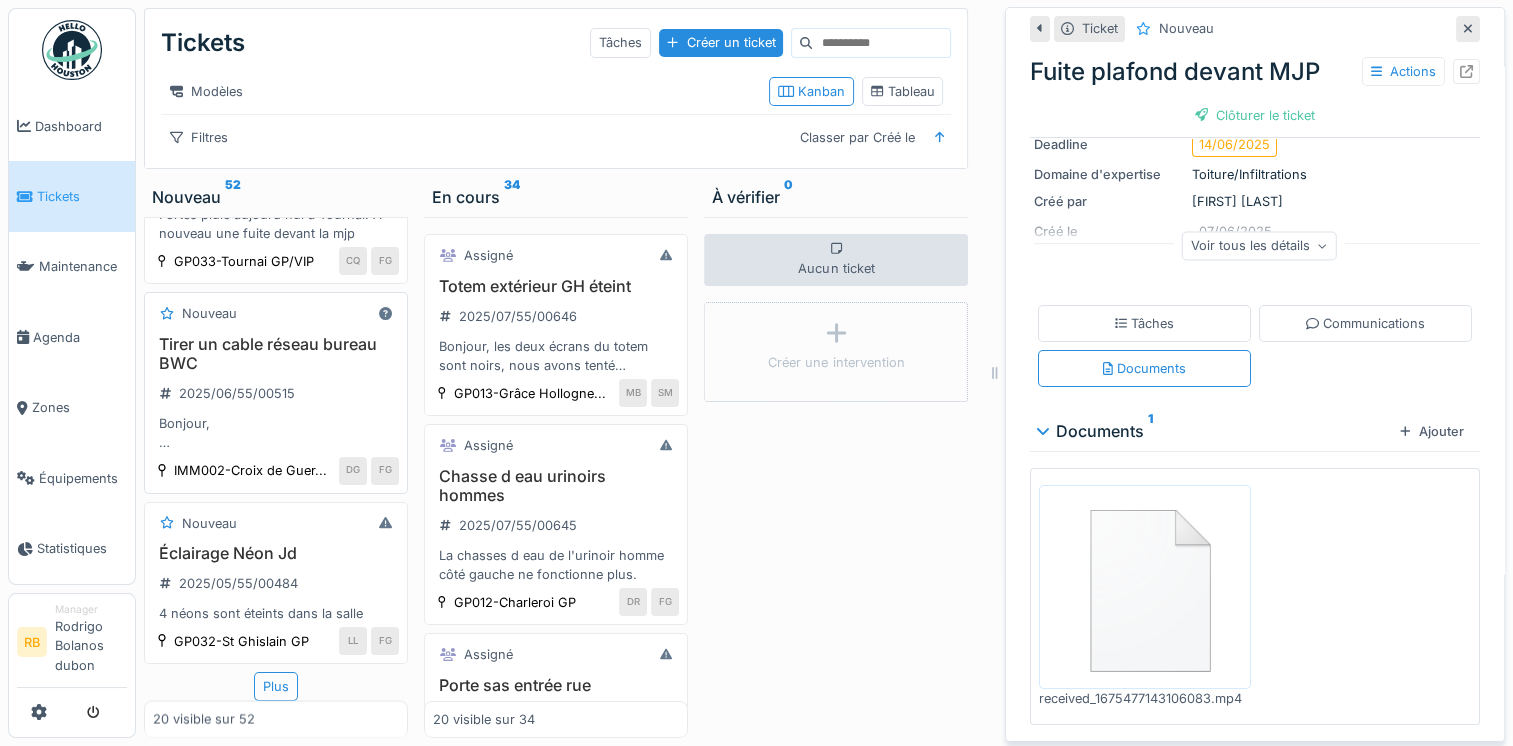 scroll, scrollTop: 3771, scrollLeft: 0, axis: vertical 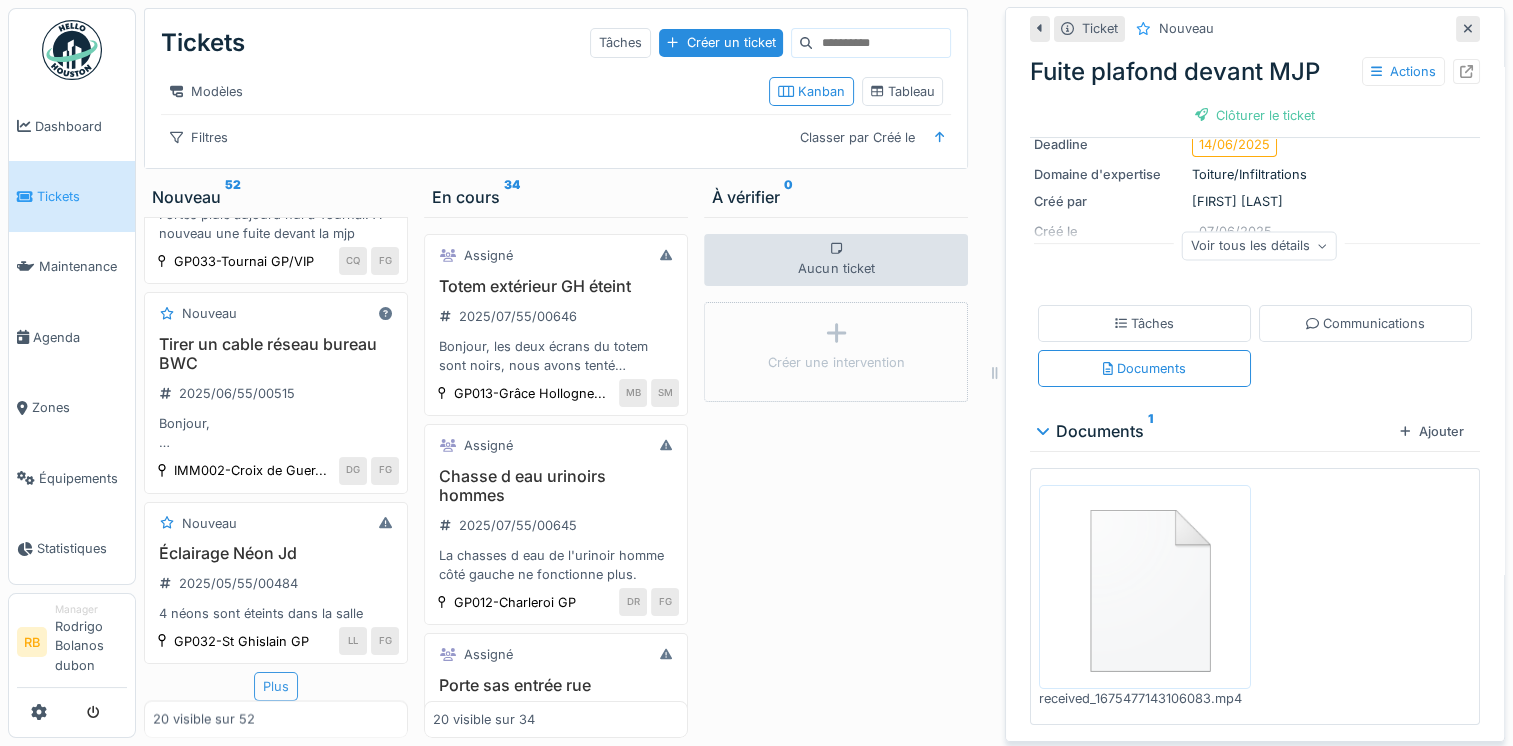 click on "Plus" at bounding box center [276, 686] 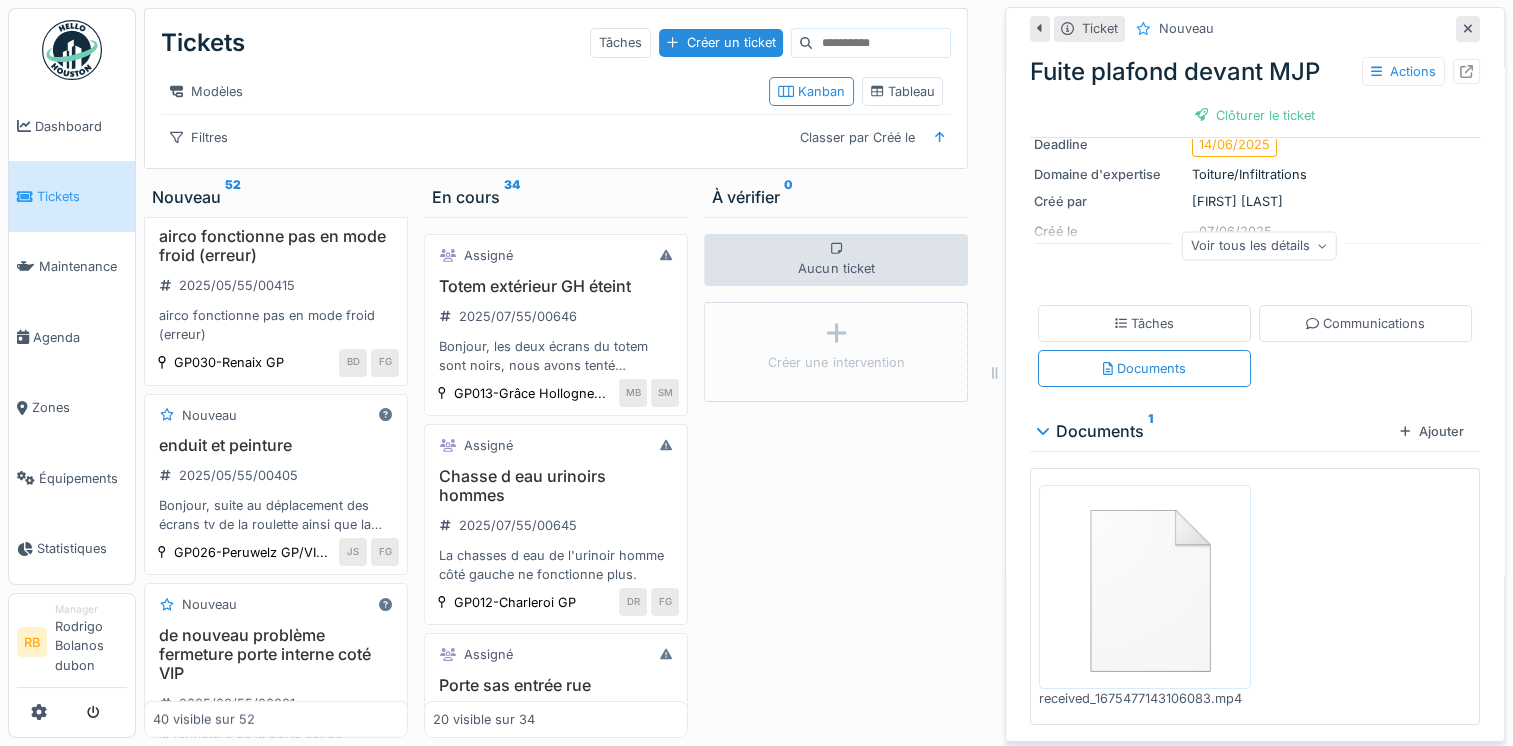 scroll, scrollTop: 4781, scrollLeft: 0, axis: vertical 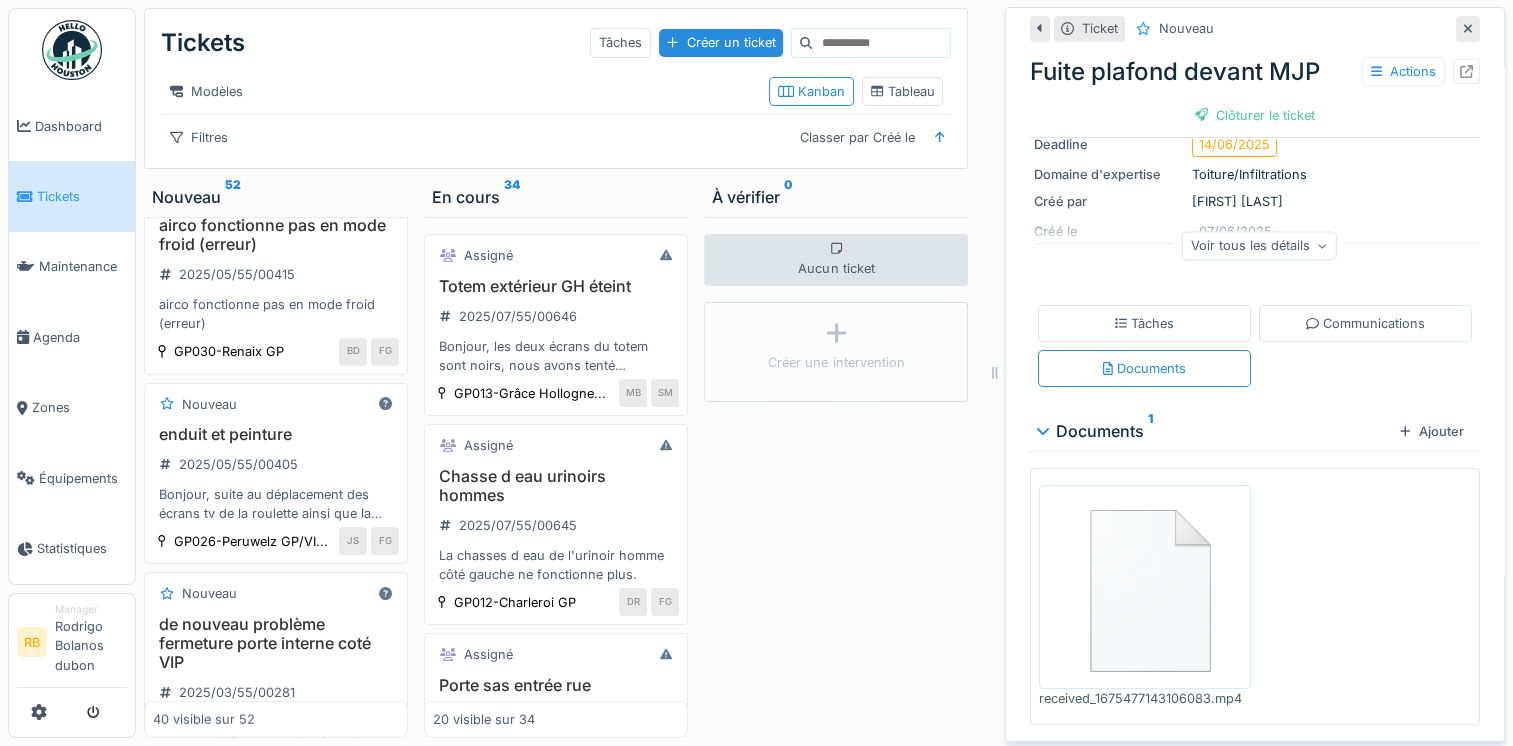 click on "filet anti pigeons 2025/05/55/00435 Bonjour, pourrait-on envisager de placer un filet anti pigeons sur la partie supérieure de l'armature metallique dans la cour de la terrasse ? En effet des pigeons viennent dans la terrasse ouverte et nous voudrions empecher ces pigeons de venir et surtout d'entrer dans la salle de jeu.
Merci d'avance pour vos reflexions et votre aide à ce sujet.
Nicolas" at bounding box center [276, 75] 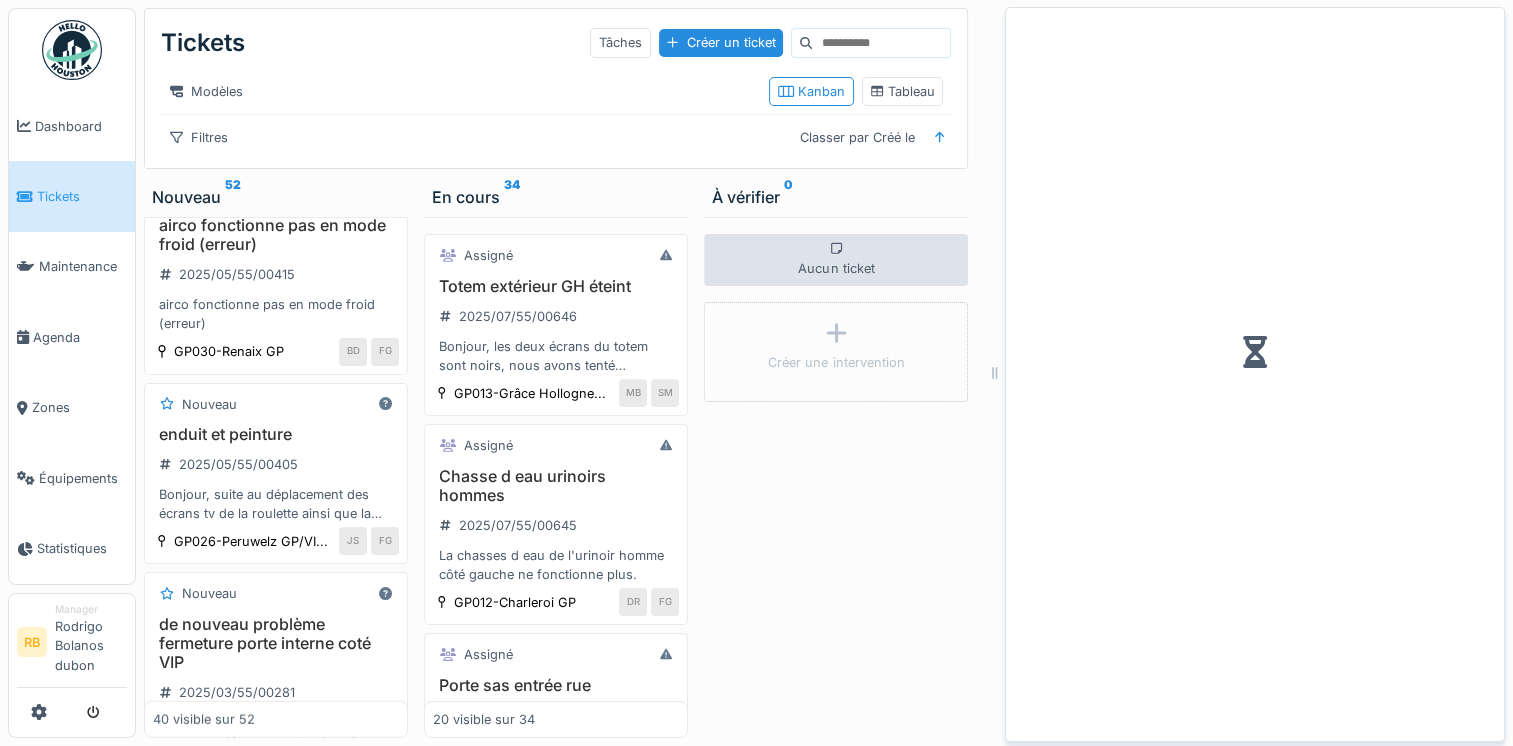 scroll, scrollTop: 0, scrollLeft: 0, axis: both 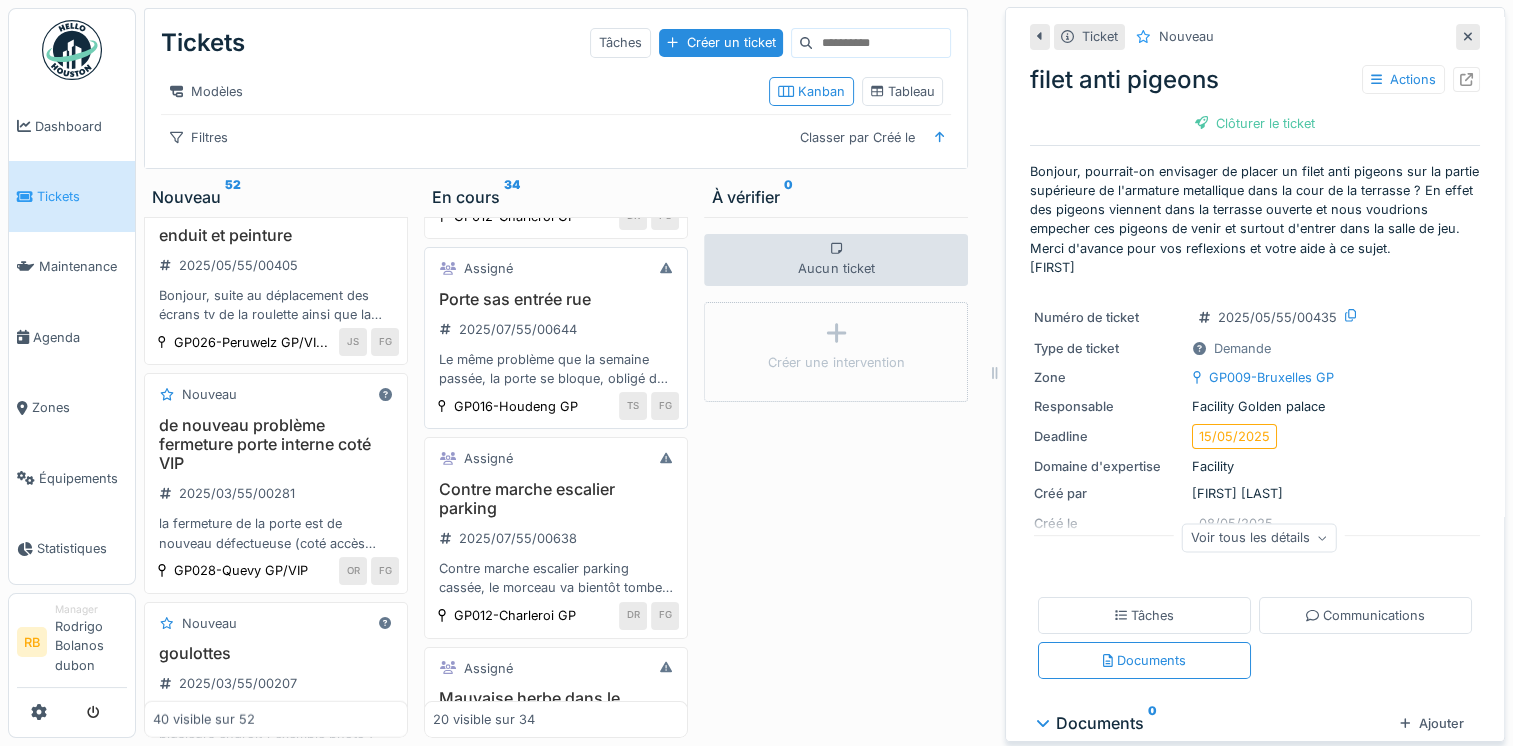 click on "Porte sas entrée rue 2025/07/55/00644 Le même problème que la semaine passée,  la porte se bloque, obligé de couper et enclencher le disjoncteur pour la faire fonctionner, plusieurs fois par jour." at bounding box center (556, 339) 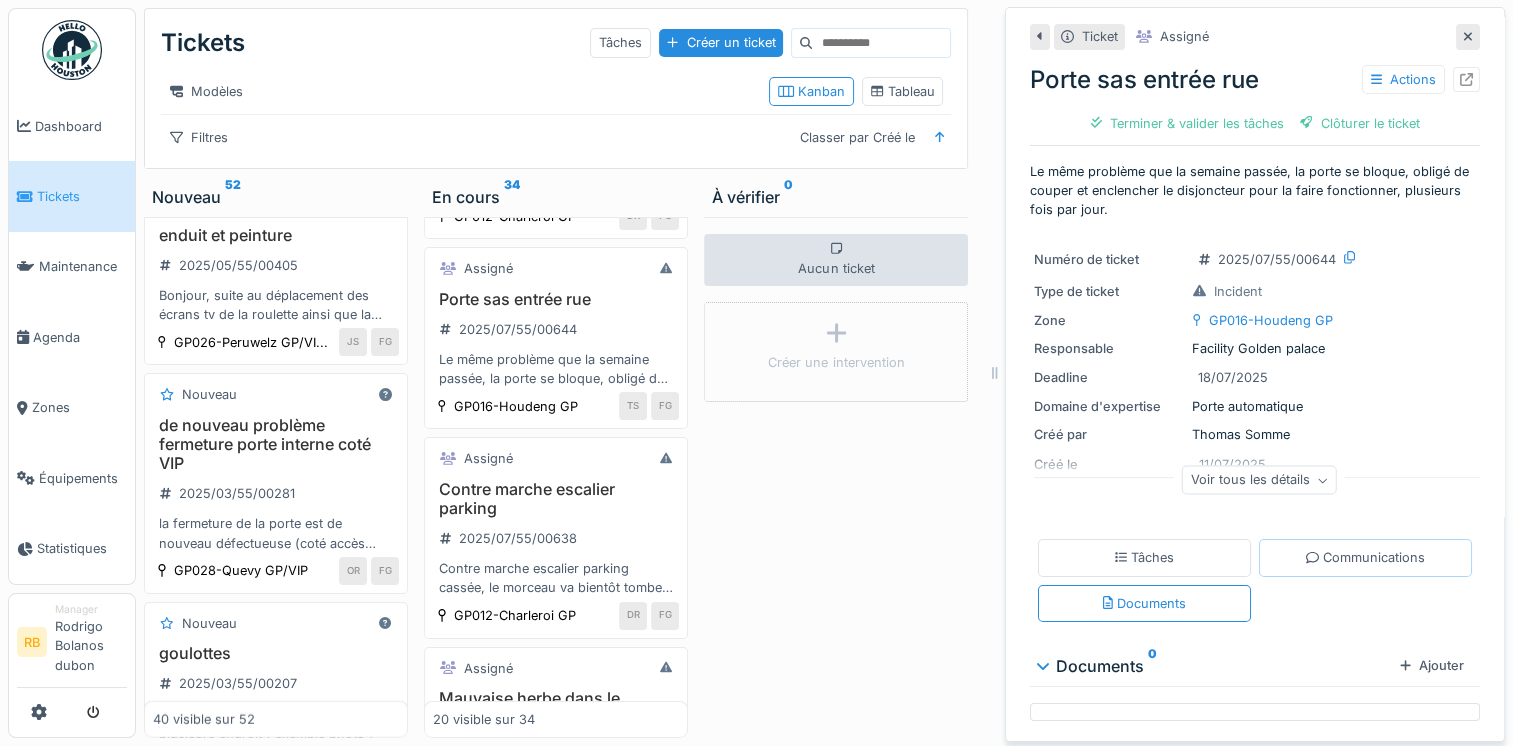 scroll, scrollTop: 3, scrollLeft: 0, axis: vertical 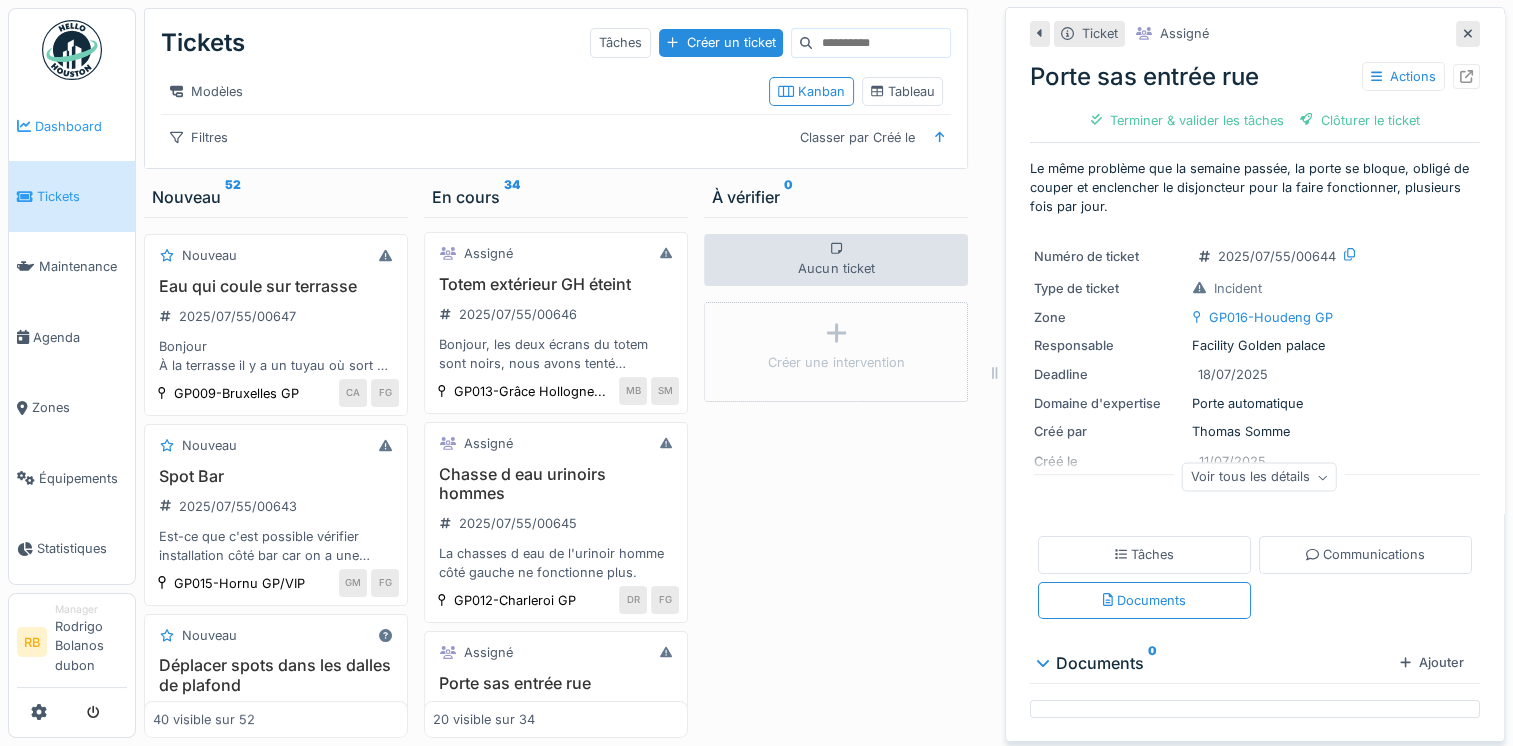 click on "Dashboard" at bounding box center (81, 126) 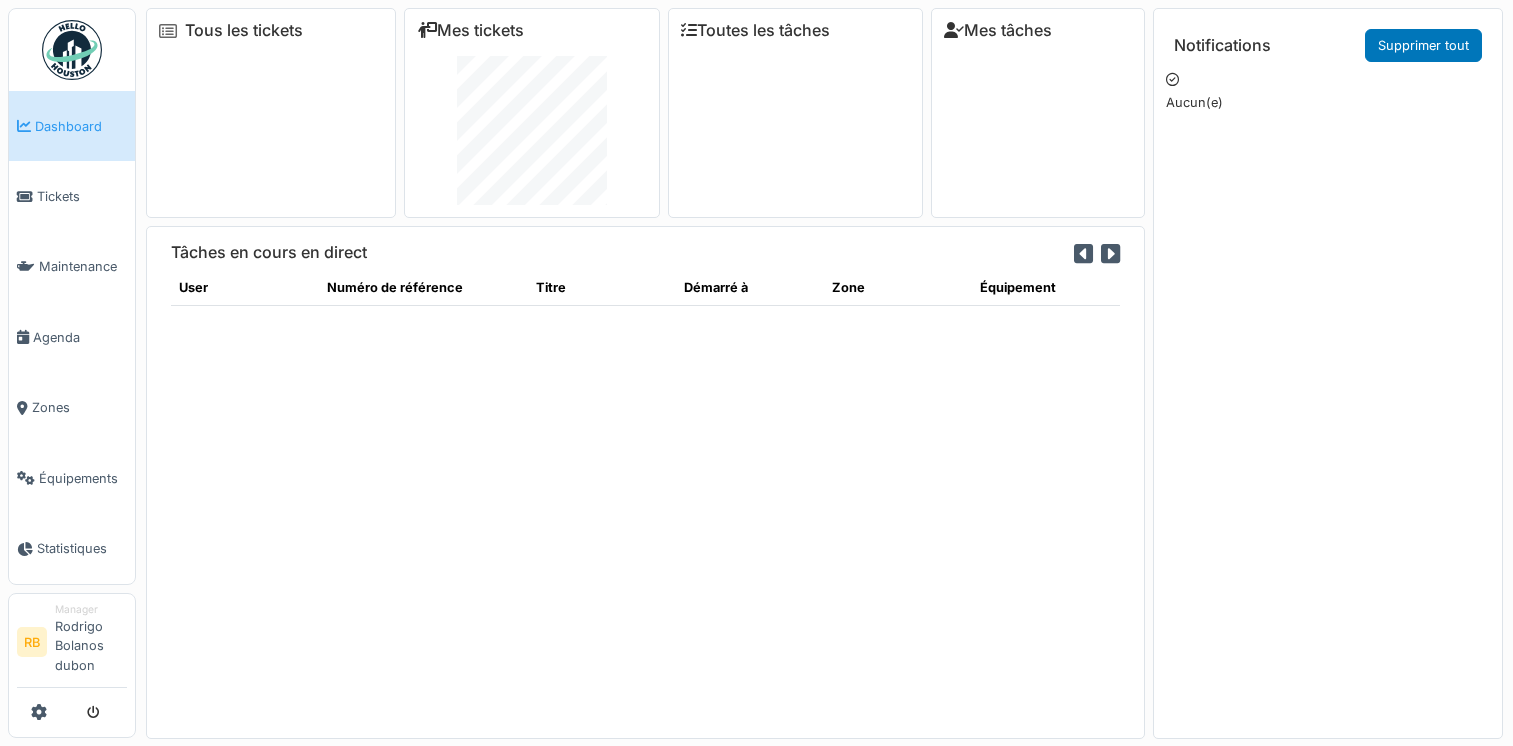 scroll, scrollTop: 0, scrollLeft: 0, axis: both 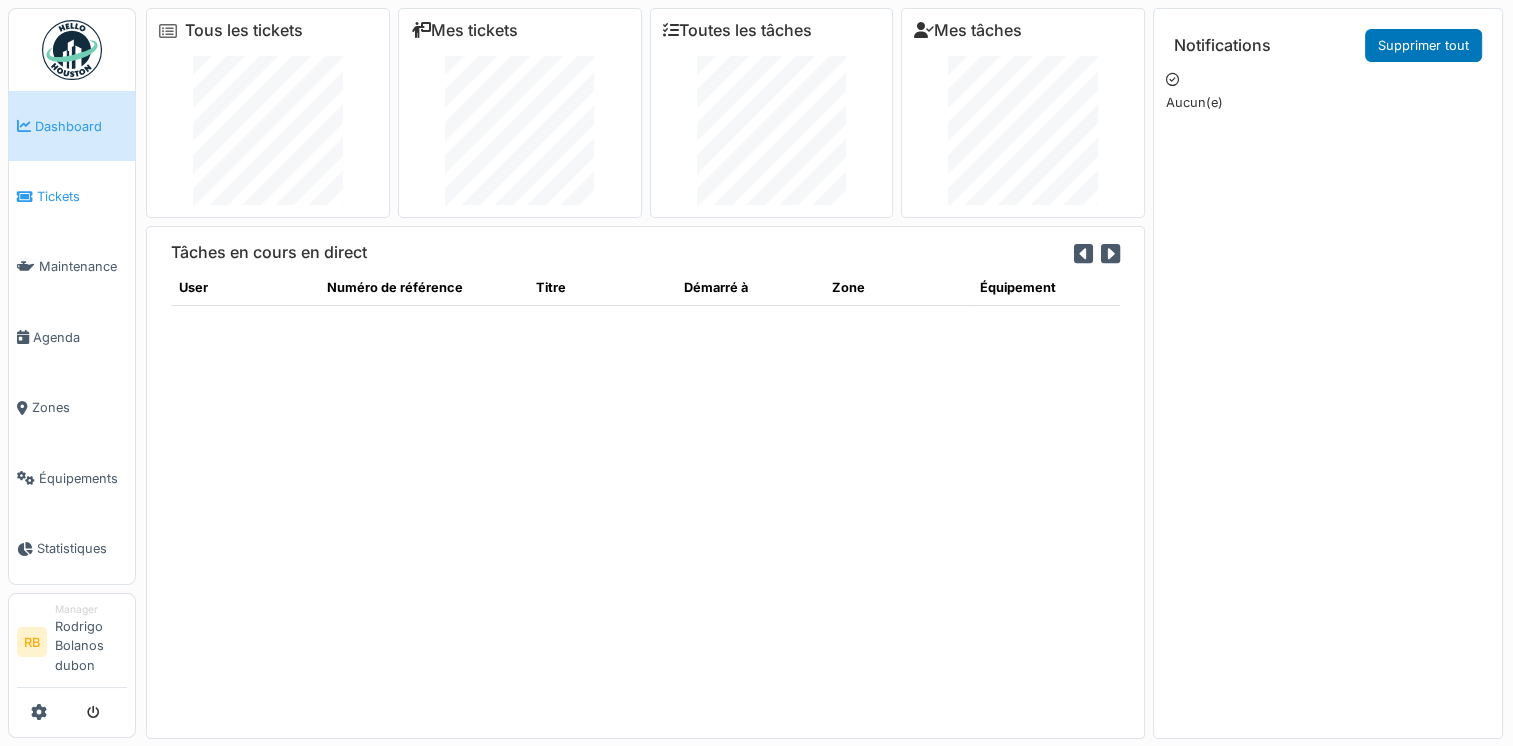 click on "Tickets" at bounding box center (82, 196) 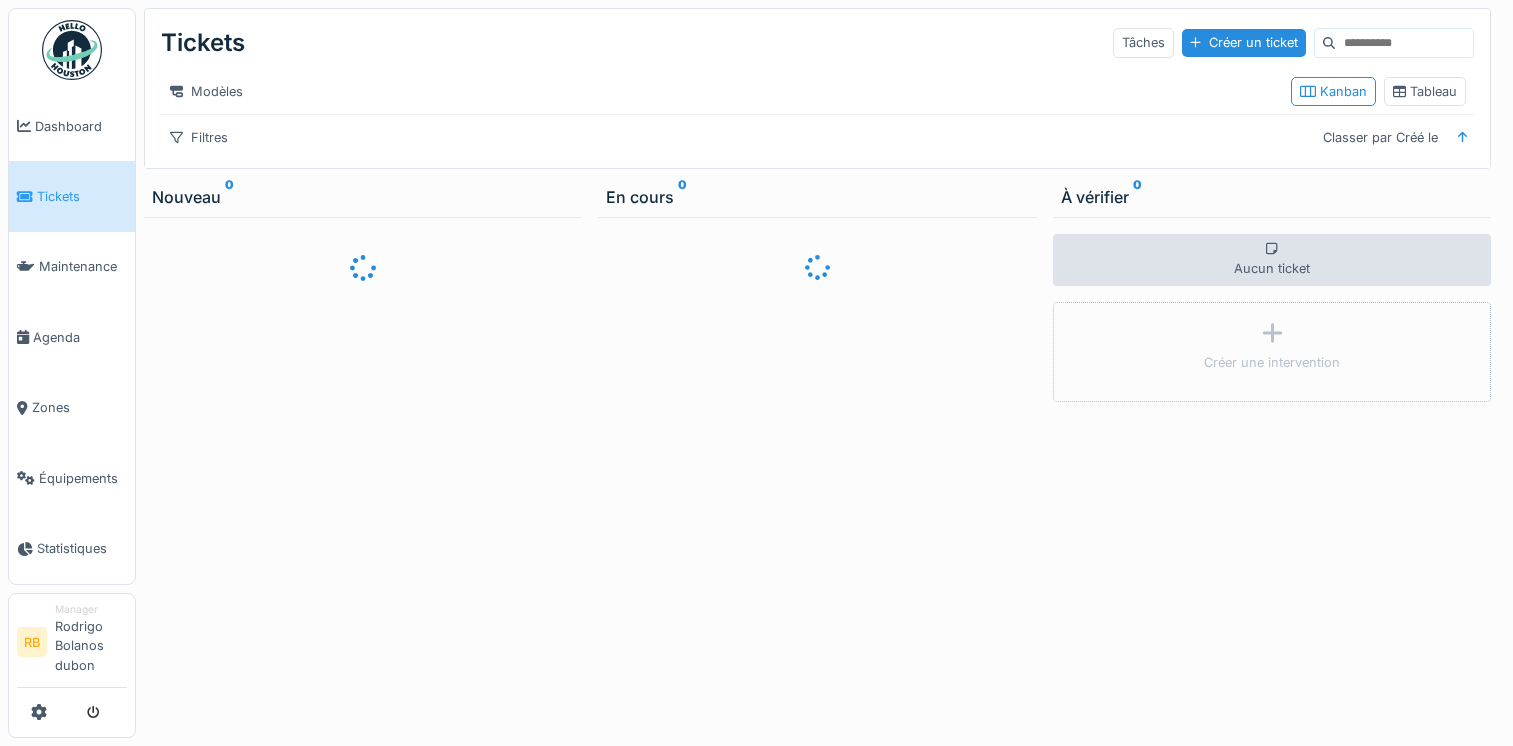 scroll, scrollTop: 0, scrollLeft: 0, axis: both 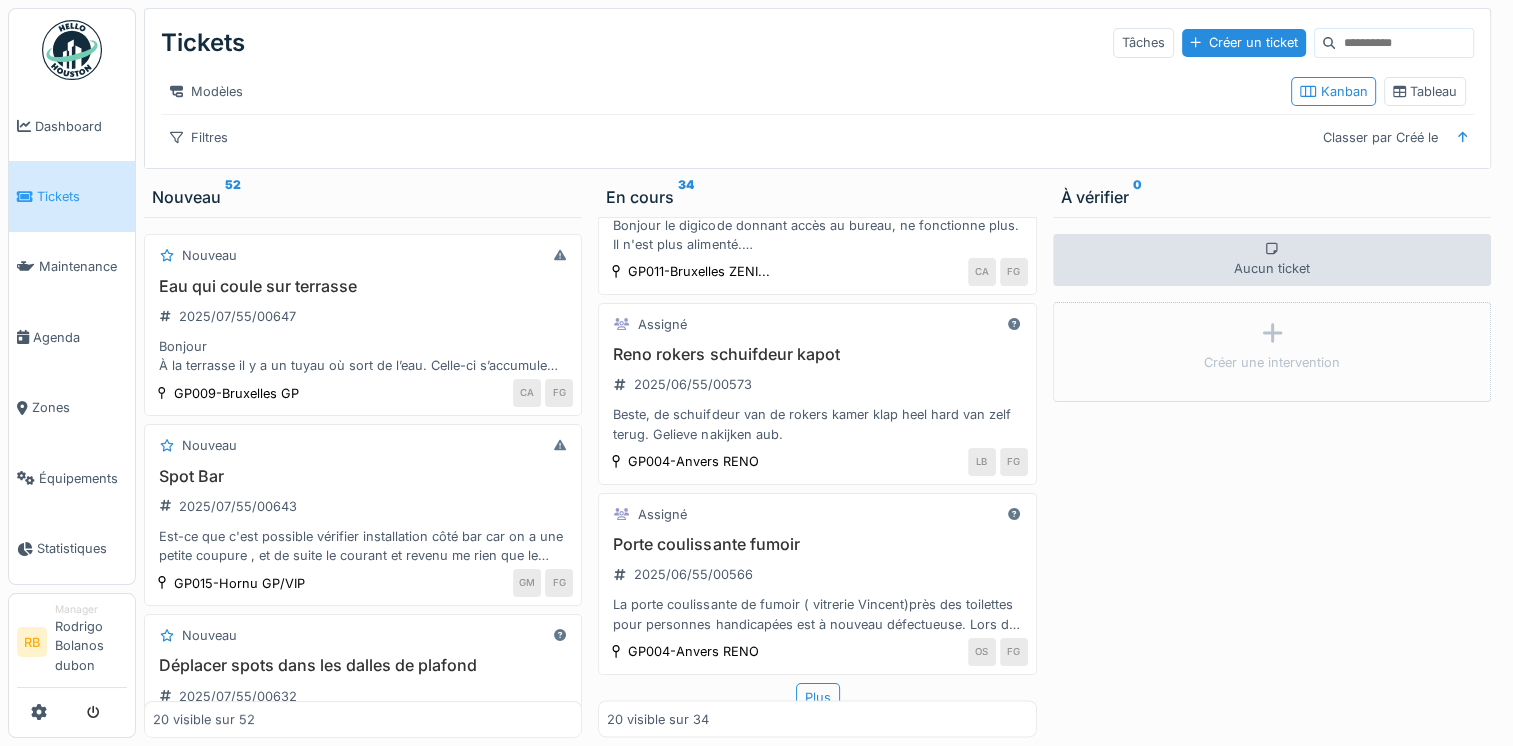click on "Assigné Totem extérieur GH éteint  [DATE]/[DATE]/[DATE]/[NUMBER] Bonjour, les deux écrans du totem sont noirs, nous avons tenté d'éteindre et rallumer mais il n'y a pas de changement  GP013-[CITY]... MB SM Assigné Chasse d eau urinoirs hommes  [DATE]/[DATE]/[DATE]/[NUMBER] La chasses d eau de l'urinoir homme côté gauche ne fonctionne plus. GP012-[CITY] GP DR FG Assigné Porte sas entrée rue [DATE]/[DATE]/[DATE]/[NUMBER] Le même problème que la semaine passée,  la porte se bloque, obligé de couper et enclencher le disjoncteur pour la faire fonctionner, plusieurs fois par jour. GP016-[CITY] GP TS FG Assigné Contre marche escalier parking  [DATE]/[DATE]/[DATE]/[NUMBER] Contre marche escalier parking cassée,  le morceau va bientôt tomber ce qui laissera un trou. GP012-[CITY] GP DR FG Assigné Mauvaise herbe dans le parking  [DATE]/[DATE]/[DATE]/[NUMBER] Nettoyage parking mauvaise herbe GP012-[CITY] GP DR FG Assigné Tuyaux d'eau  [DATE]/[DATE]/[DATE]/[NUMBER] Avons-nous une date d'intervention pour arranger ce tuyaux ? Voir photos en annexe JB FG JB FG" at bounding box center [817, 477] 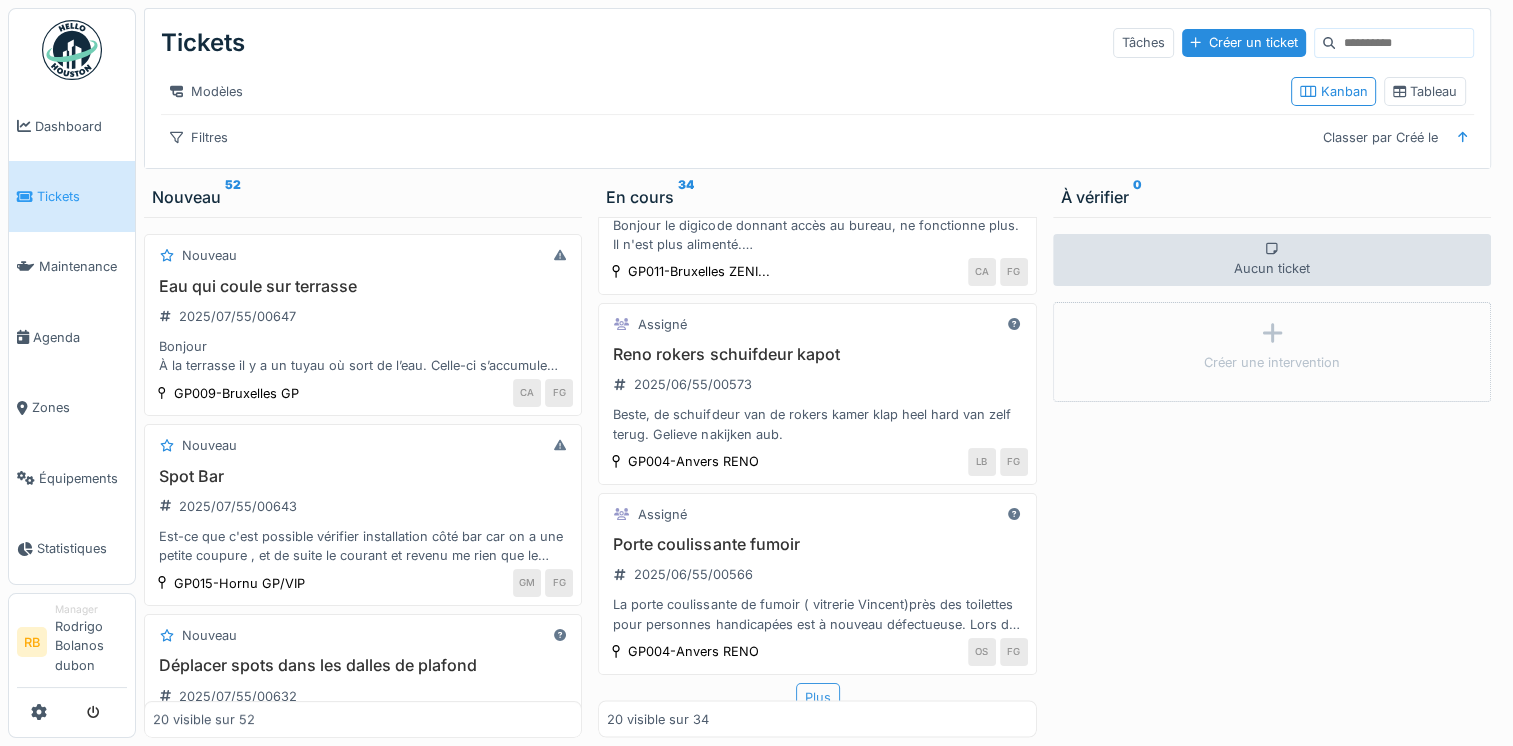 click on "Plus" at bounding box center [818, 697] 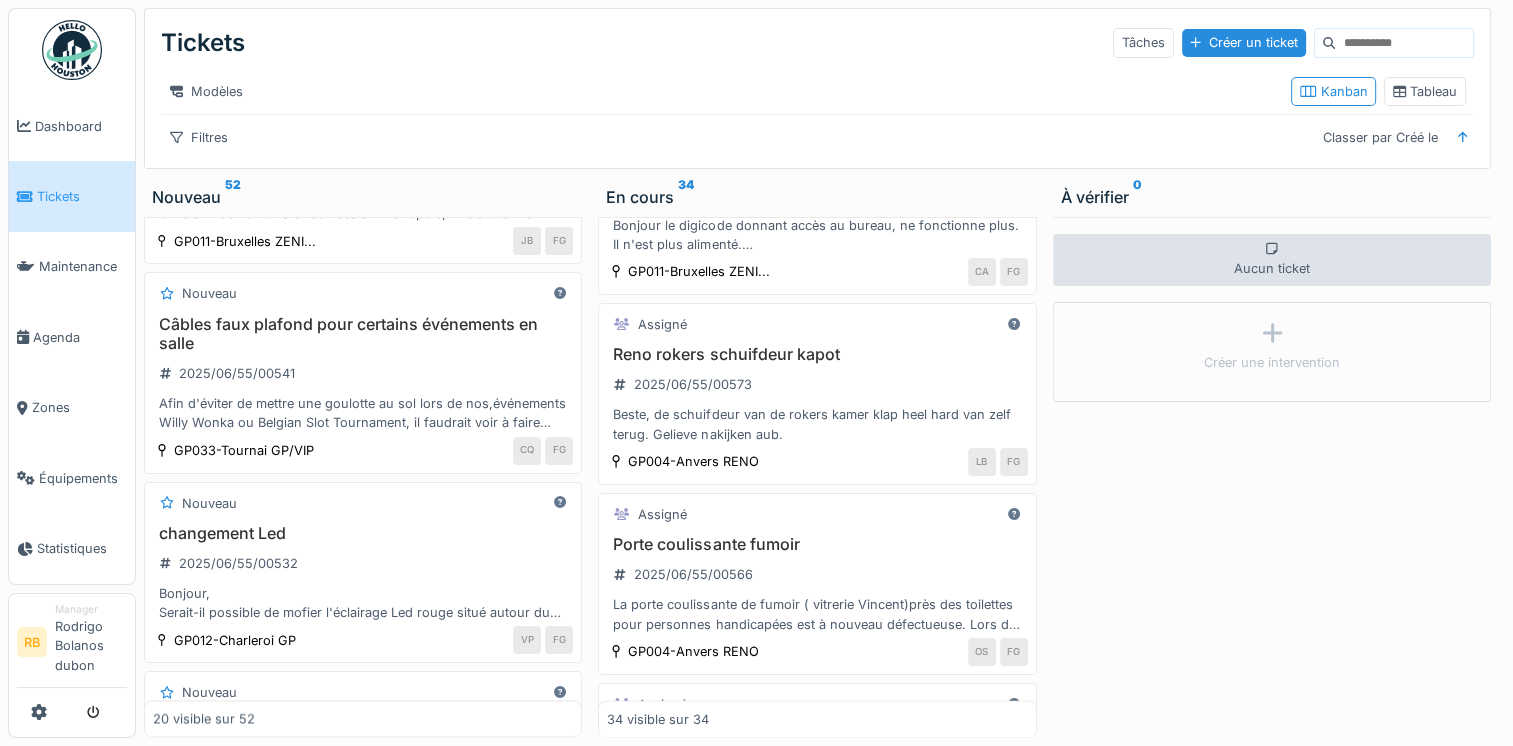 scroll, scrollTop: 2414, scrollLeft: 0, axis: vertical 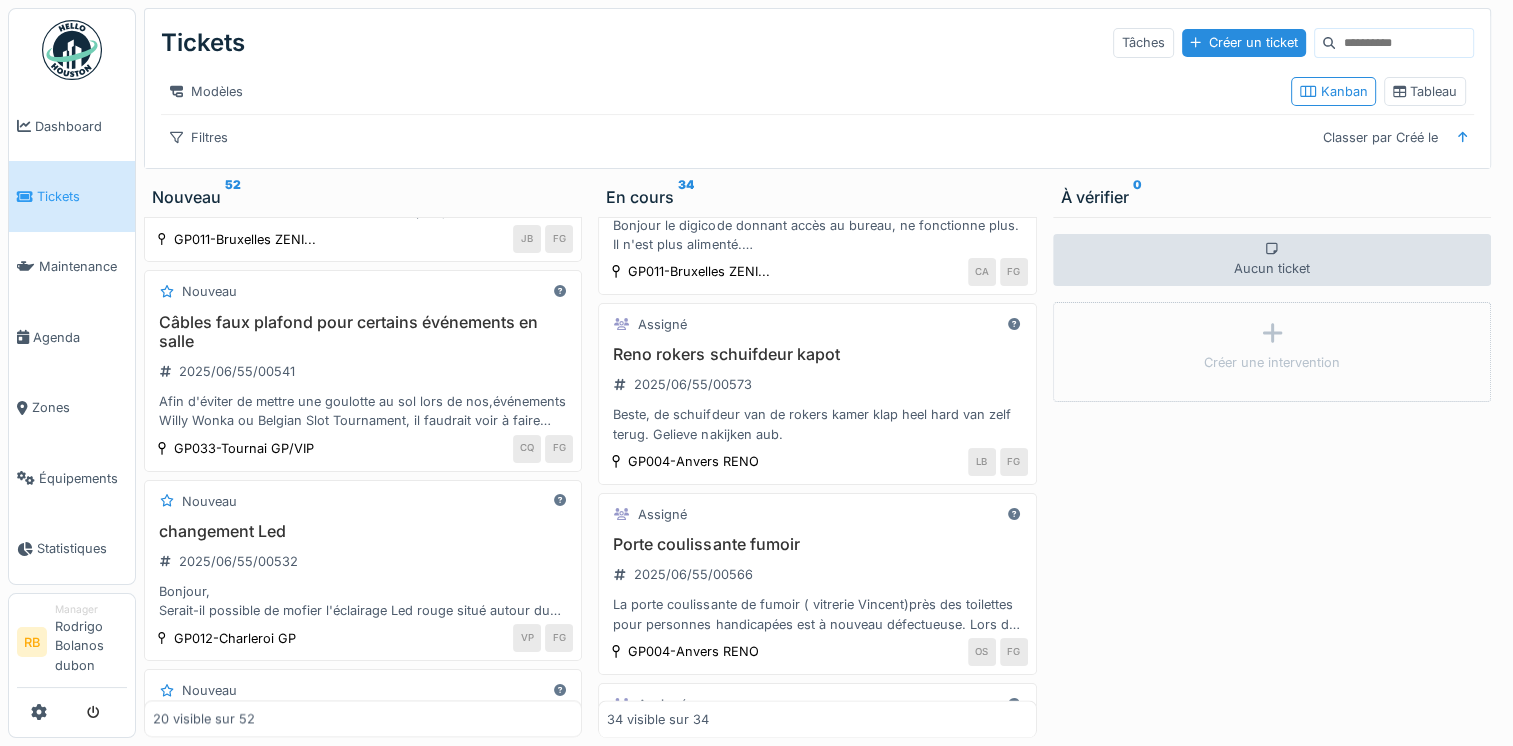 drag, startPoint x: 1312, startPoint y: 62, endPoint x: 1321, endPoint y: 42, distance: 21.931713 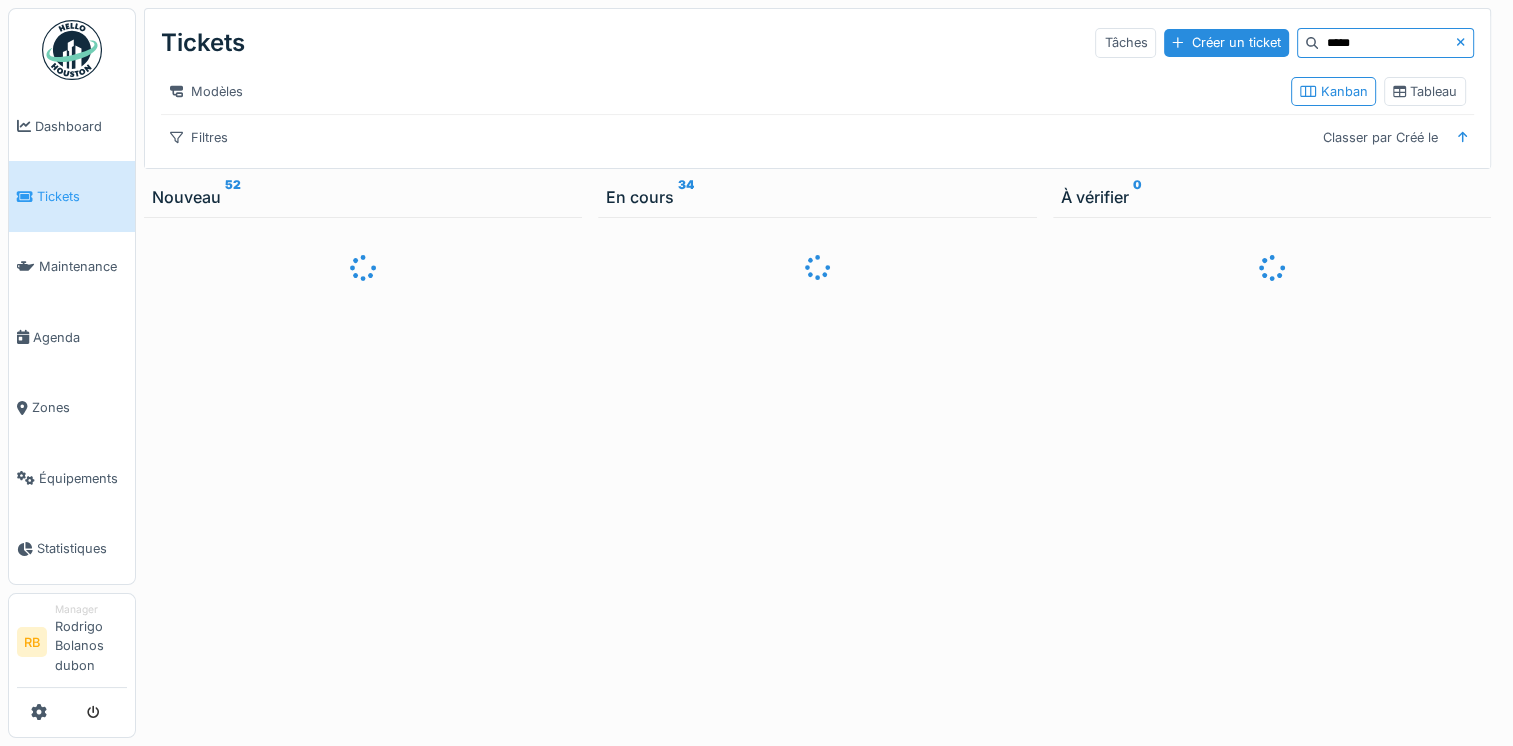 scroll, scrollTop: 0, scrollLeft: 0, axis: both 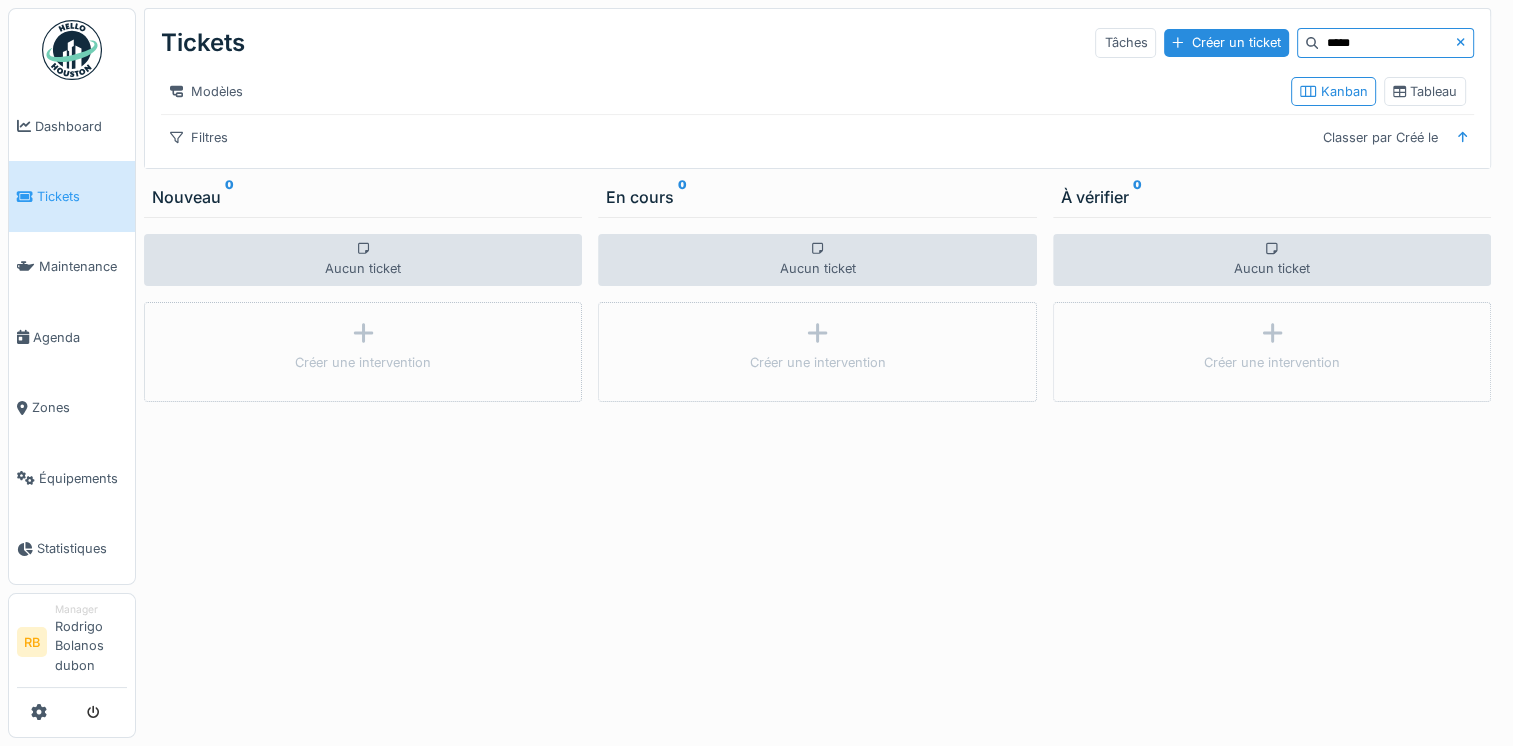 type on "*****" 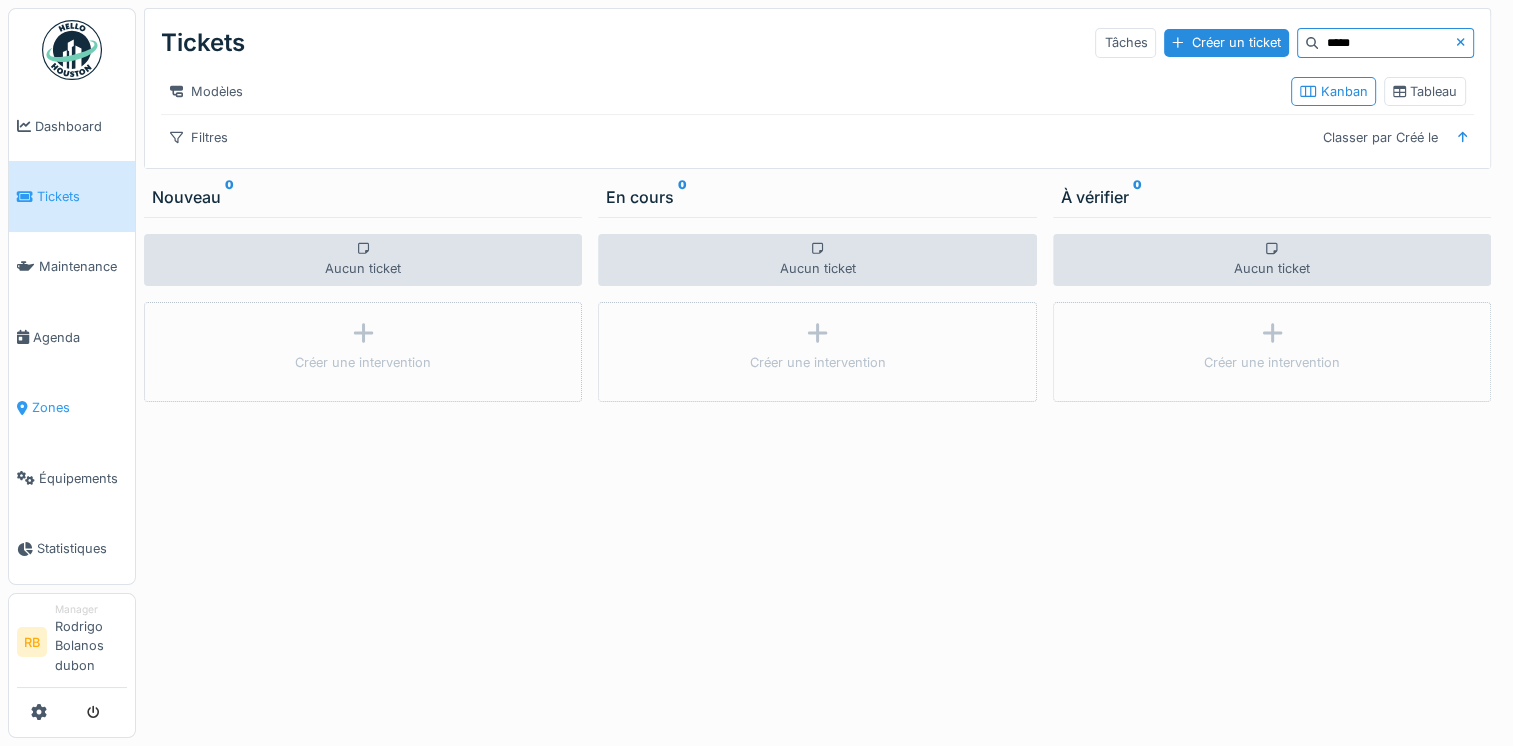 click on "Zones" at bounding box center (72, 408) 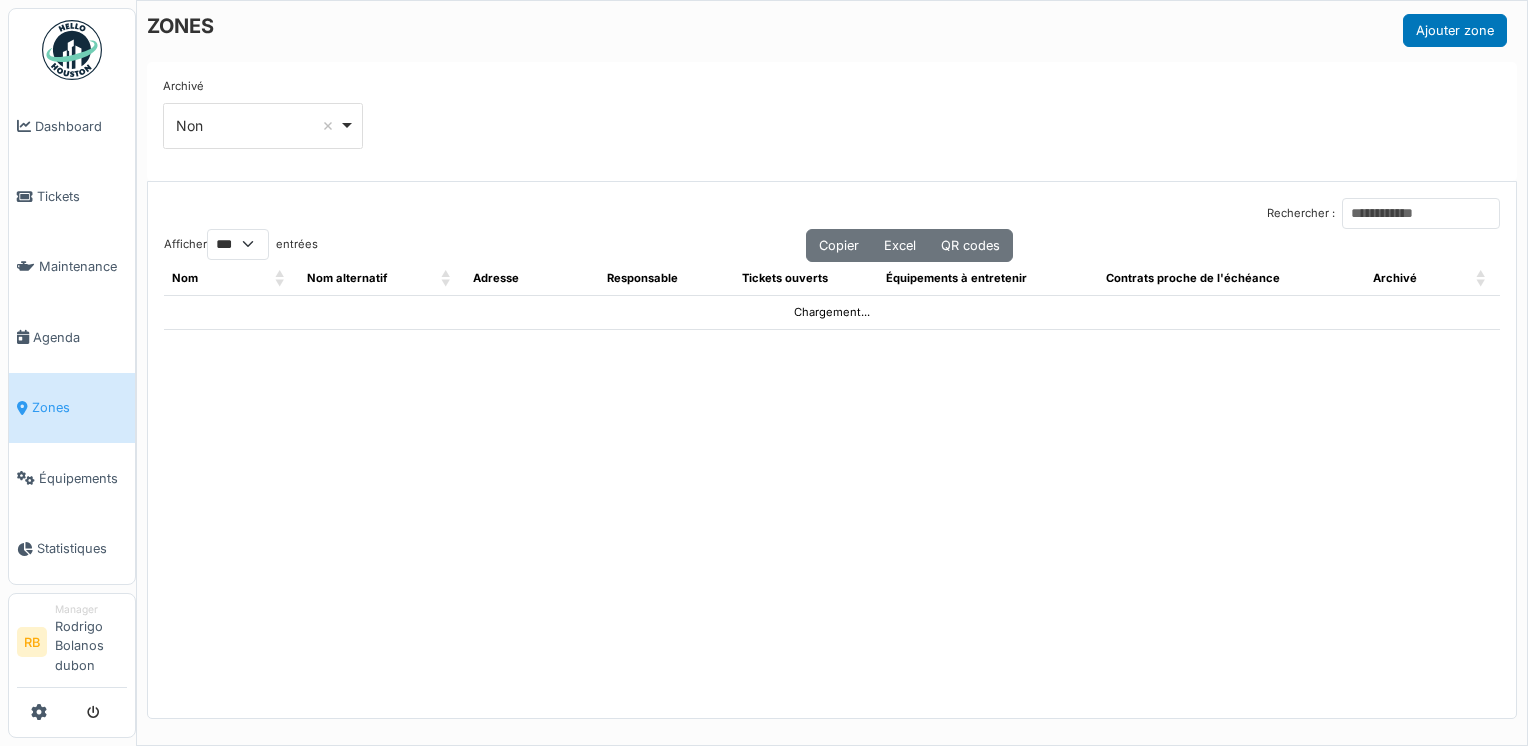 select on "***" 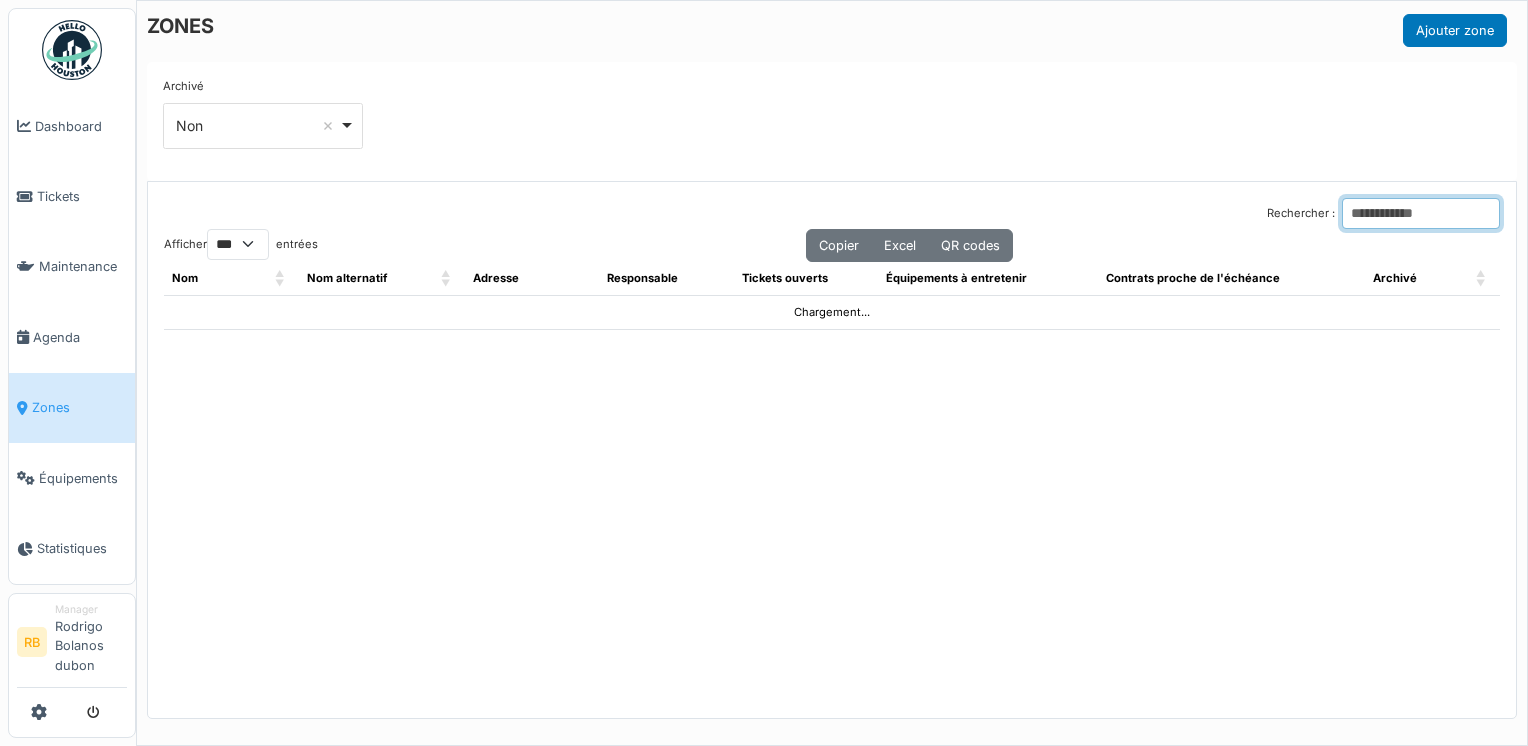 click on "Rechercher :" at bounding box center [1421, 213] 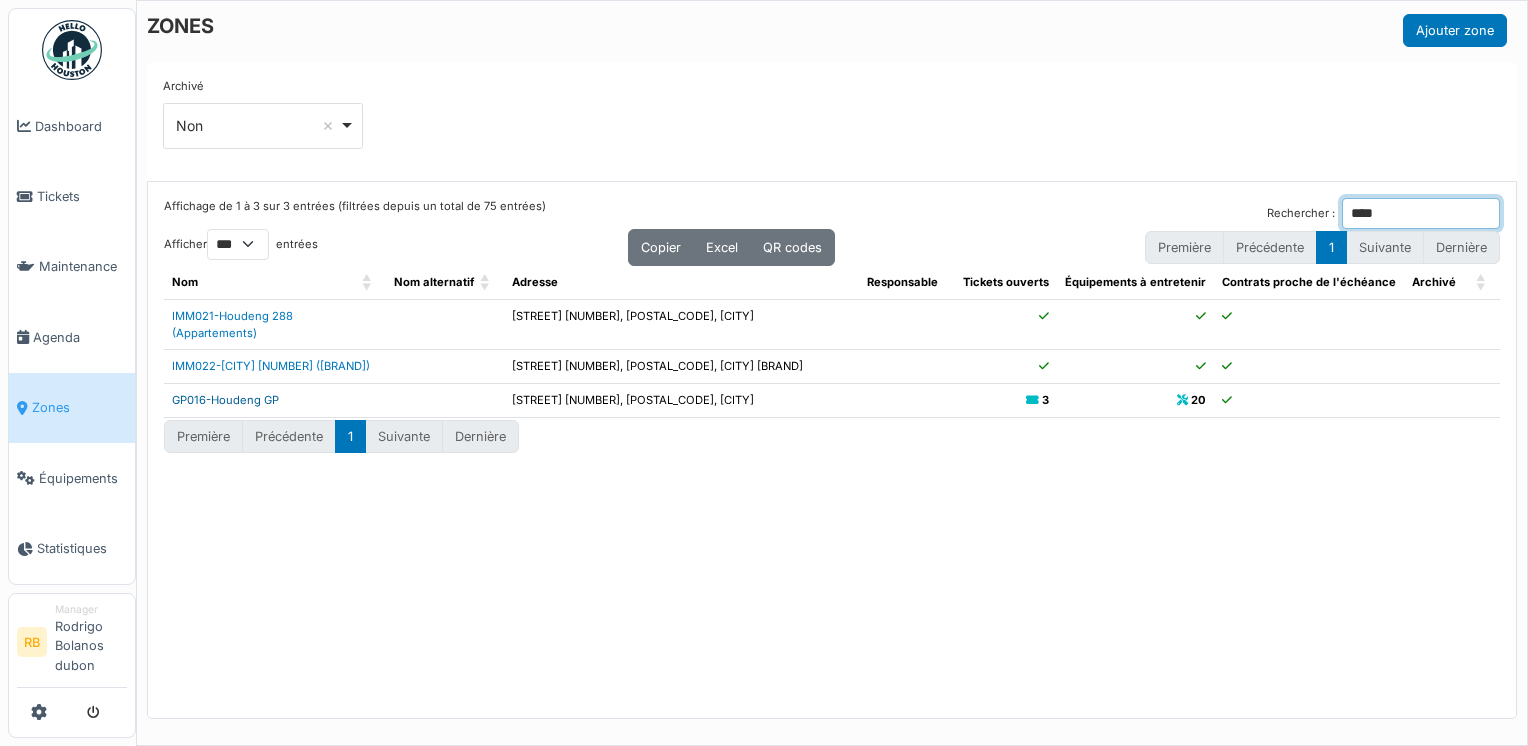 type on "****" 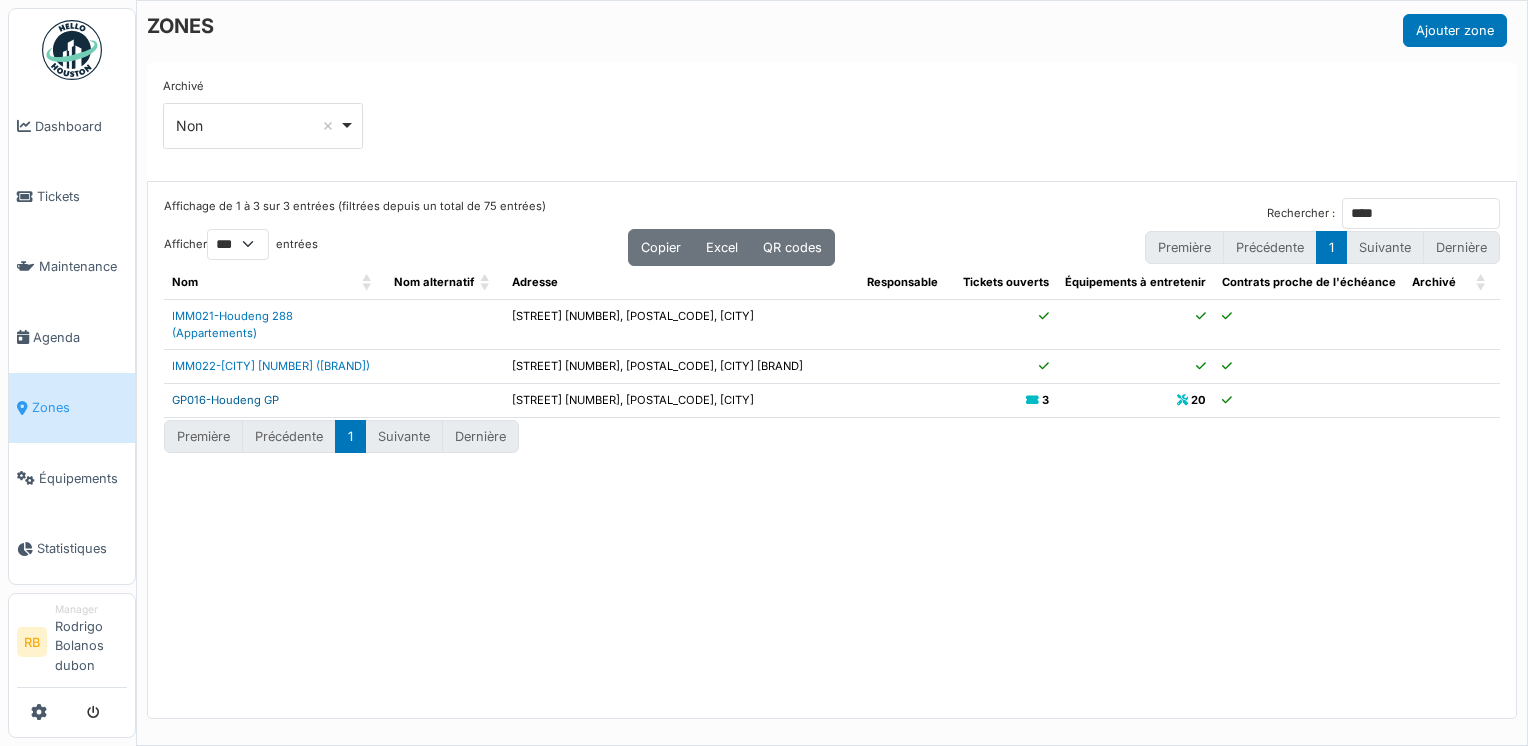 click on "GP016-Houdeng GP" at bounding box center (225, 400) 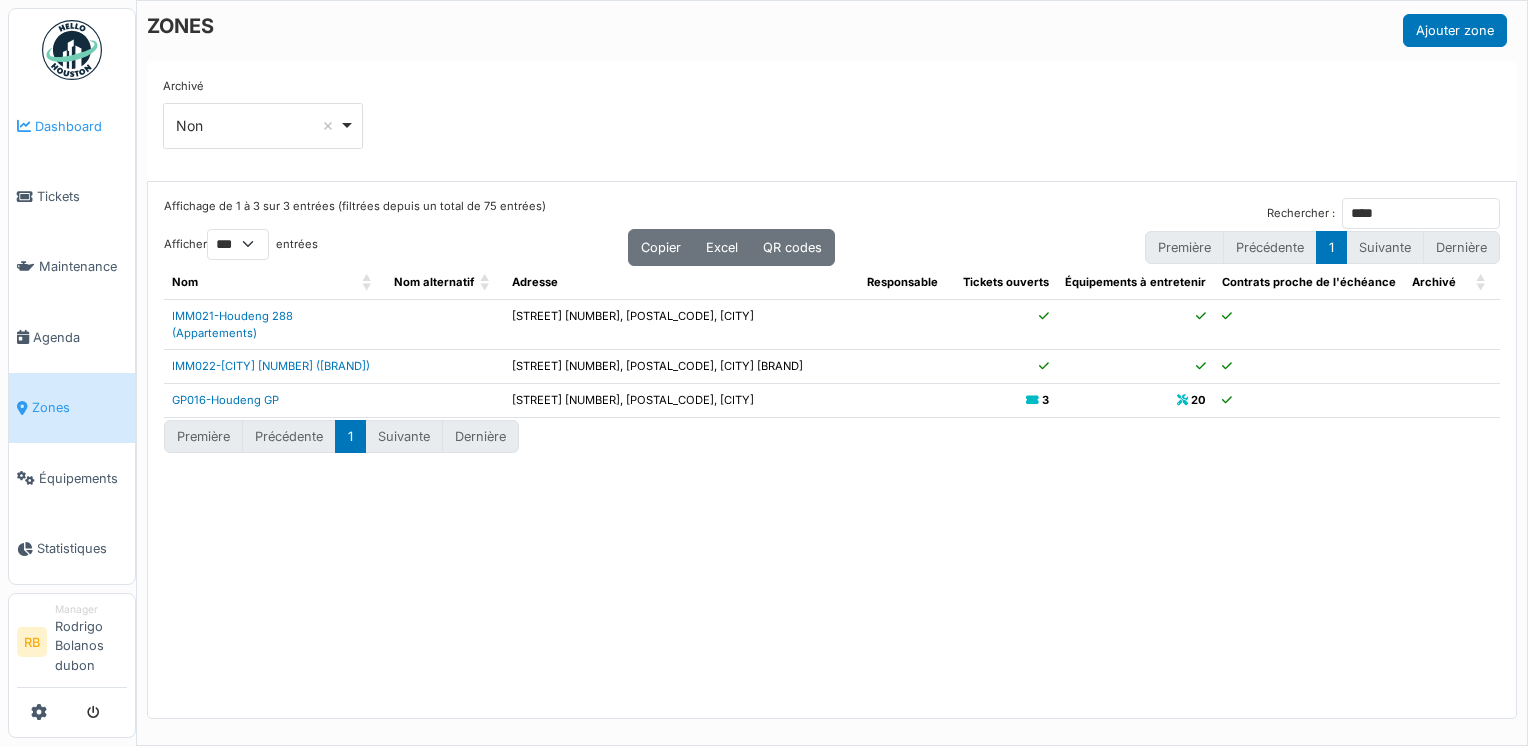 click on "Dashboard" at bounding box center [81, 126] 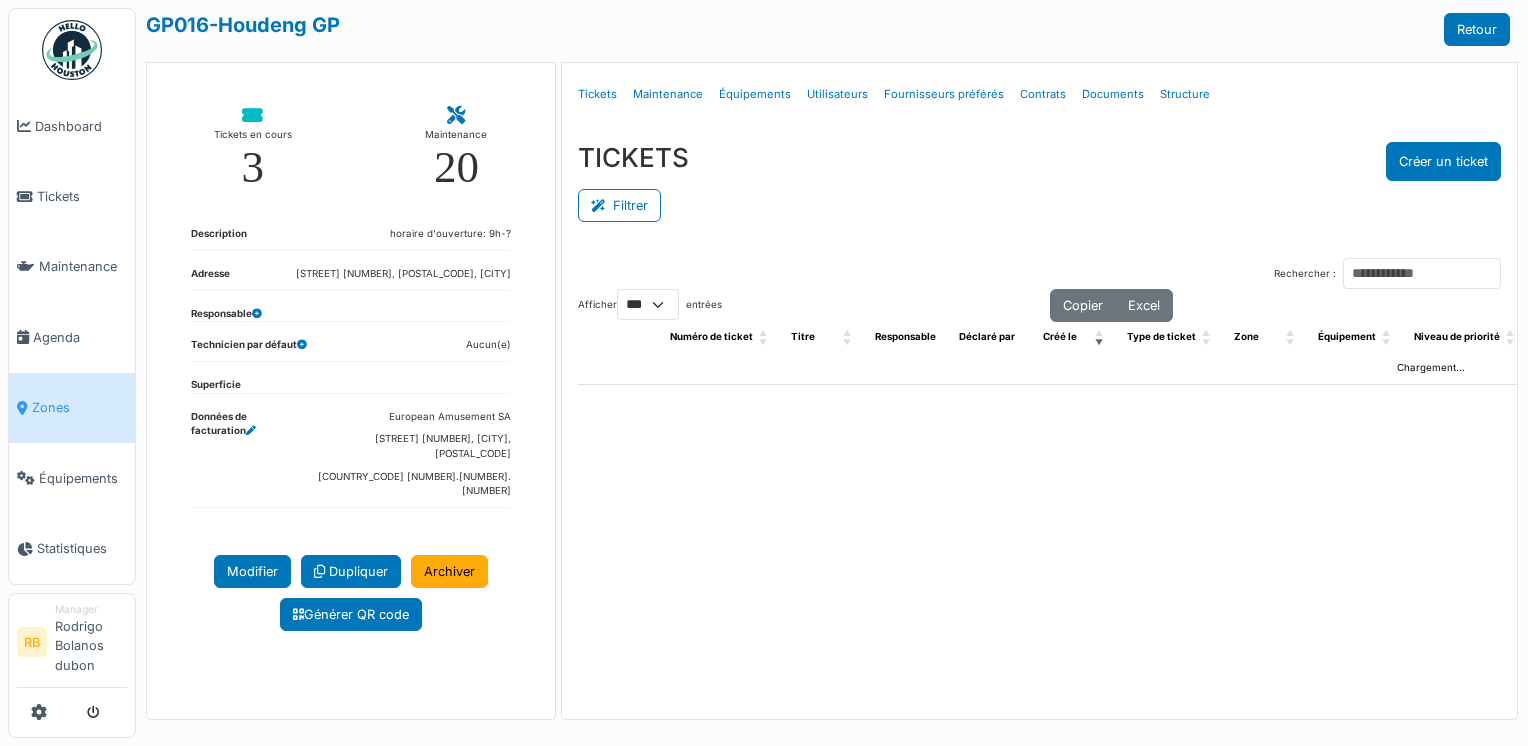 select on "***" 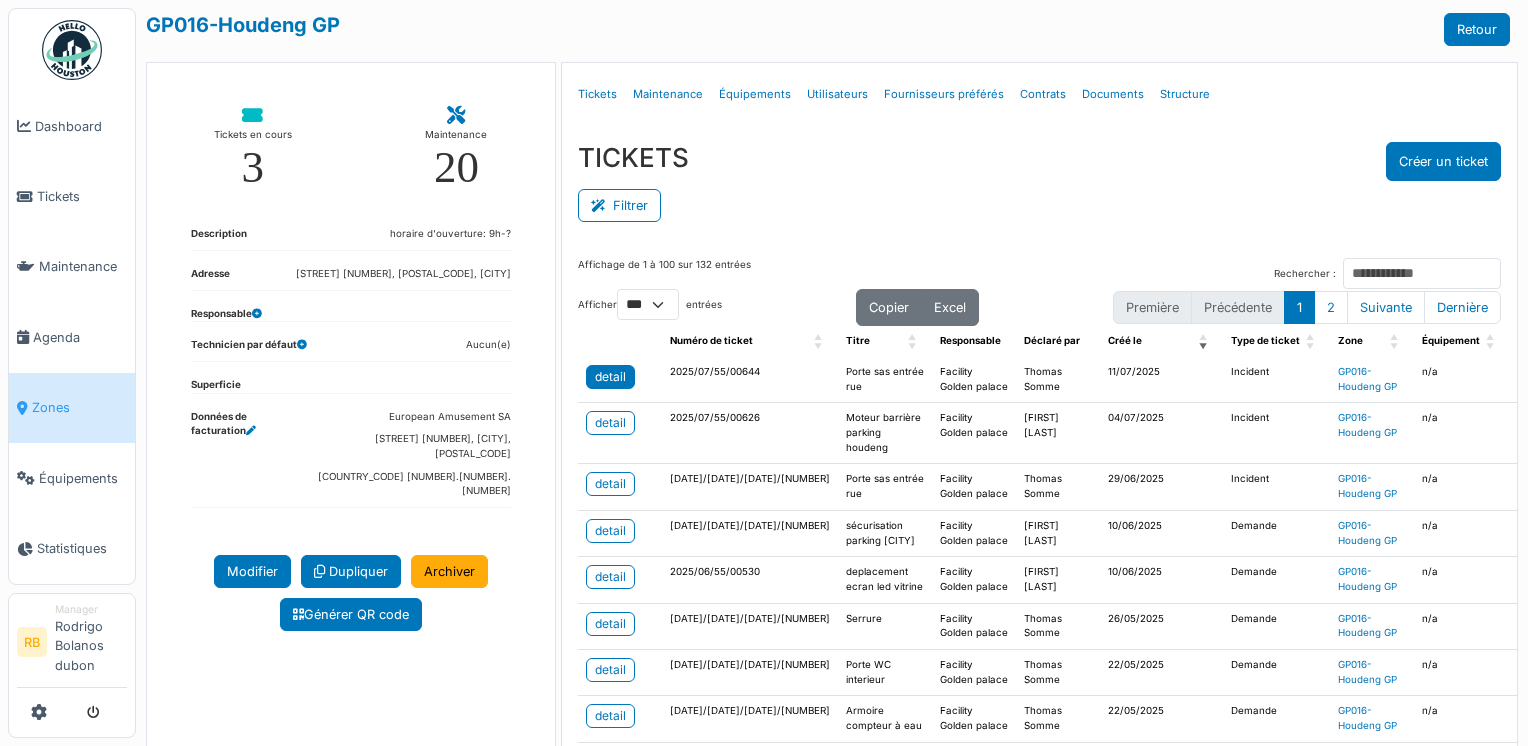 click on "detail" at bounding box center (610, 377) 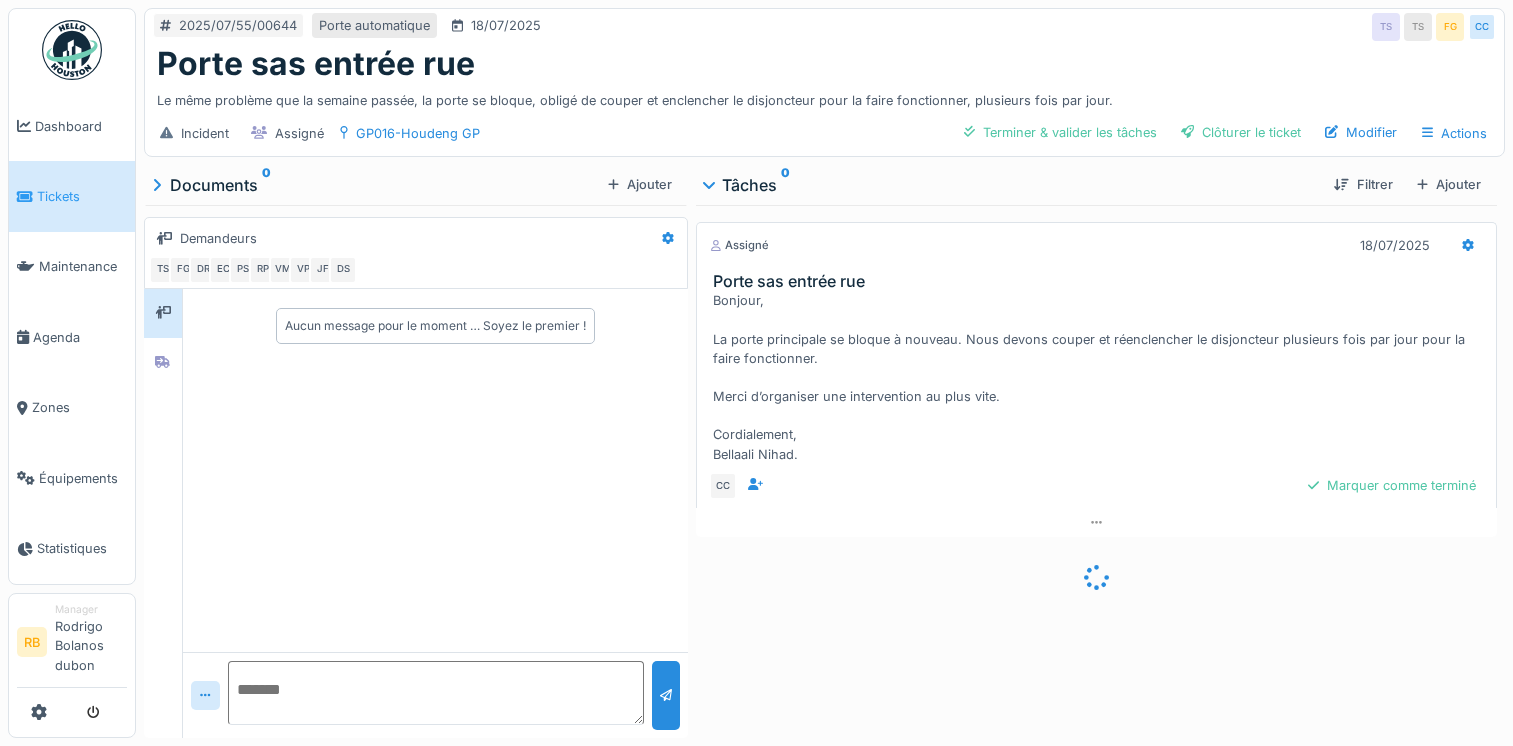 scroll, scrollTop: 0, scrollLeft: 0, axis: both 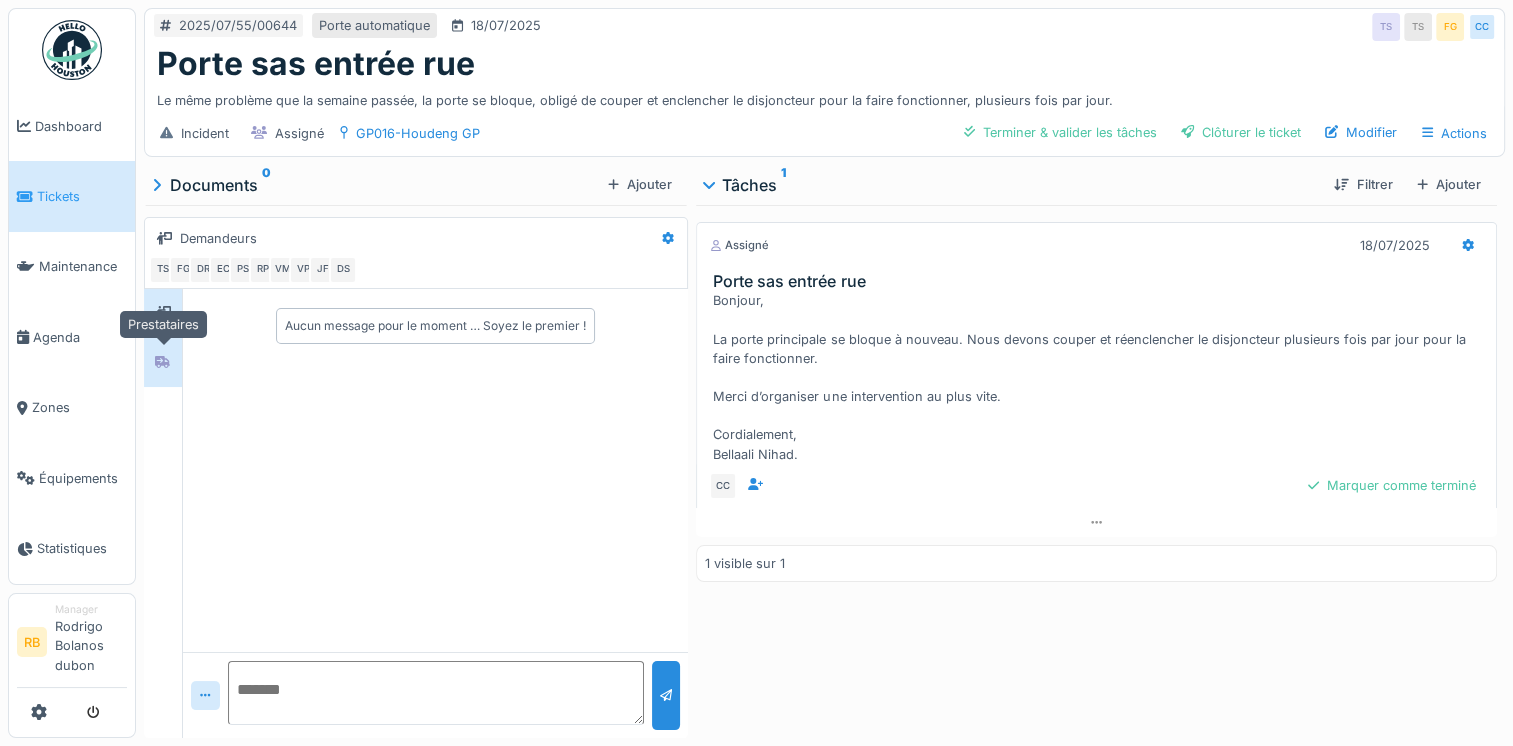 click at bounding box center [163, 362] 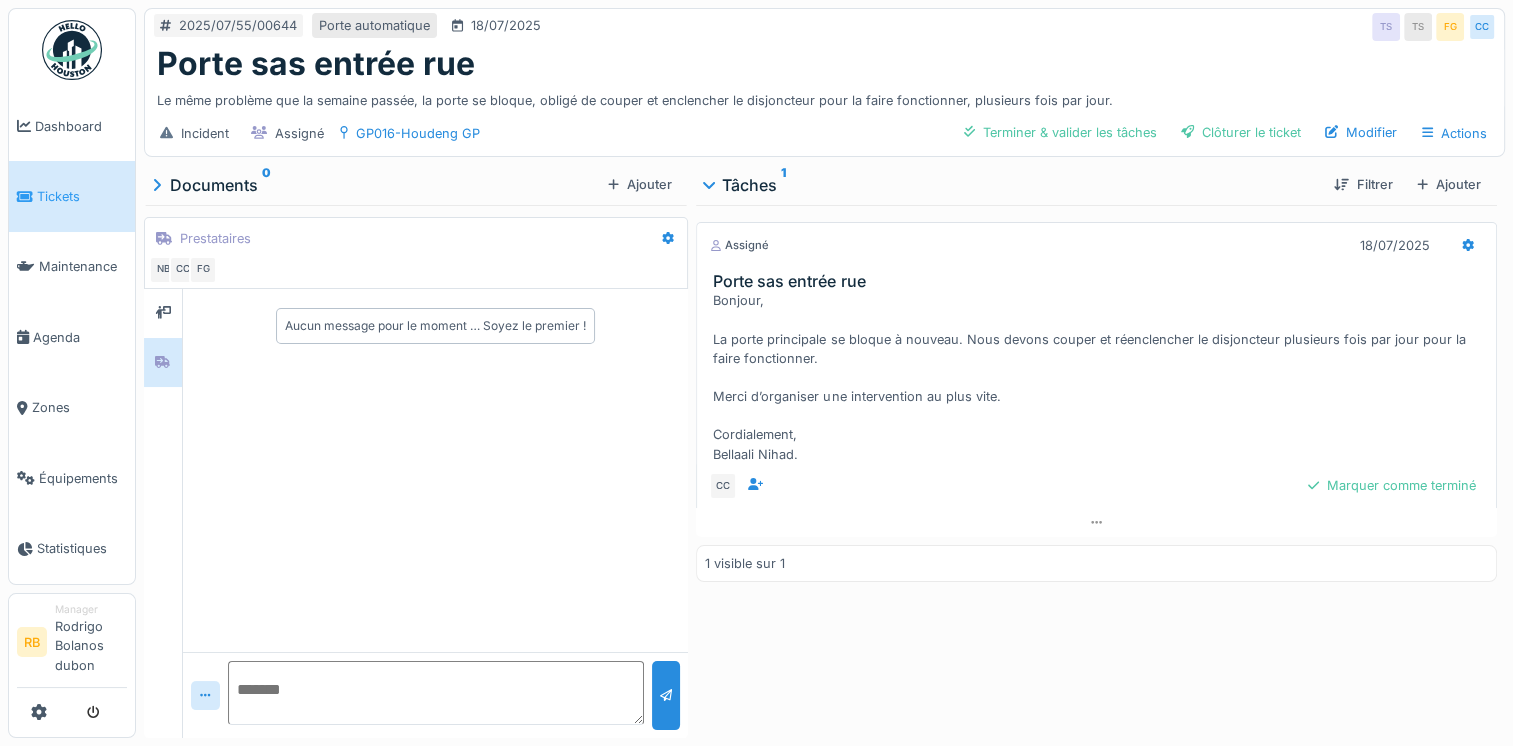 click at bounding box center (435, 693) 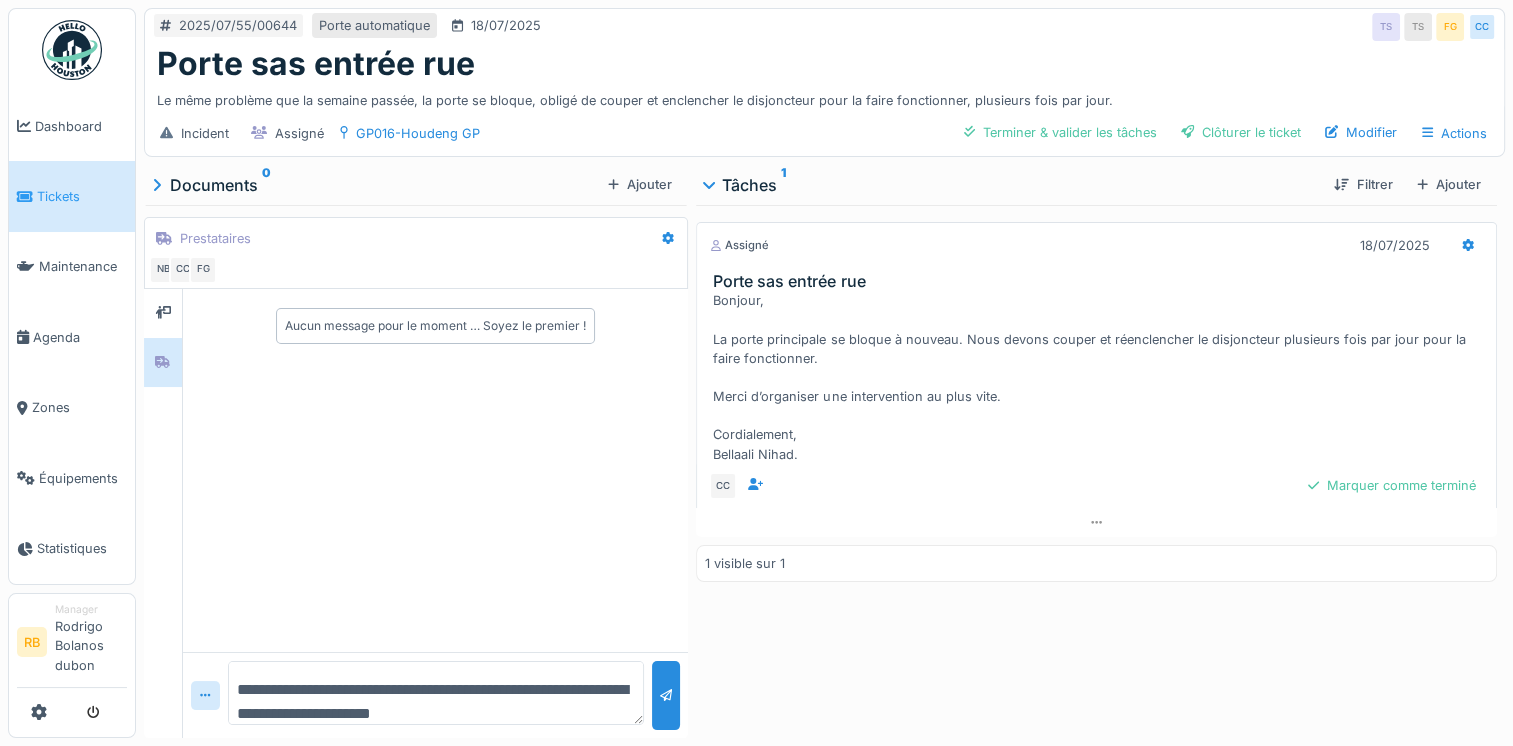 scroll, scrollTop: 23, scrollLeft: 0, axis: vertical 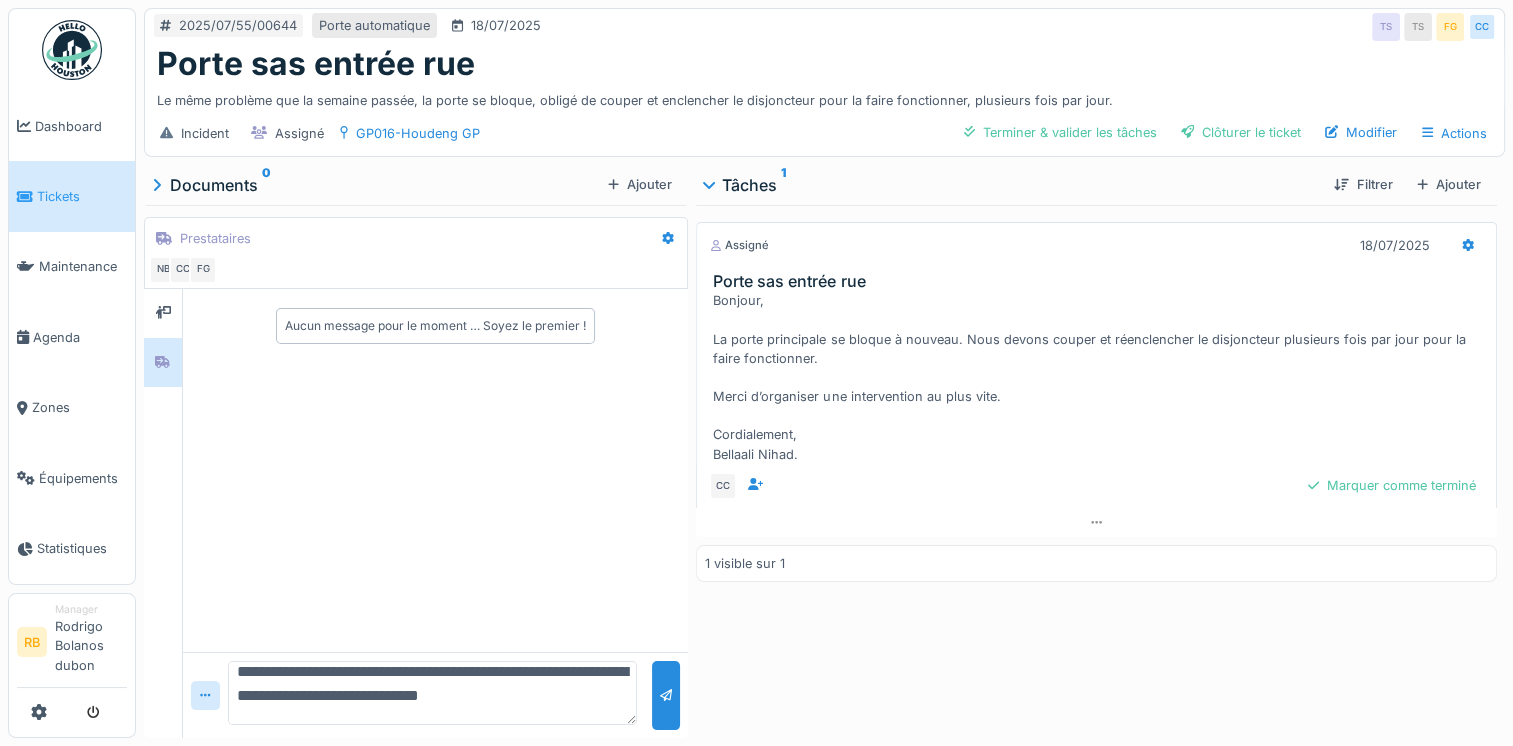 click on "**********" at bounding box center [432, 693] 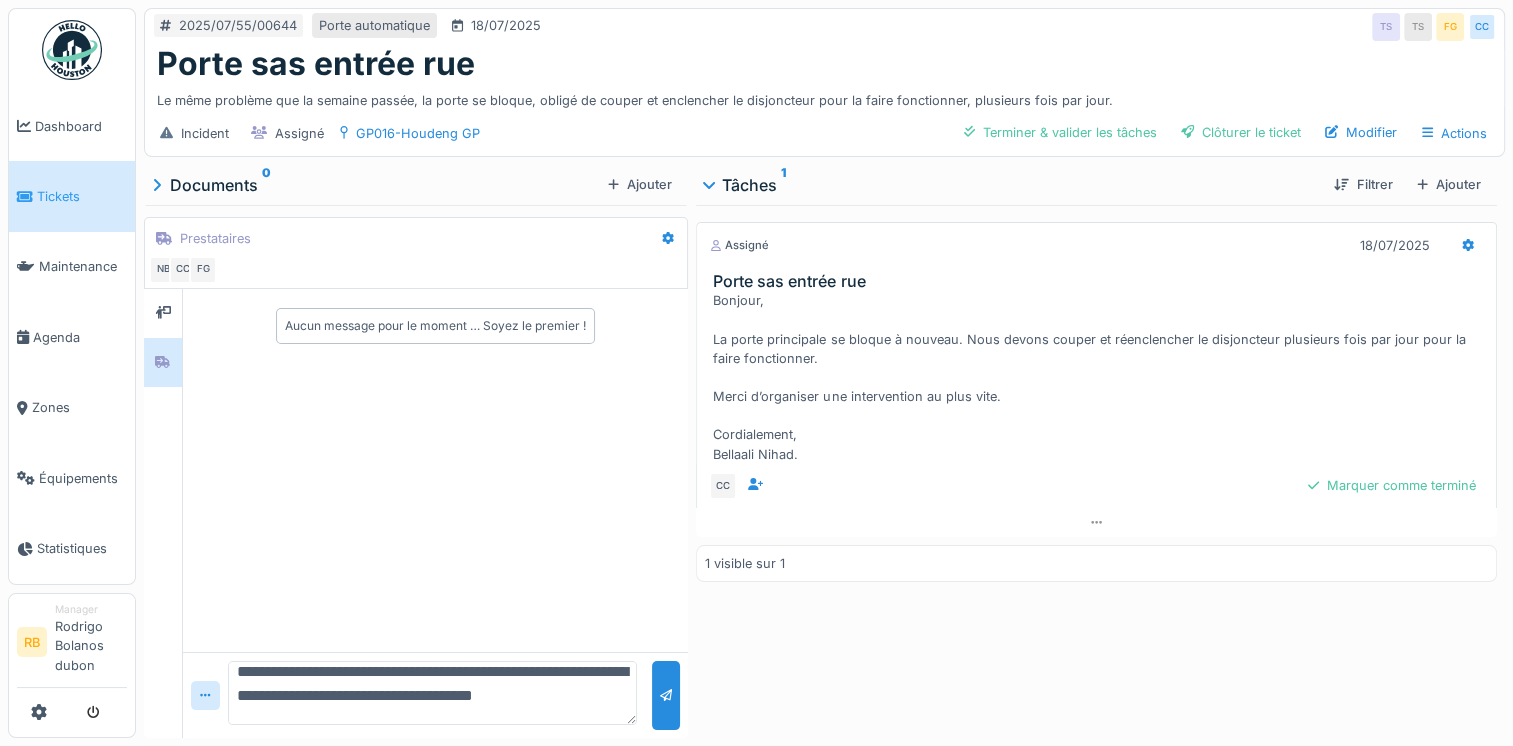 type on "**********" 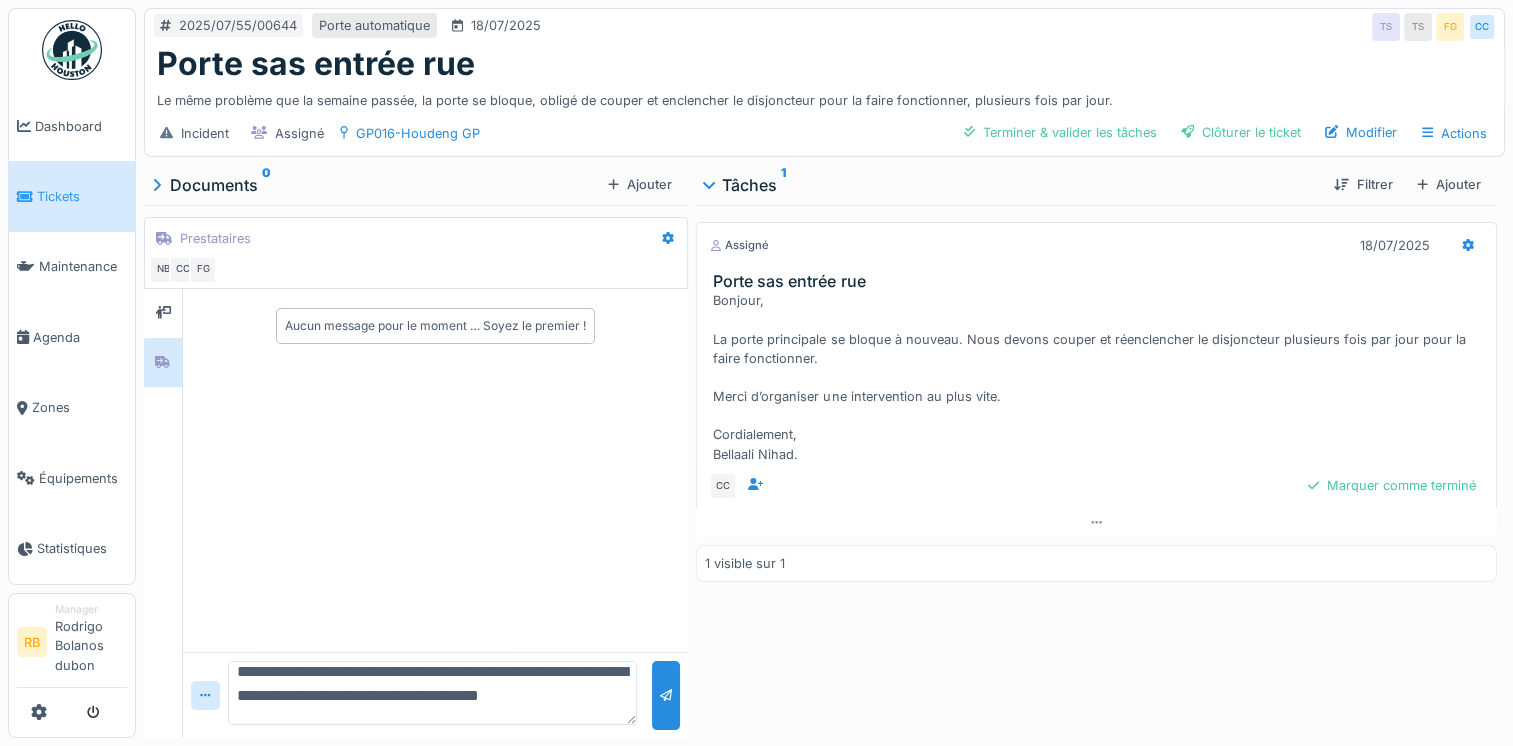 scroll, scrollTop: 0, scrollLeft: 0, axis: both 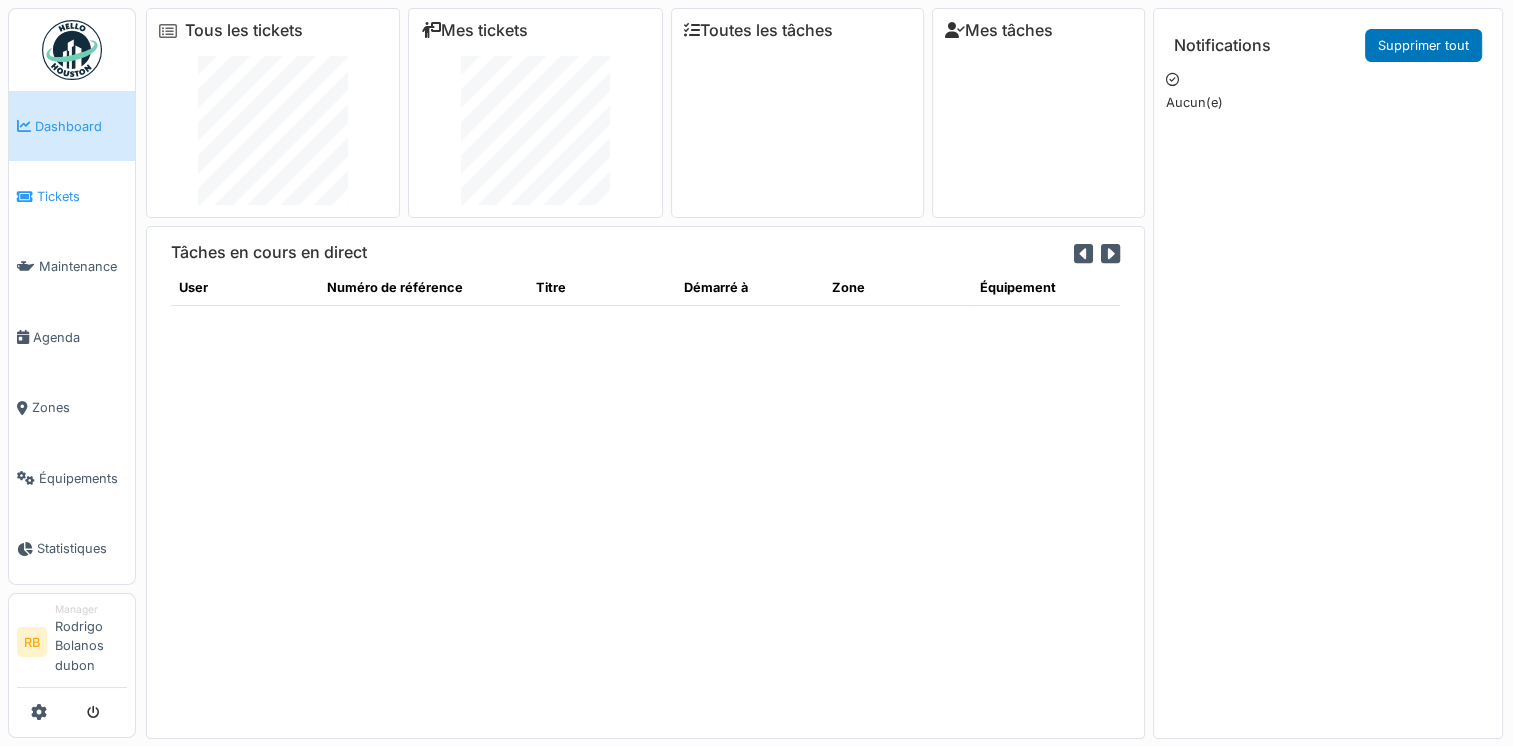 click on "Tickets" at bounding box center [72, 196] 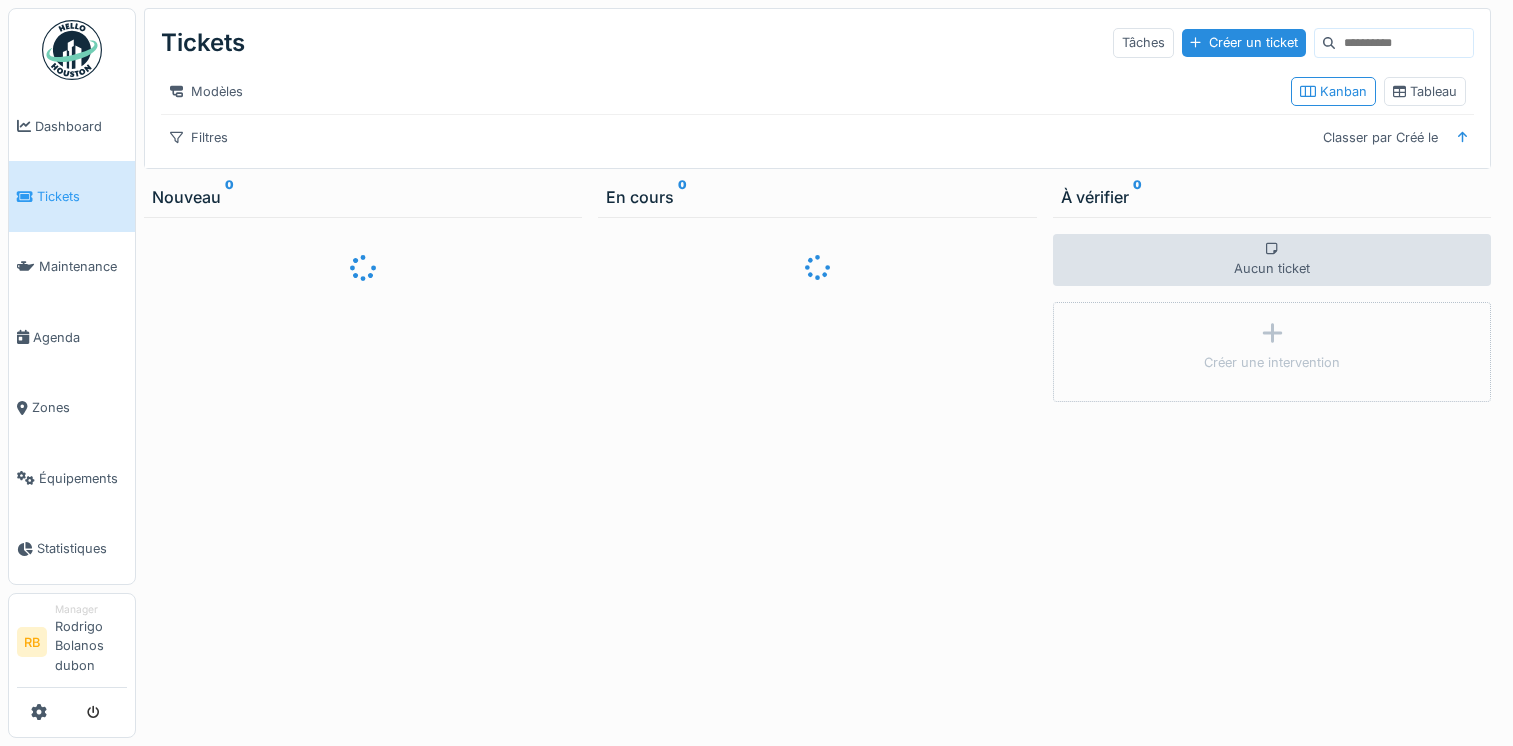 scroll, scrollTop: 0, scrollLeft: 0, axis: both 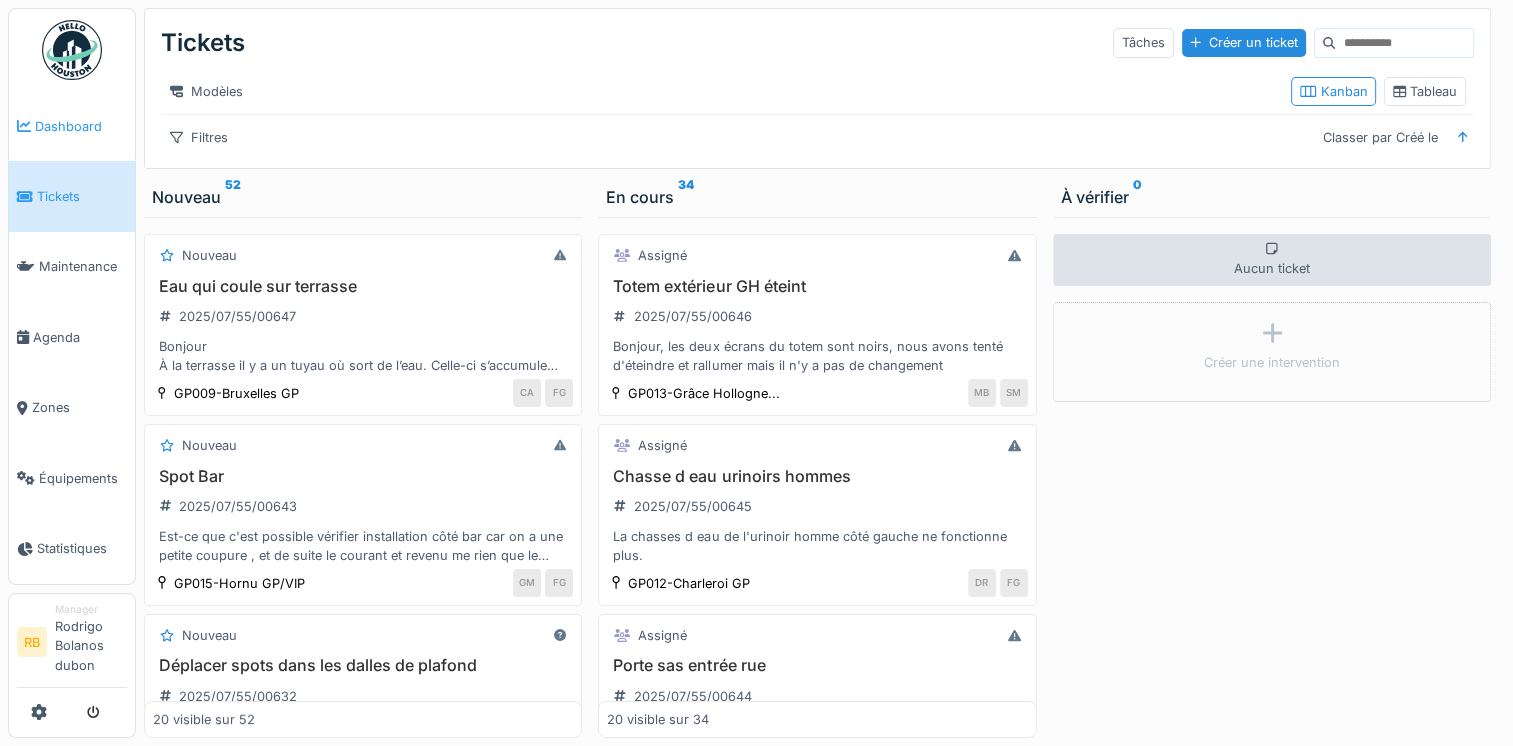 click on "Dashboard" at bounding box center (72, 126) 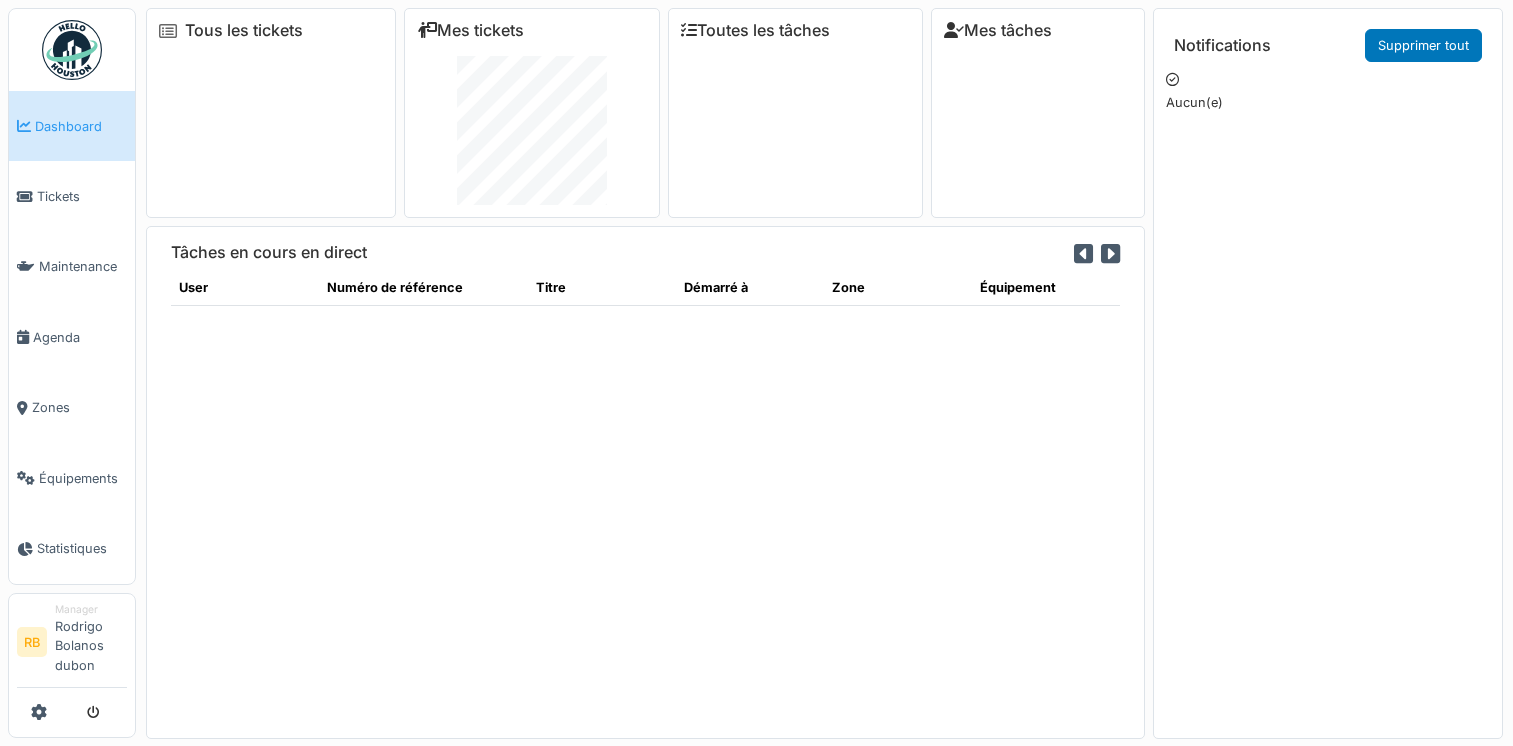 scroll, scrollTop: 0, scrollLeft: 0, axis: both 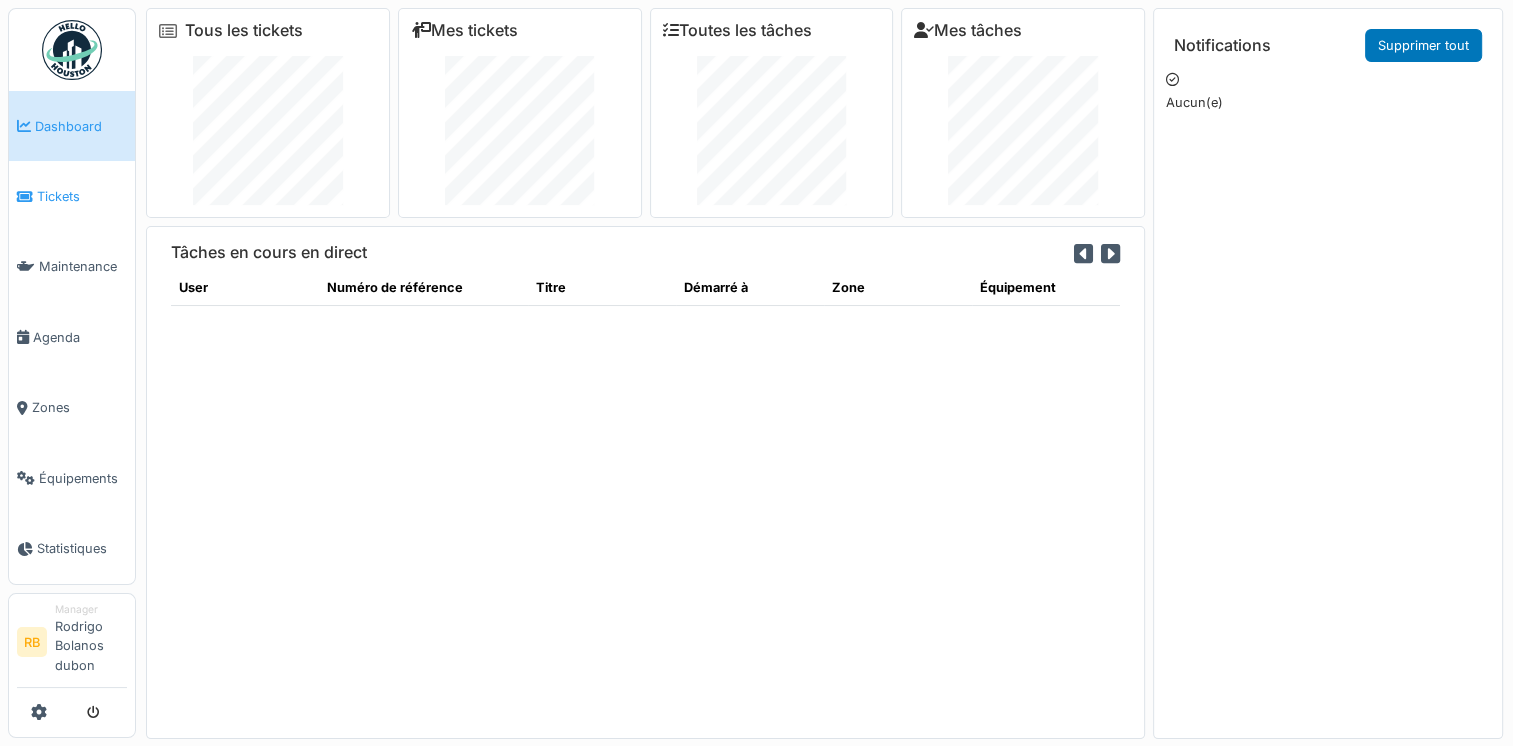 click on "Tickets" at bounding box center [72, 196] 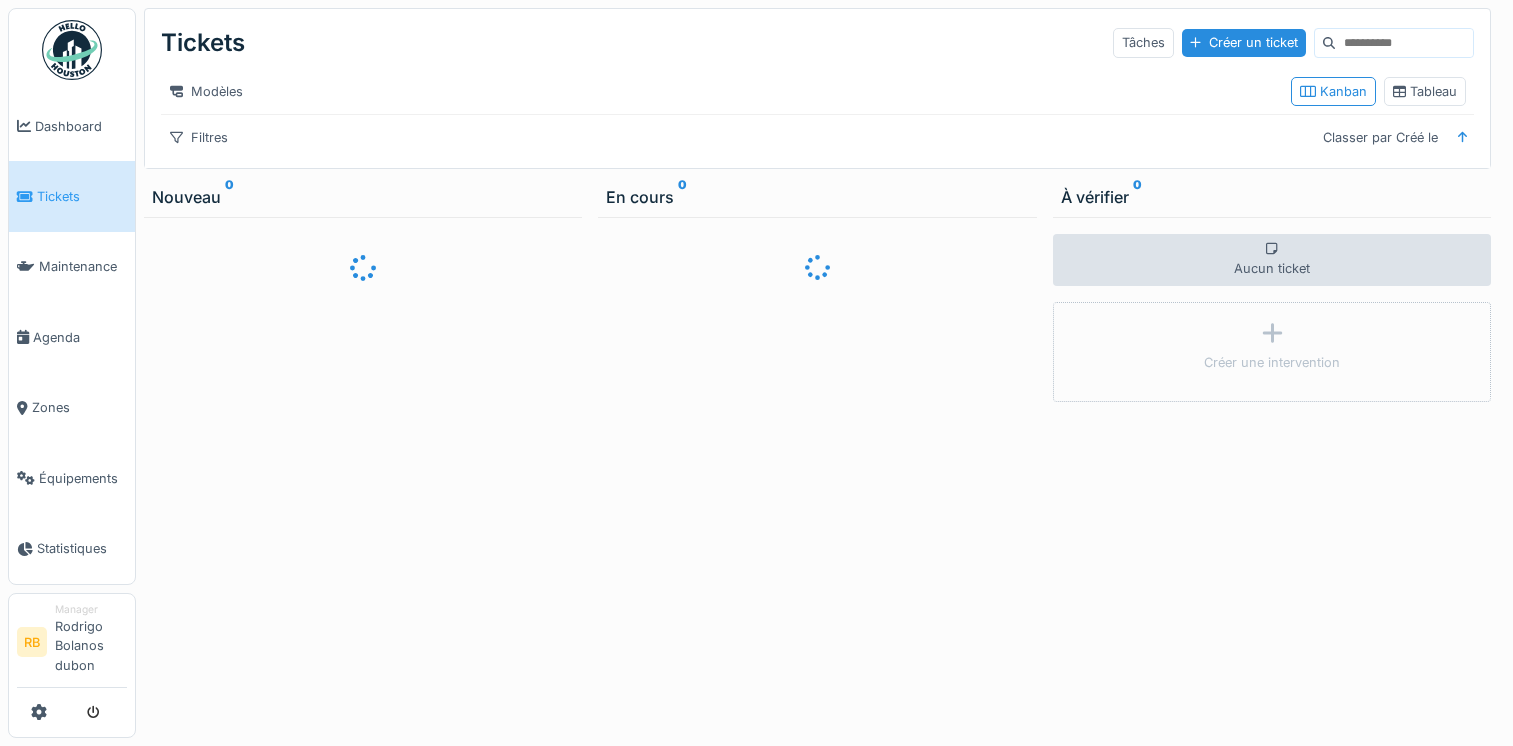 scroll, scrollTop: 0, scrollLeft: 0, axis: both 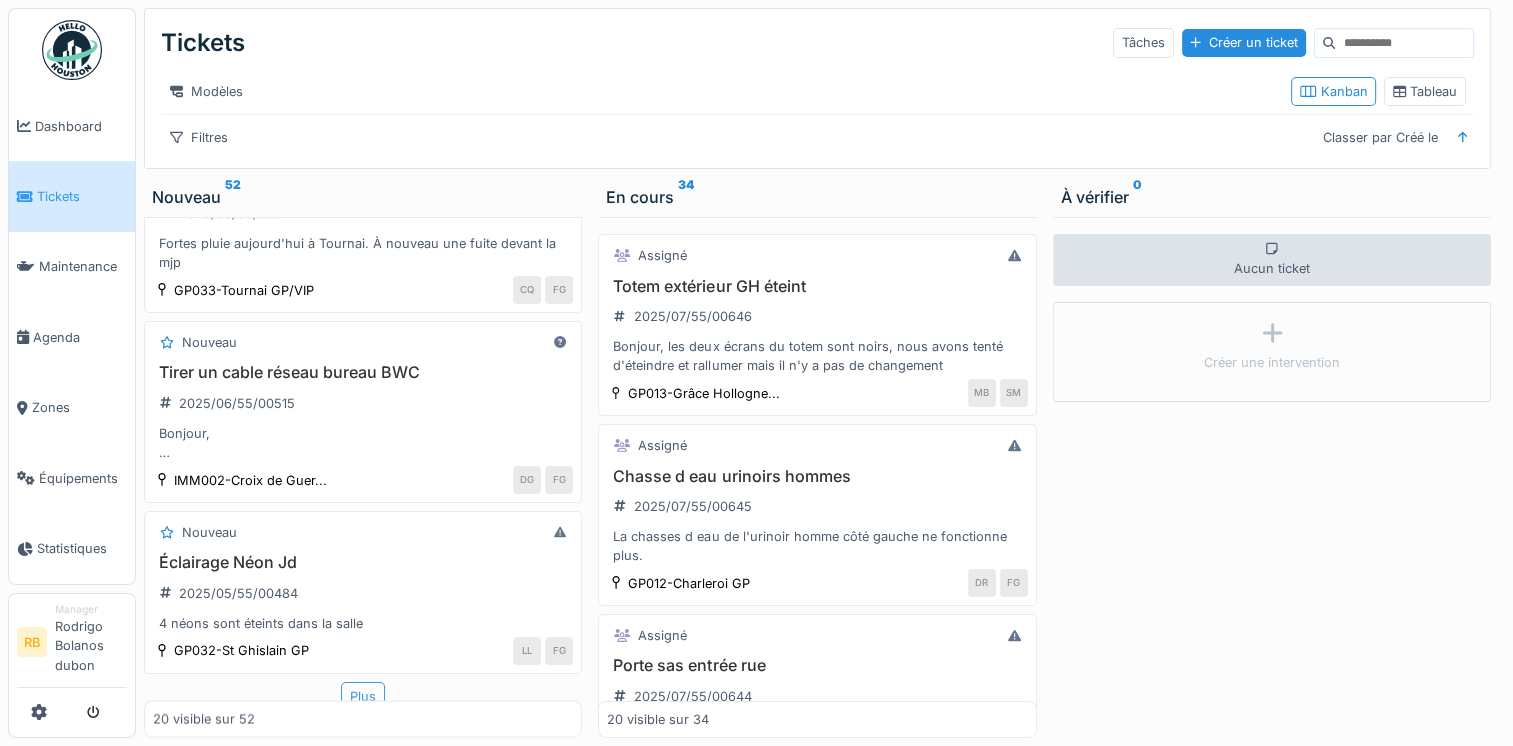 click on "Plus" at bounding box center (363, 696) 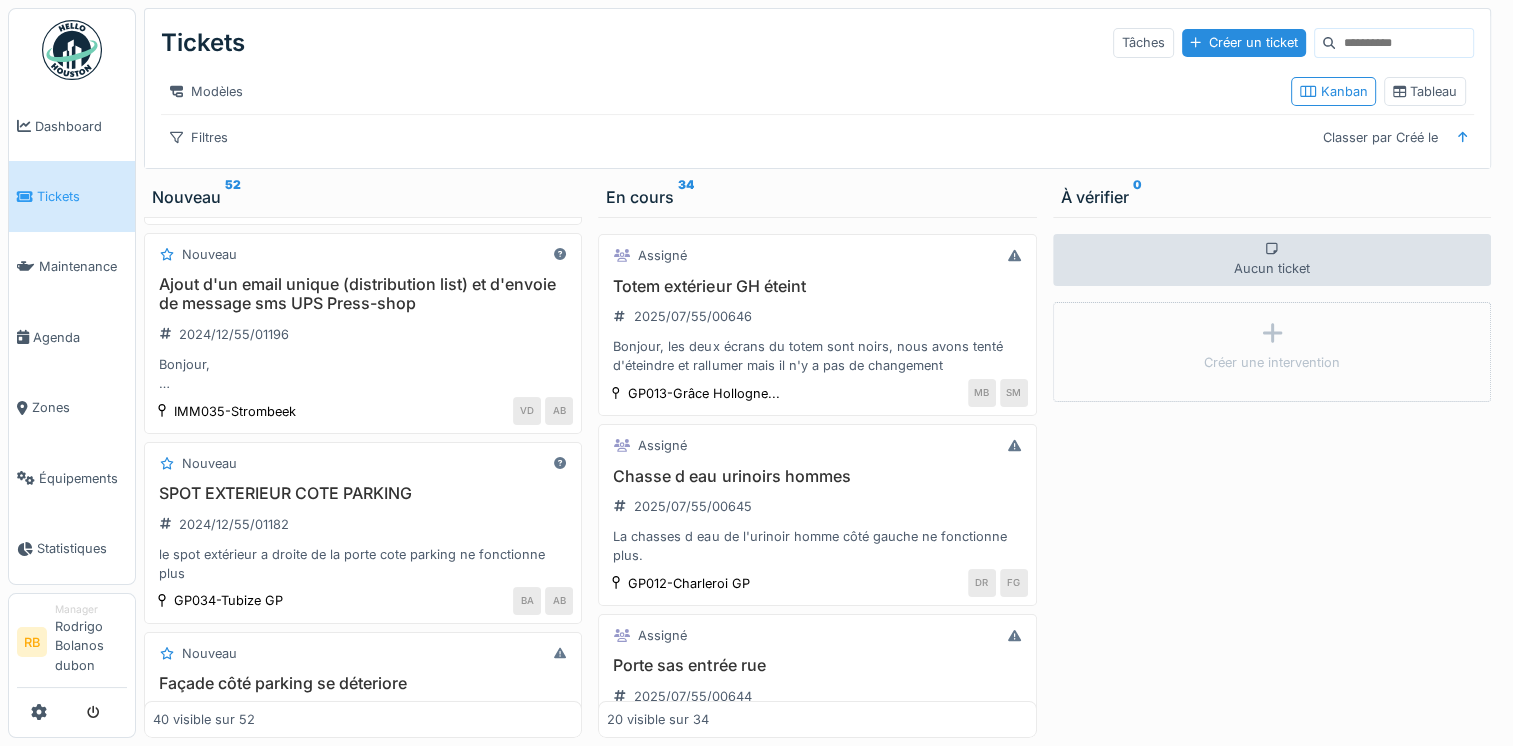 scroll, scrollTop: 7146, scrollLeft: 0, axis: vertical 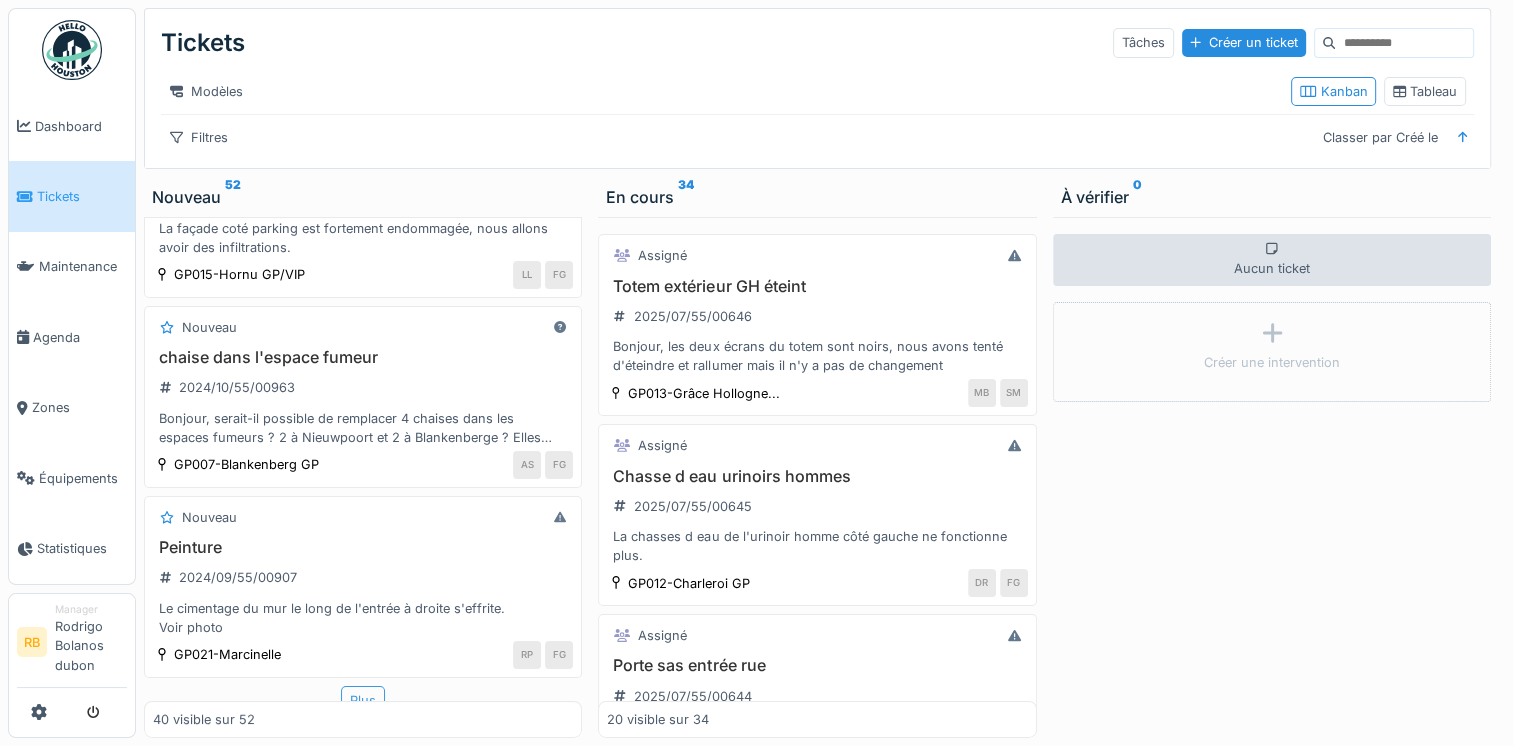 click on "Plus" at bounding box center (363, 700) 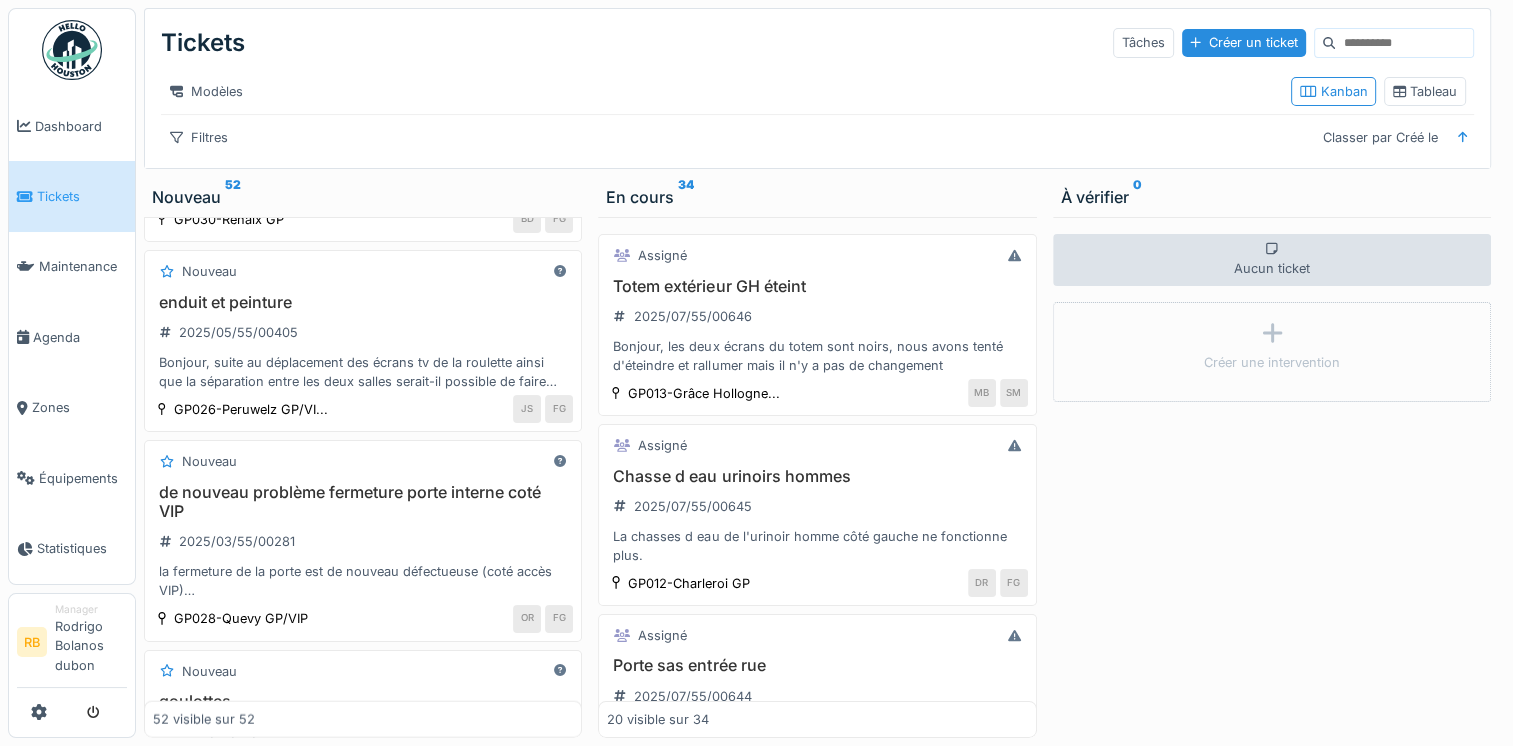 scroll, scrollTop: 4688, scrollLeft: 0, axis: vertical 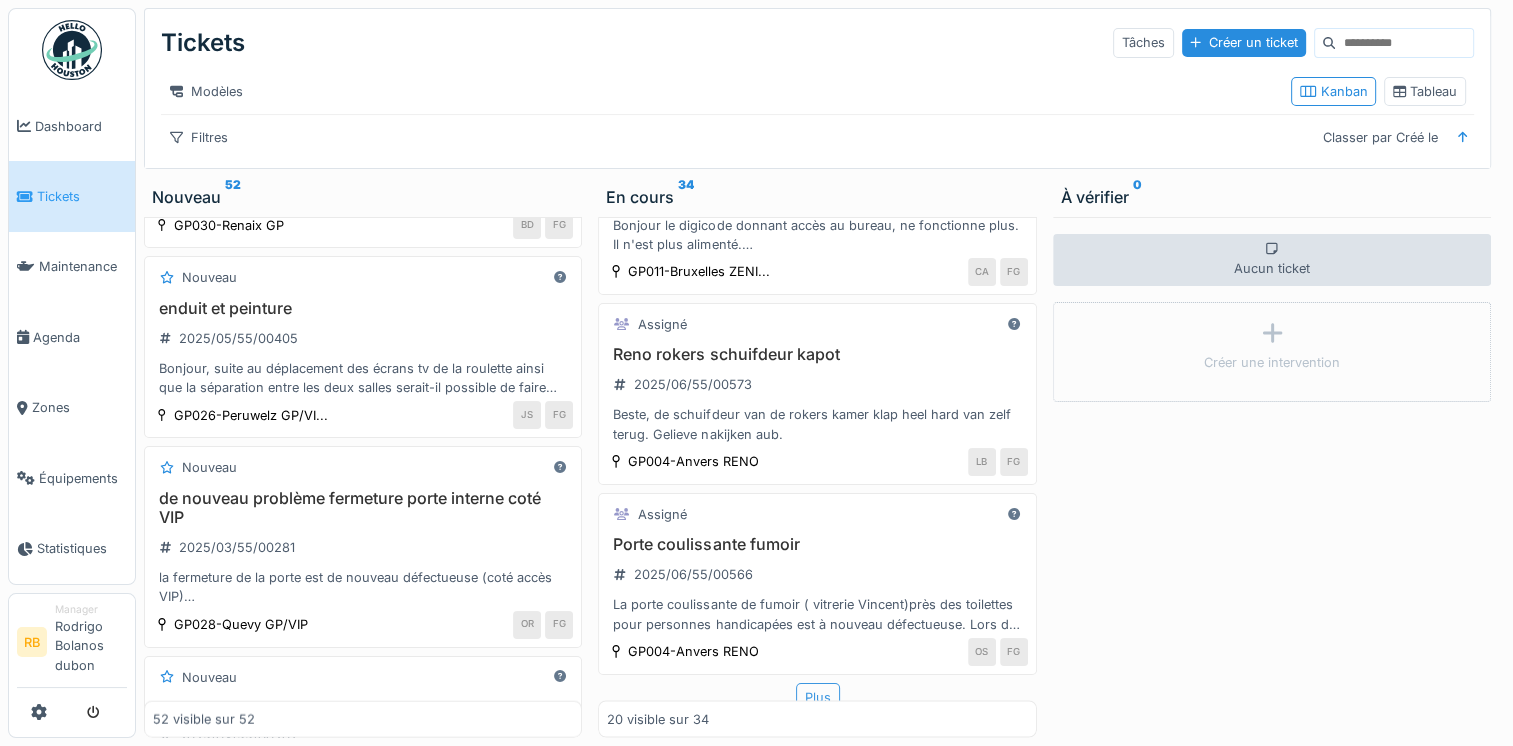 click on "Plus" at bounding box center (818, 697) 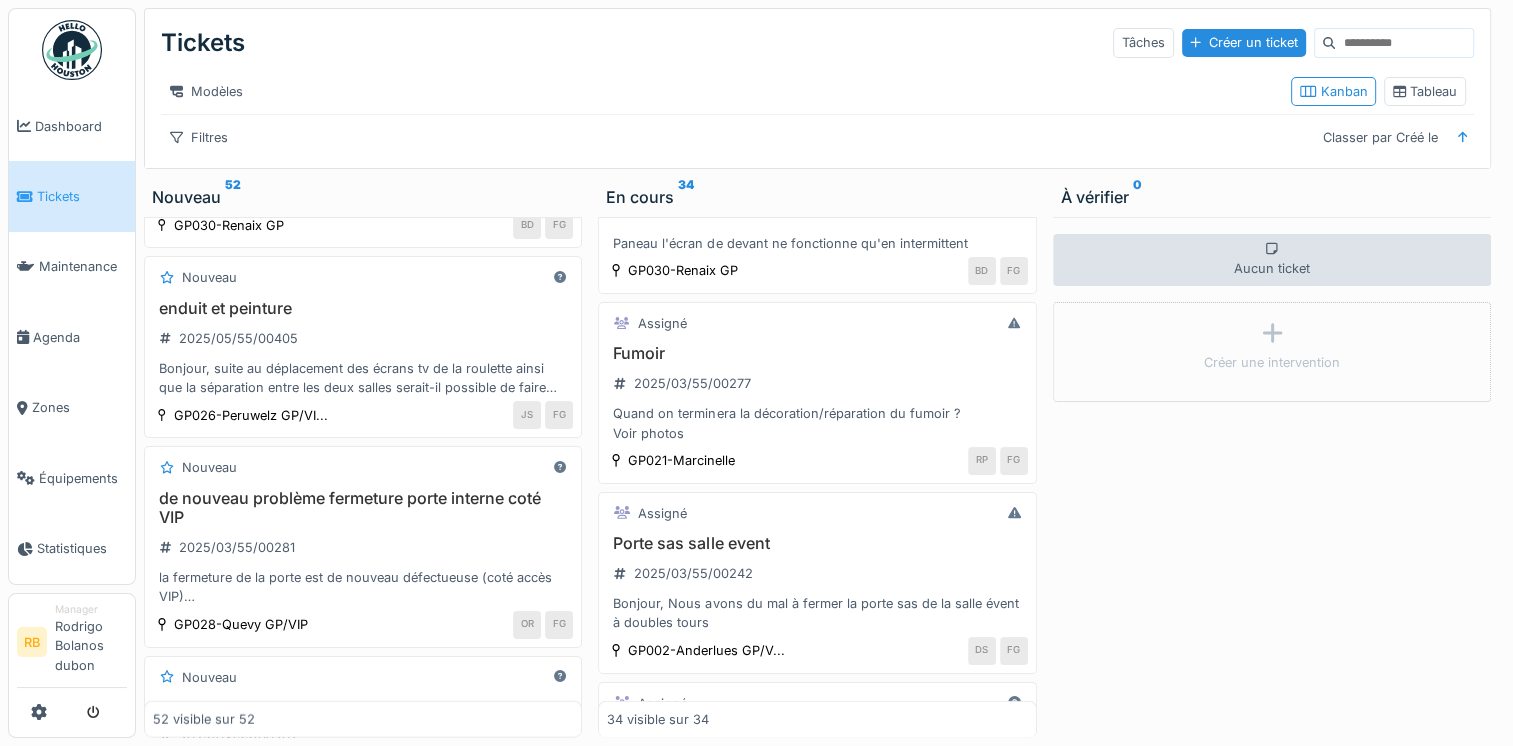 scroll, scrollTop: 4947, scrollLeft: 0, axis: vertical 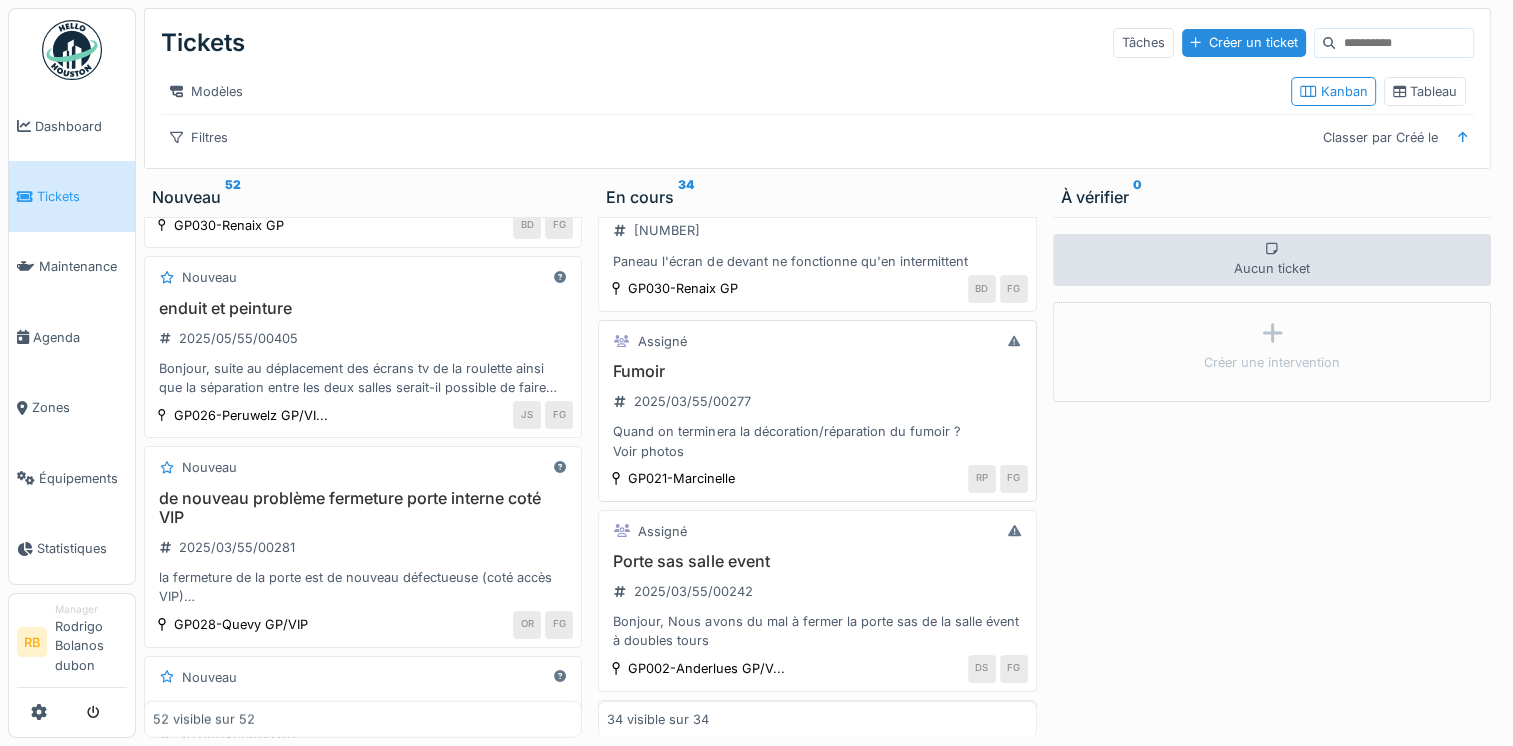 click on "Fumoir  2025/03/55/00277 Quand on terminera la décoration/réparation du fumoir ?
Voir photos" at bounding box center [817, 411] 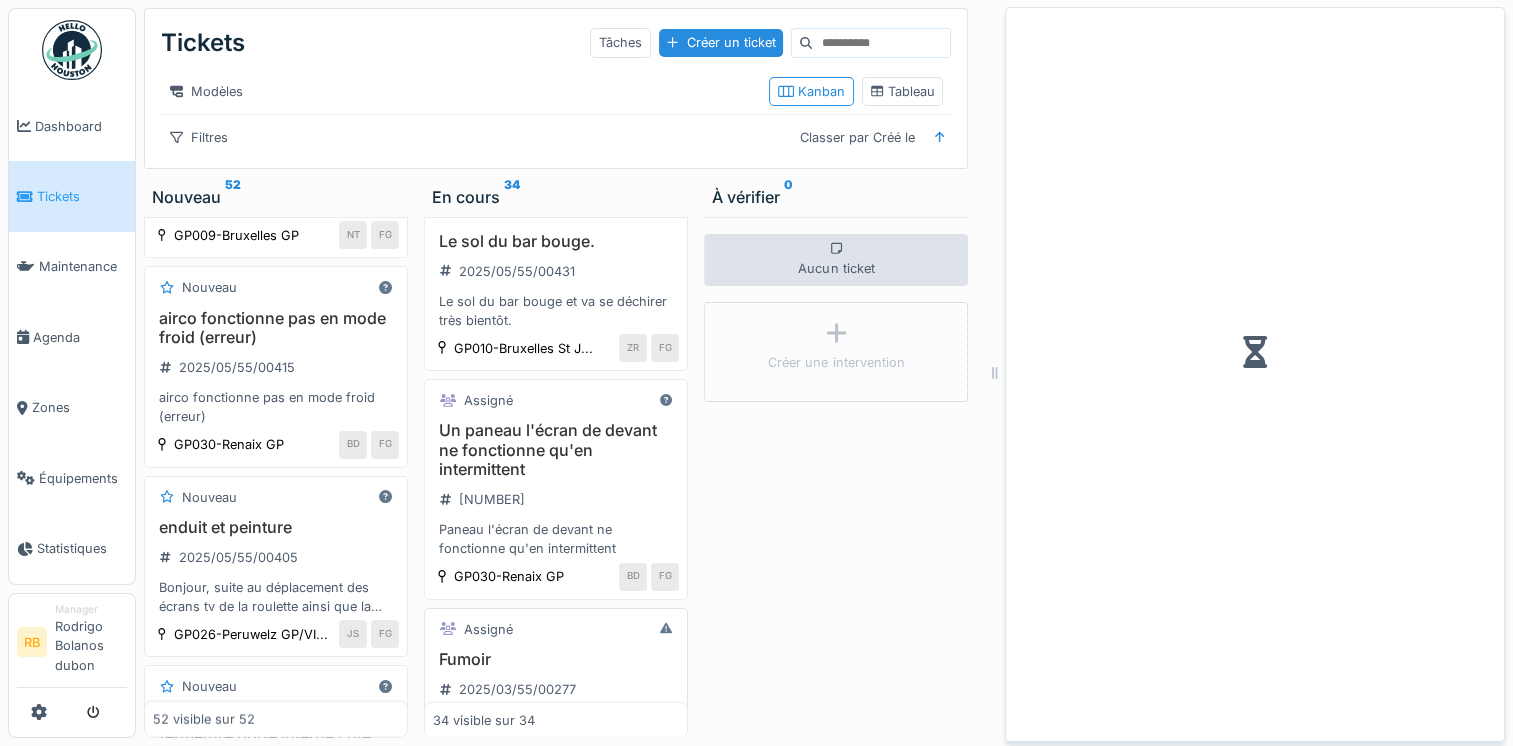 scroll, scrollTop: 5200, scrollLeft: 0, axis: vertical 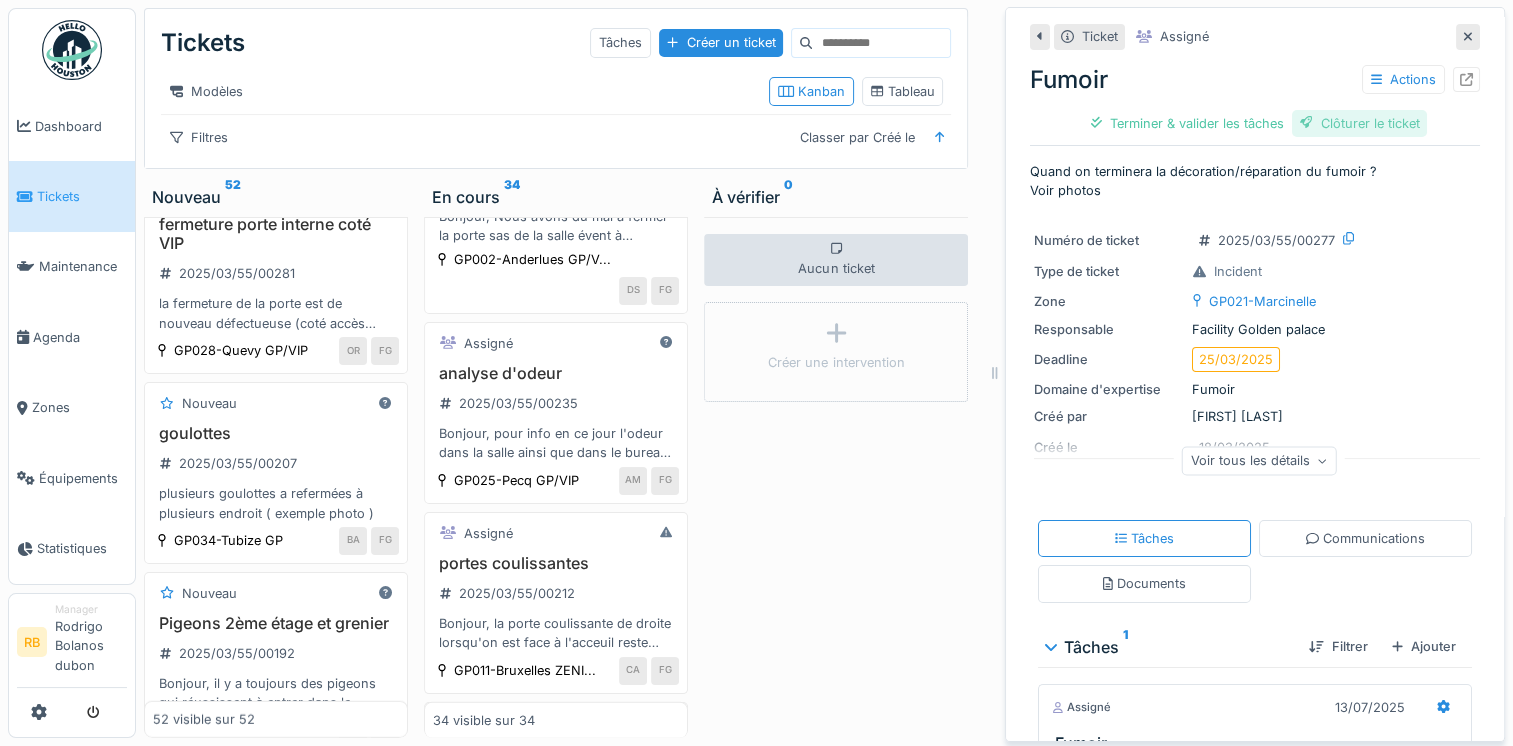 click on "Clôturer le ticket" at bounding box center (1360, 123) 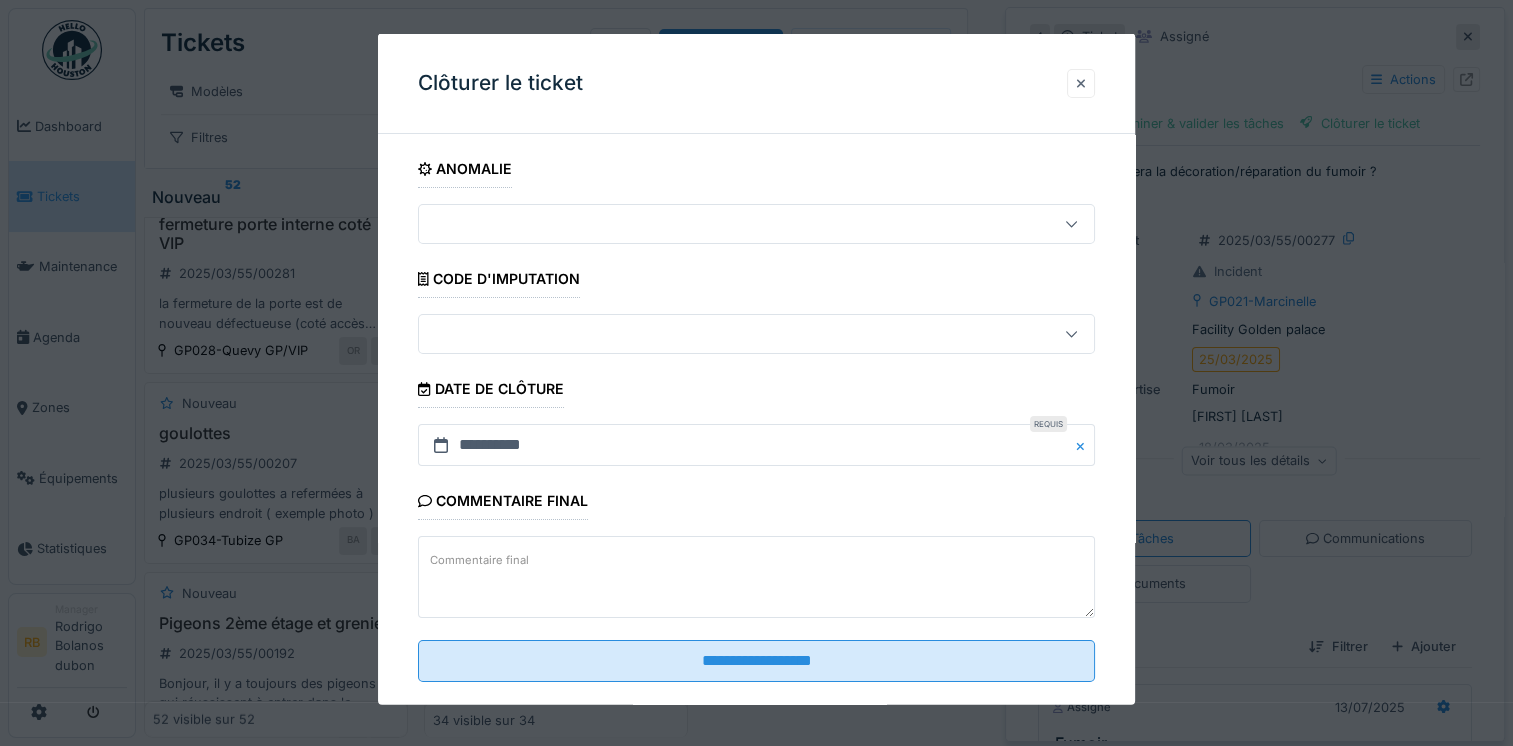 click at bounding box center (1081, 82) 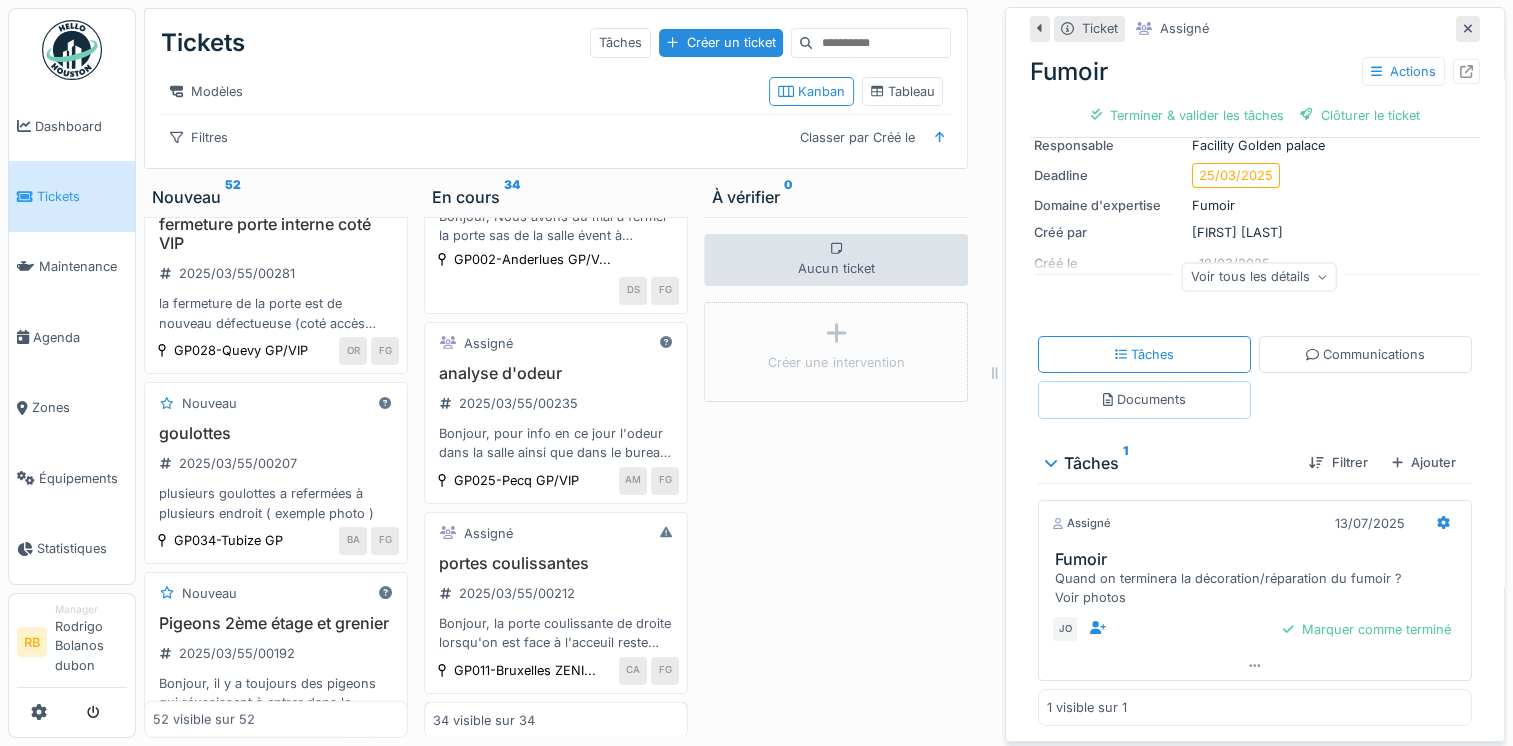 click on "Documents" at bounding box center [1144, 399] 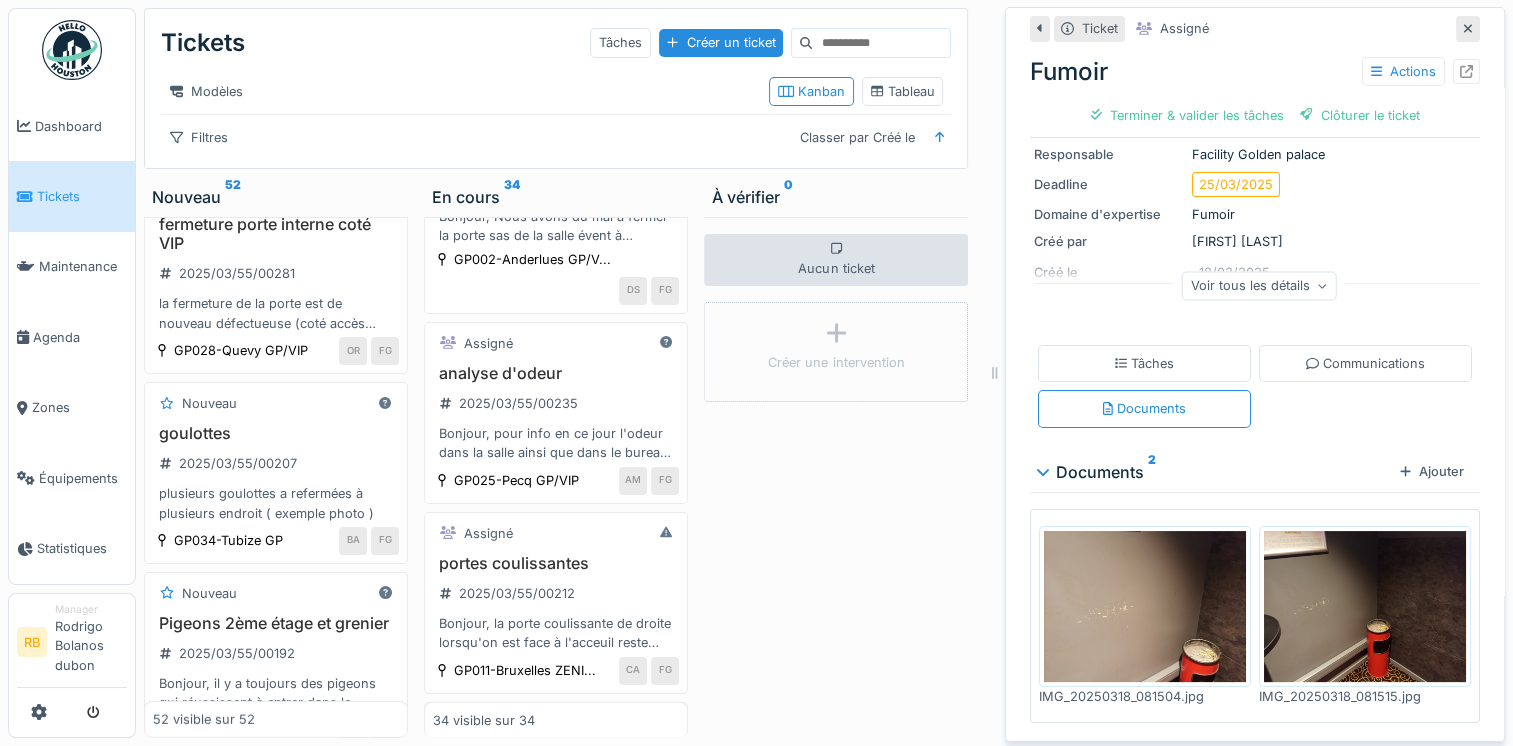 scroll, scrollTop: 0, scrollLeft: 0, axis: both 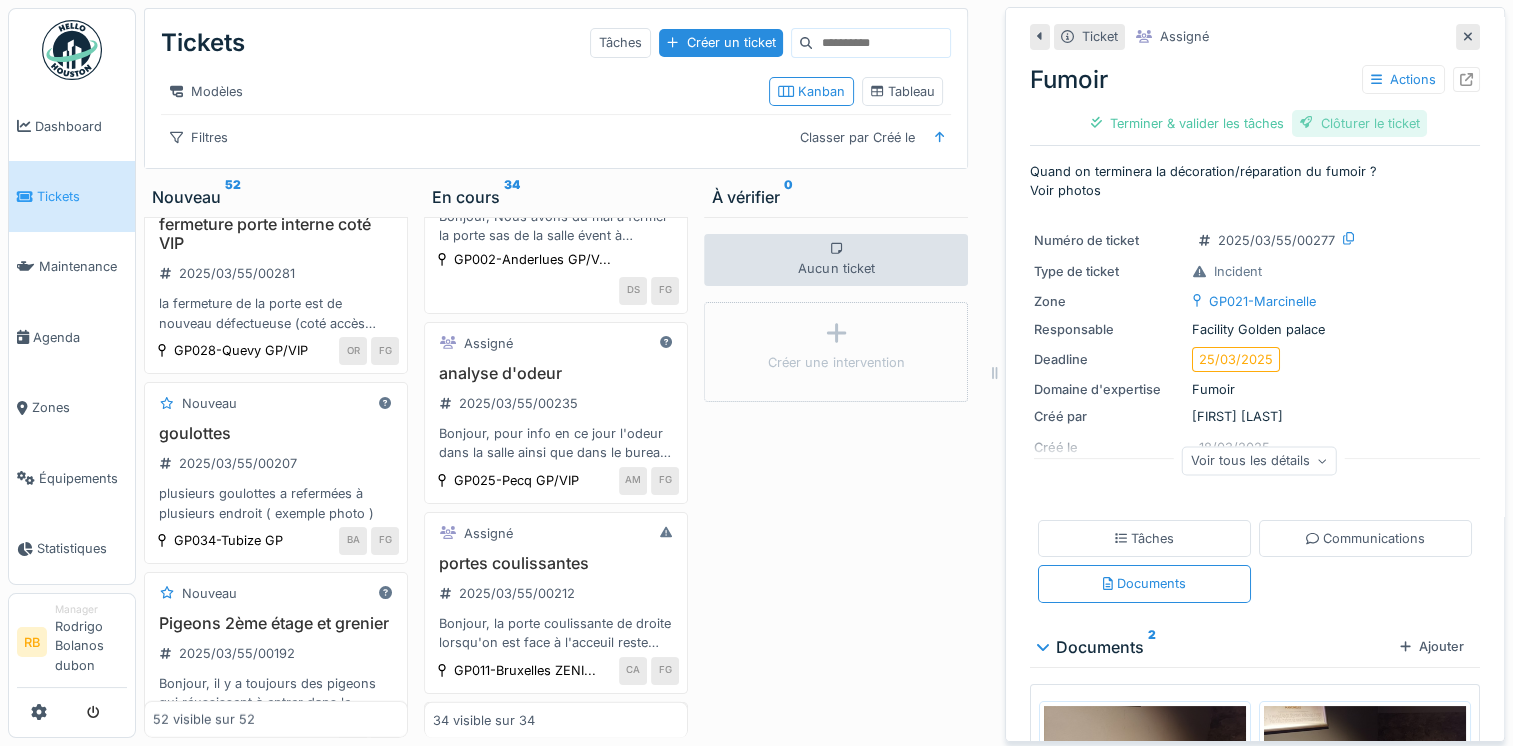 click on "Clôturer le ticket" at bounding box center (1360, 123) 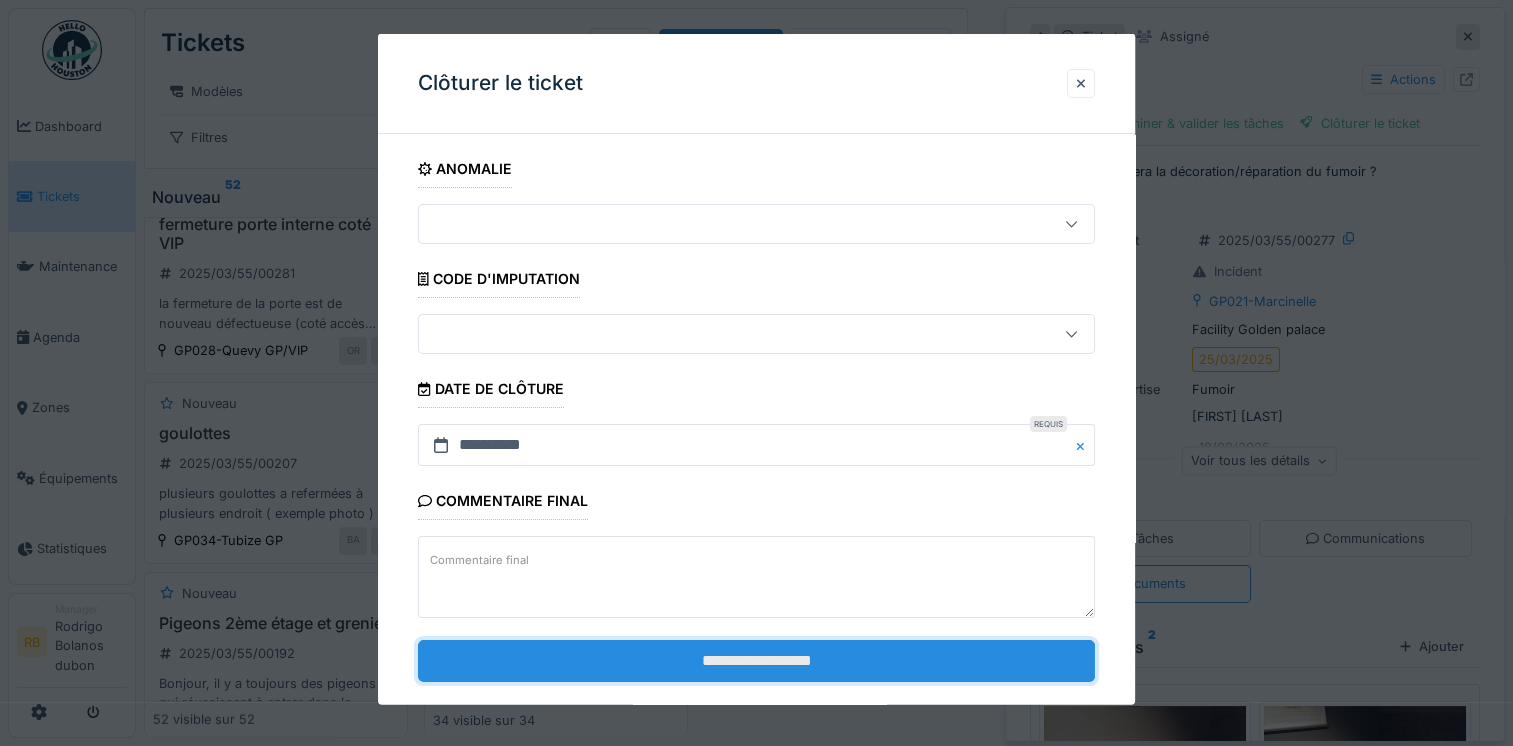 click on "**********" at bounding box center [756, 660] 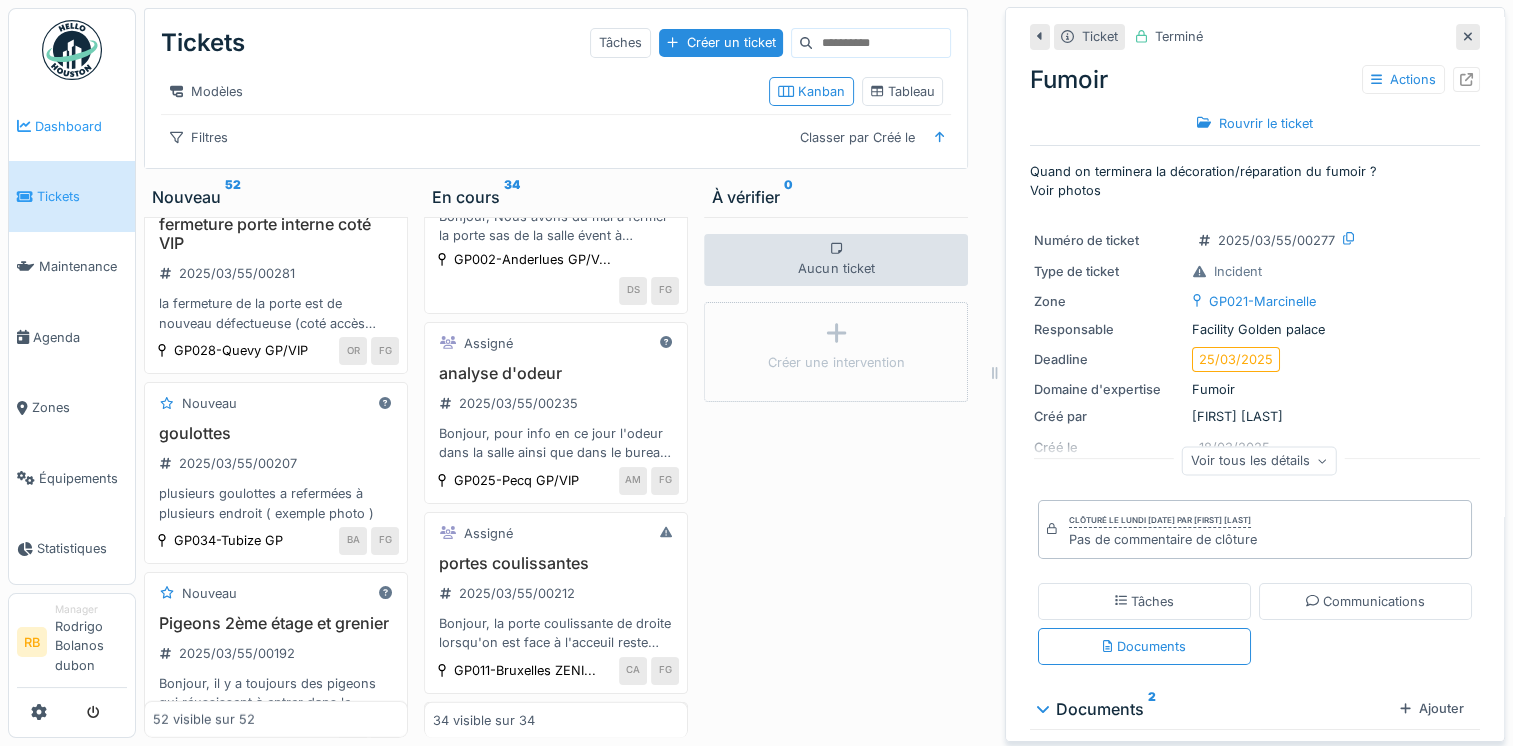 click on "Dashboard" at bounding box center (81, 126) 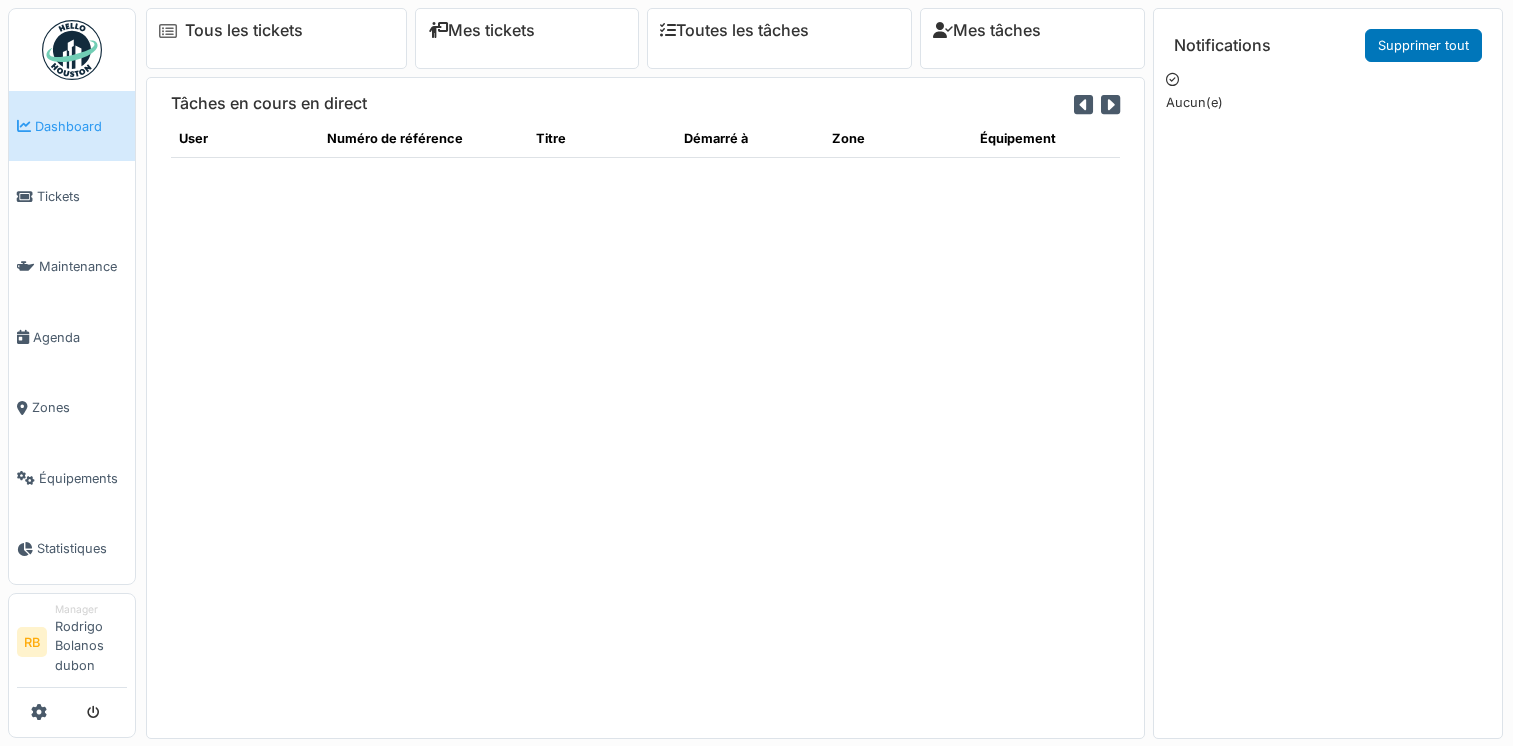 scroll, scrollTop: 0, scrollLeft: 0, axis: both 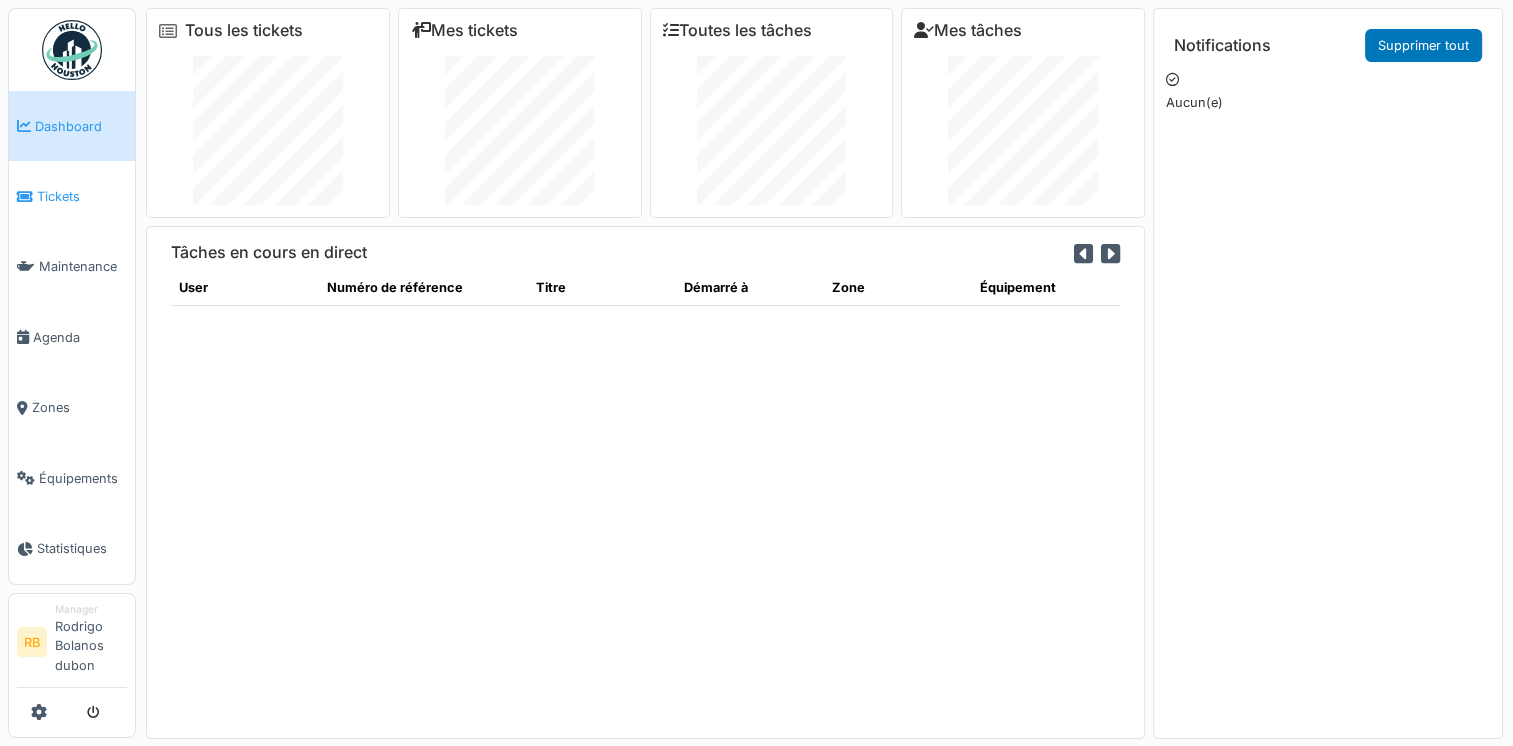 click on "Tickets" at bounding box center [72, 196] 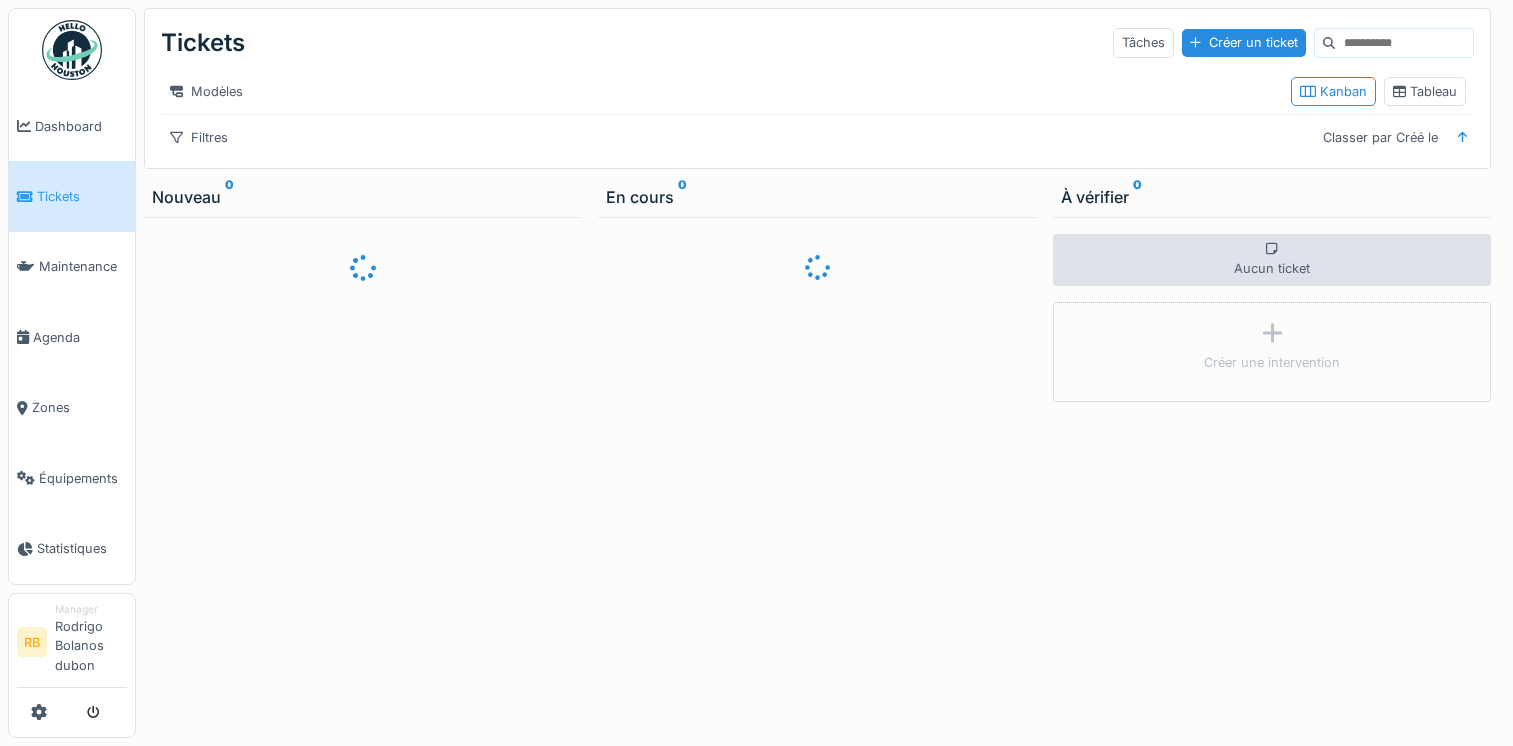 scroll, scrollTop: 0, scrollLeft: 0, axis: both 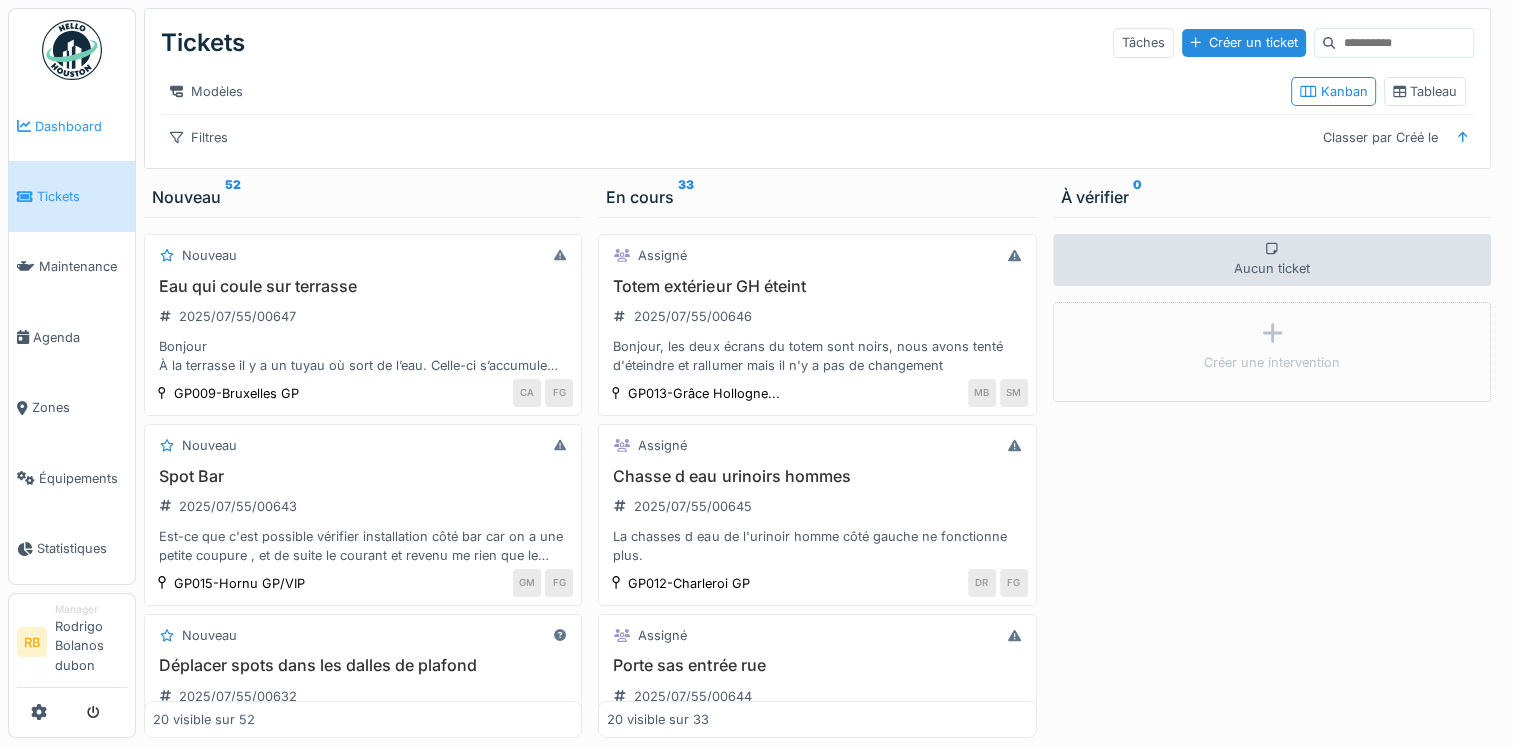 click on "Dashboard" at bounding box center (72, 126) 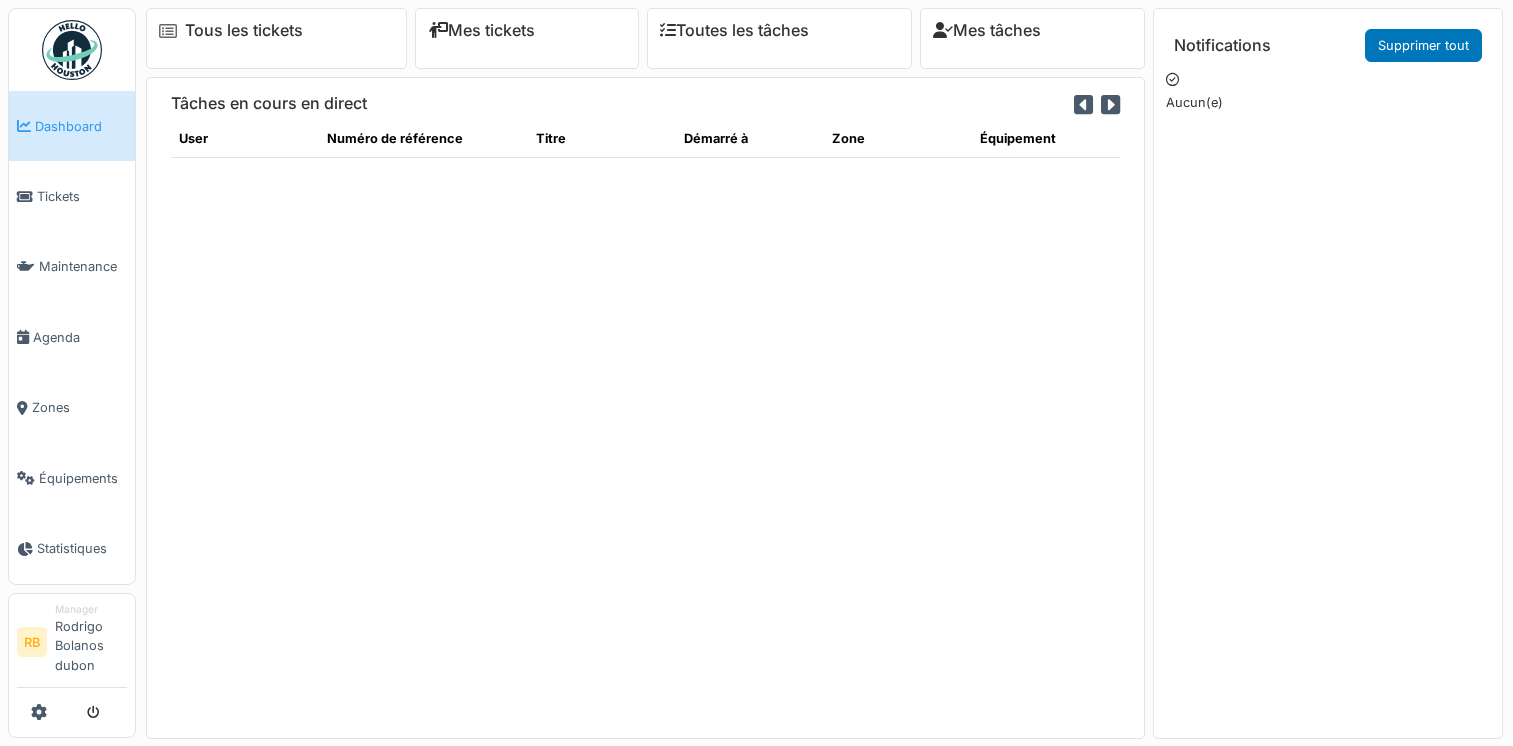 scroll, scrollTop: 0, scrollLeft: 0, axis: both 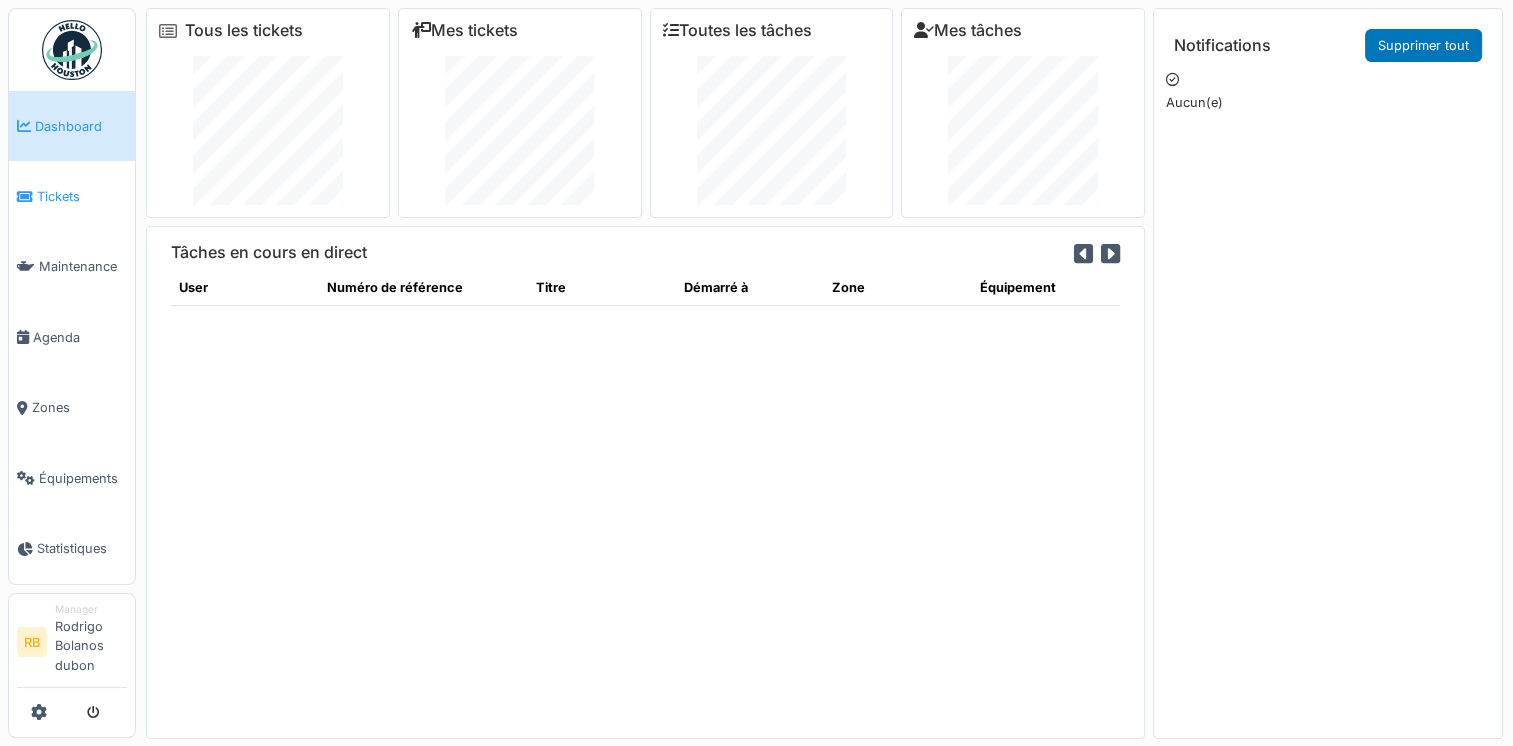click on "Tickets" at bounding box center (82, 196) 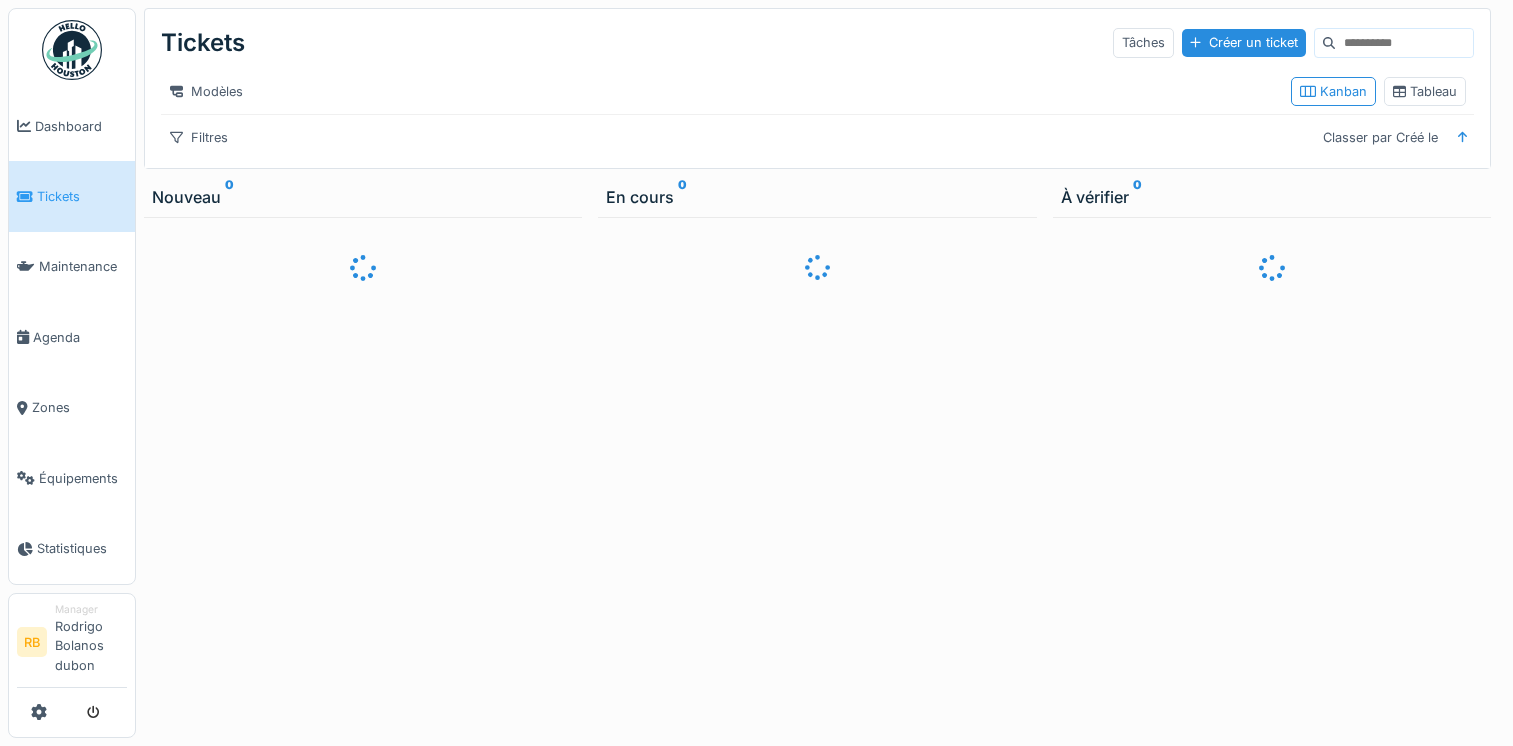 scroll, scrollTop: 0, scrollLeft: 0, axis: both 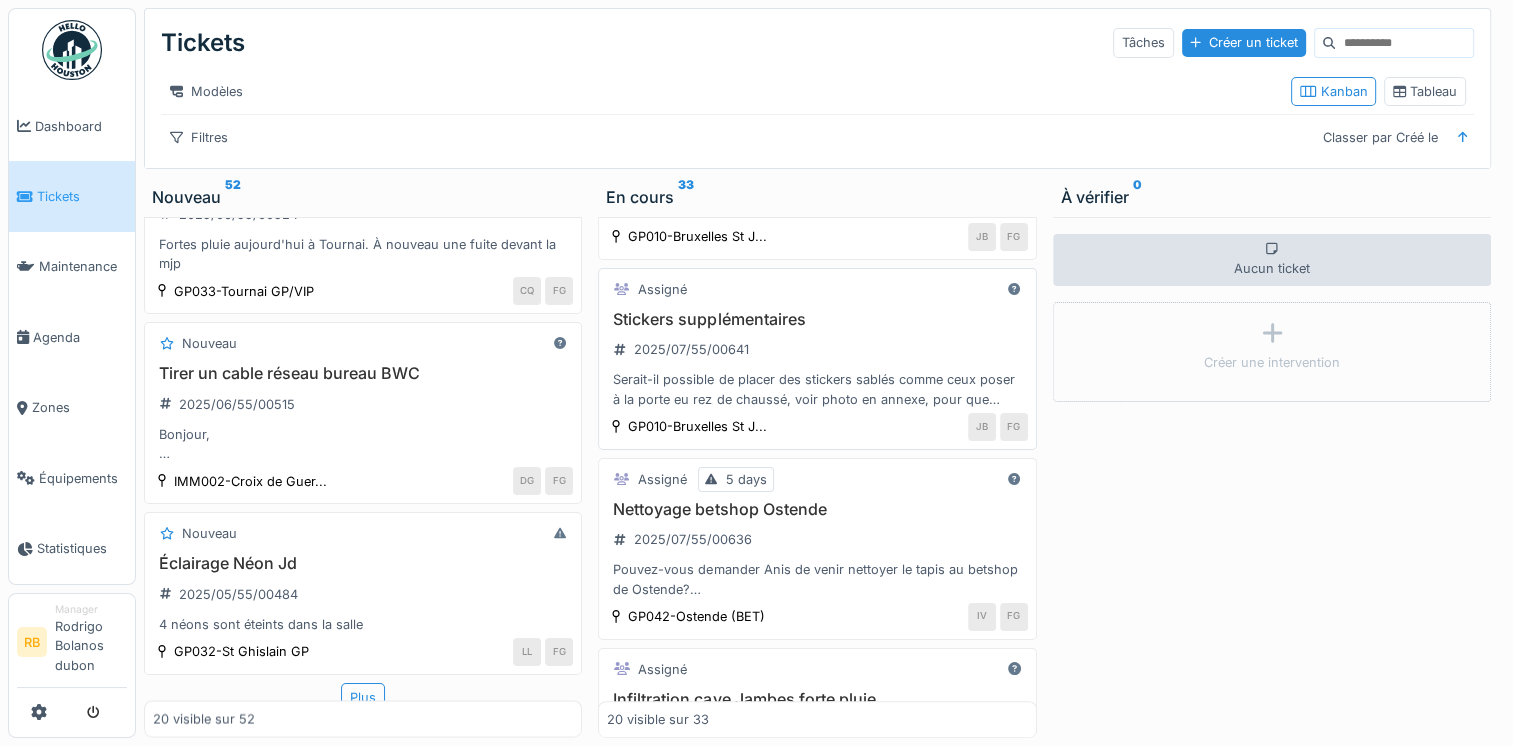 click on "Serait-il possible de placer des stickers sablés comme ceux poser à la porte eu rez de chaussé, voir photo en annexe, pour que nous ne voyons pas la salle et l'arrière des machines?
Merci d'avance
Bien à vous" at bounding box center (817, 389) 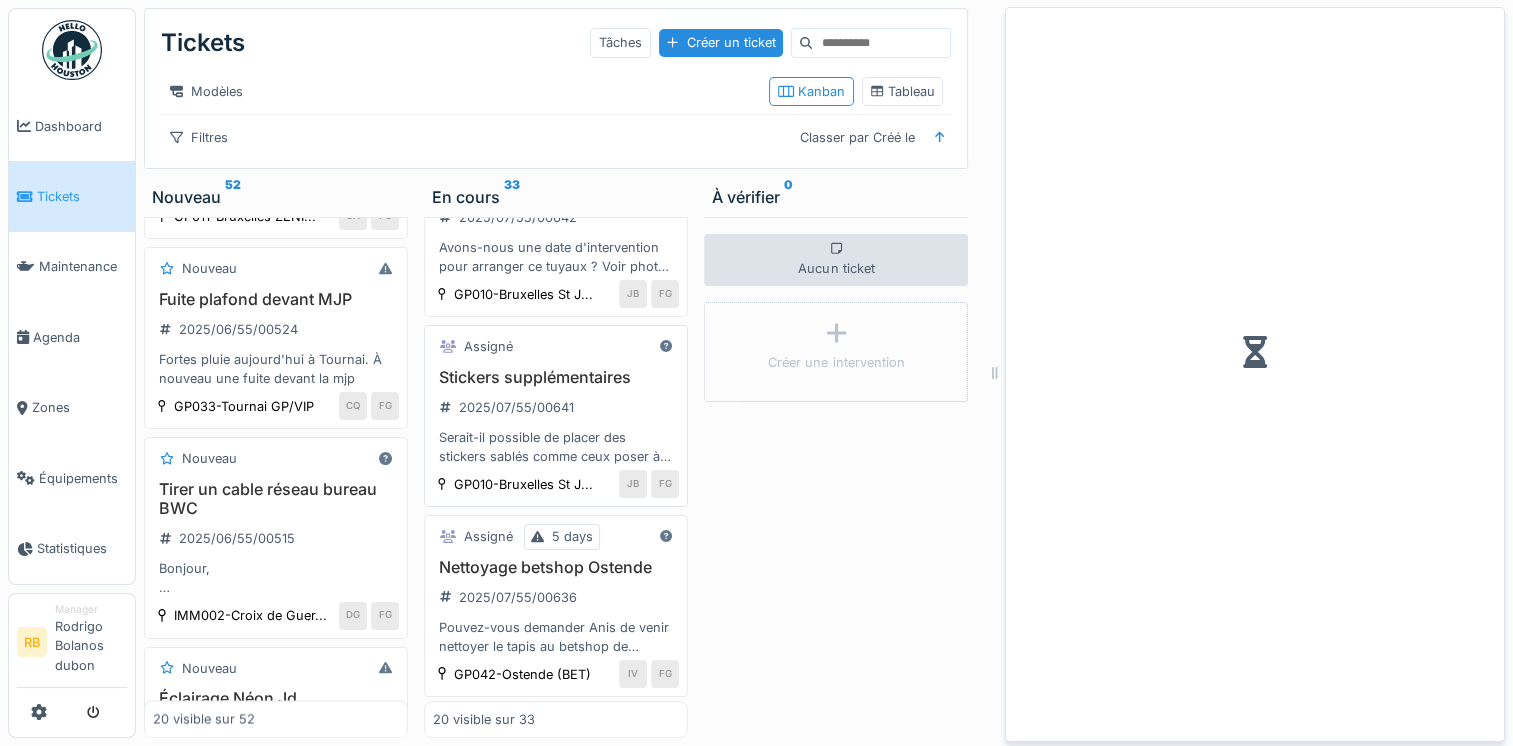 scroll, scrollTop: 3697, scrollLeft: 0, axis: vertical 